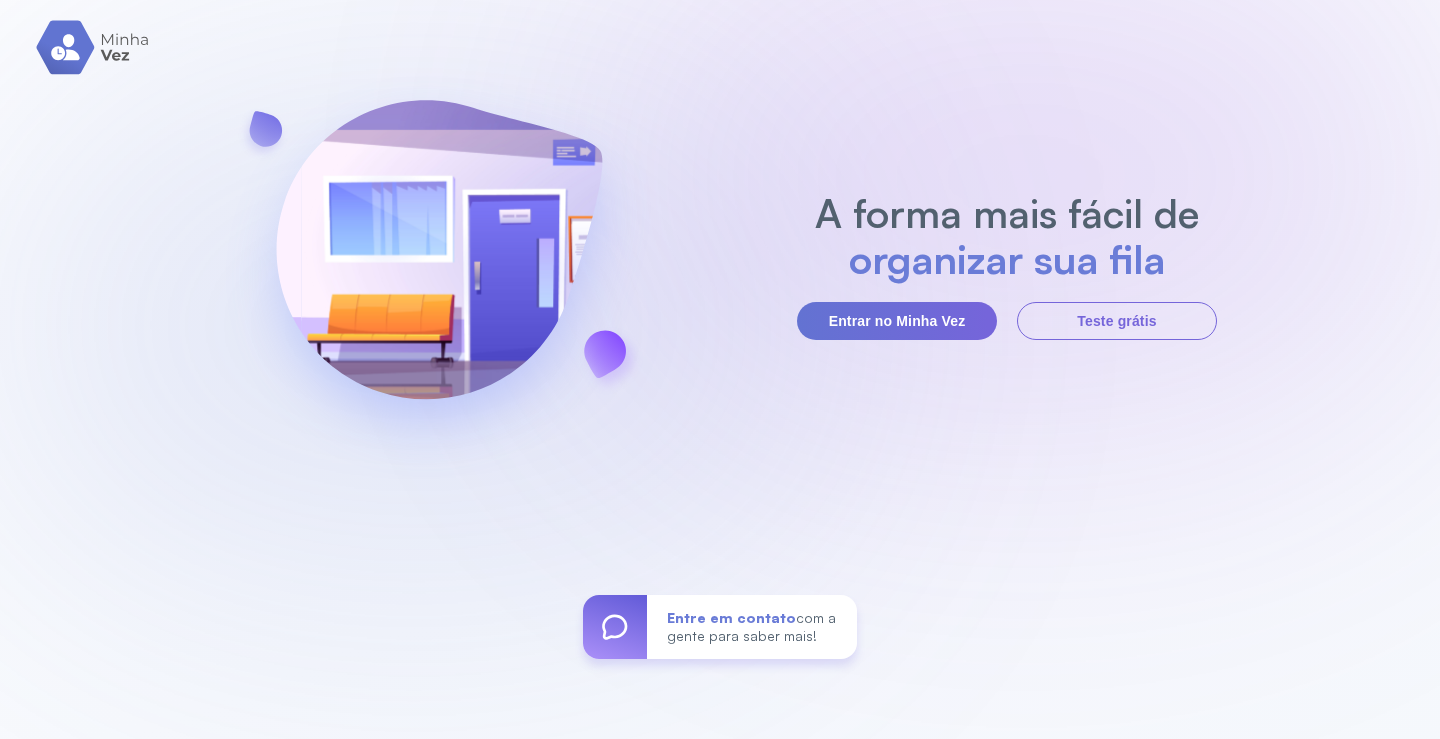 scroll, scrollTop: 0, scrollLeft: 0, axis: both 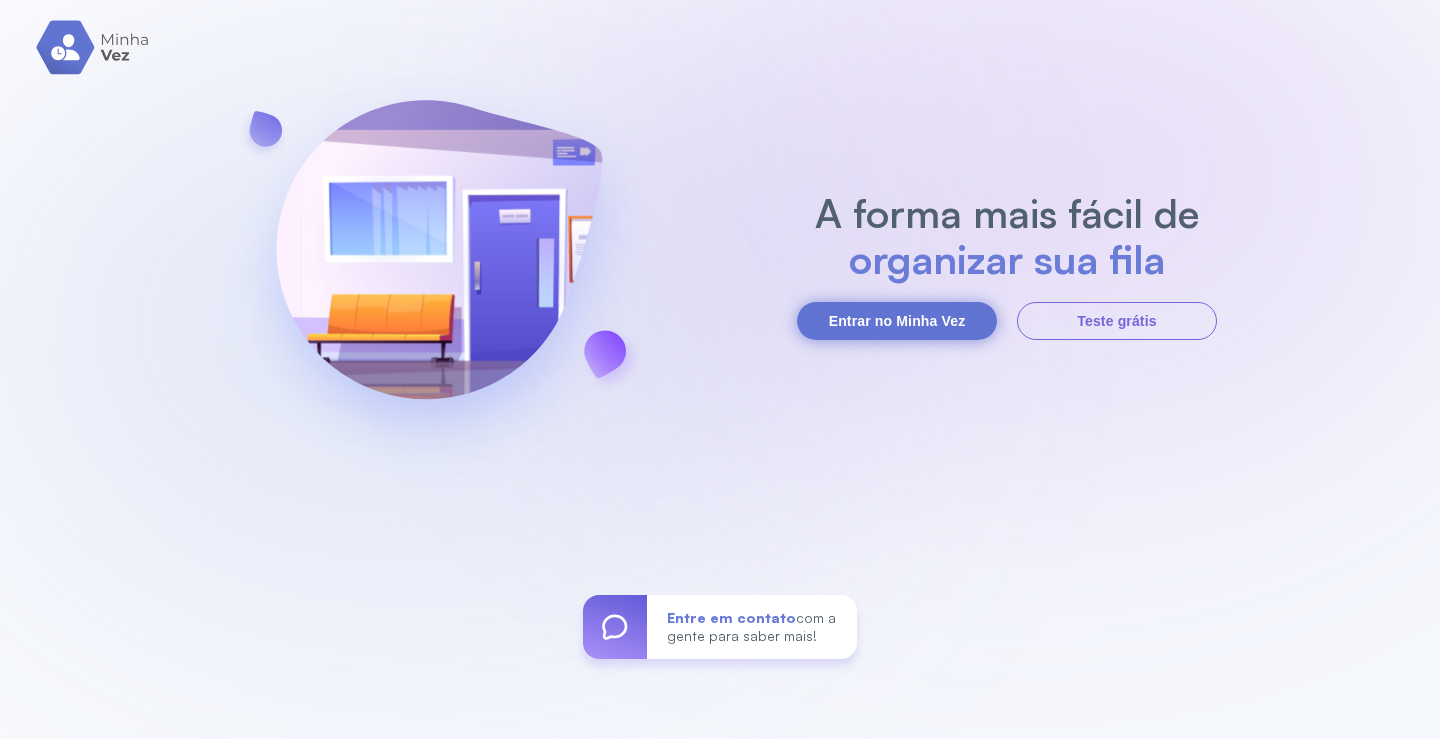click on "Entrar no Minha Vez" at bounding box center (897, 321) 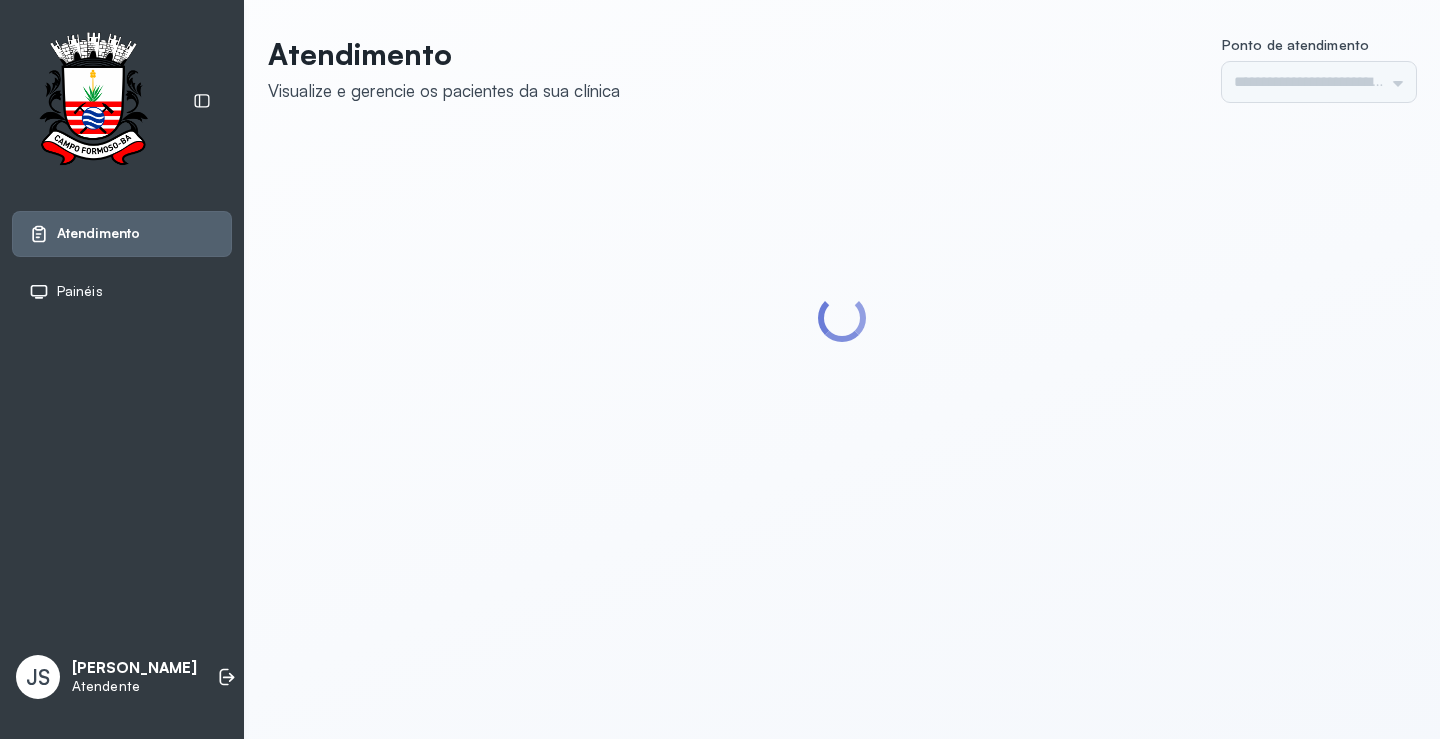 scroll, scrollTop: 0, scrollLeft: 0, axis: both 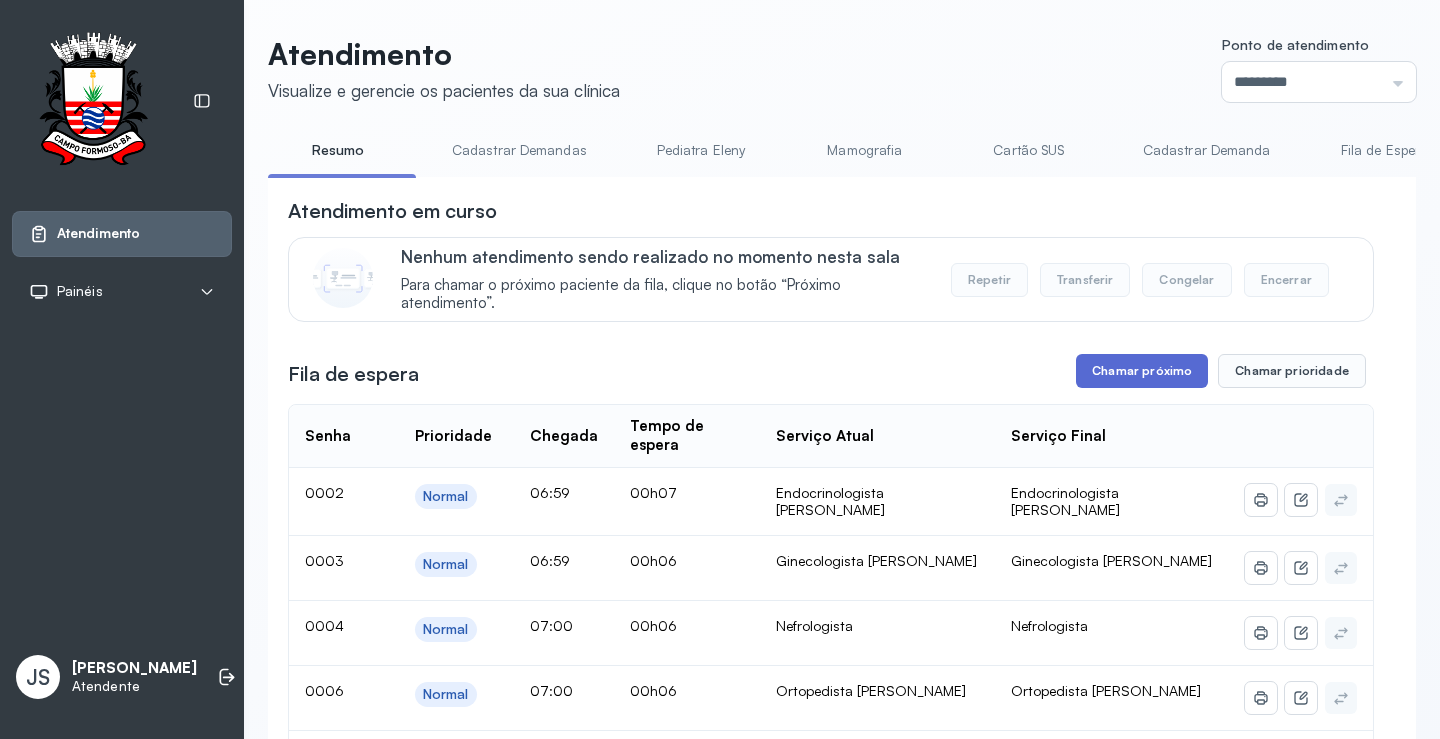 click on "Chamar próximo" at bounding box center [1142, 371] 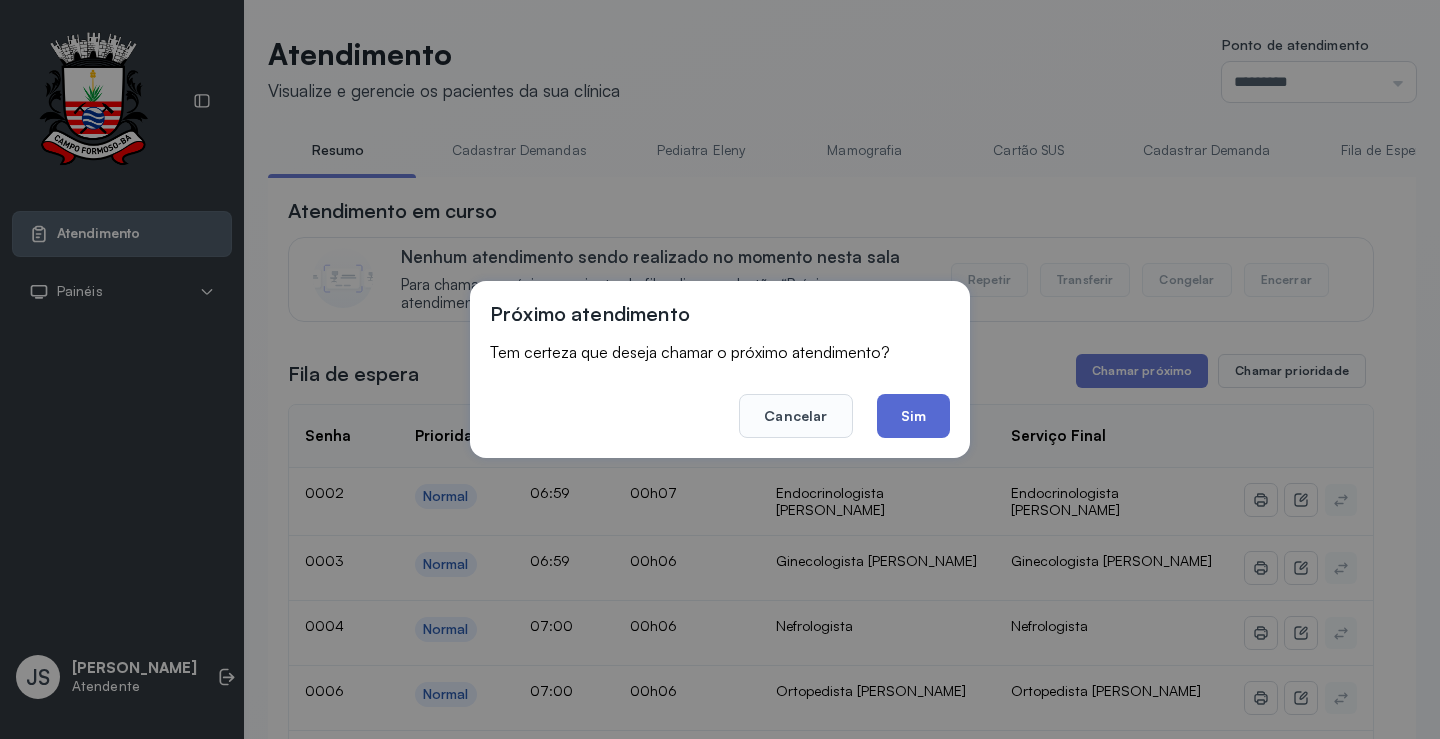click on "Sim" 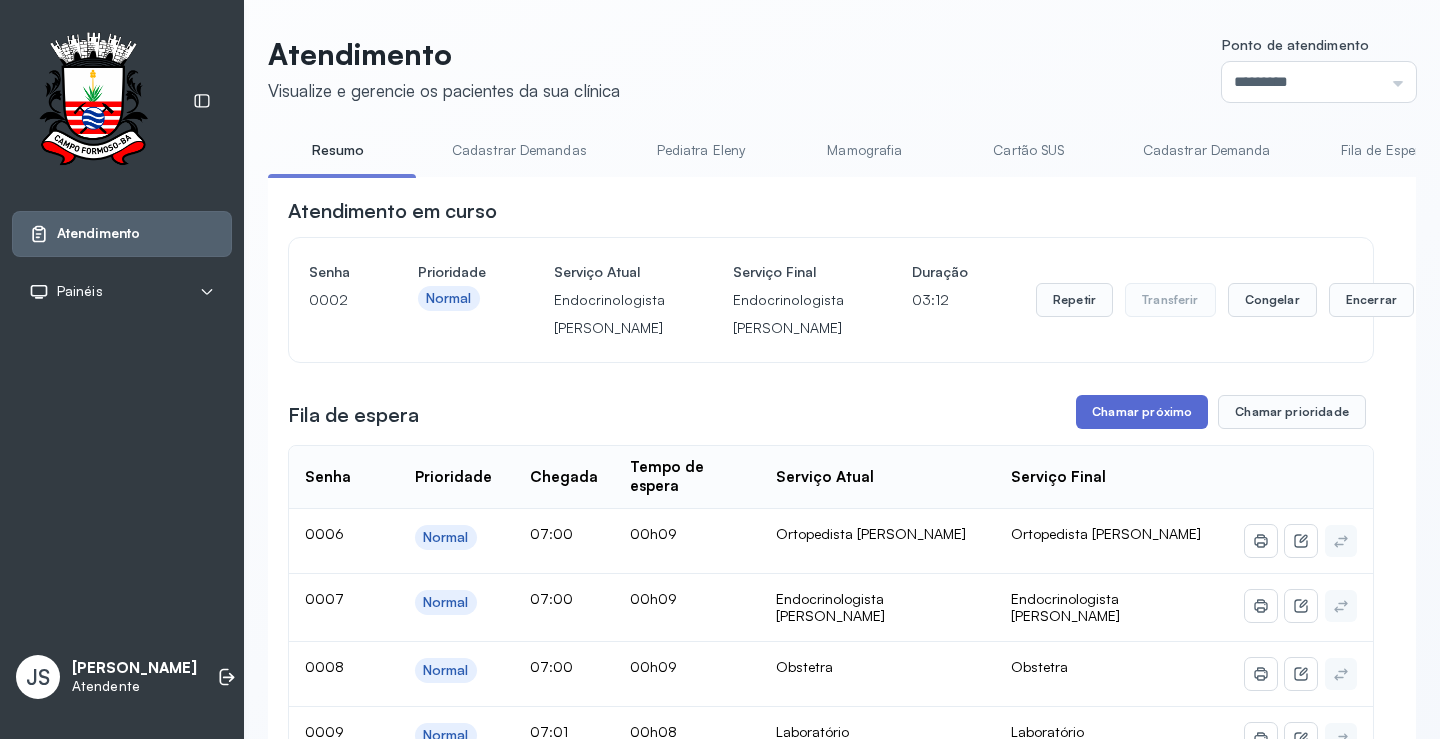 click on "Chamar próximo" at bounding box center [1142, 412] 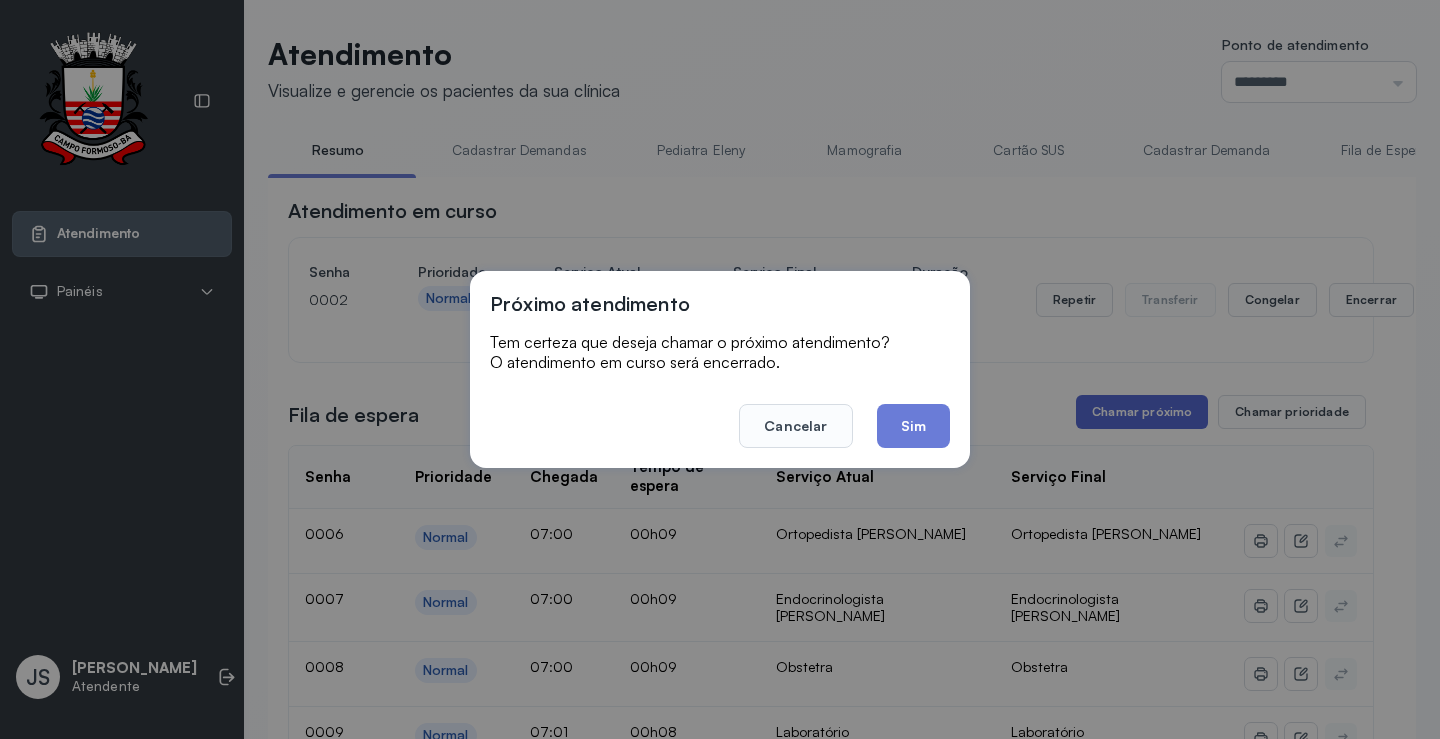click on "Próximo atendimento Tem certeza que deseja chamar o próximo atendimento?  O atendimento em curso será encerrado.  Cancelar Sim" at bounding box center (720, 369) 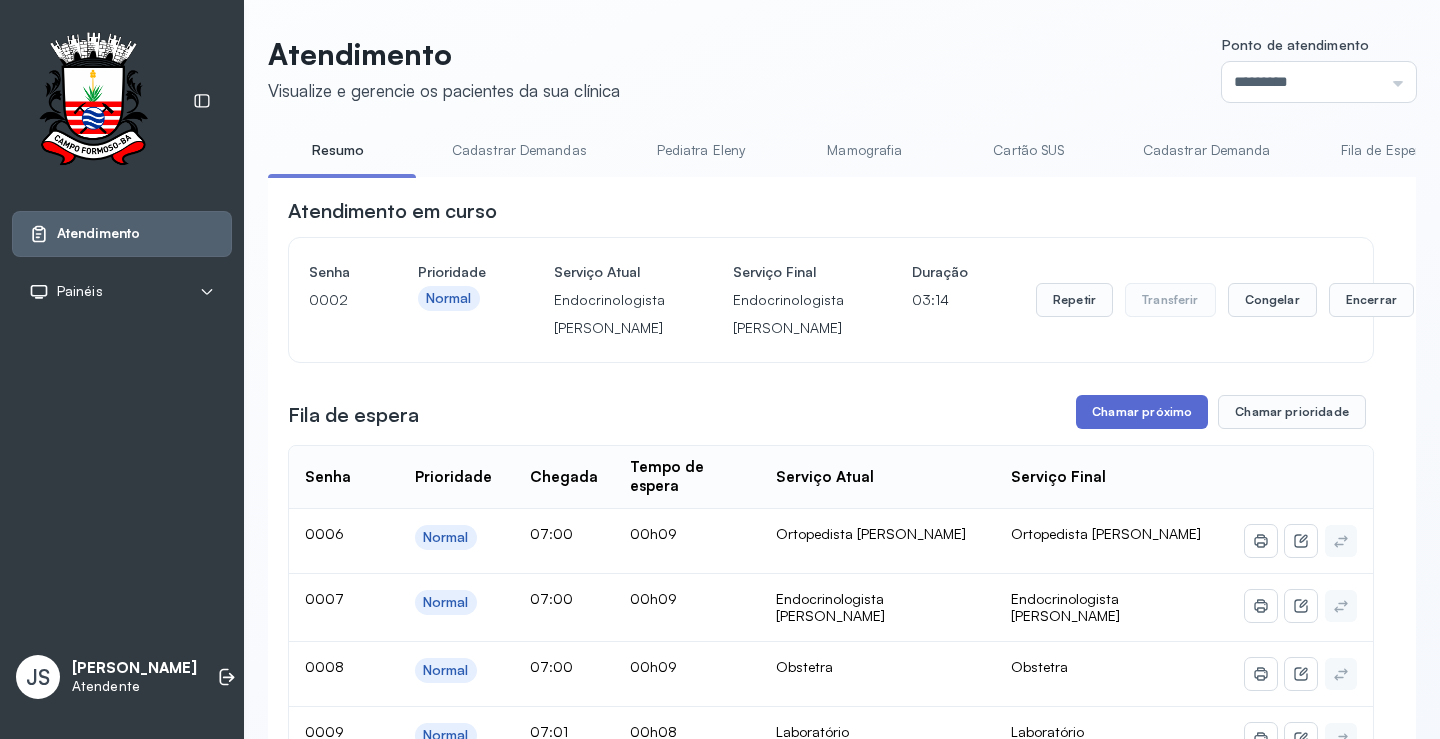 click on "Chamar próximo" at bounding box center (1142, 412) 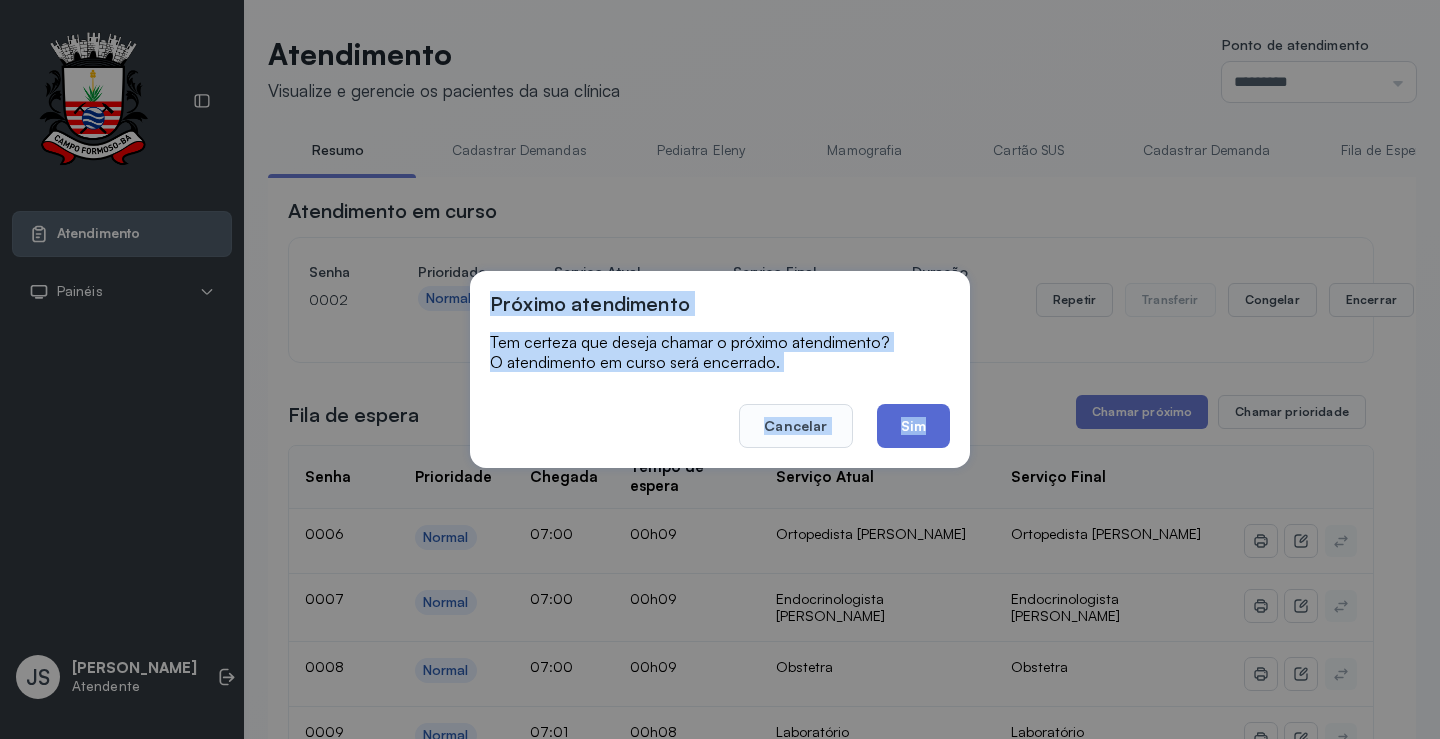 click on "Sim" 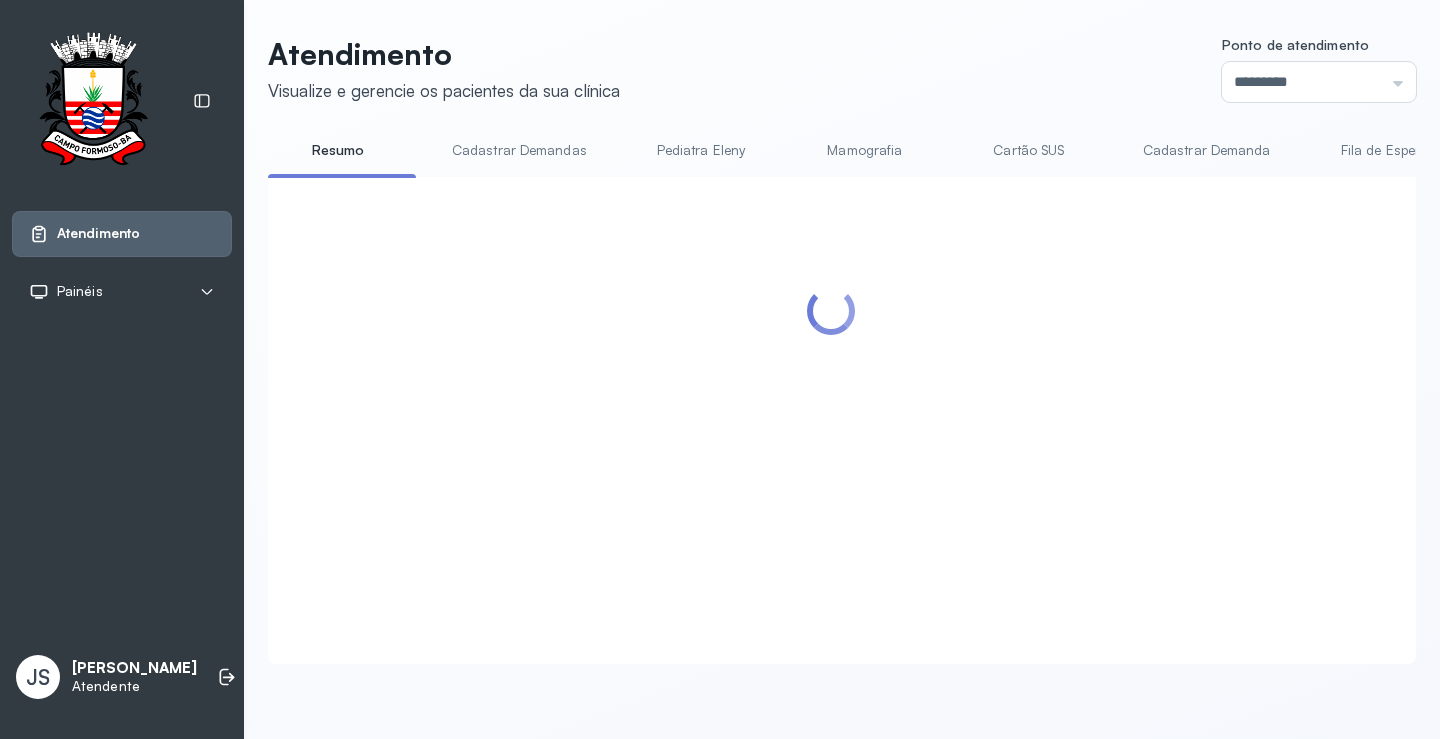 click at bounding box center [831, 396] 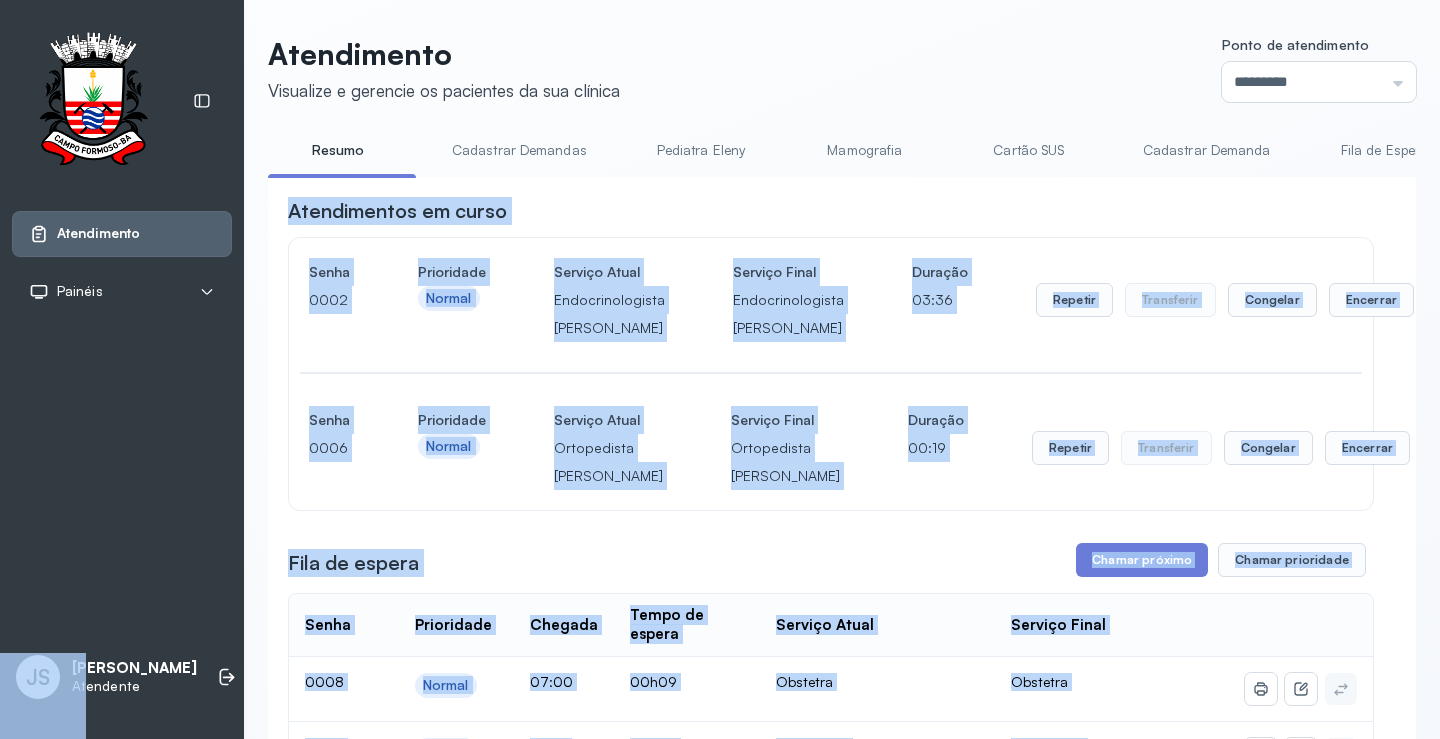 click on "Atendimentos em curso" at bounding box center (831, 211) 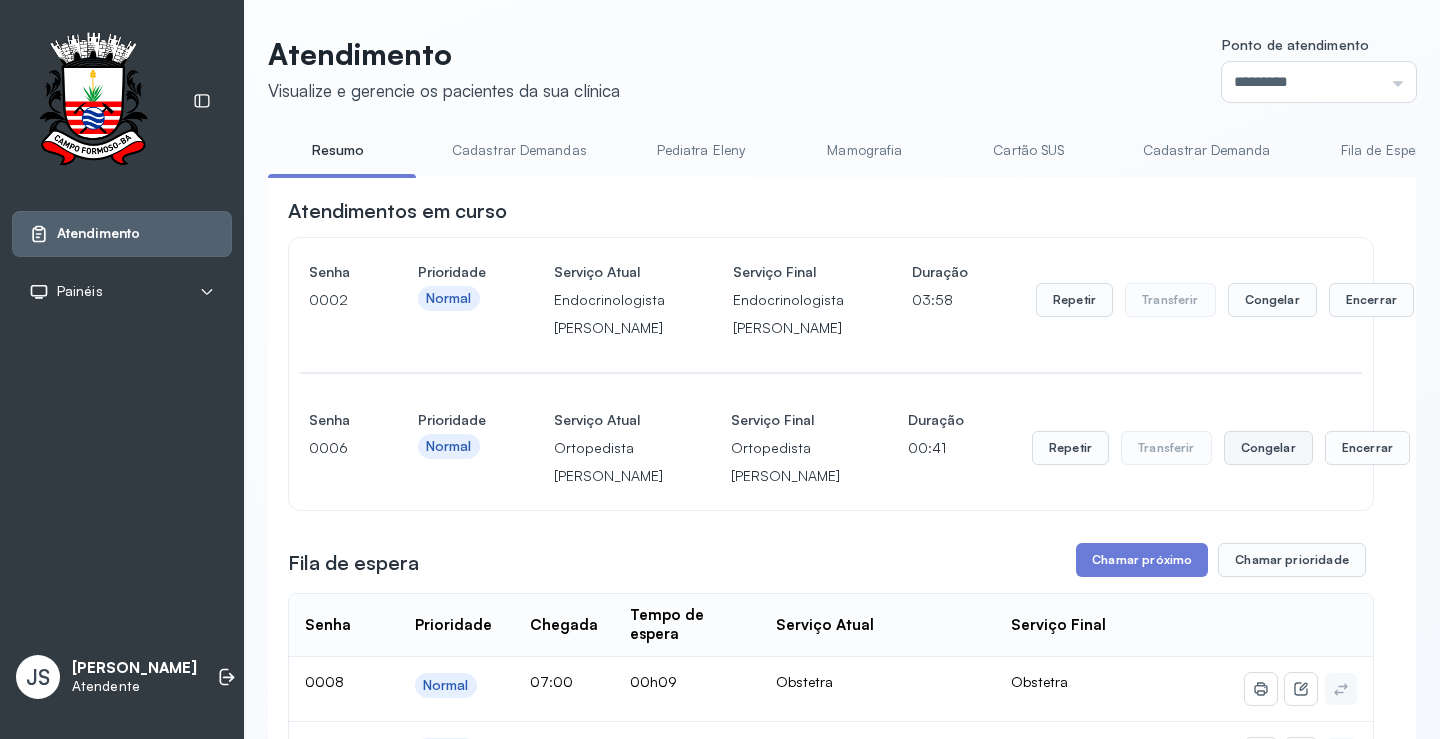 click on "Congelar" at bounding box center (1272, 300) 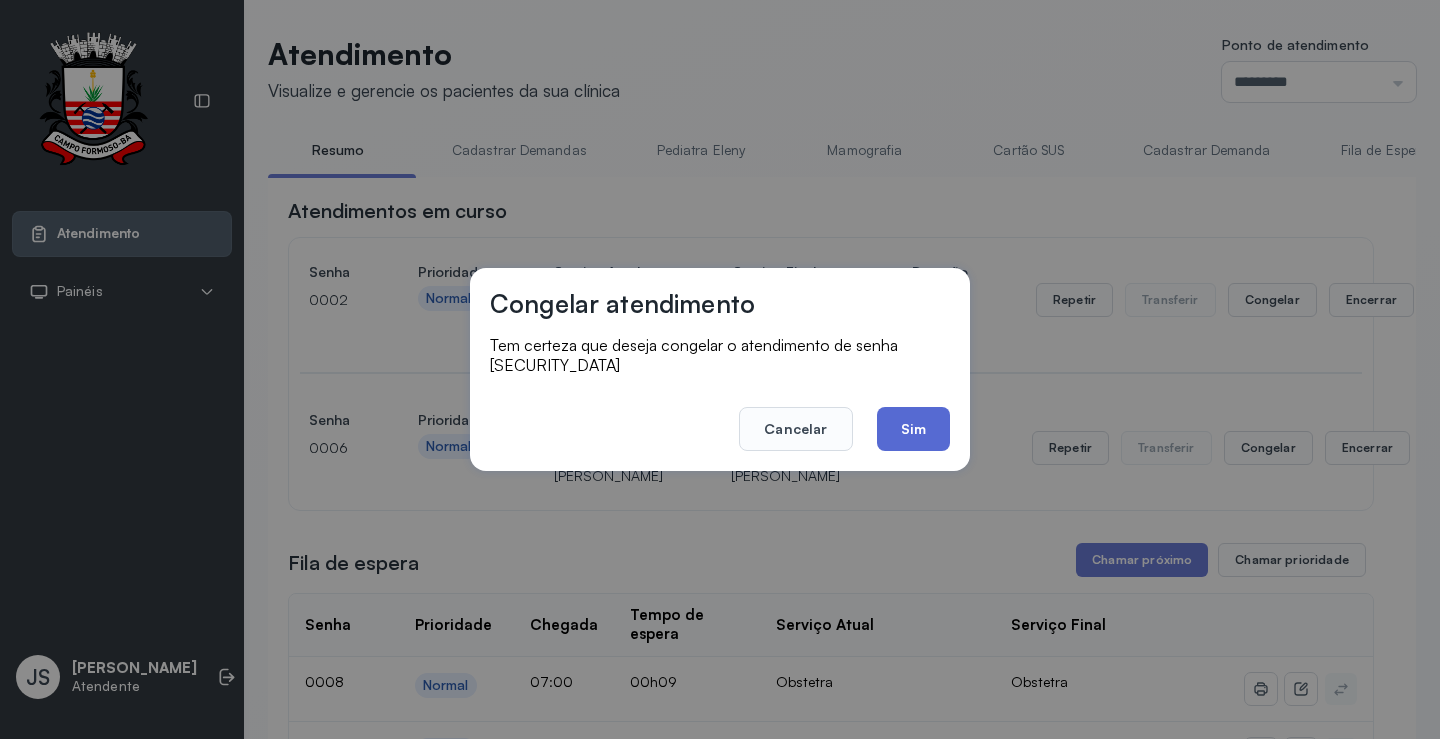 click on "Sim" 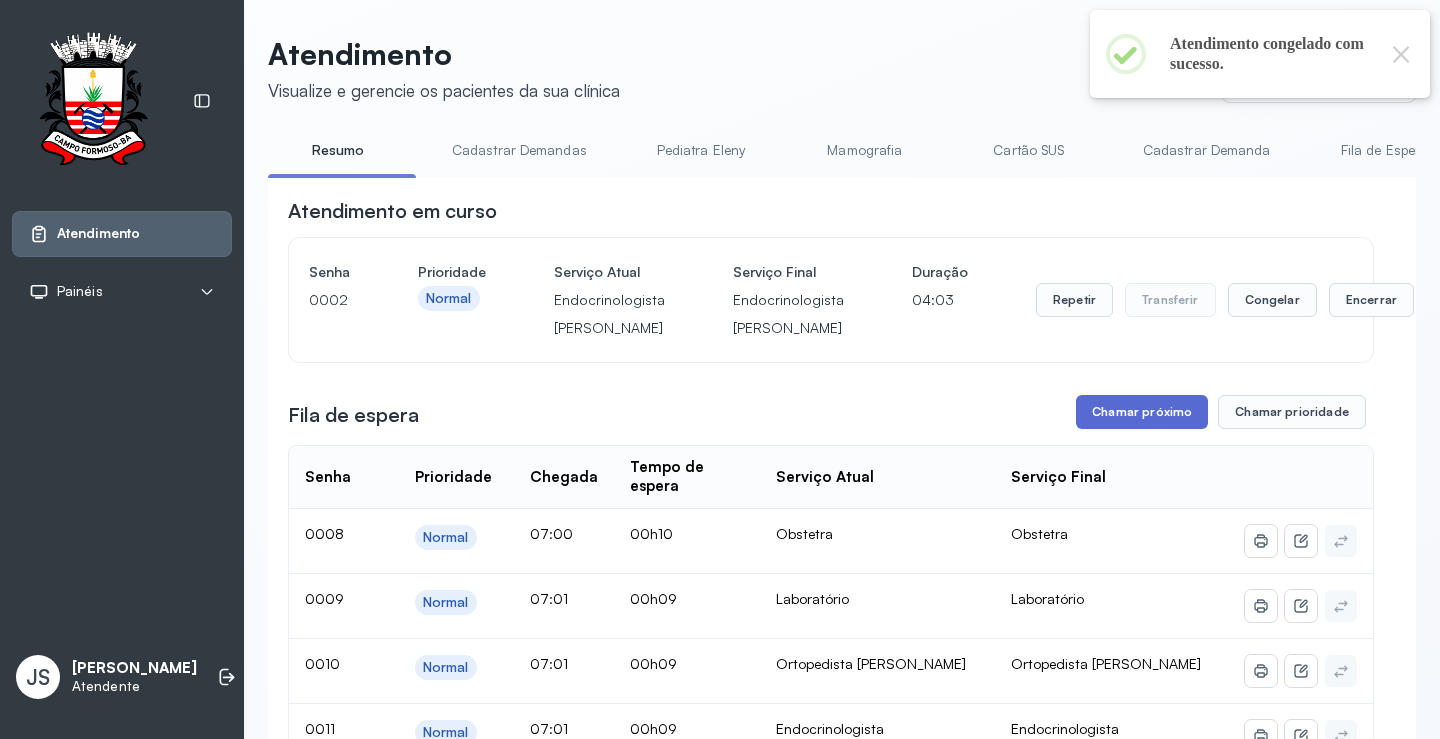 click on "Chamar próximo" at bounding box center [1142, 412] 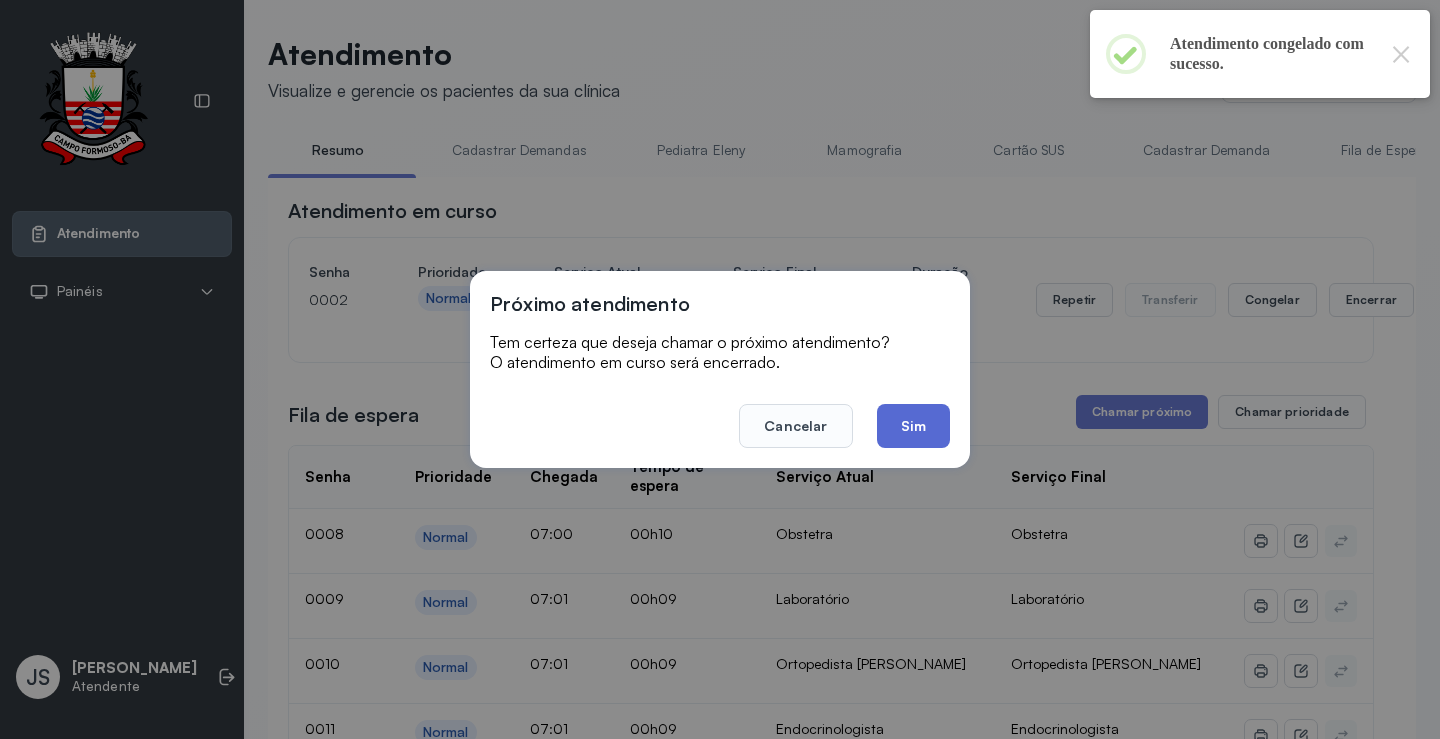 click on "Sim" 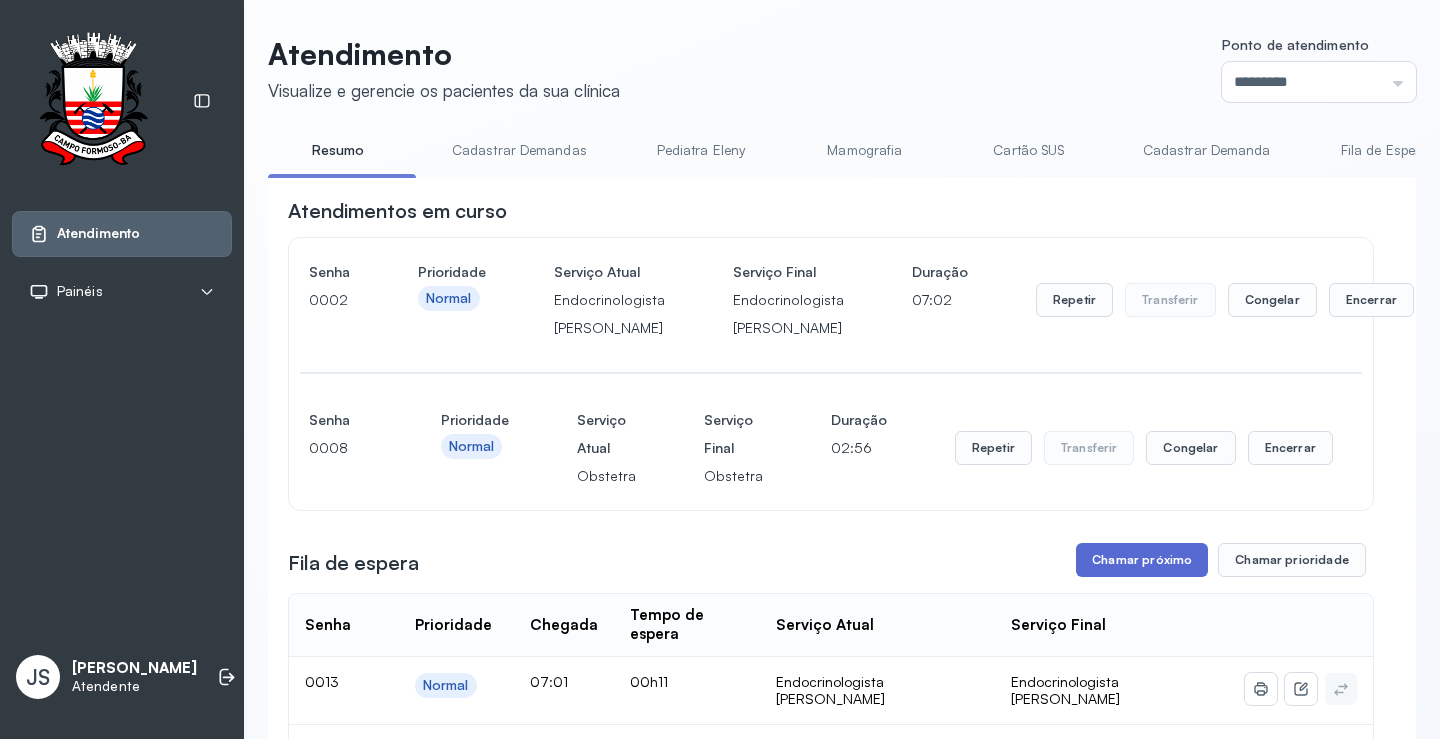 click on "Chamar próximo" at bounding box center (1142, 560) 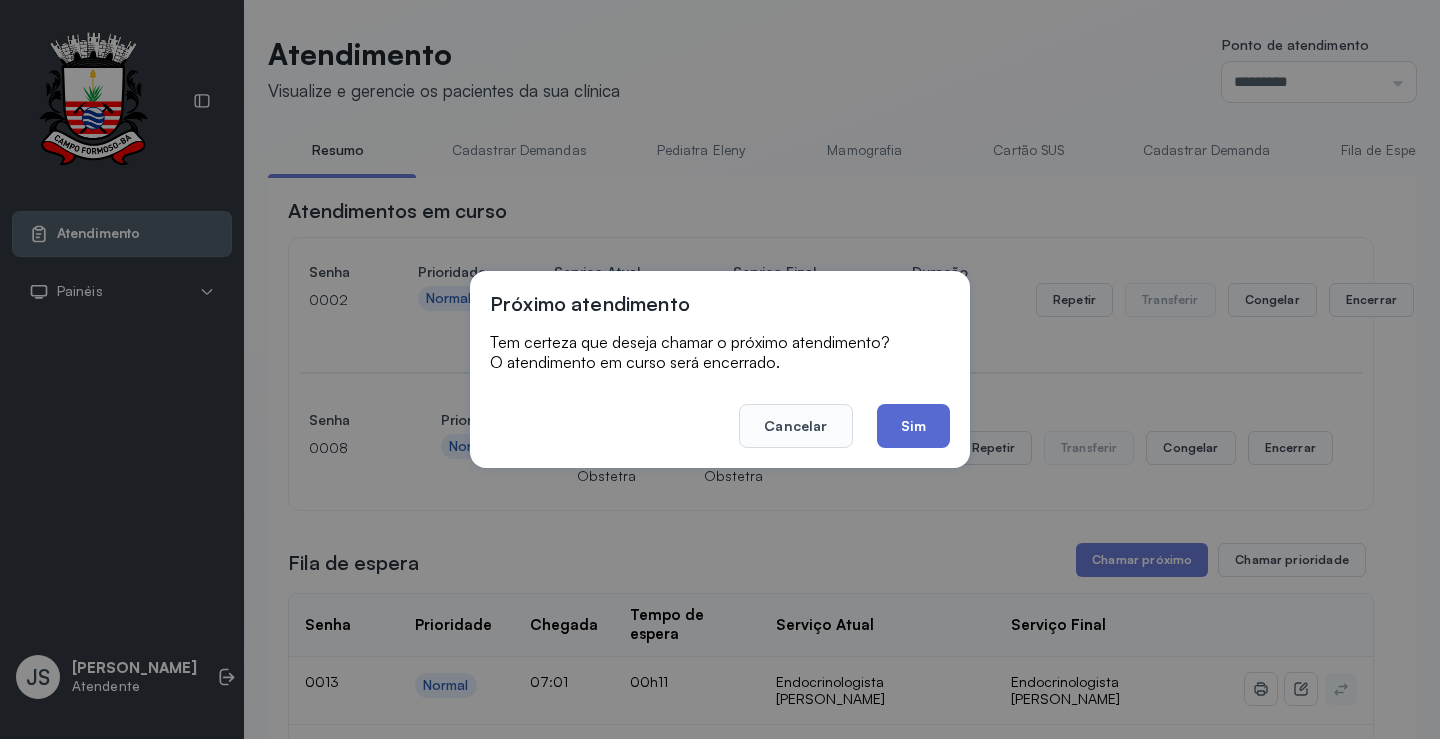 click on "Sim" 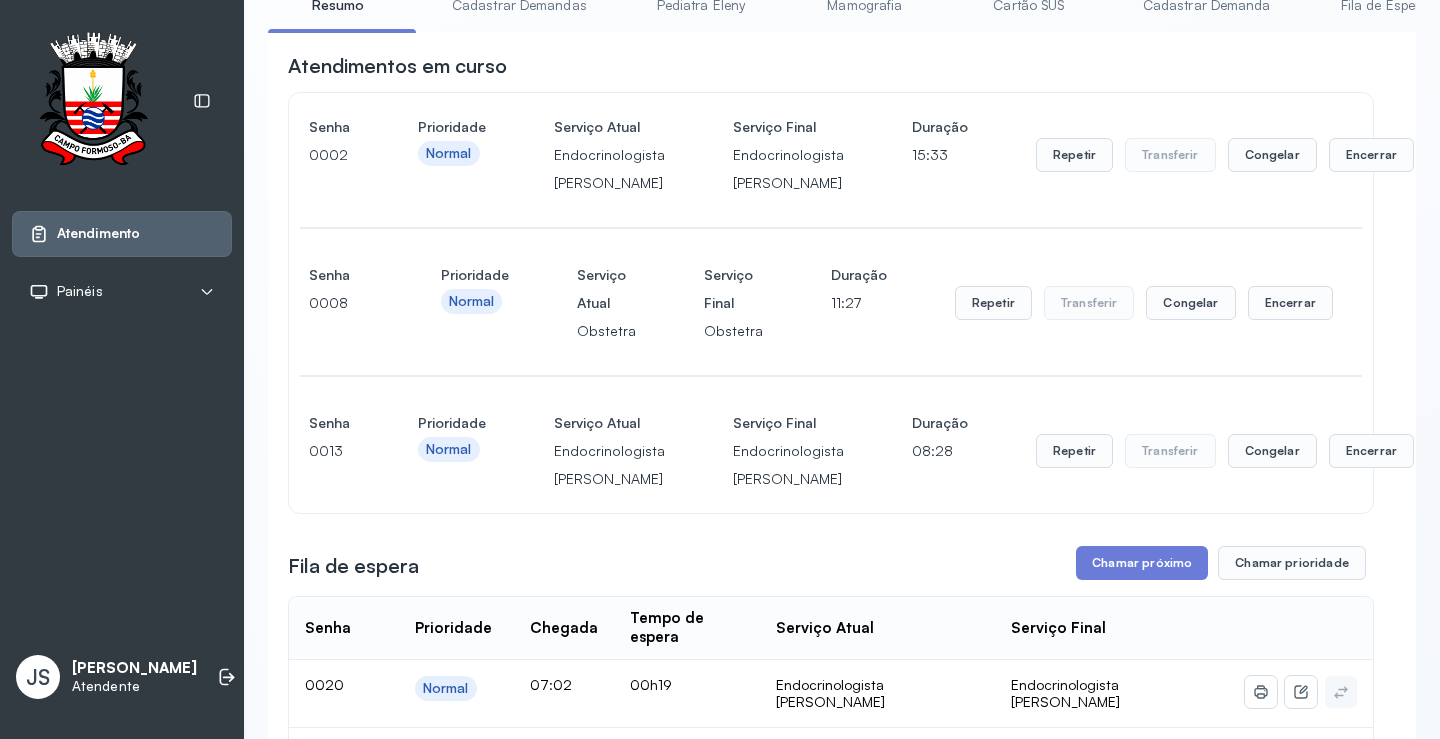 scroll, scrollTop: 400, scrollLeft: 0, axis: vertical 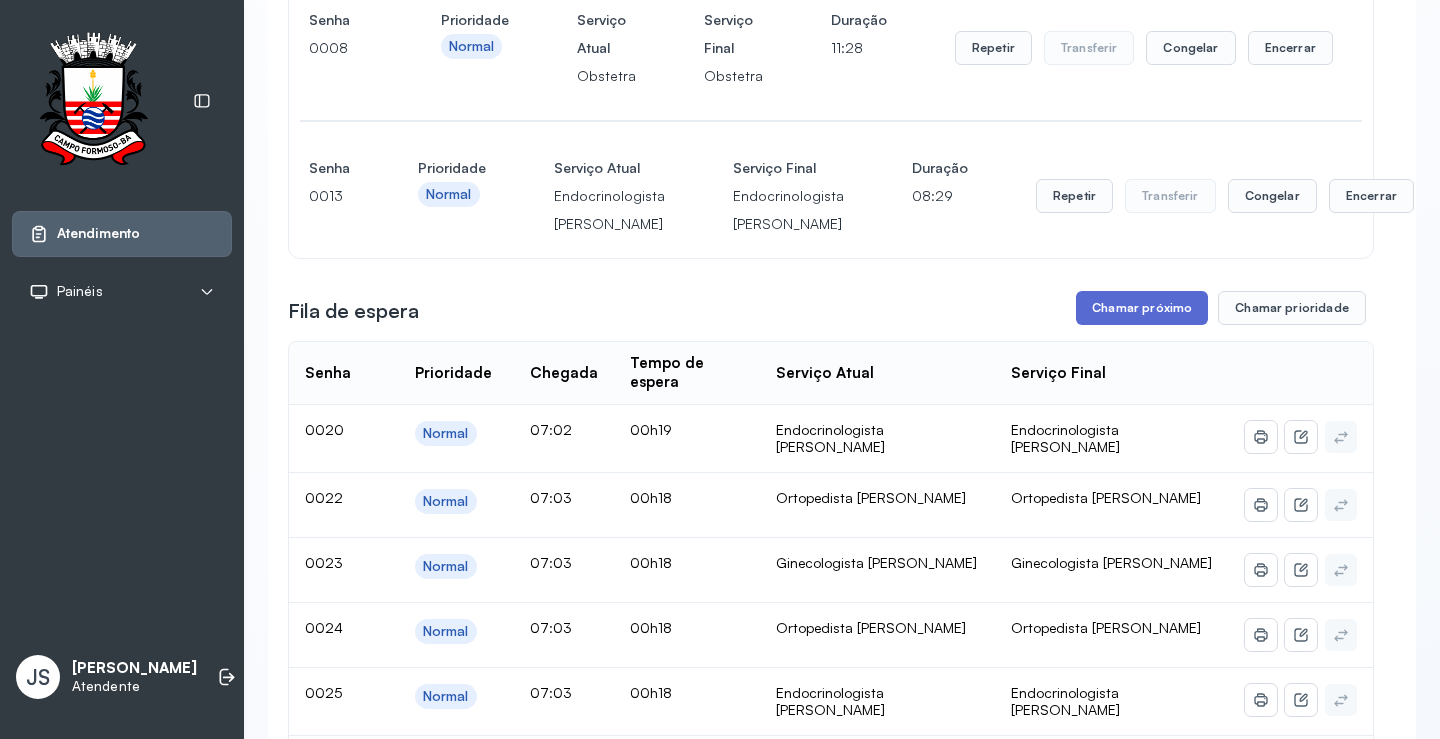 click on "Chamar próximo" at bounding box center [1142, 308] 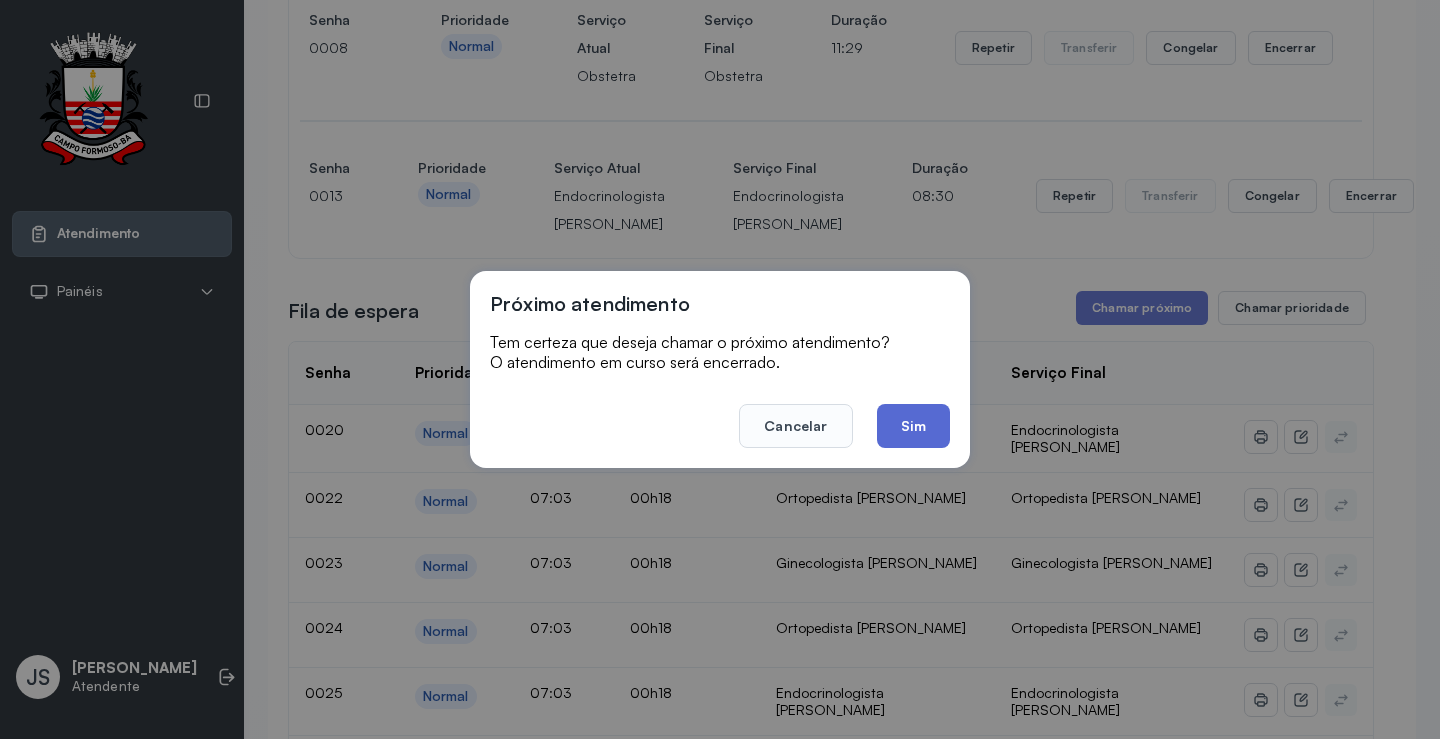 click on "Sim" 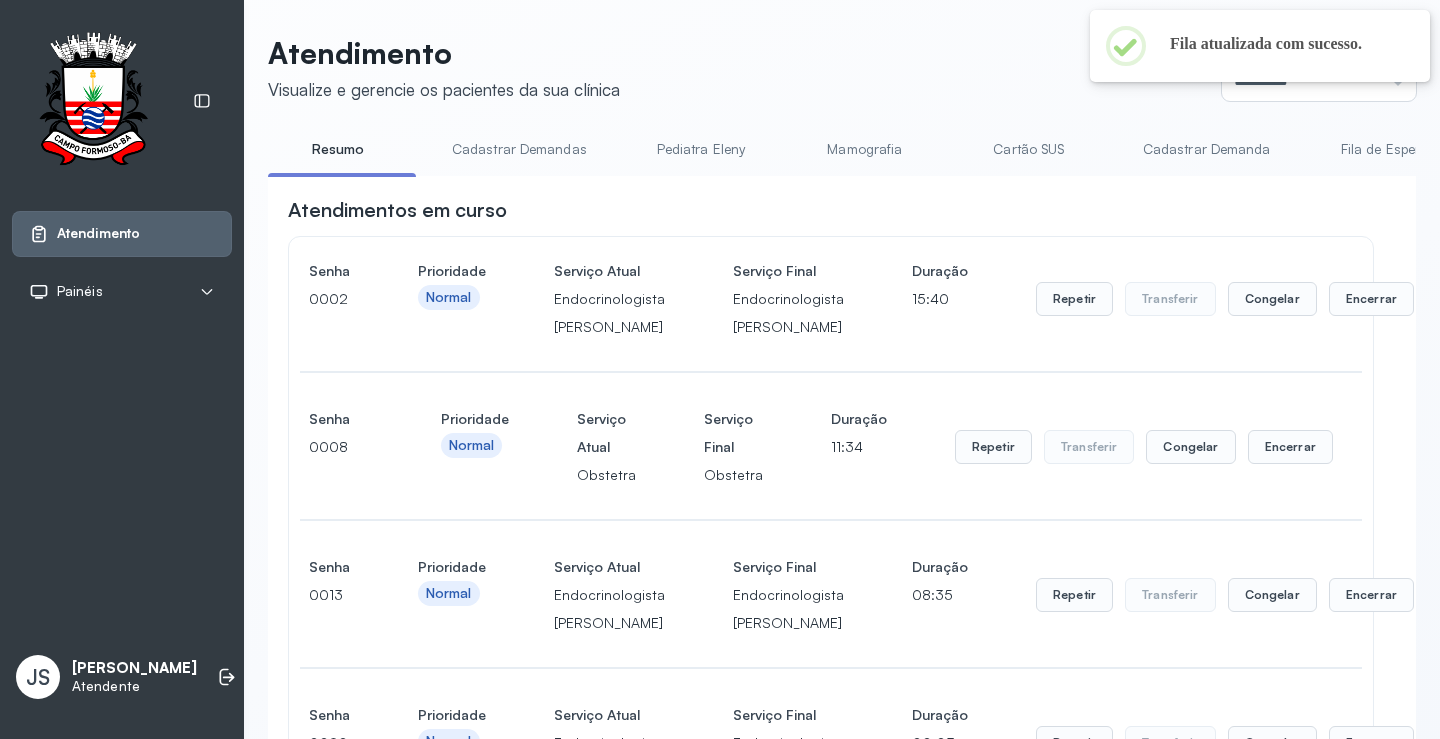 scroll, scrollTop: 400, scrollLeft: 0, axis: vertical 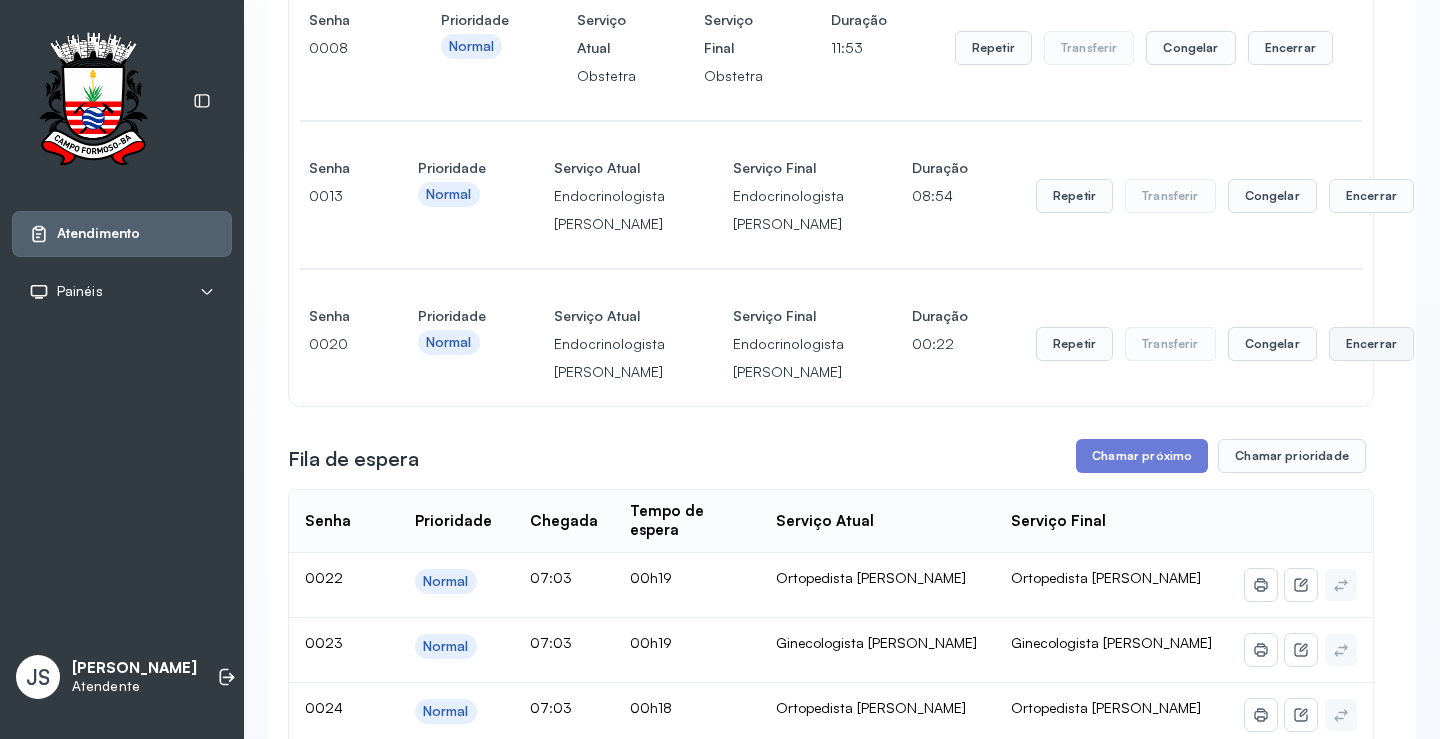 click on "Encerrar" at bounding box center (1371, -100) 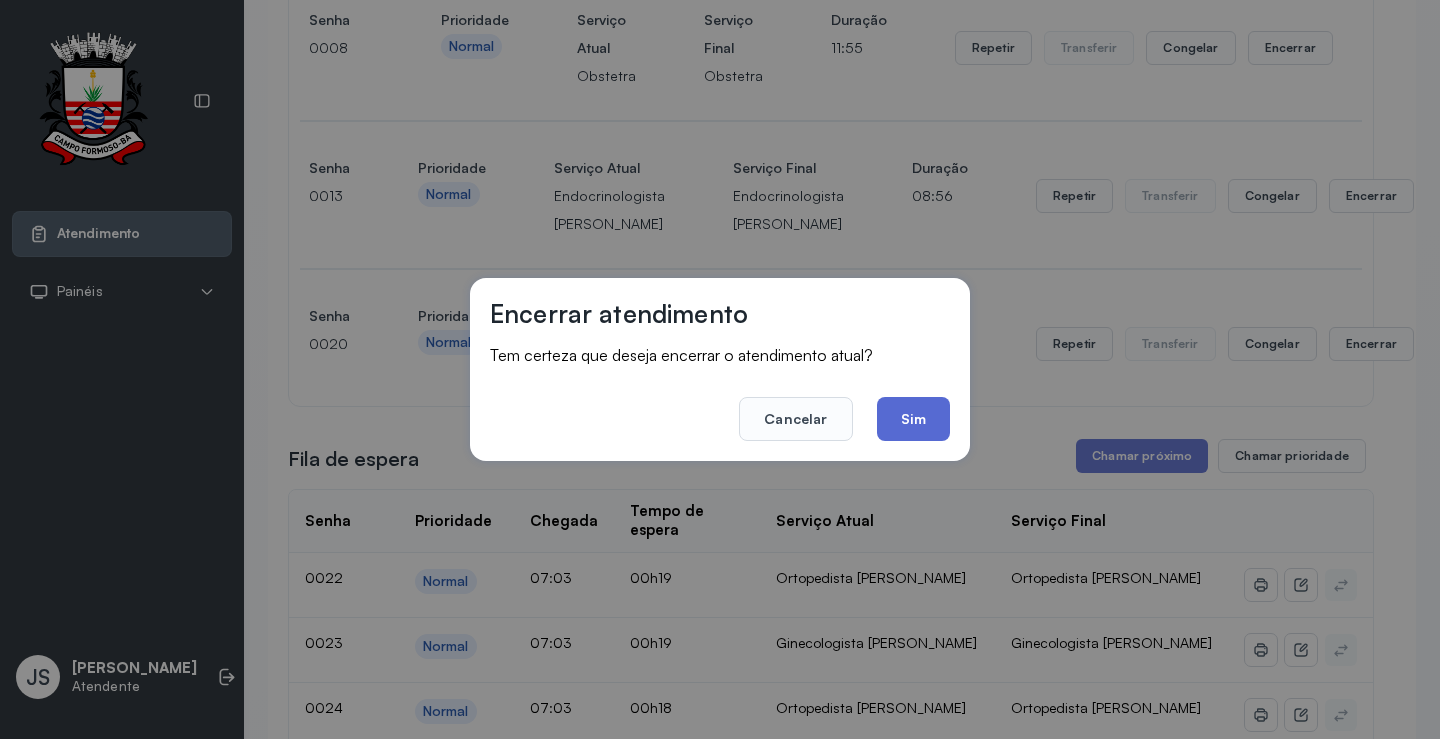 click on "Sim" 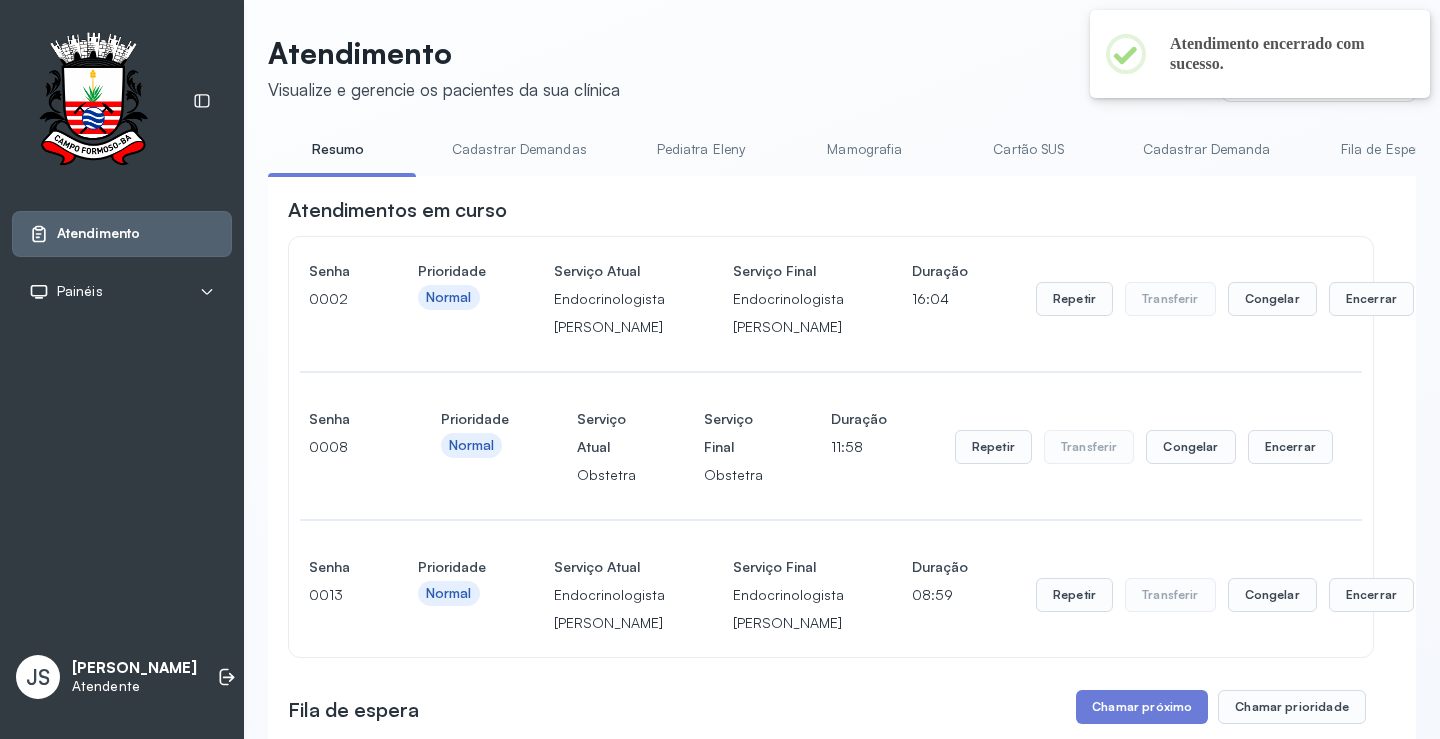 scroll, scrollTop: 400, scrollLeft: 0, axis: vertical 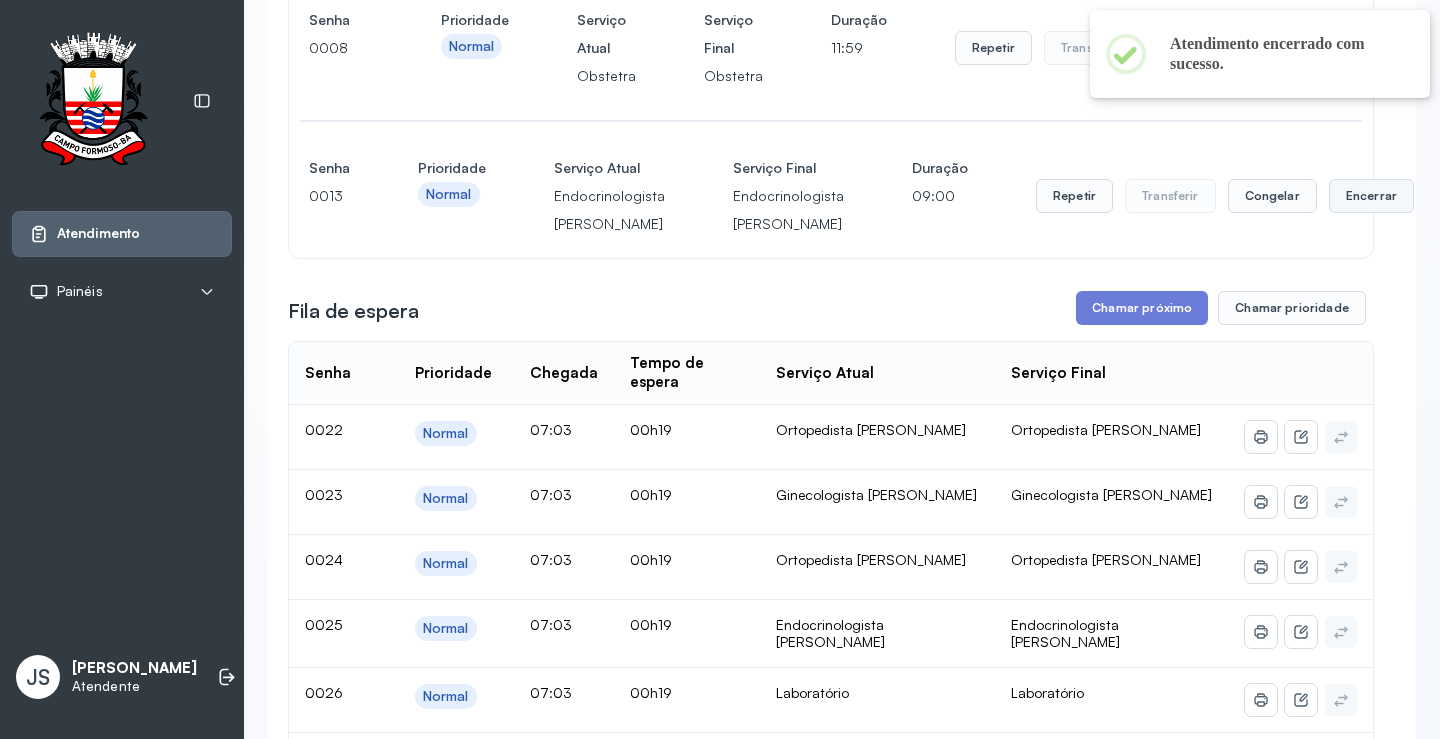 click on "Encerrar" at bounding box center (1371, -100) 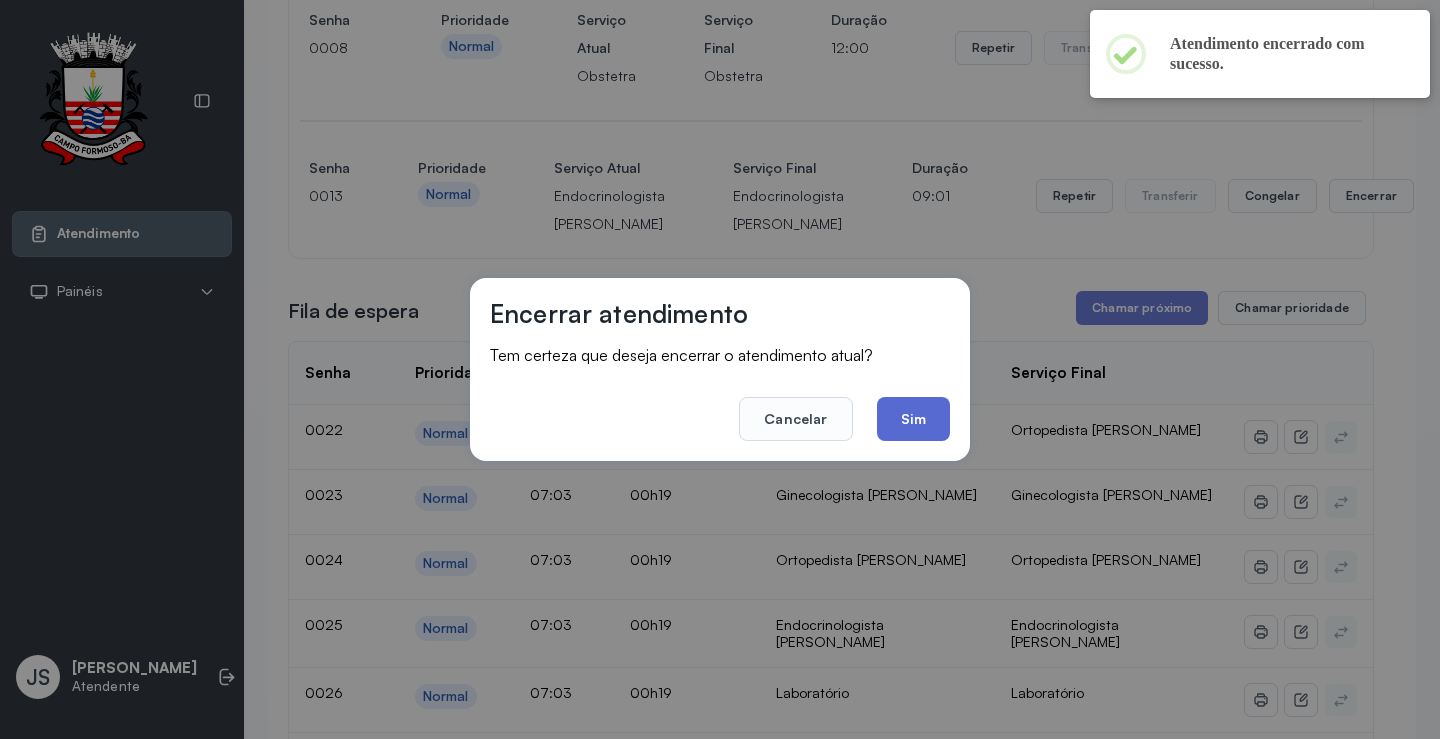 click on "Sim" 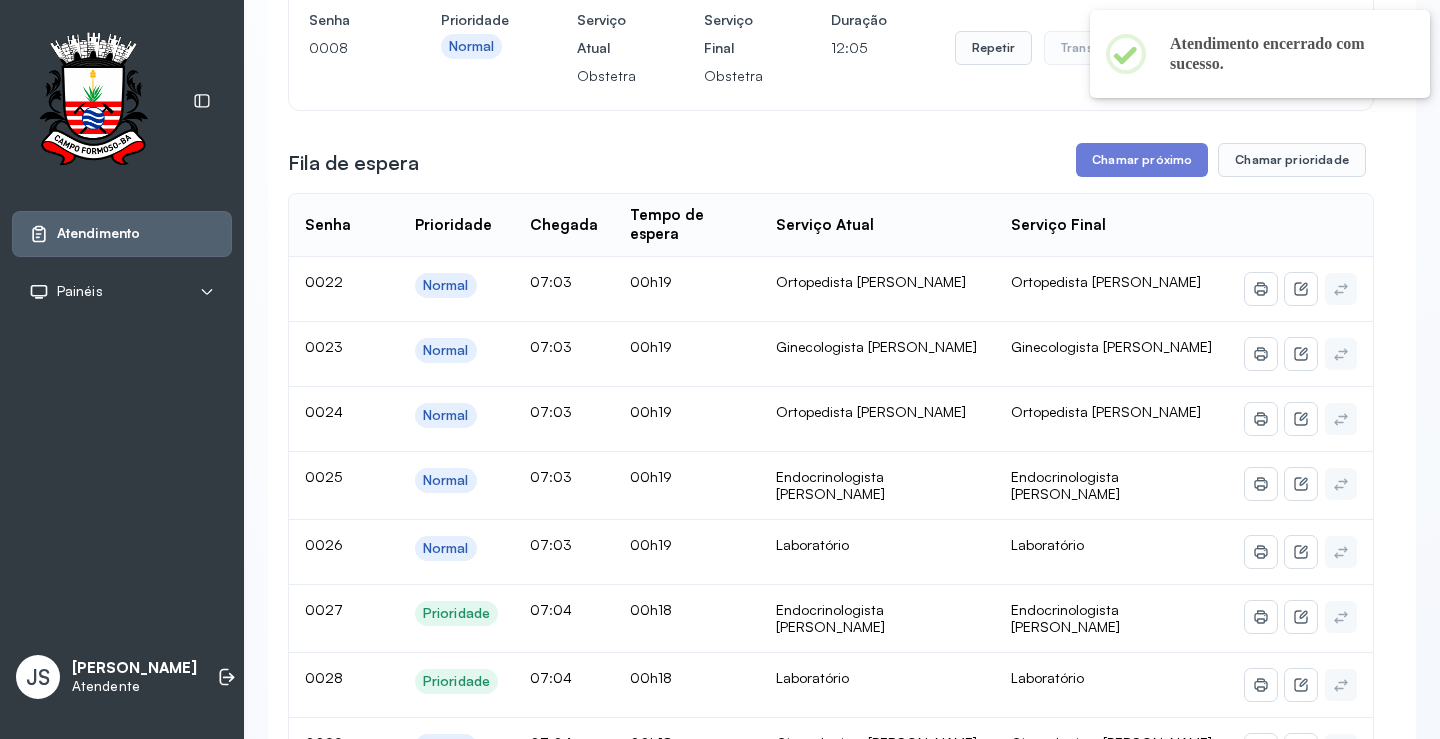 scroll, scrollTop: 300, scrollLeft: 0, axis: vertical 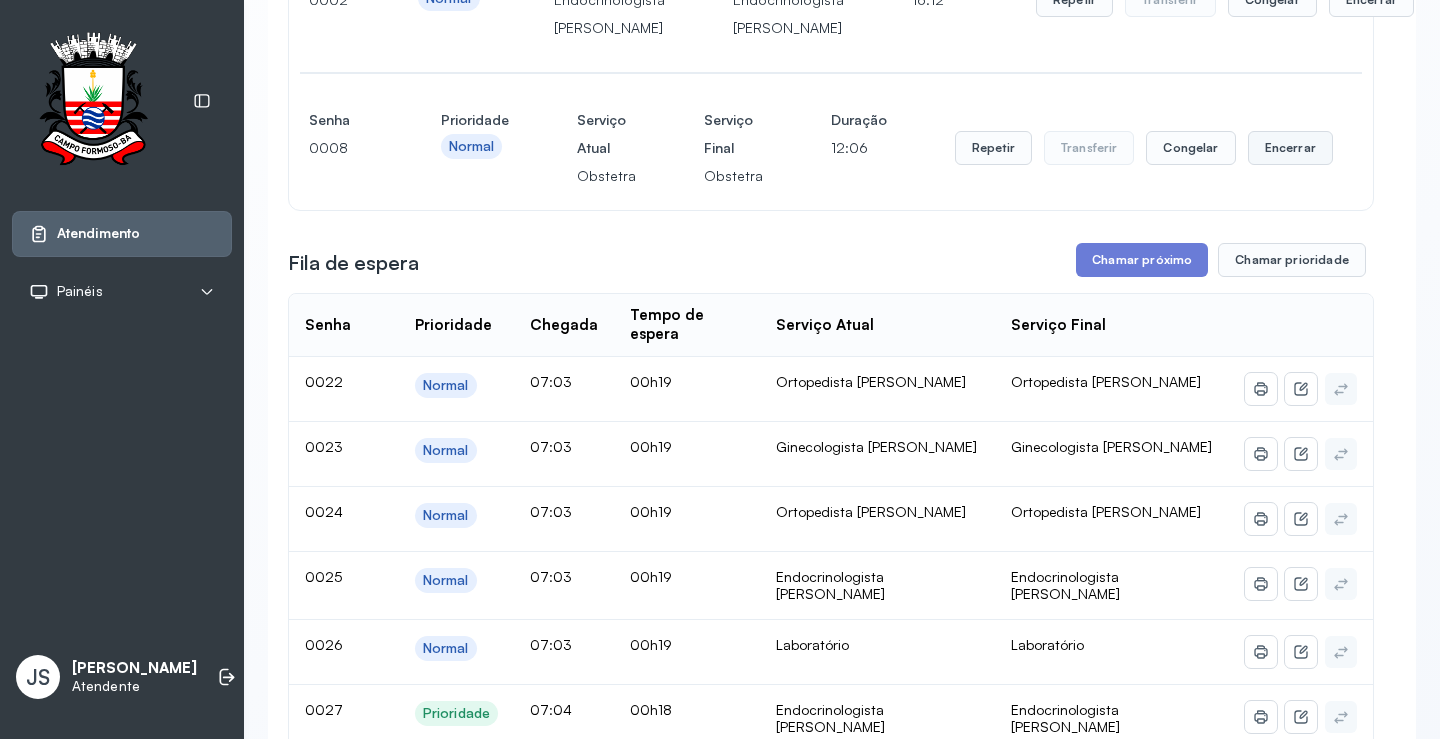 click on "Encerrar" at bounding box center [1371, 0] 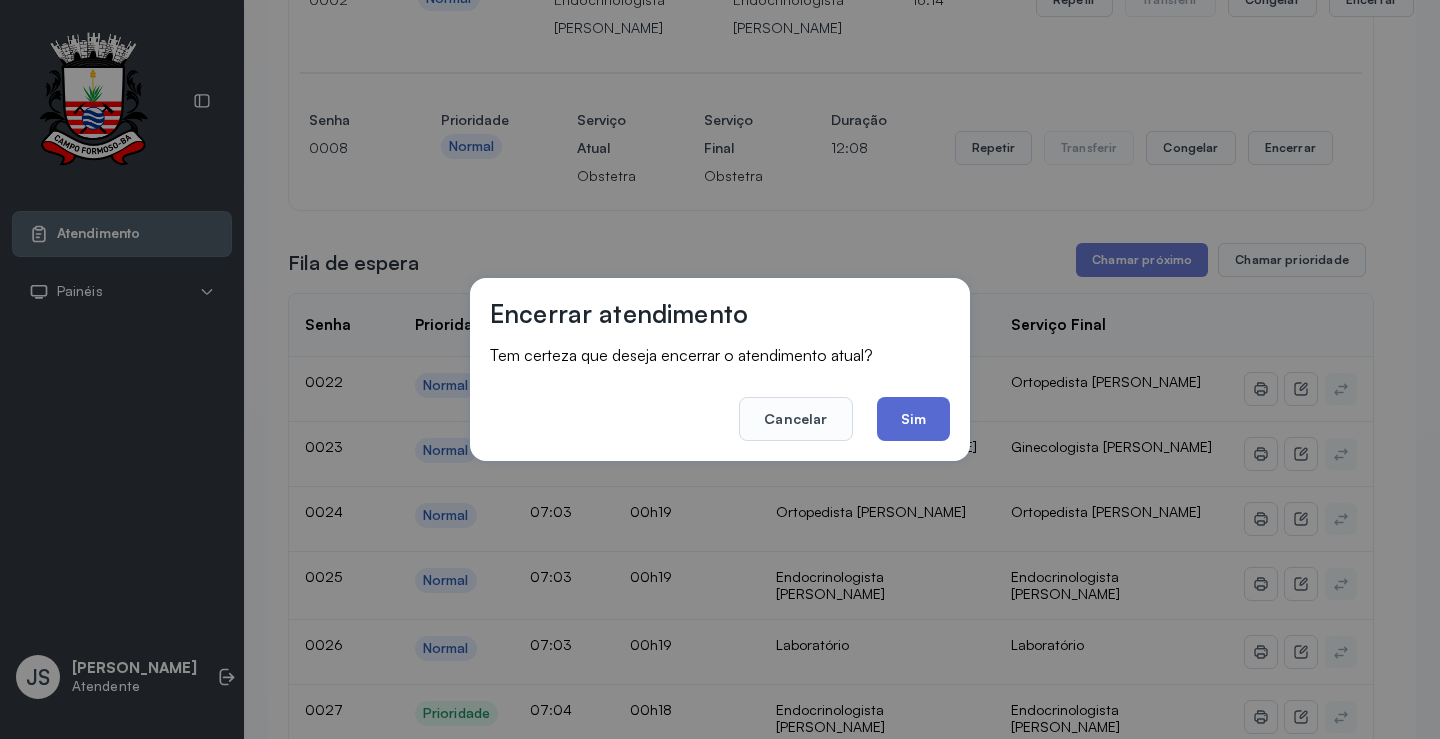 click on "Sim" 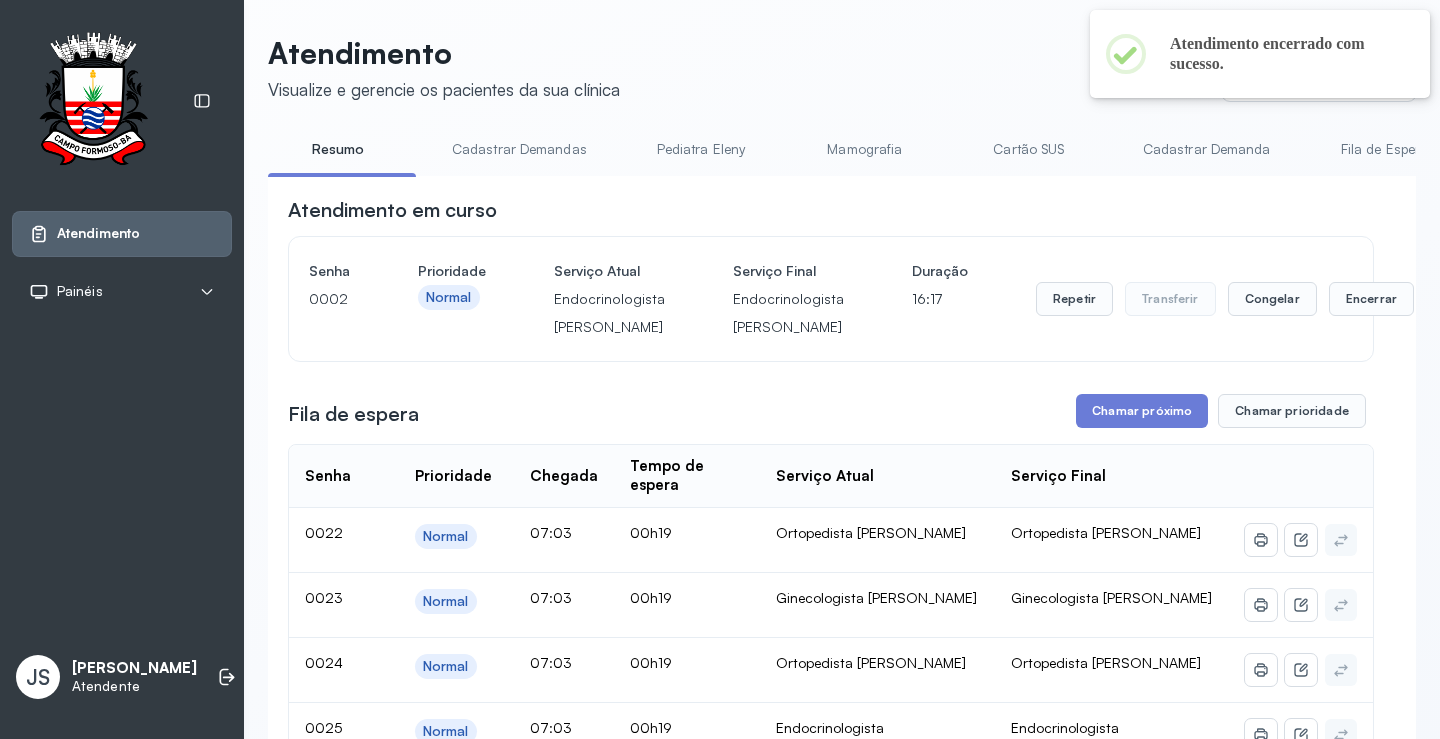scroll, scrollTop: 300, scrollLeft: 0, axis: vertical 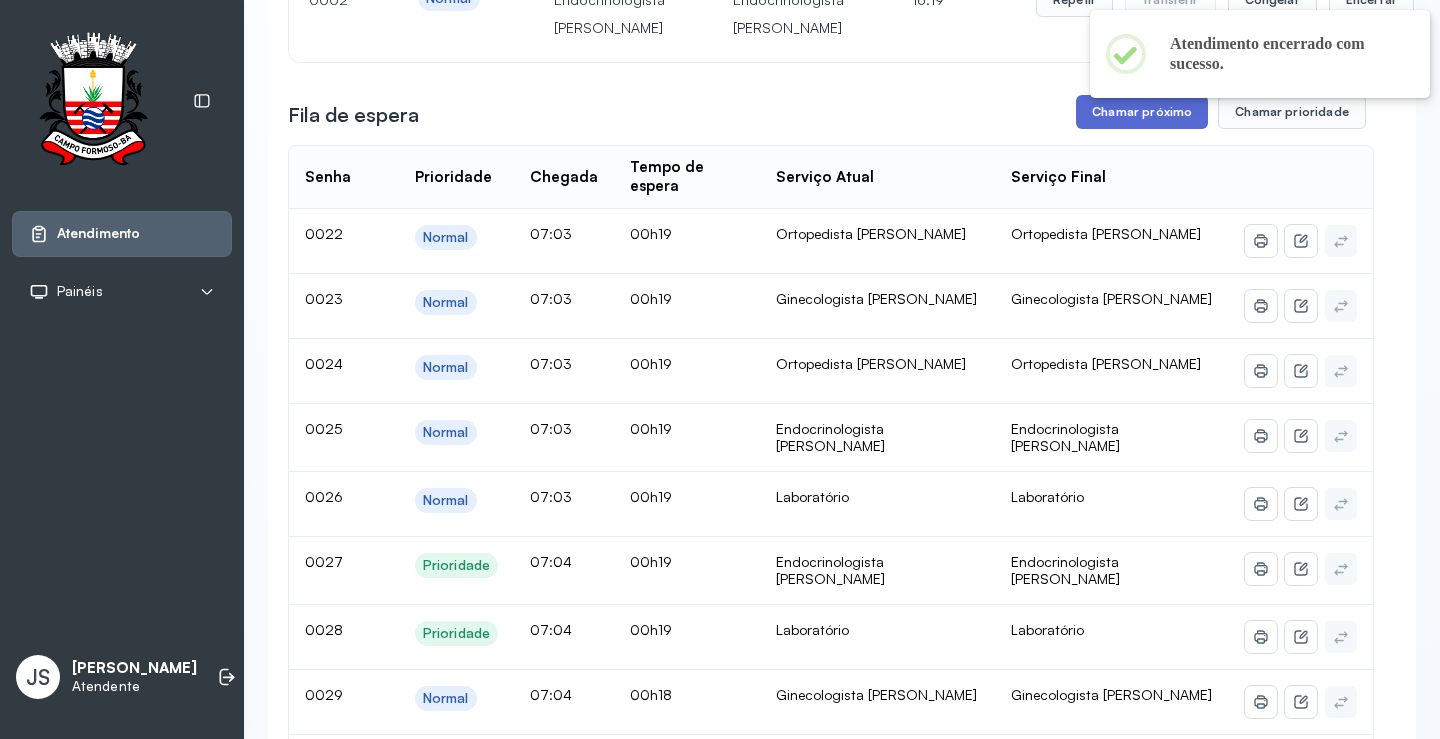 click on "Chamar próximo" at bounding box center (1142, 112) 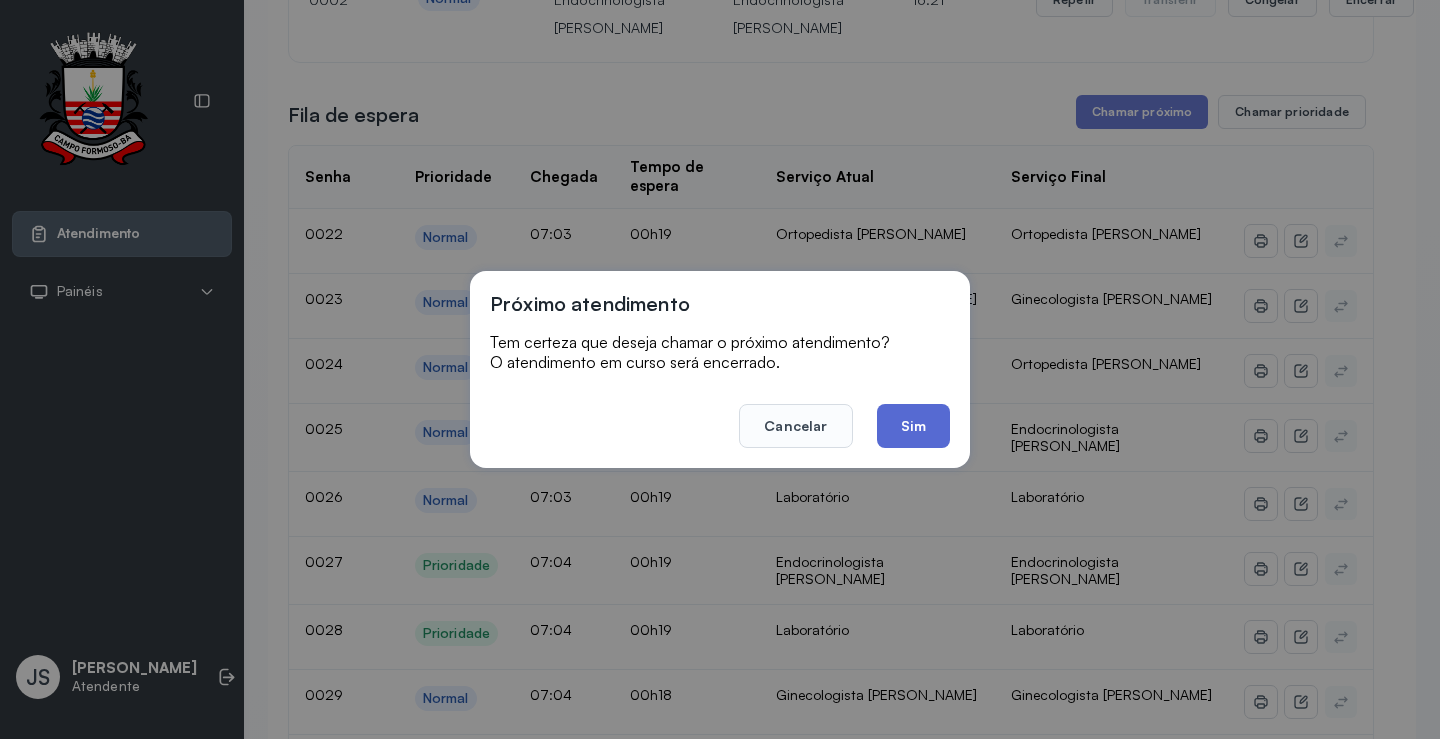 click on "Sim" 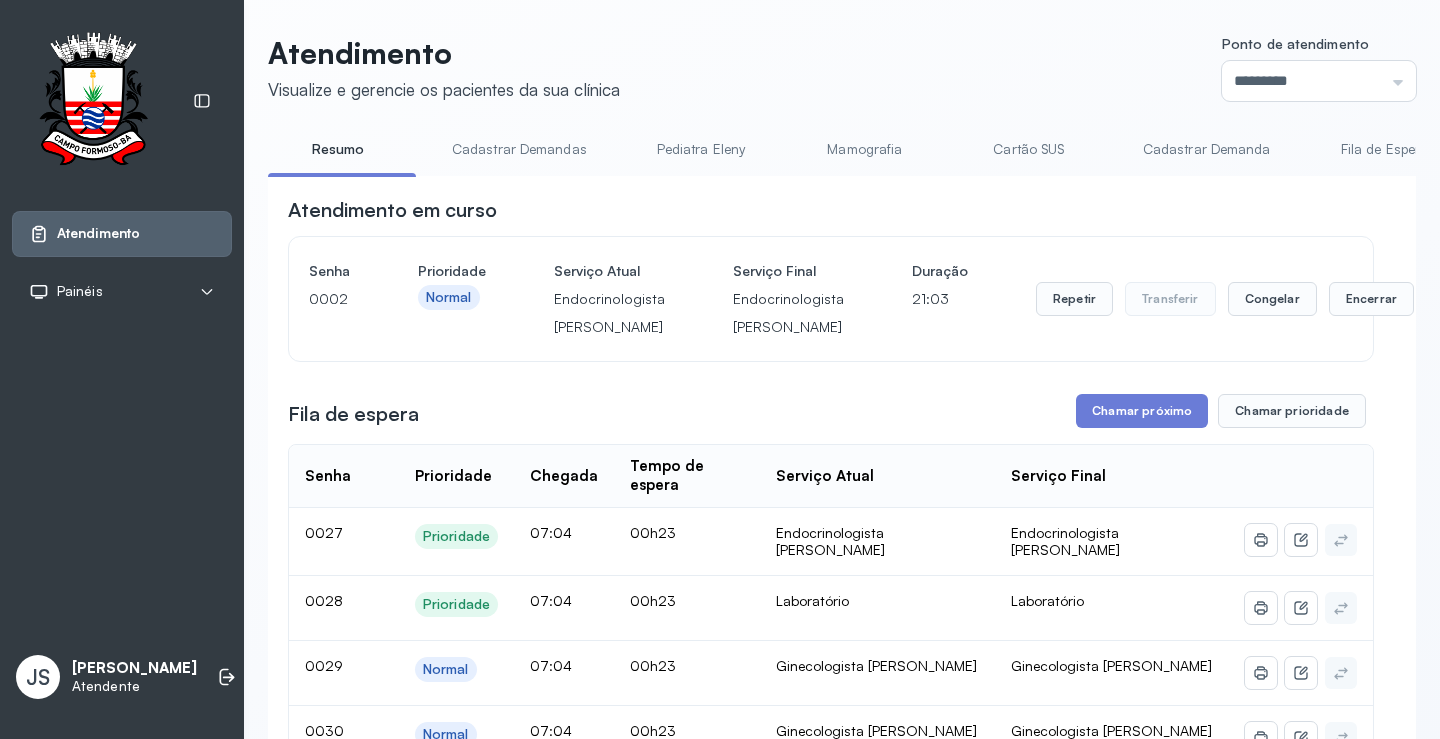 scroll, scrollTop: 300, scrollLeft: 0, axis: vertical 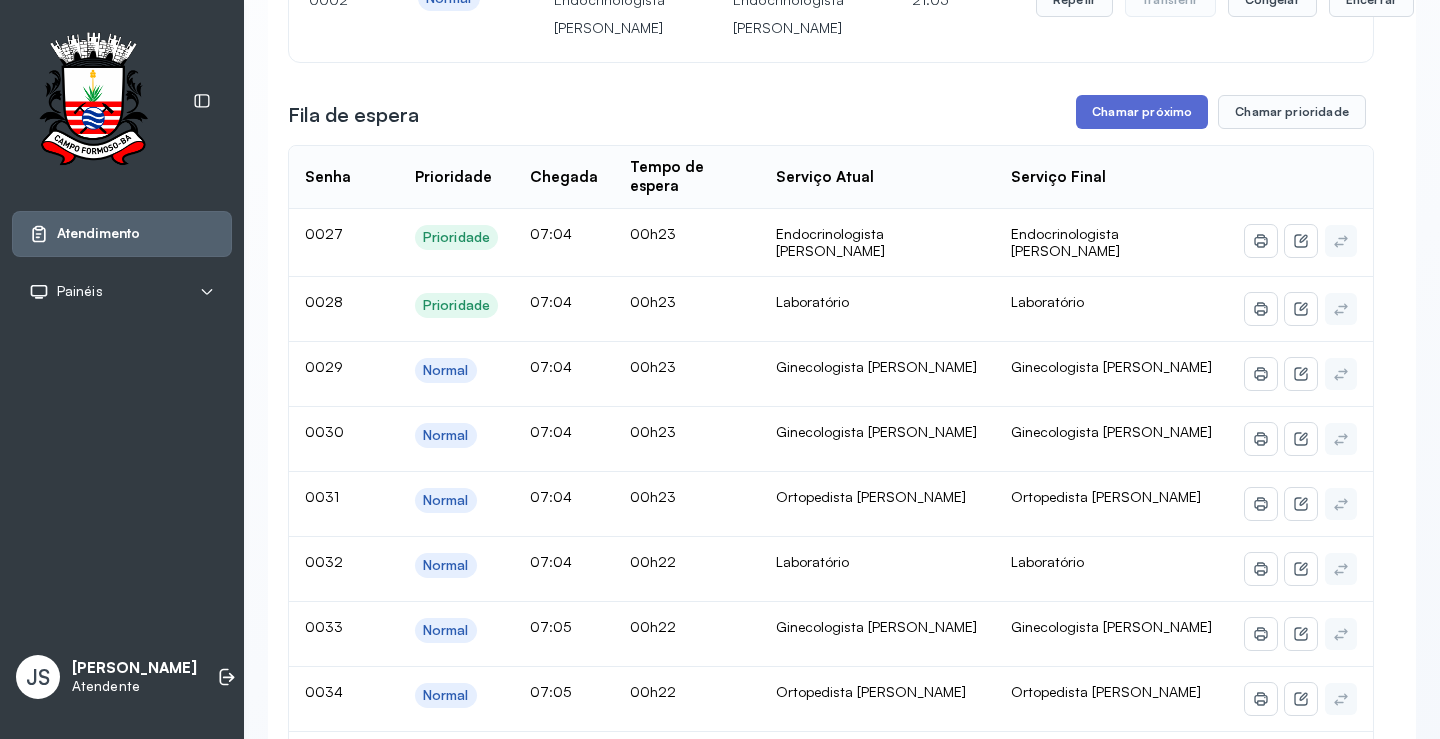 click on "Chamar próximo" at bounding box center [1142, 112] 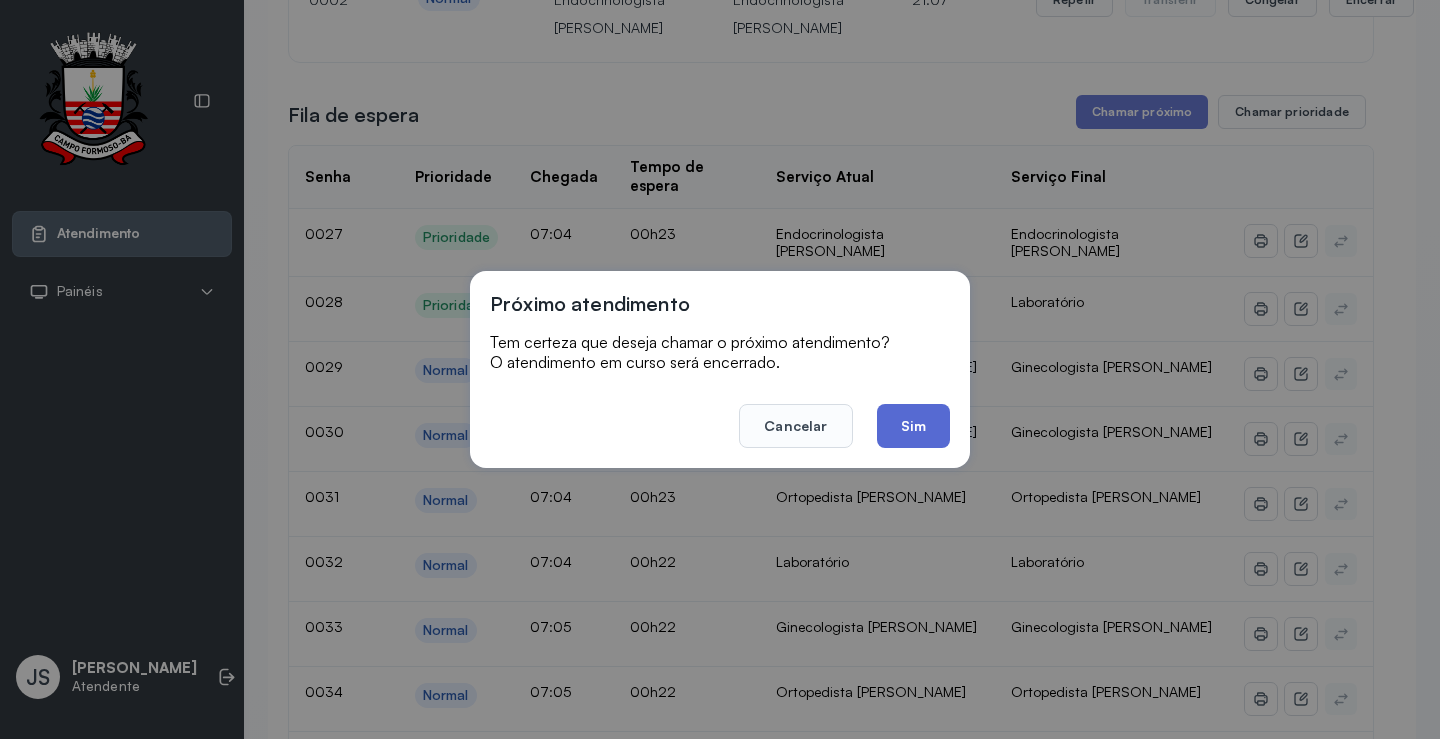 click on "Sim" 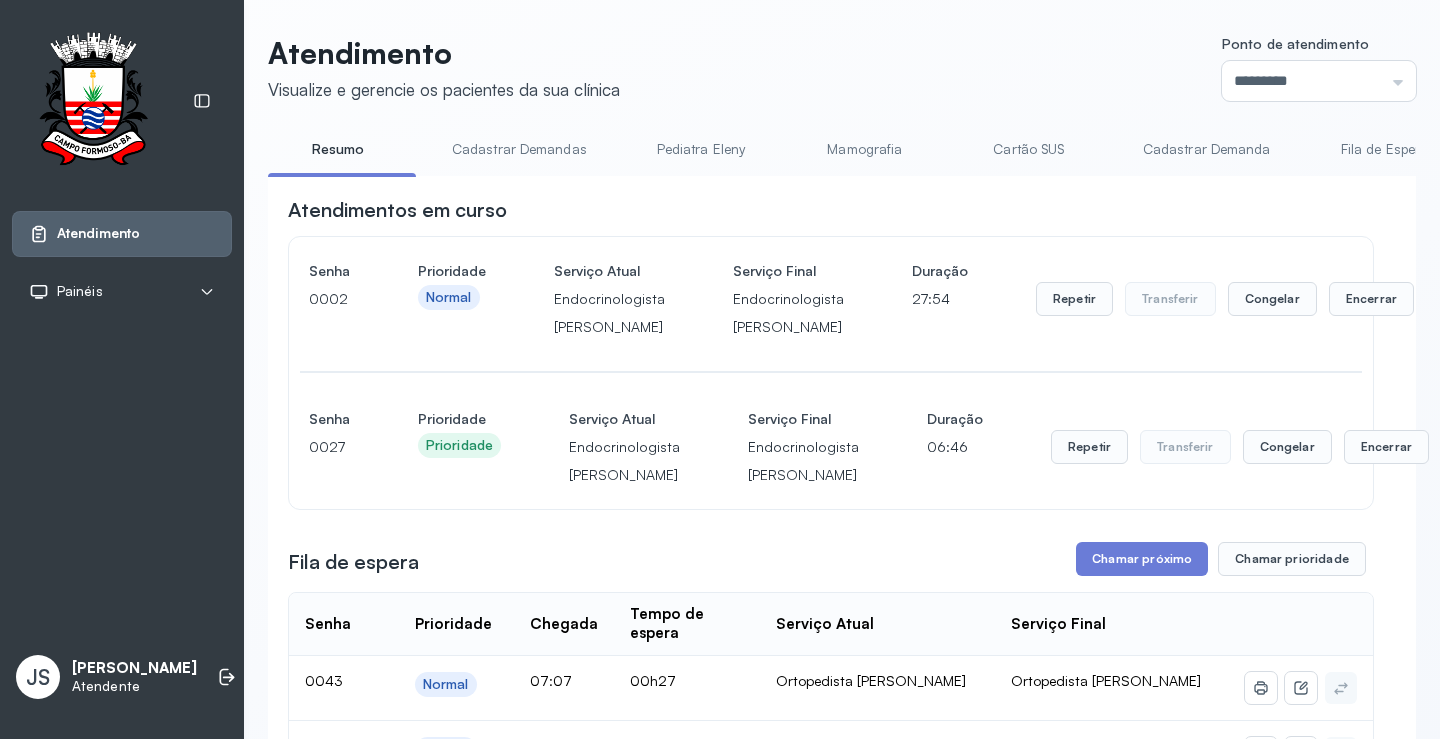 scroll, scrollTop: 300, scrollLeft: 0, axis: vertical 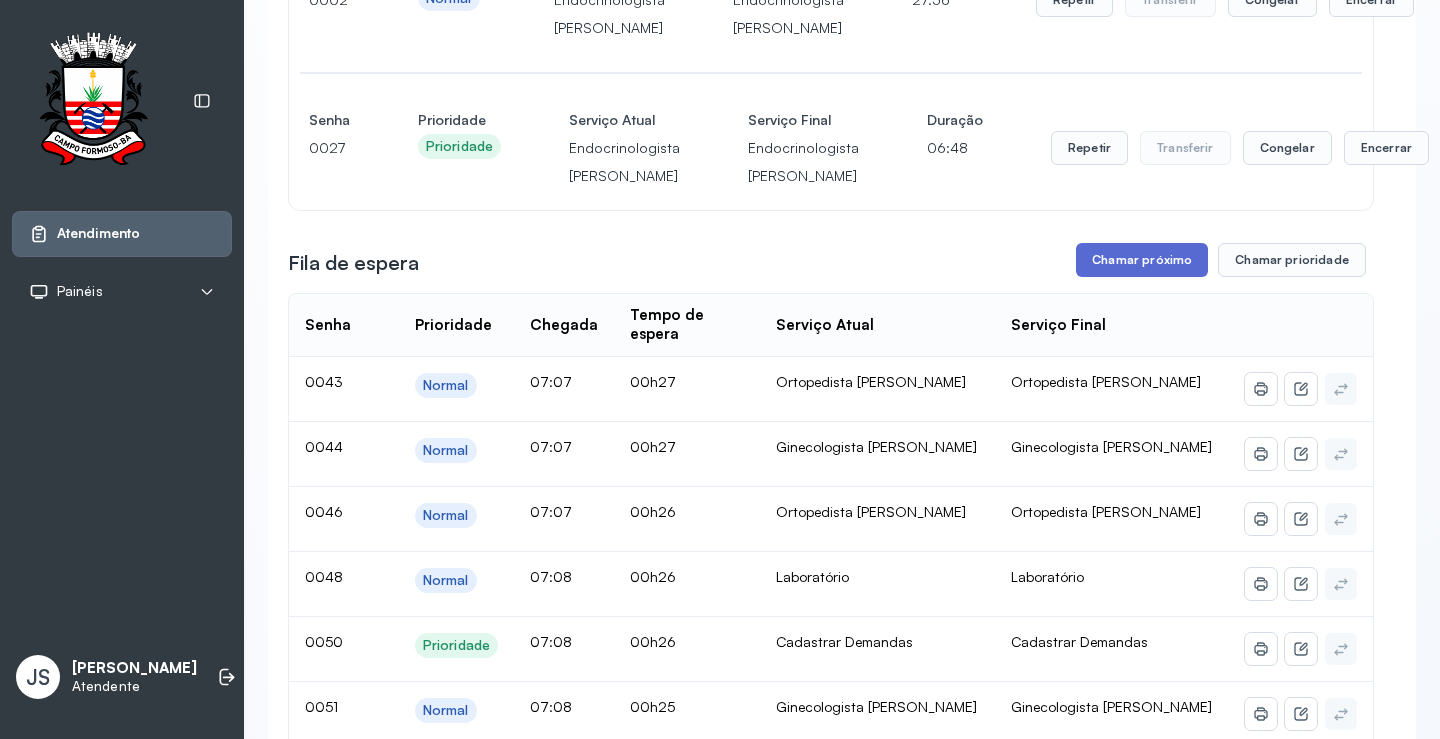 click on "Chamar próximo" at bounding box center (1142, 260) 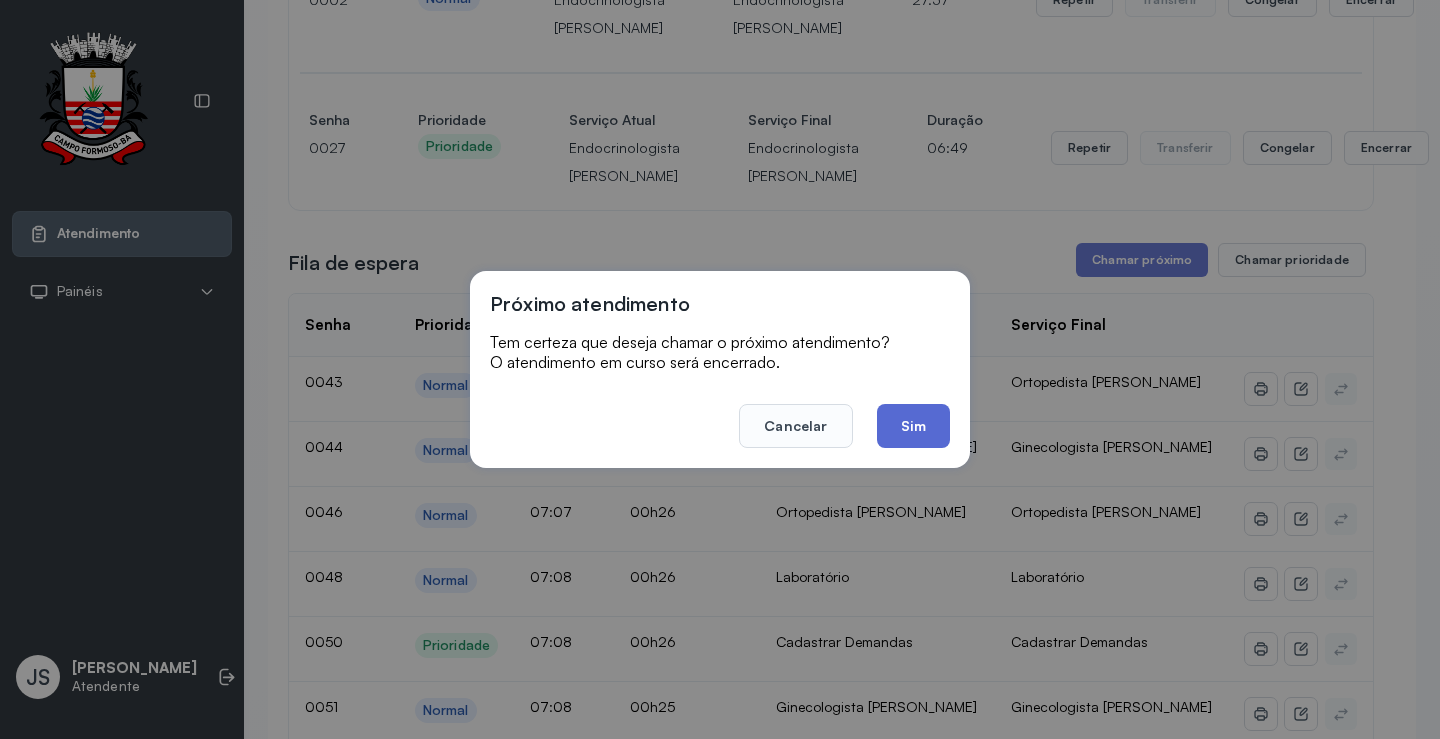 click on "Sim" 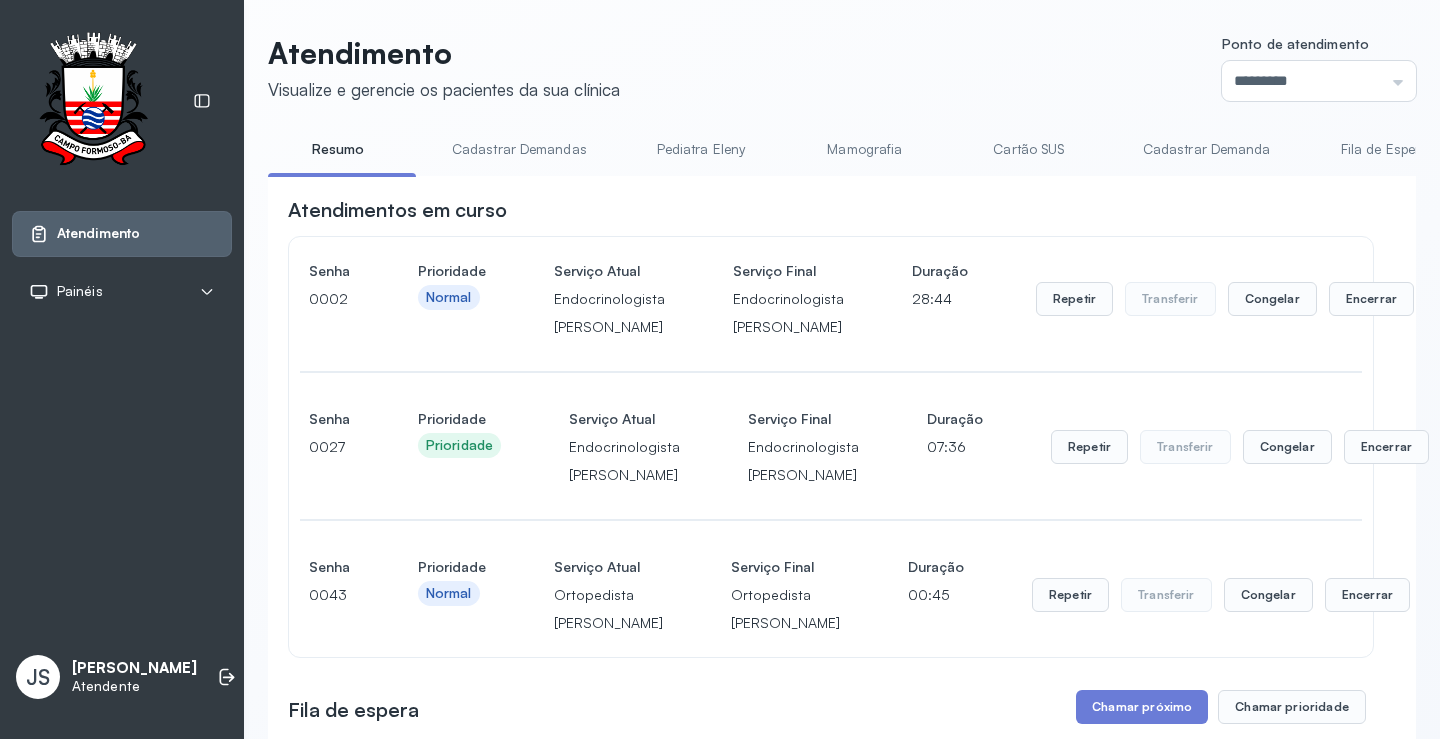 scroll, scrollTop: 300, scrollLeft: 0, axis: vertical 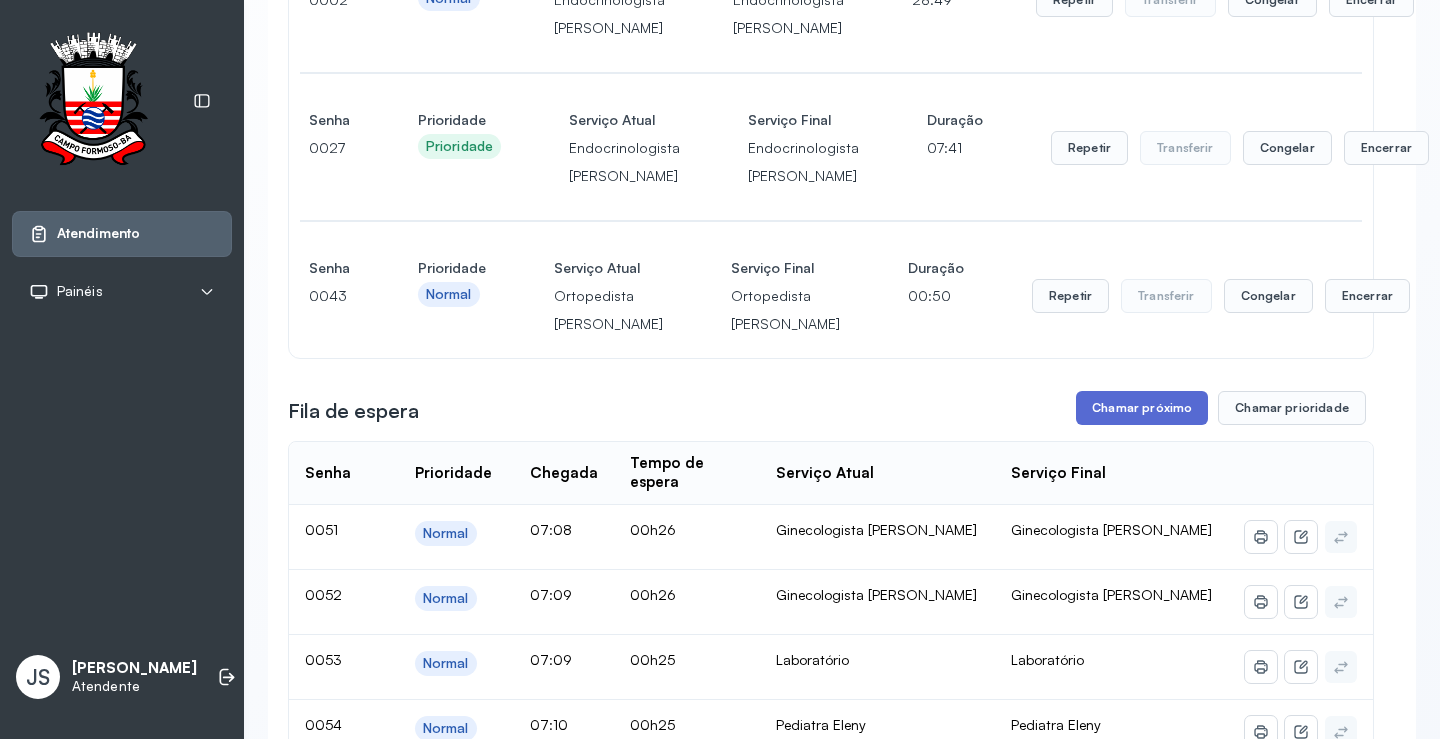 click on "Chamar próximo" at bounding box center [1142, 408] 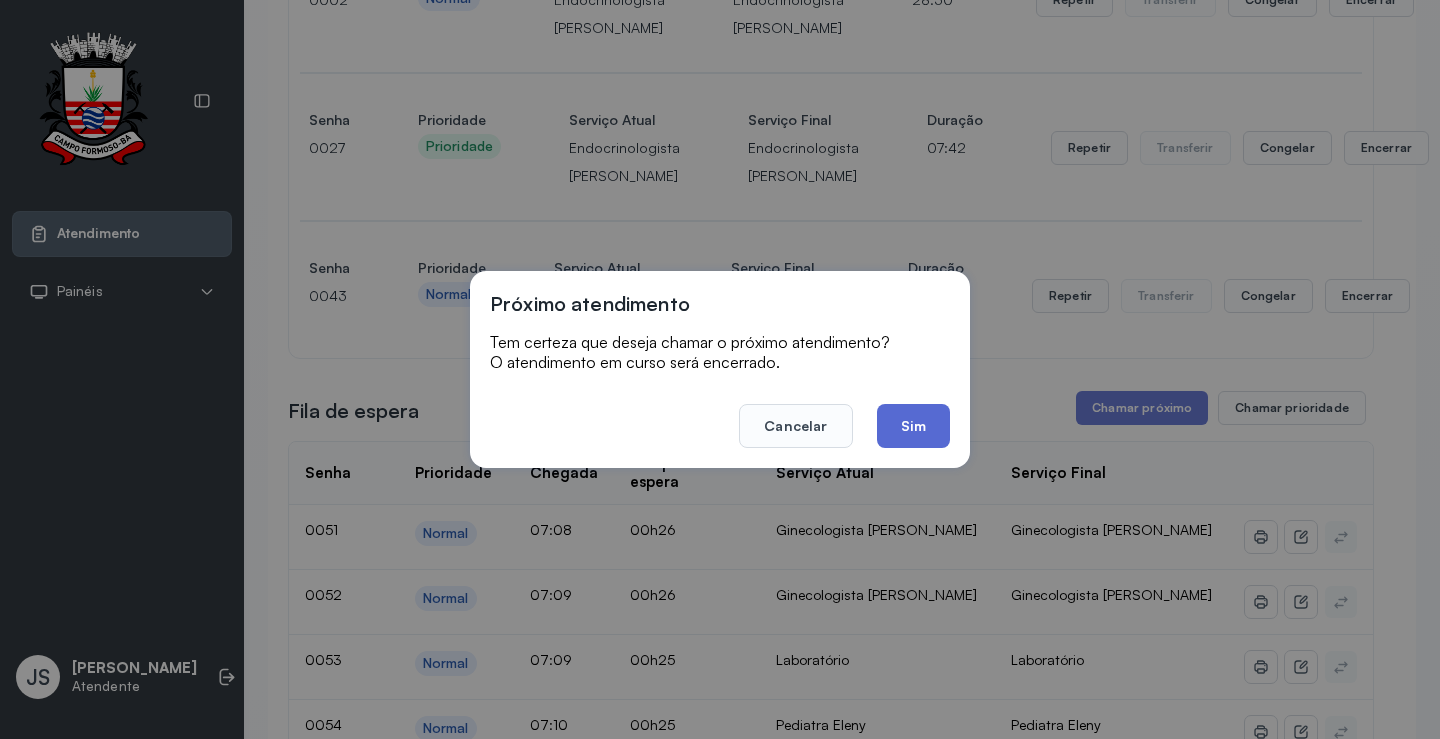 click on "Sim" 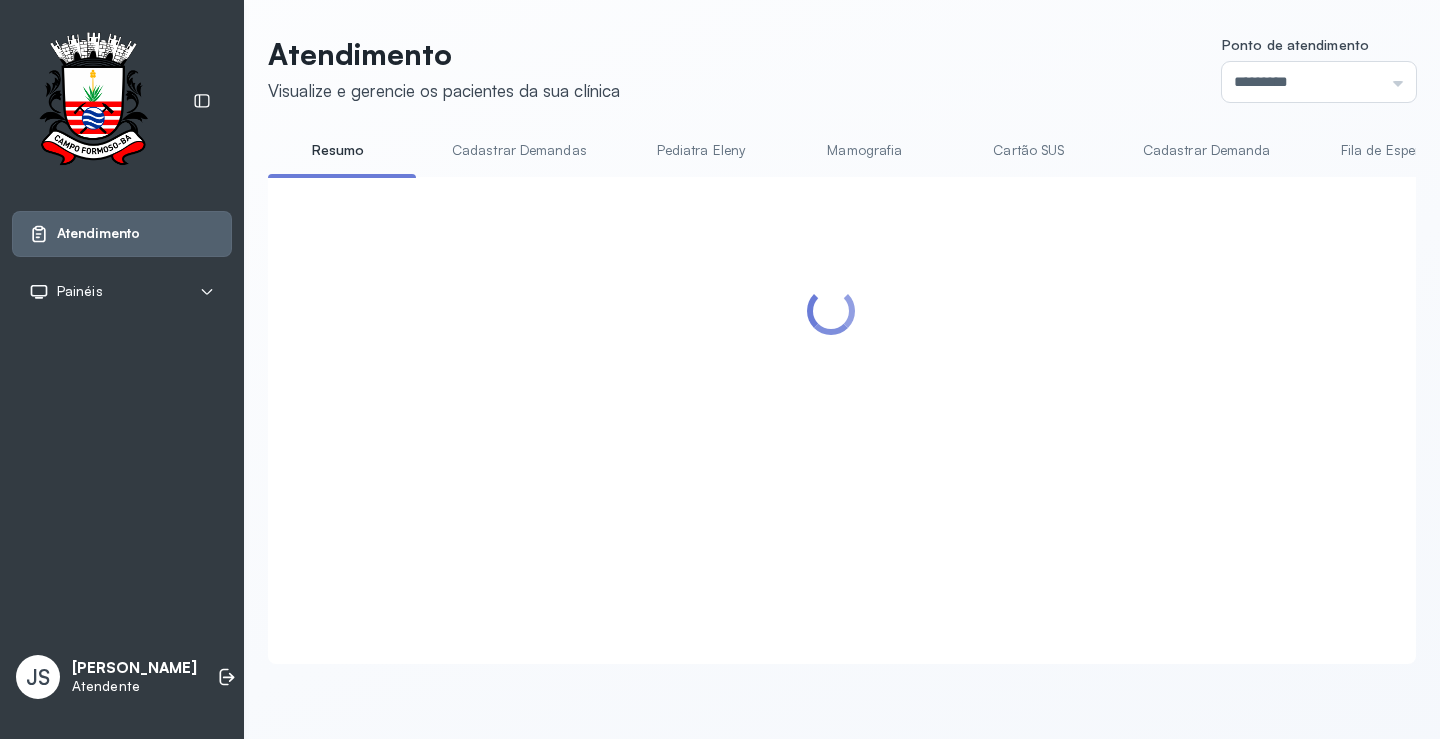 scroll, scrollTop: 1, scrollLeft: 0, axis: vertical 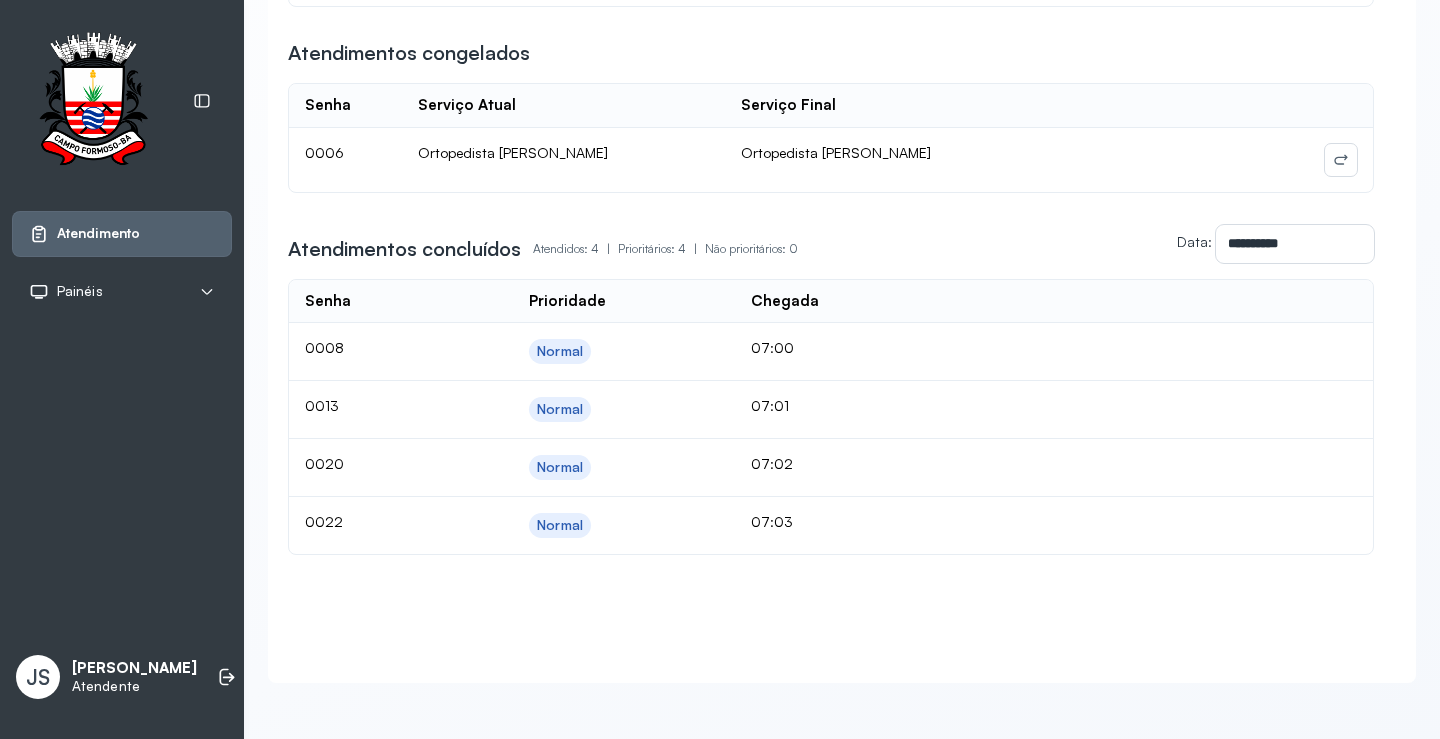 click 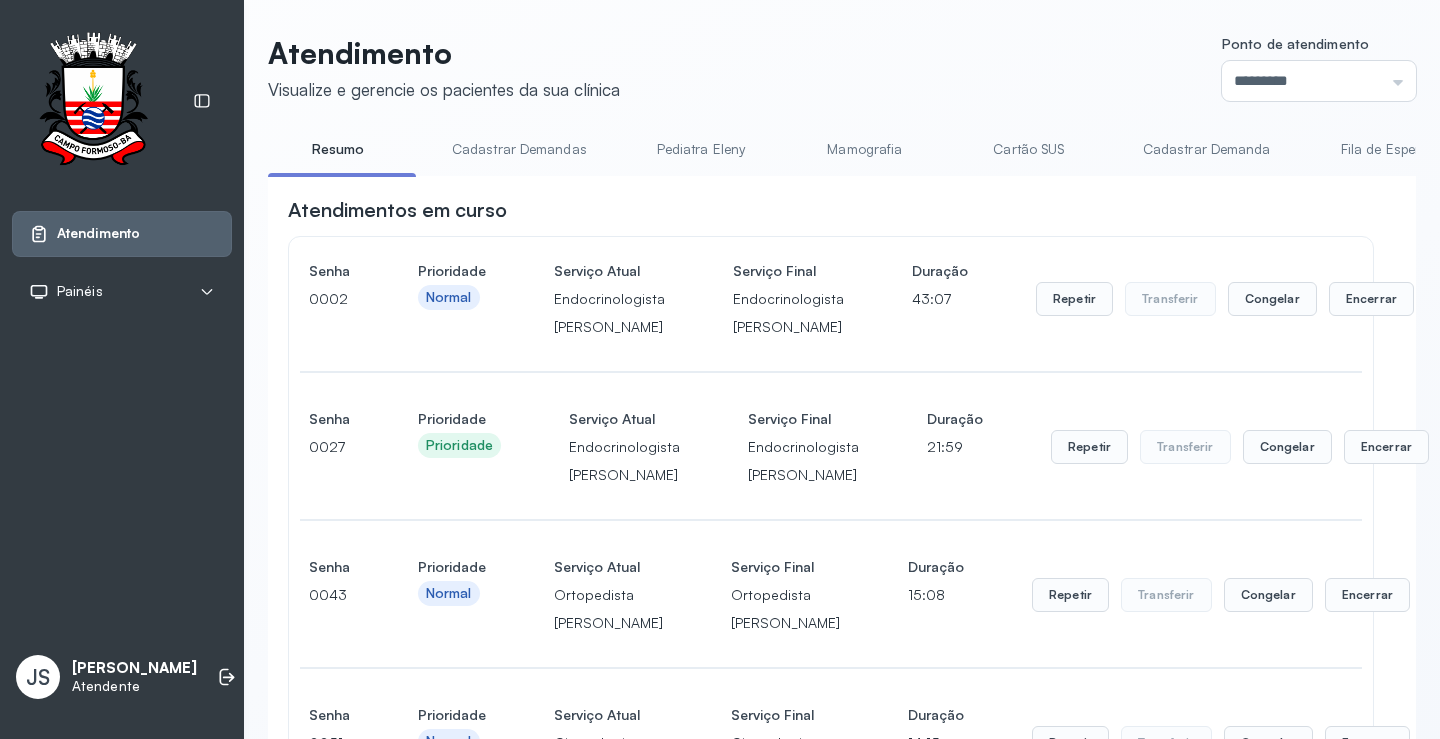 scroll, scrollTop: 300, scrollLeft: 0, axis: vertical 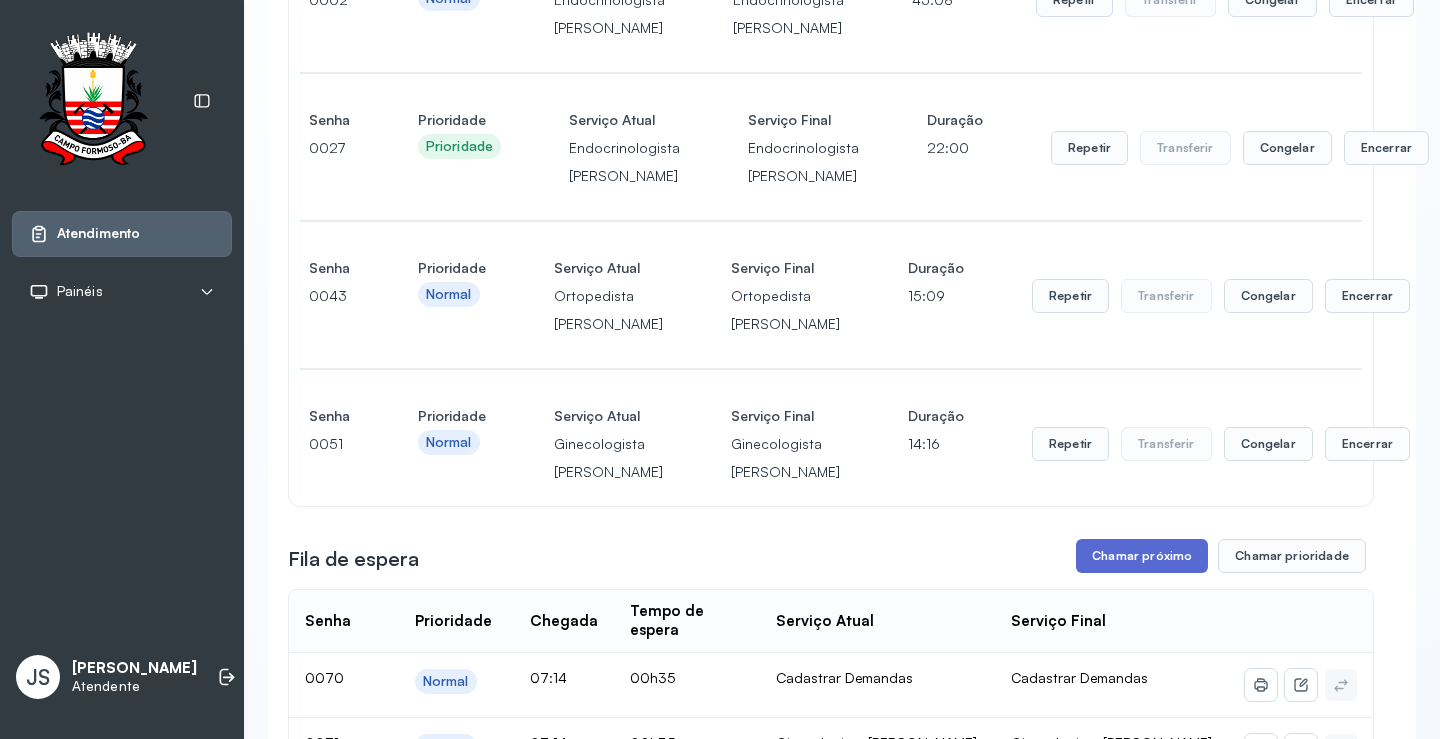 click on "Chamar próximo" at bounding box center (1142, 556) 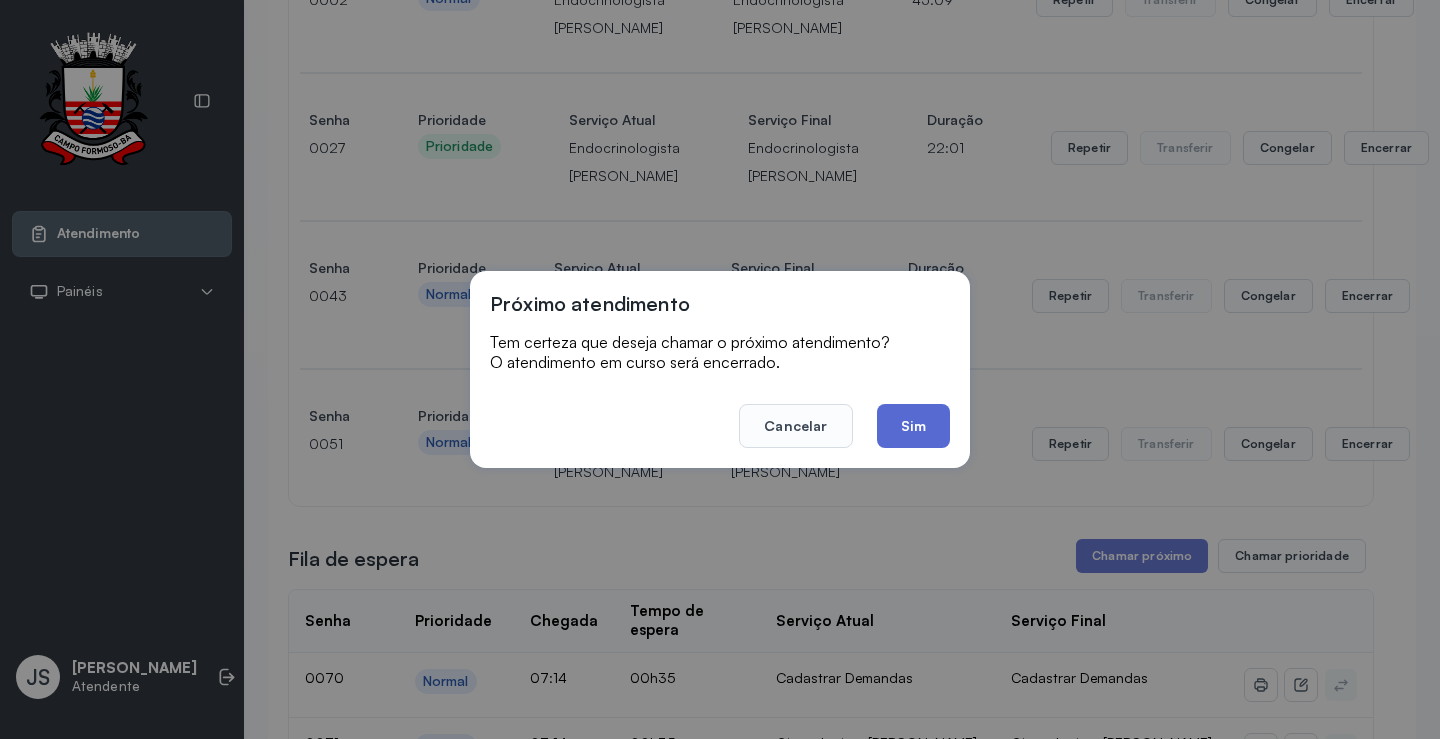 click on "Sim" 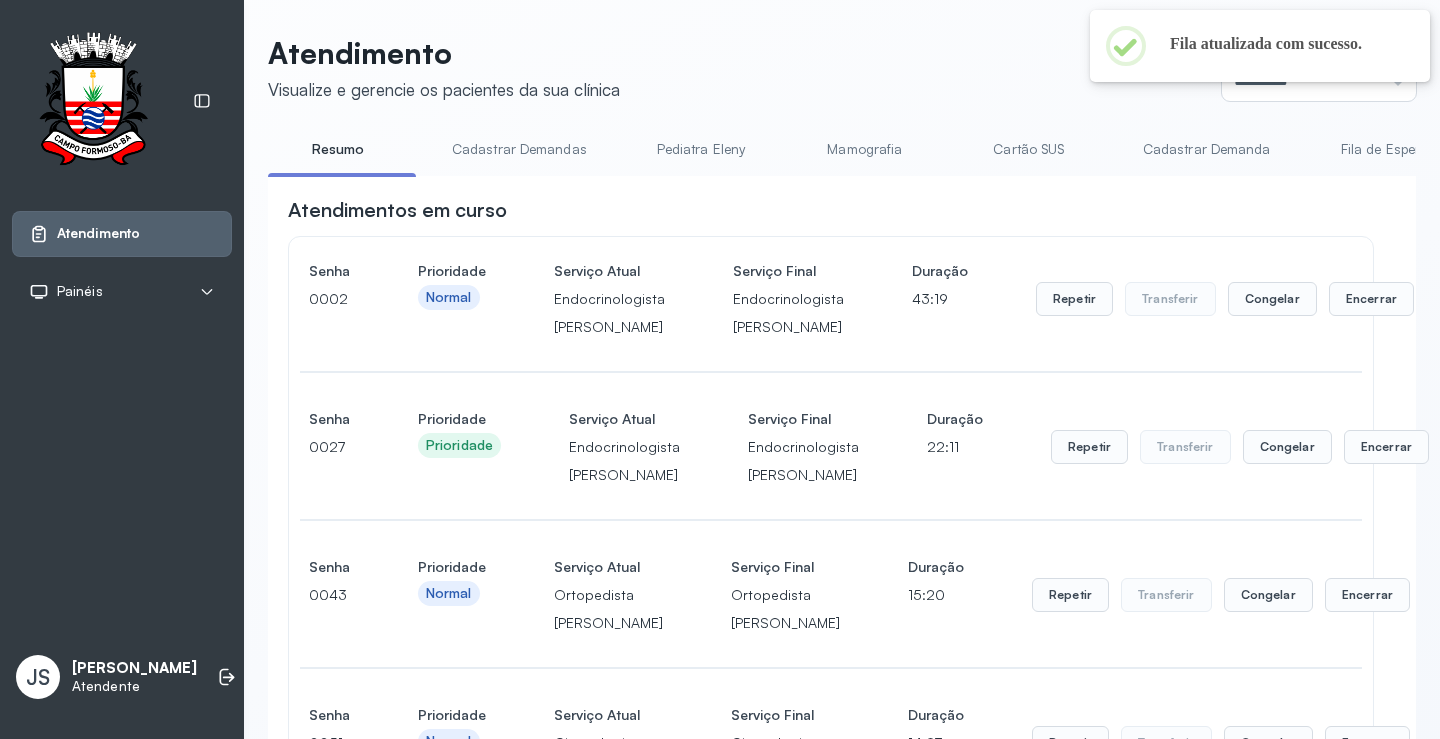 scroll, scrollTop: 300, scrollLeft: 0, axis: vertical 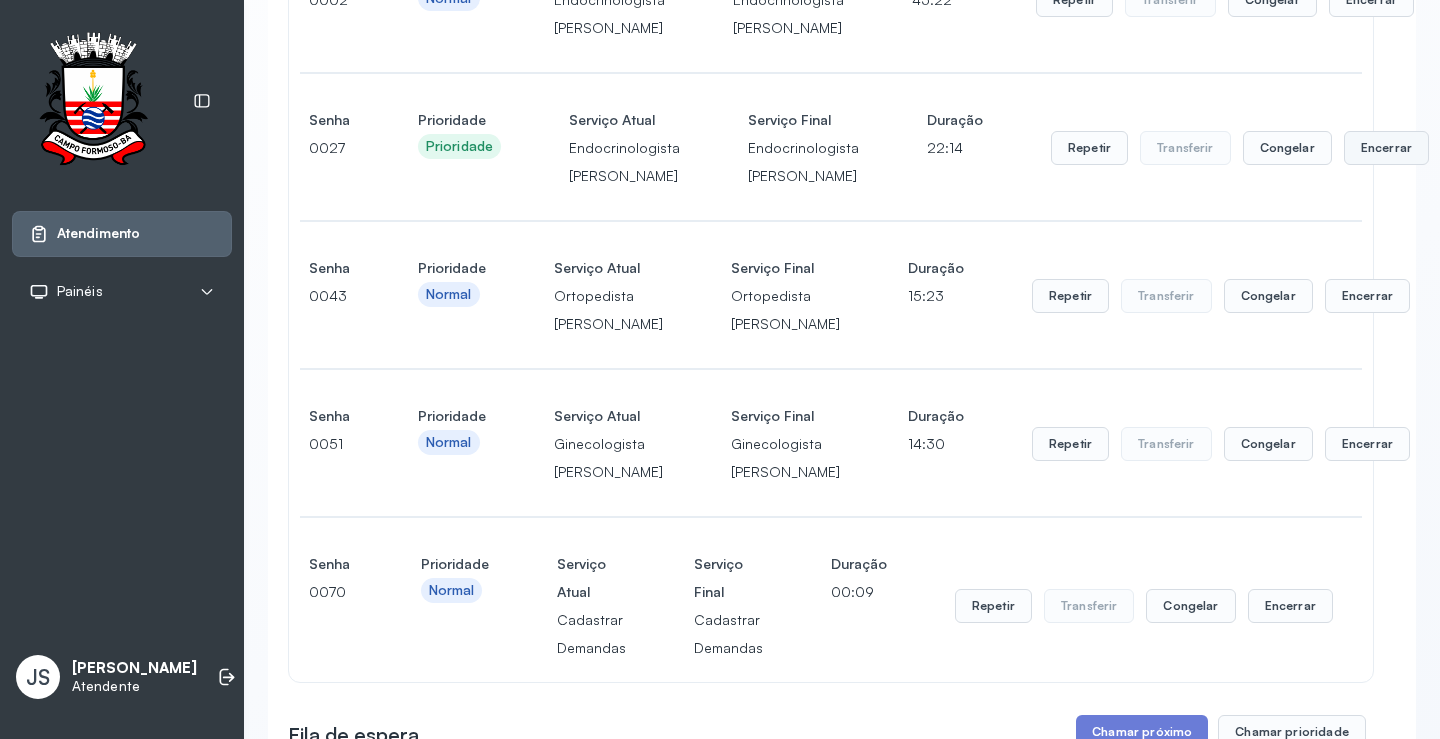 click on "Encerrar" at bounding box center [1371, 0] 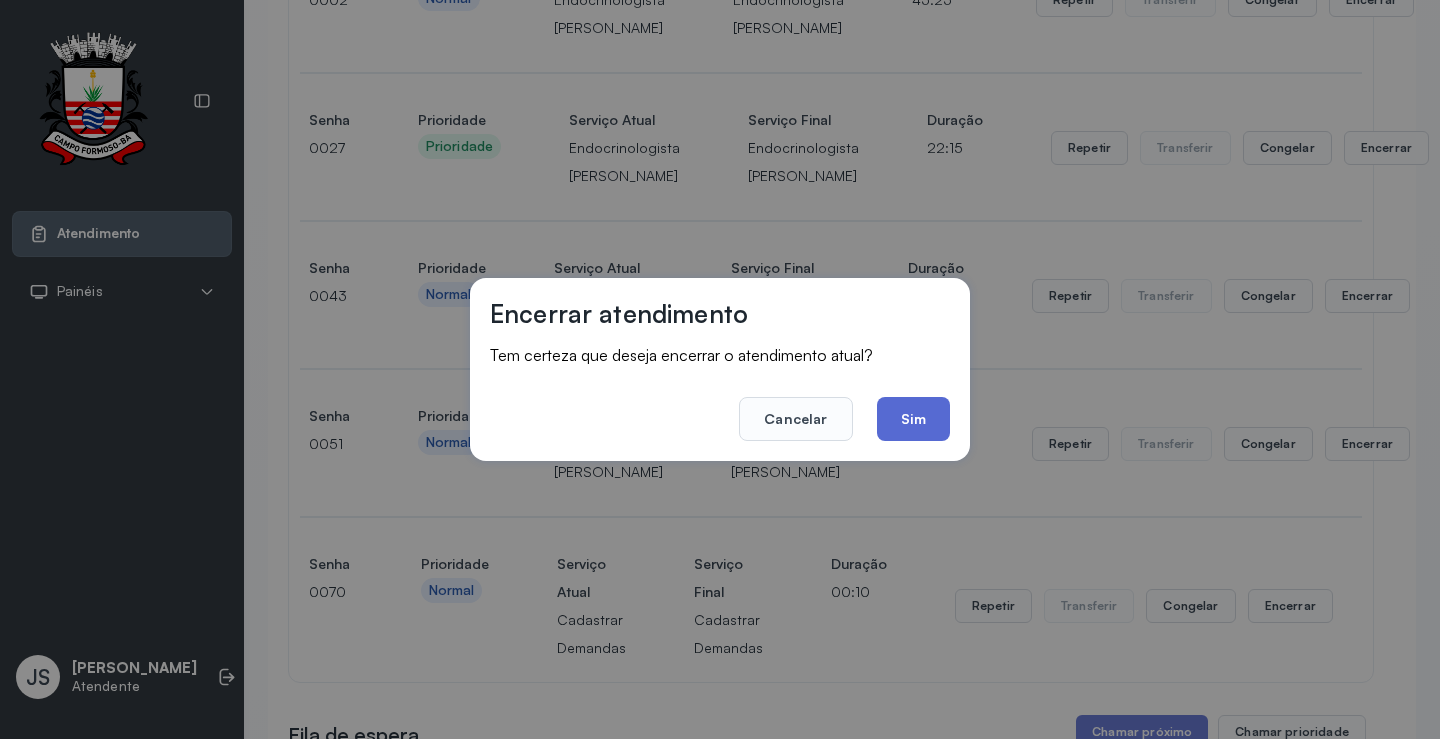 click on "Sim" 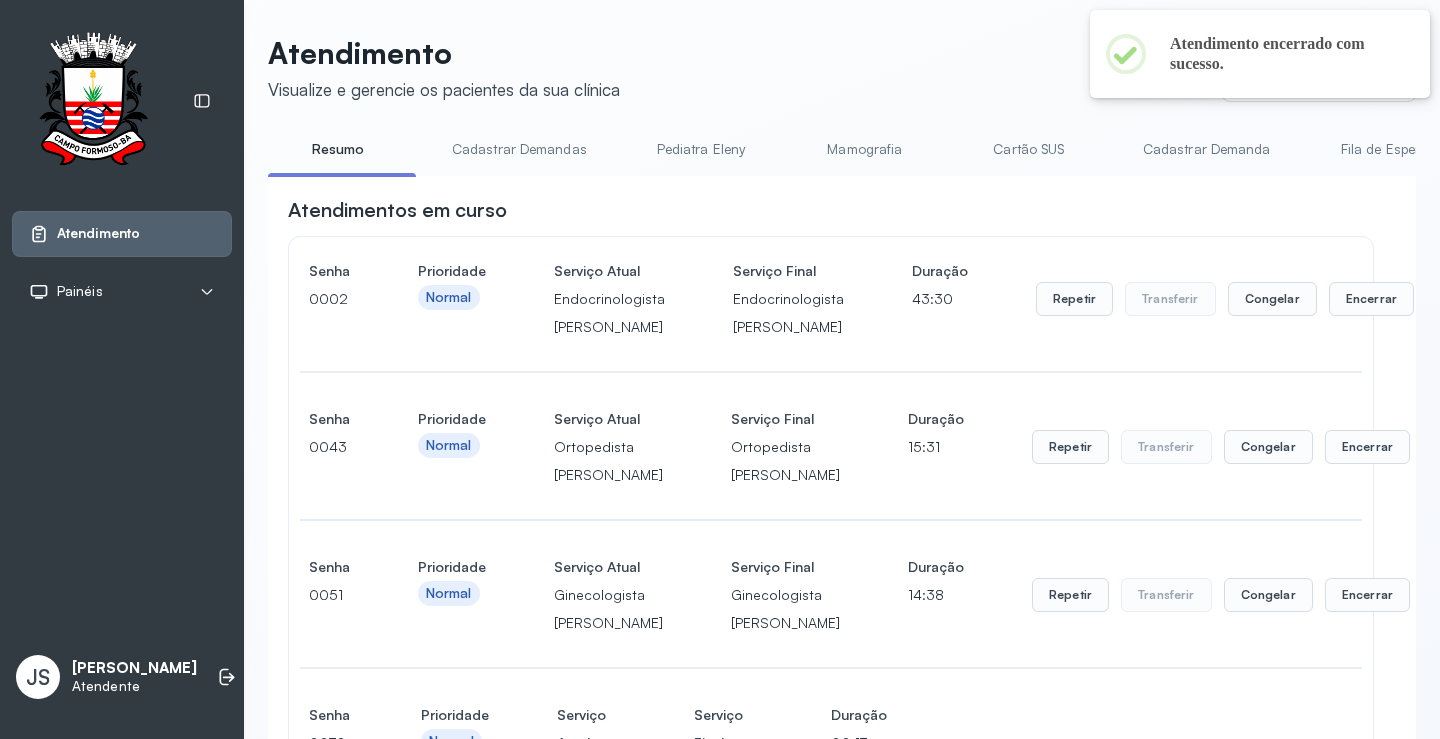 scroll, scrollTop: 300, scrollLeft: 0, axis: vertical 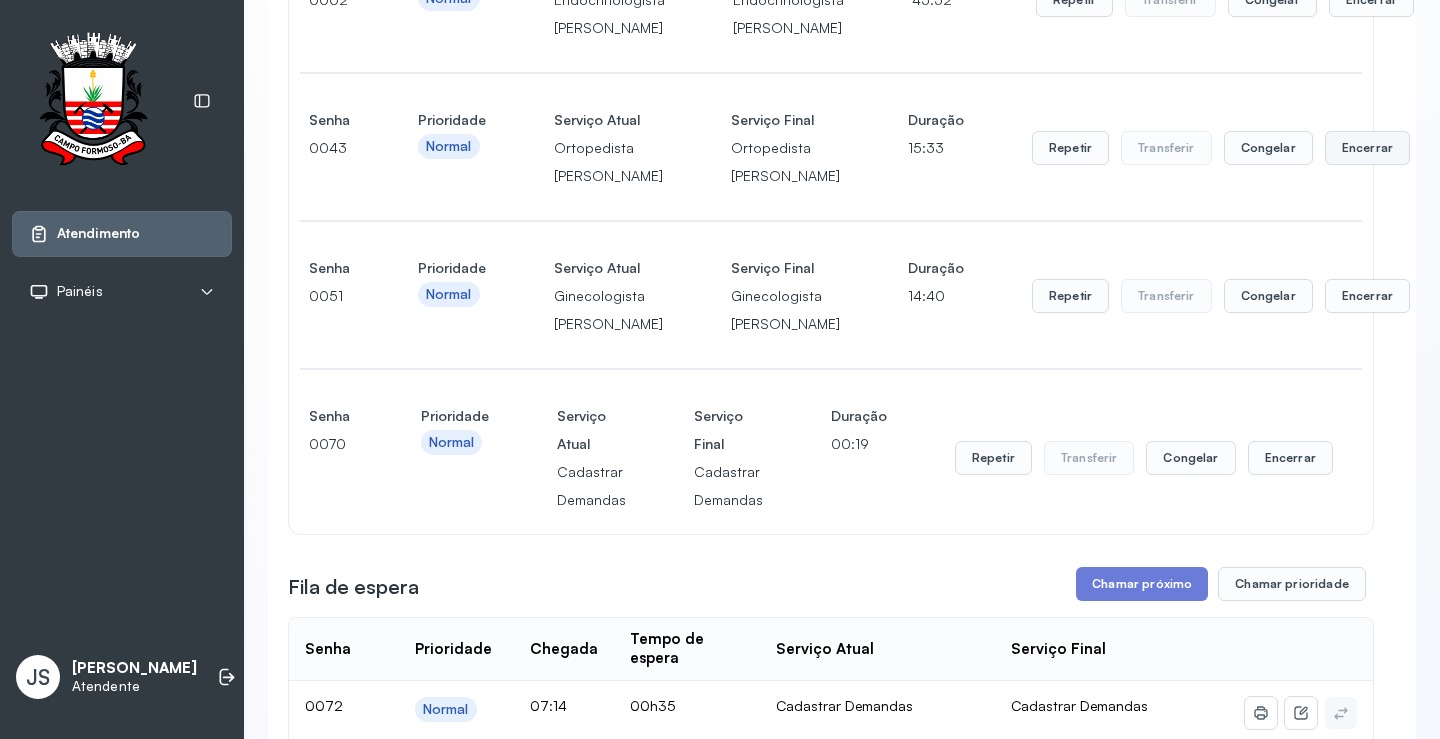 click on "Encerrar" at bounding box center (1371, 0) 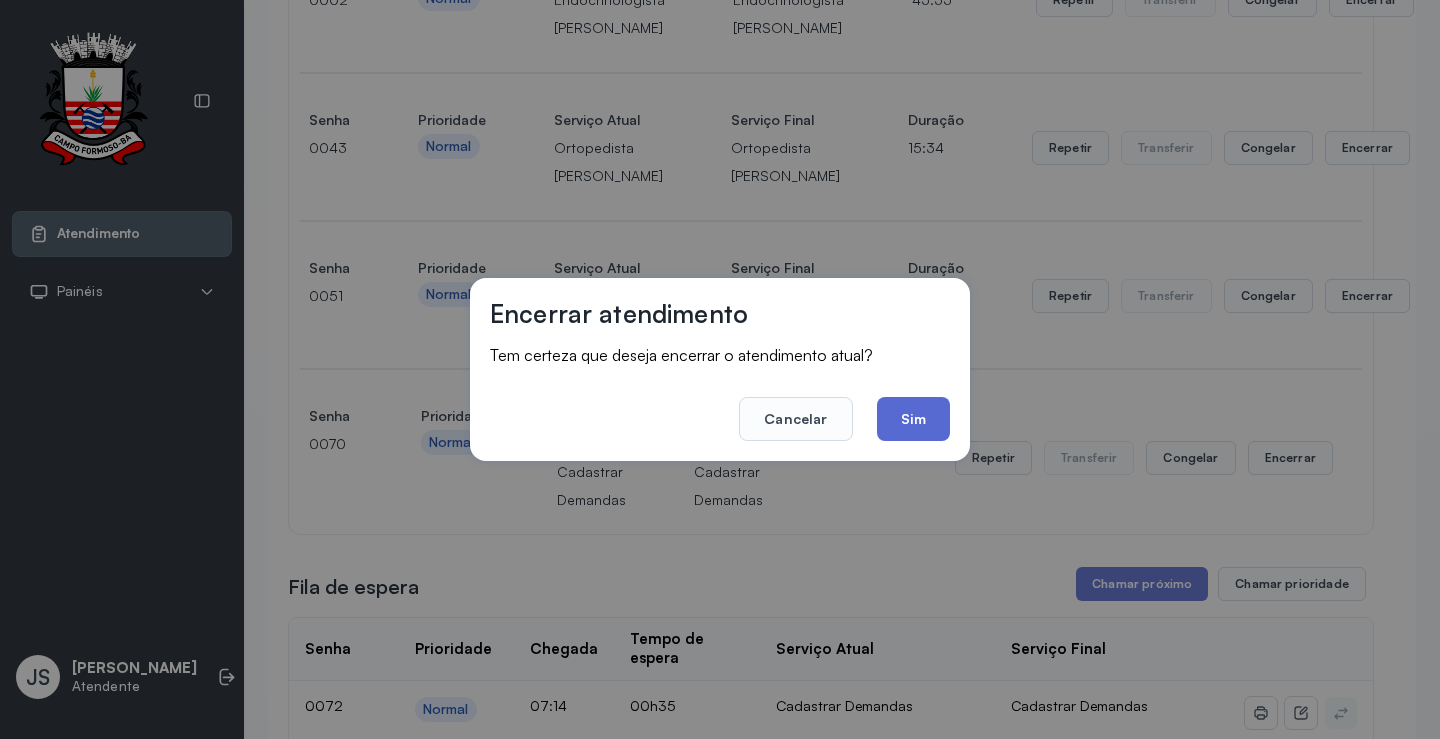 click on "Sim" 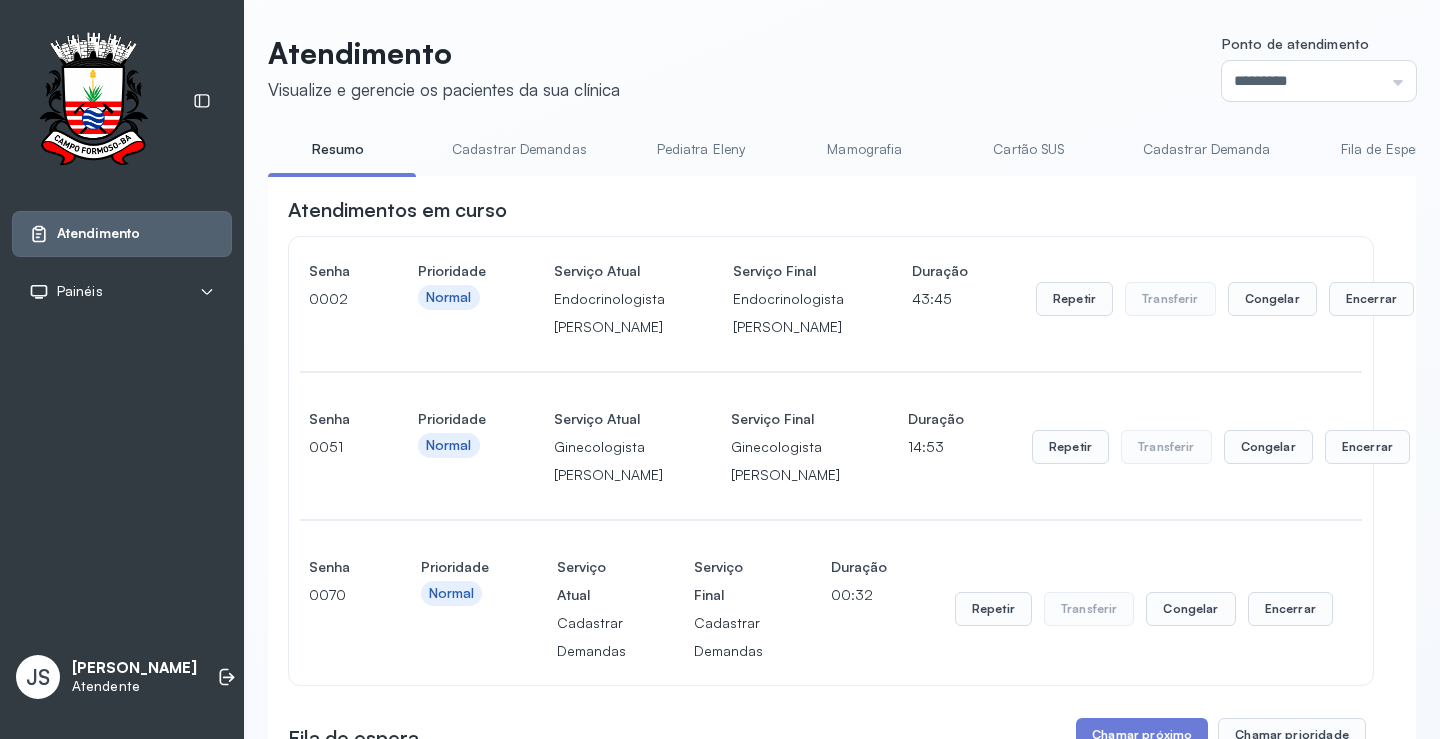 scroll, scrollTop: 300, scrollLeft: 0, axis: vertical 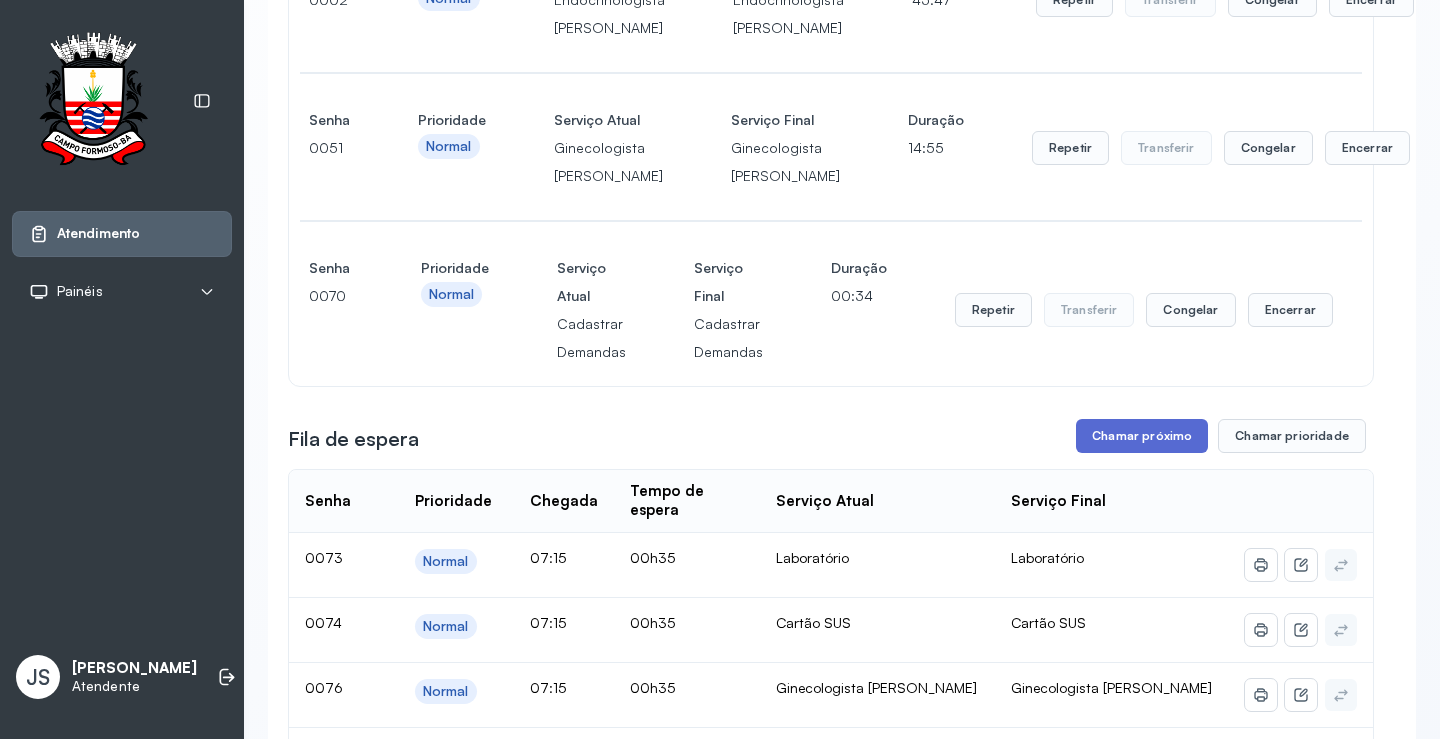 click on "Chamar próximo" at bounding box center (1142, 436) 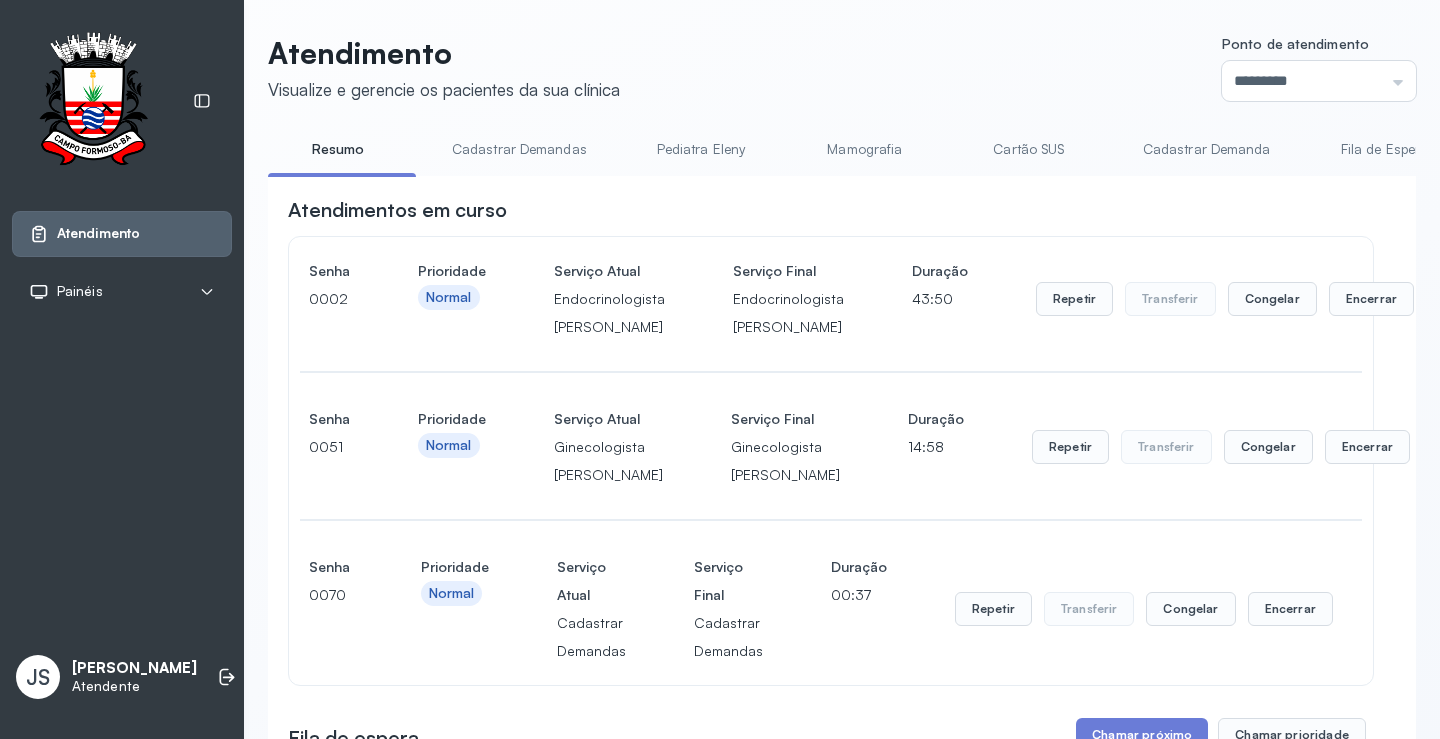 scroll, scrollTop: 300, scrollLeft: 0, axis: vertical 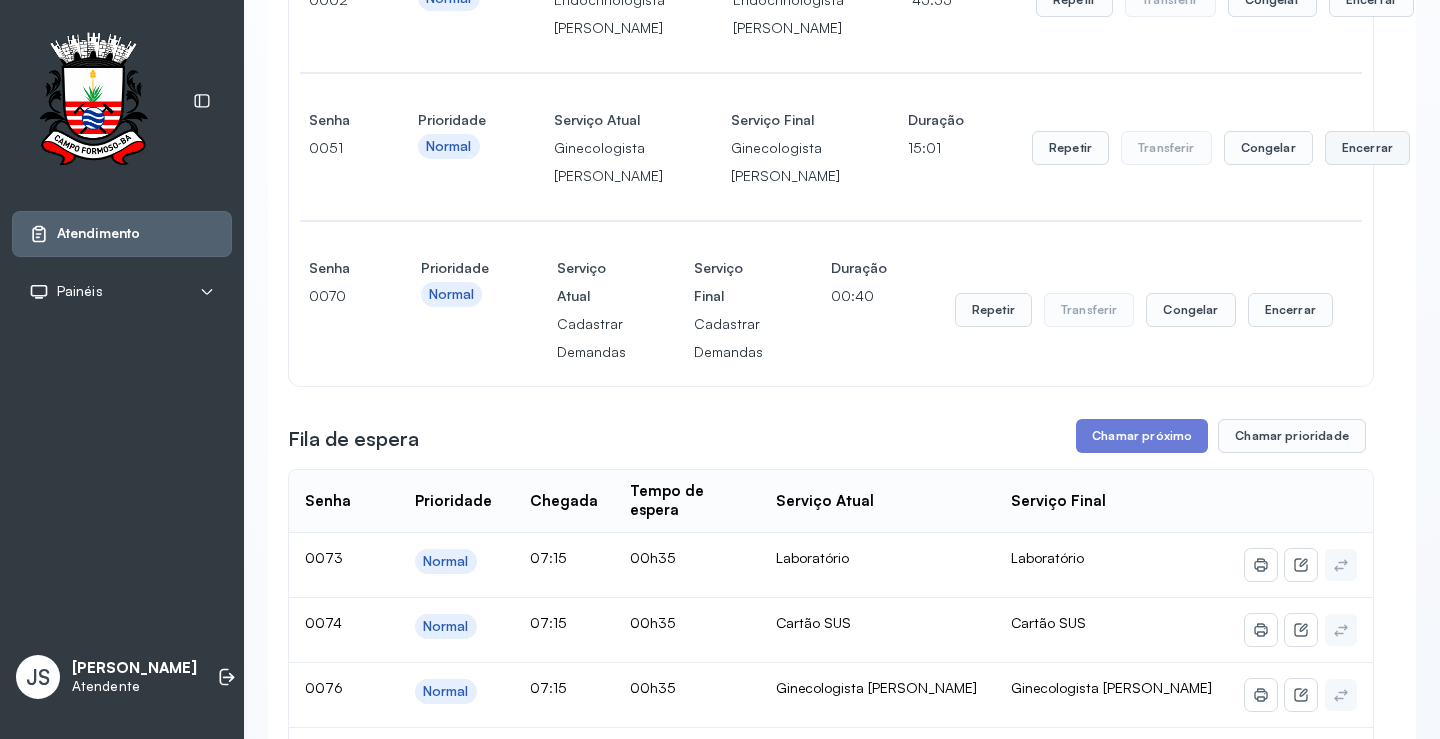 click on "Encerrar" at bounding box center [1371, 0] 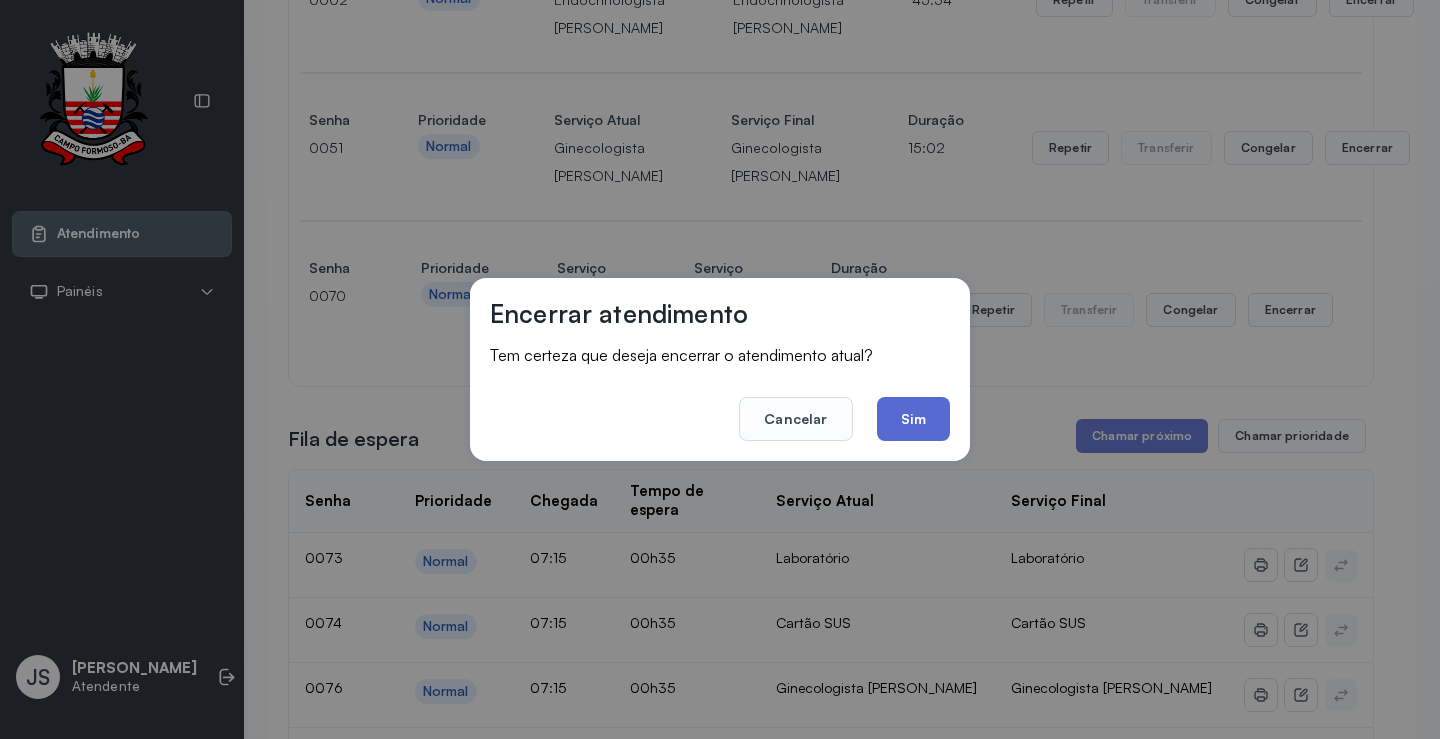 click on "Sim" 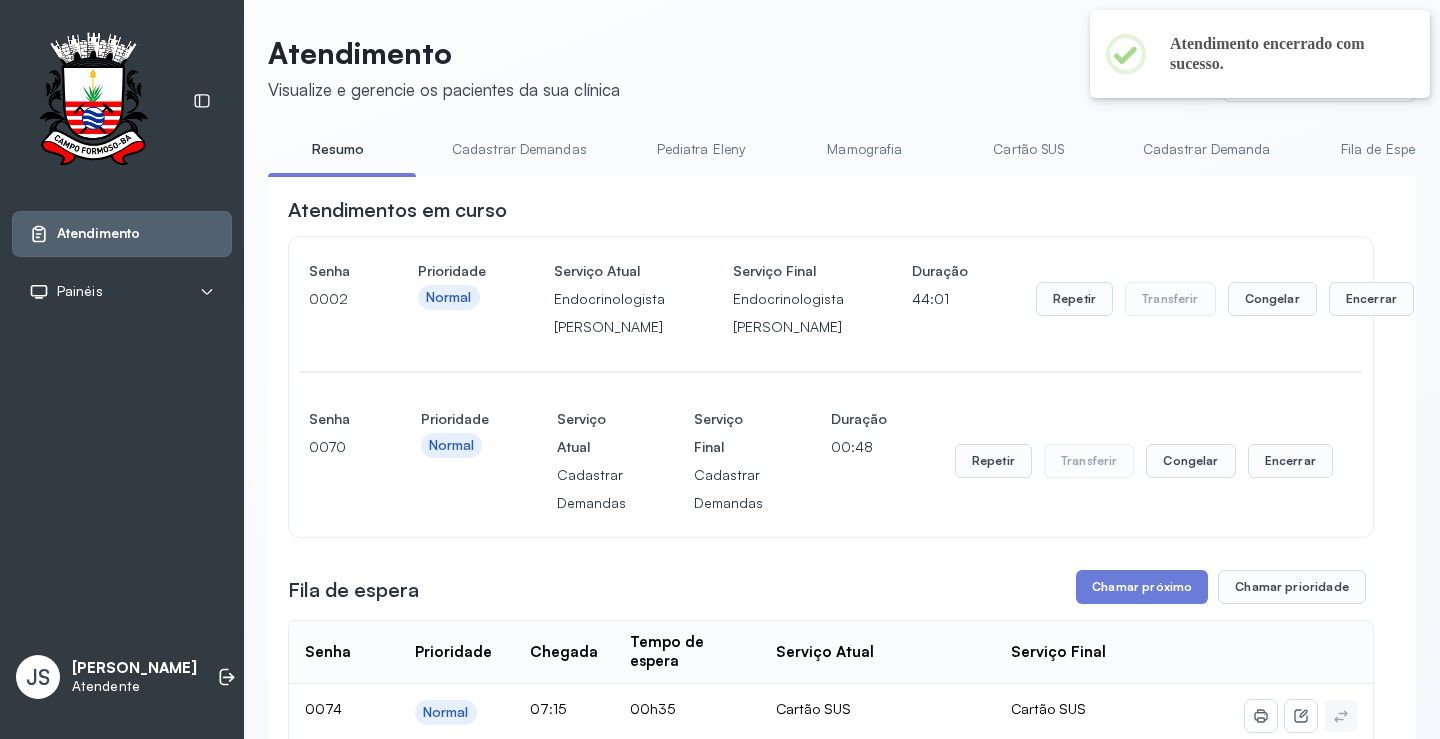 scroll, scrollTop: 300, scrollLeft: 0, axis: vertical 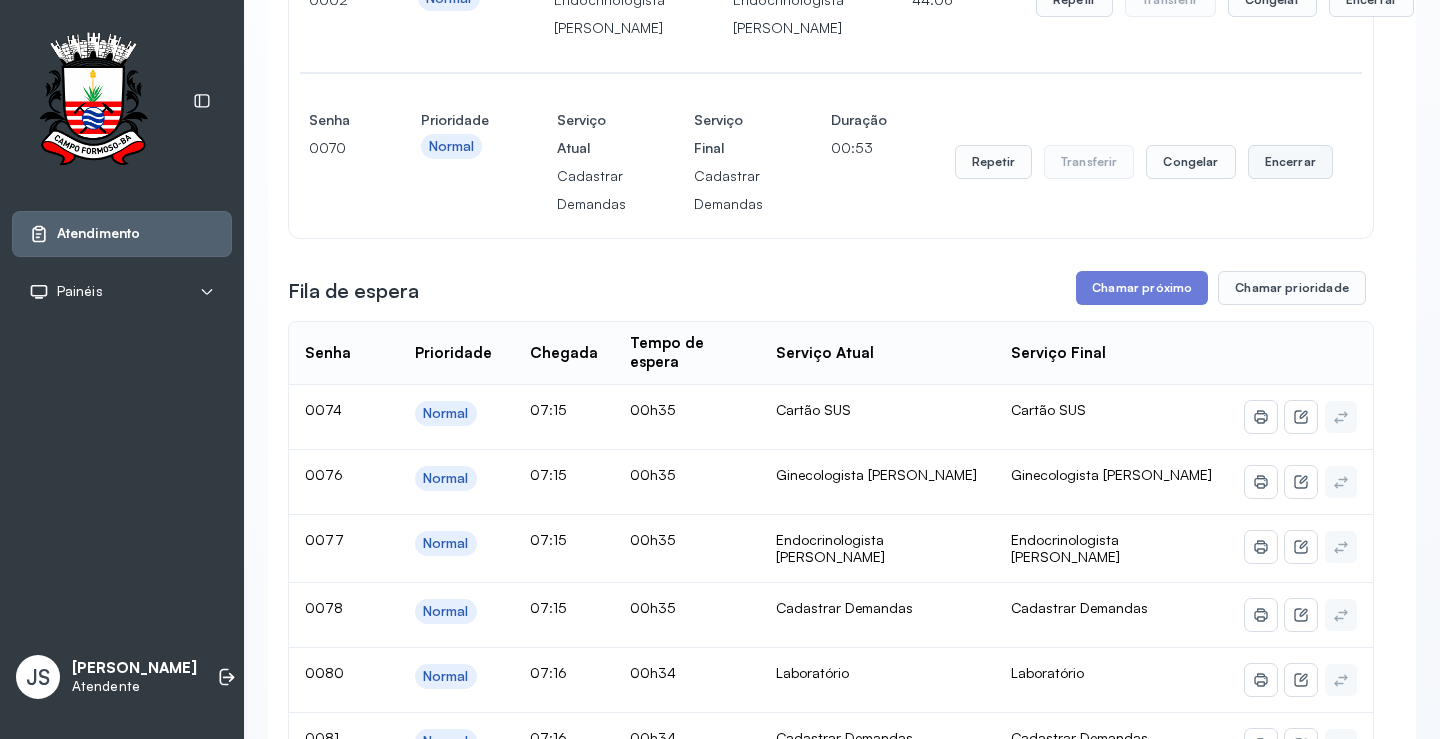 click on "Encerrar" at bounding box center [1371, 0] 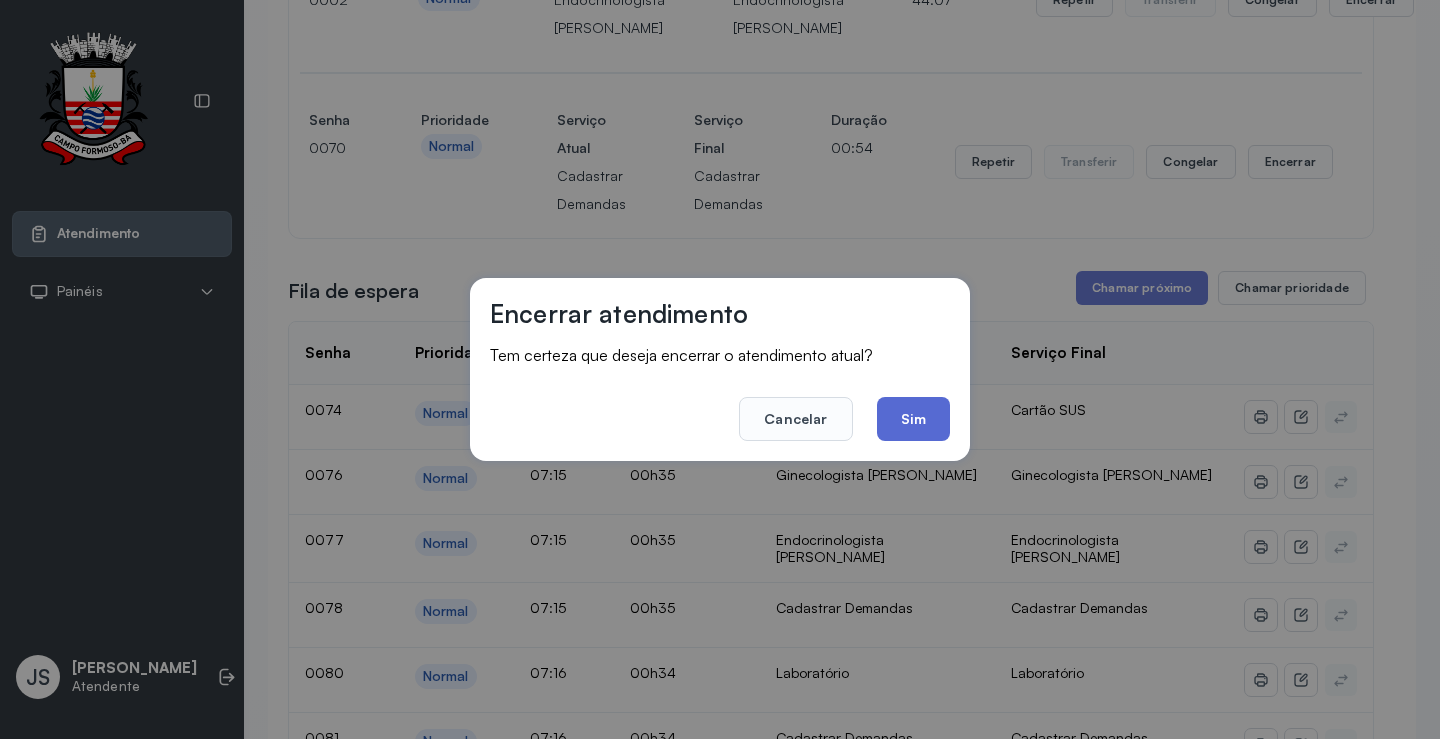 click on "Sim" 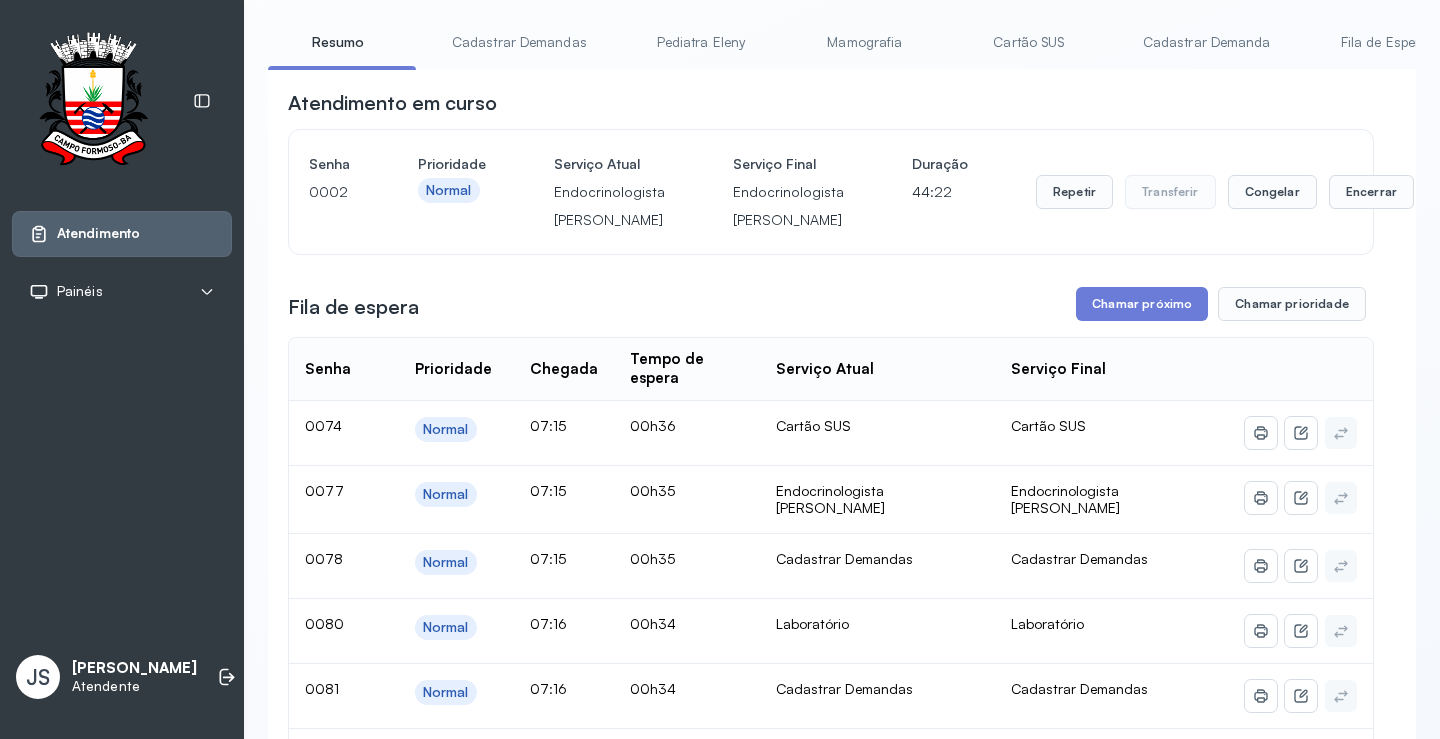 scroll, scrollTop: 100, scrollLeft: 0, axis: vertical 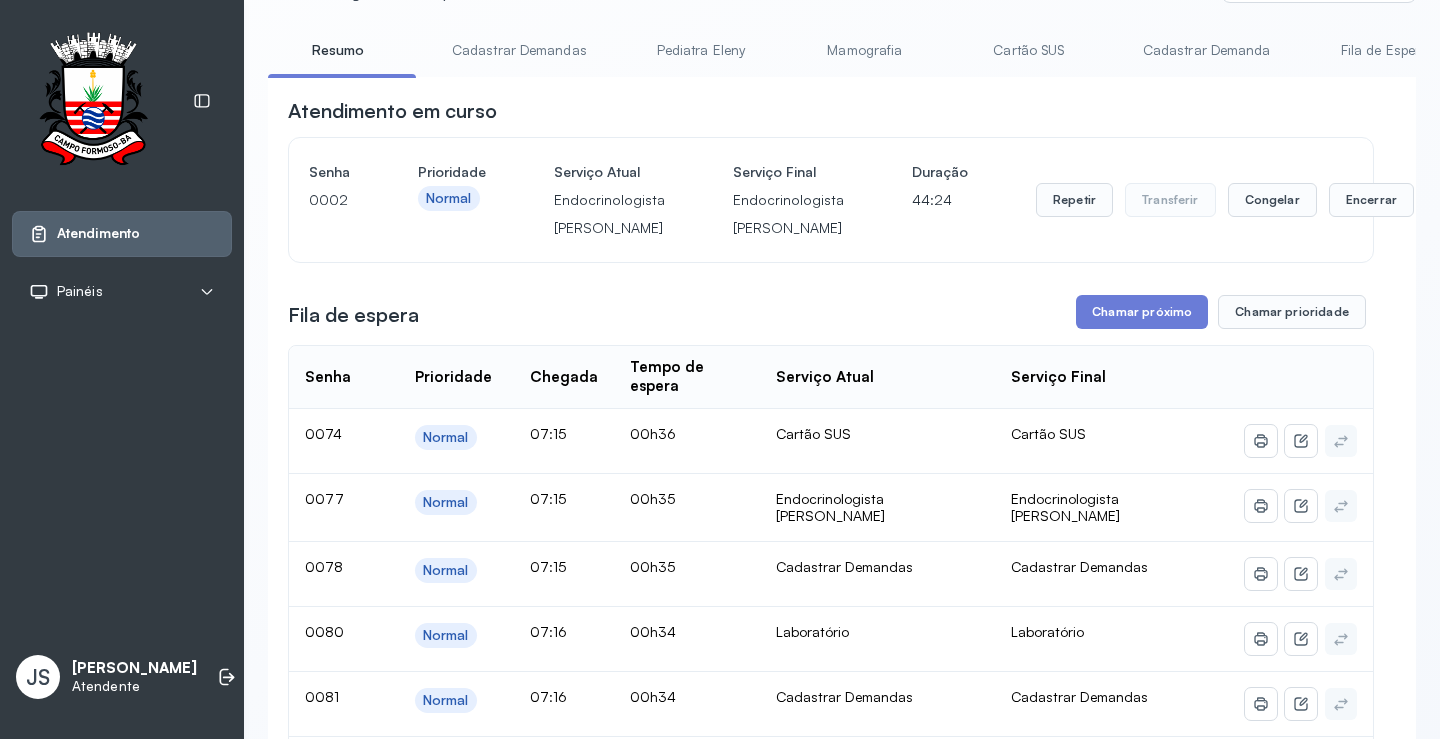 click on "Fila de Espera" at bounding box center (1385, 50) 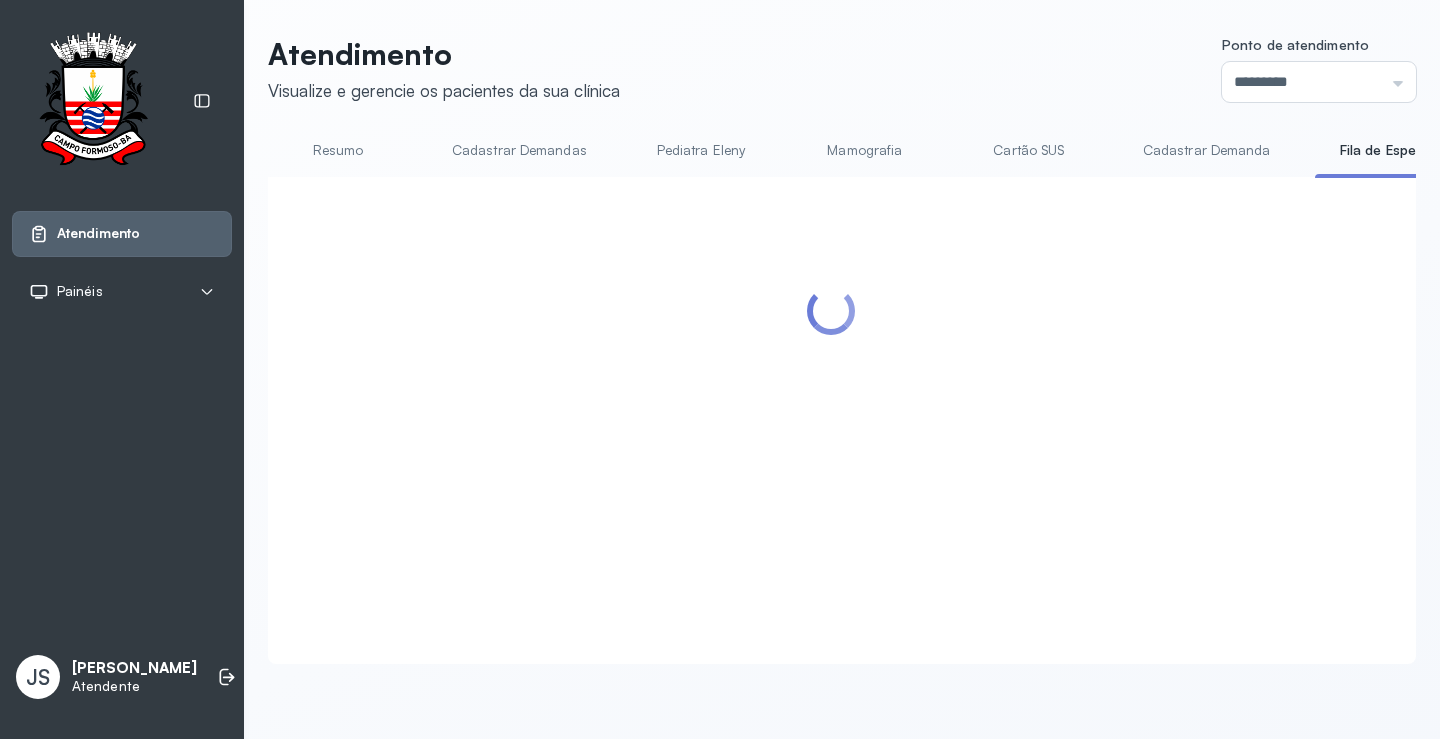 scroll, scrollTop: 100, scrollLeft: 0, axis: vertical 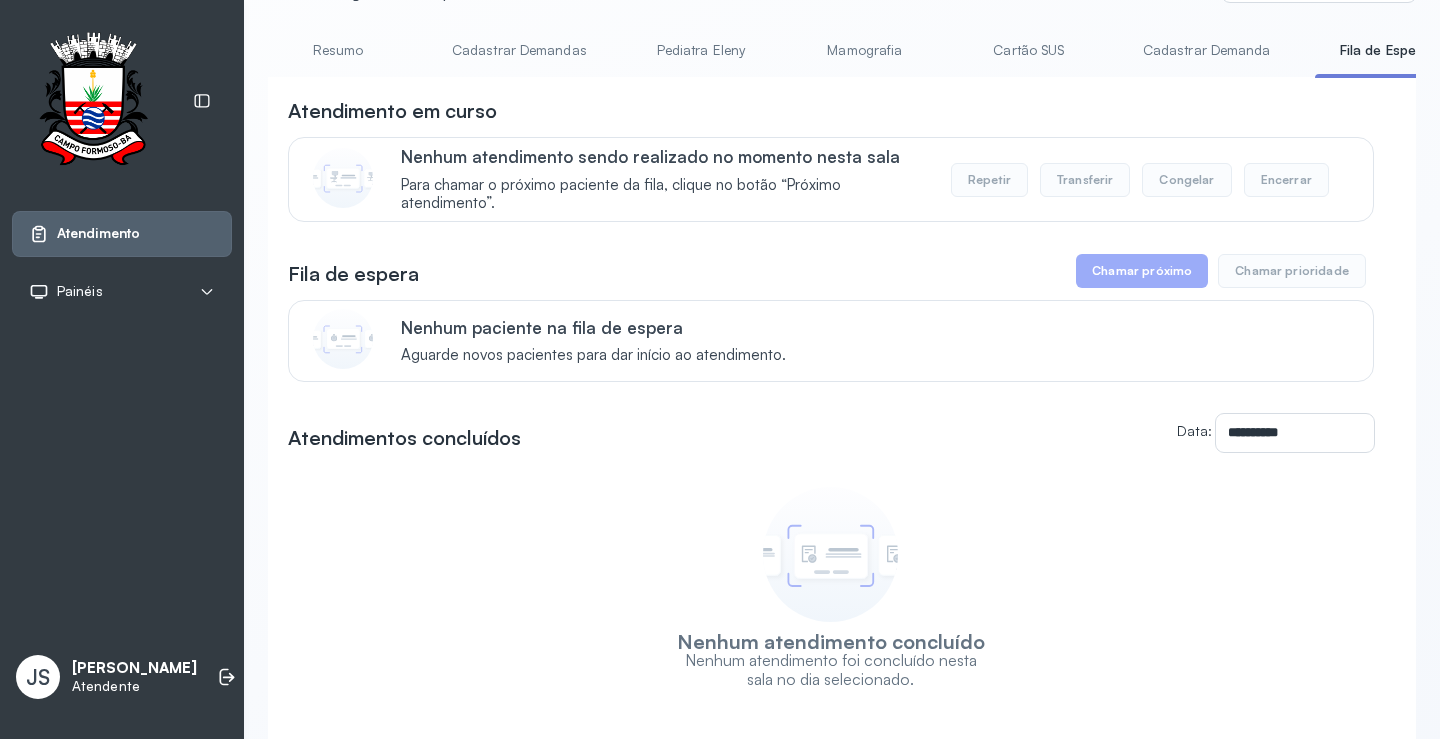 click on "Cadastrar Demandas" at bounding box center (519, 50) 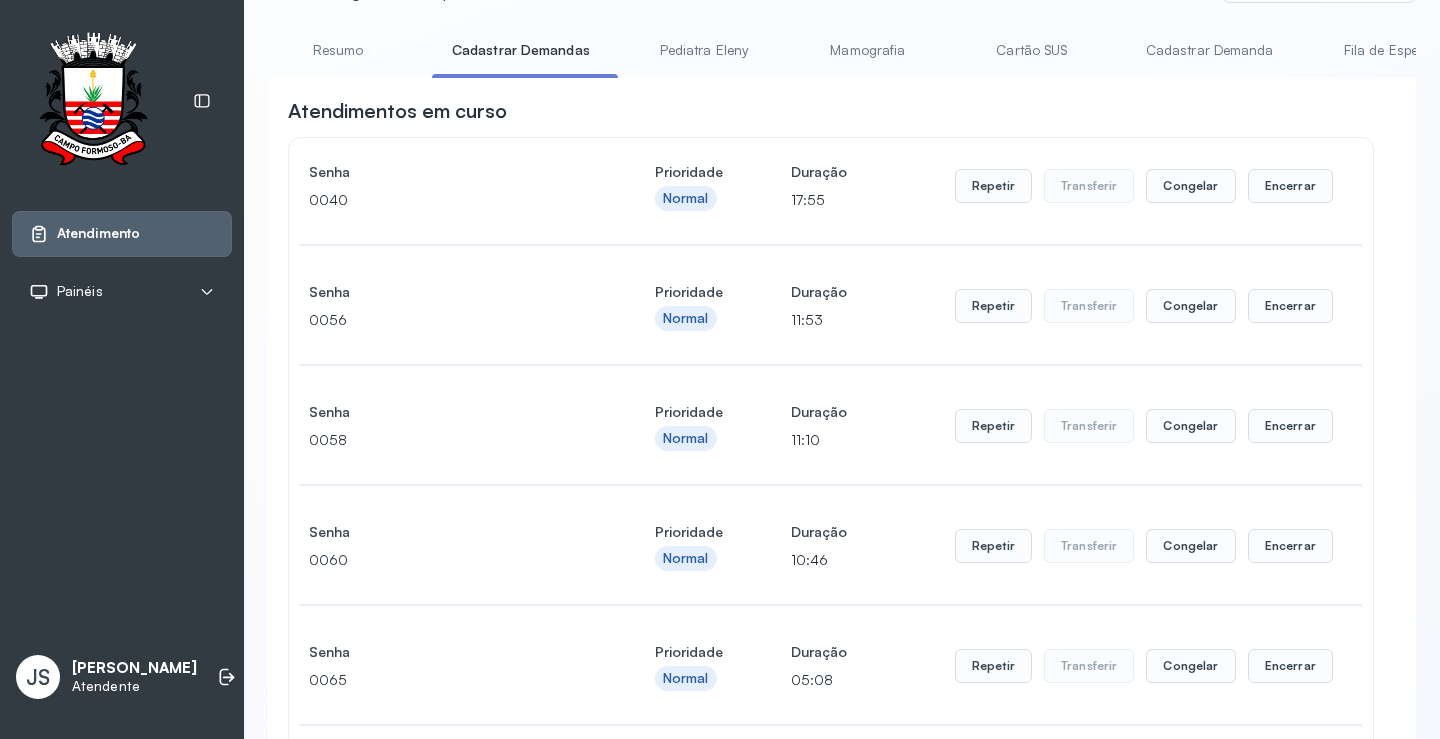scroll, scrollTop: 0, scrollLeft: 0, axis: both 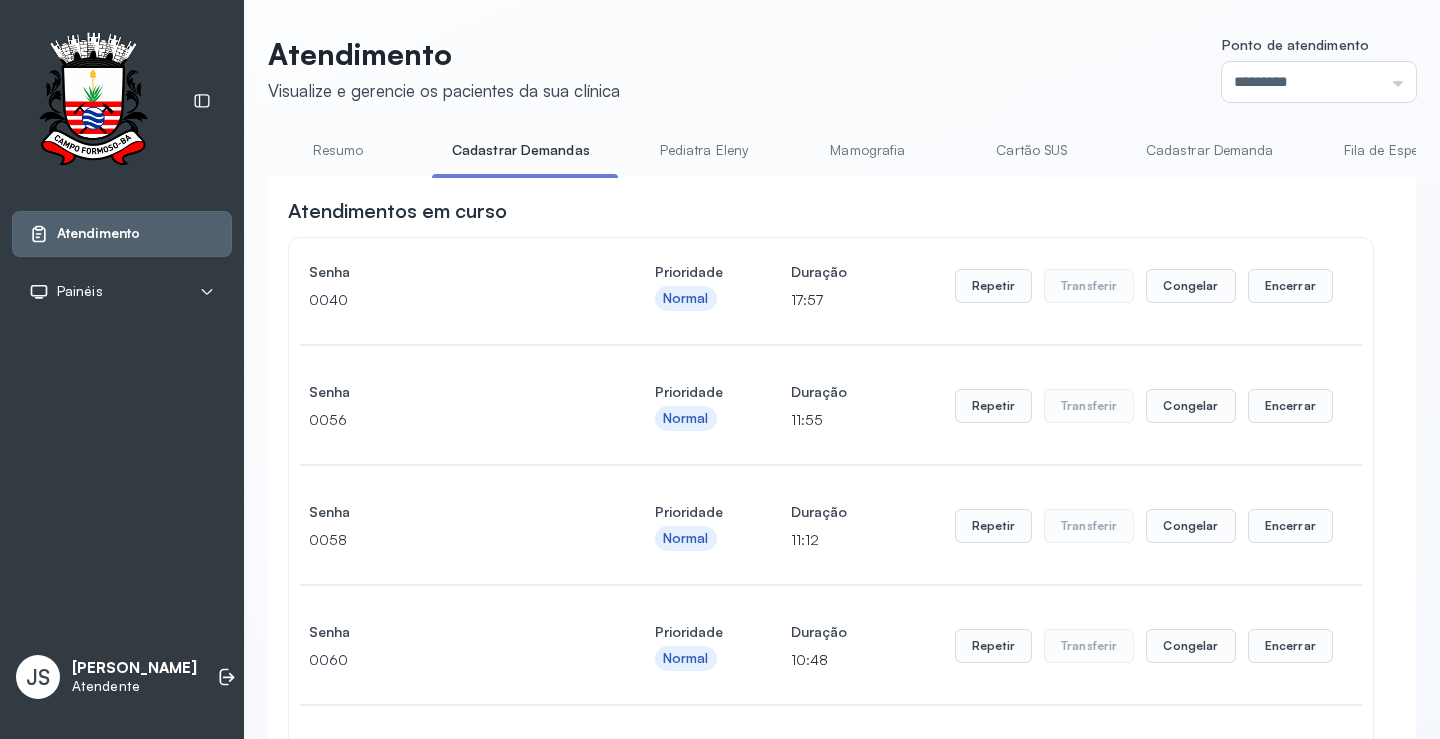 click on "Resumo" at bounding box center (338, 150) 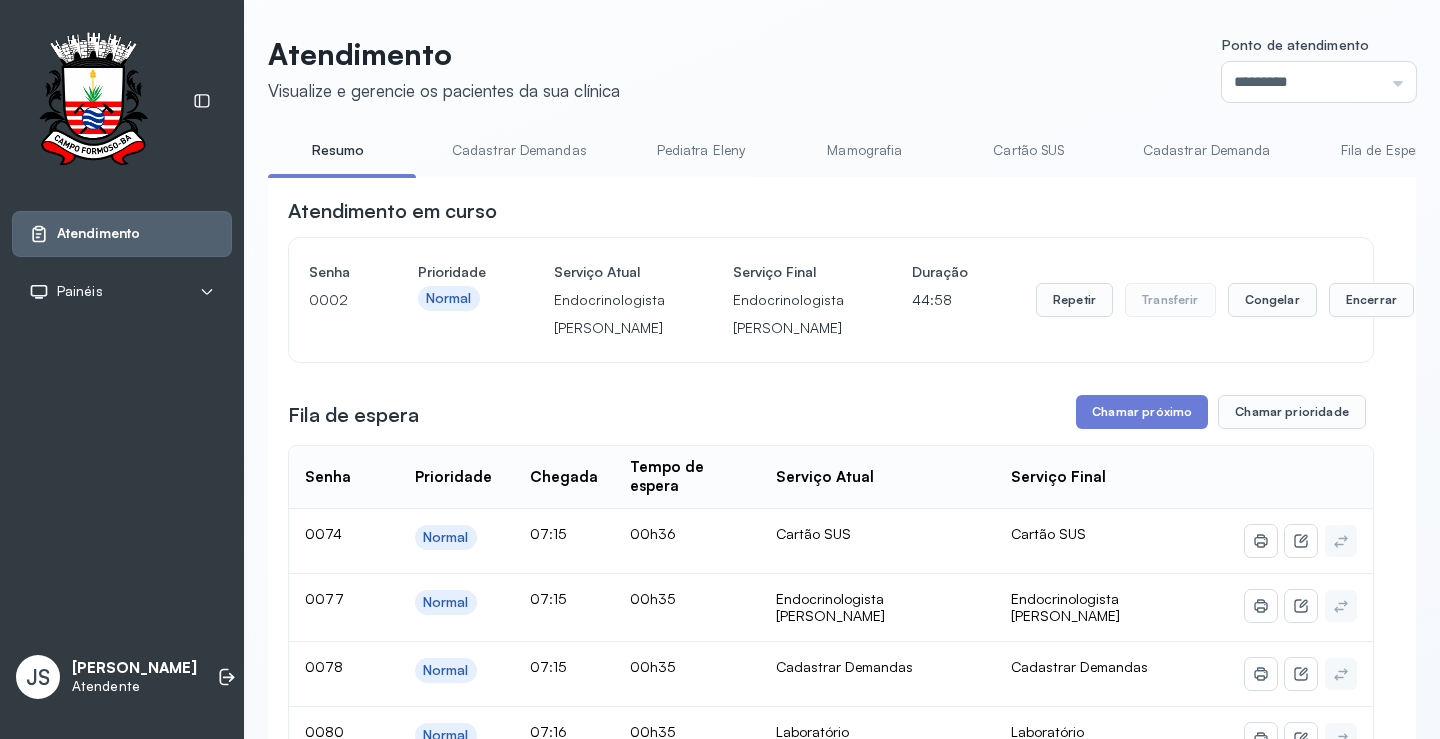 click on "Cadastrar Demanda" at bounding box center (1207, 150) 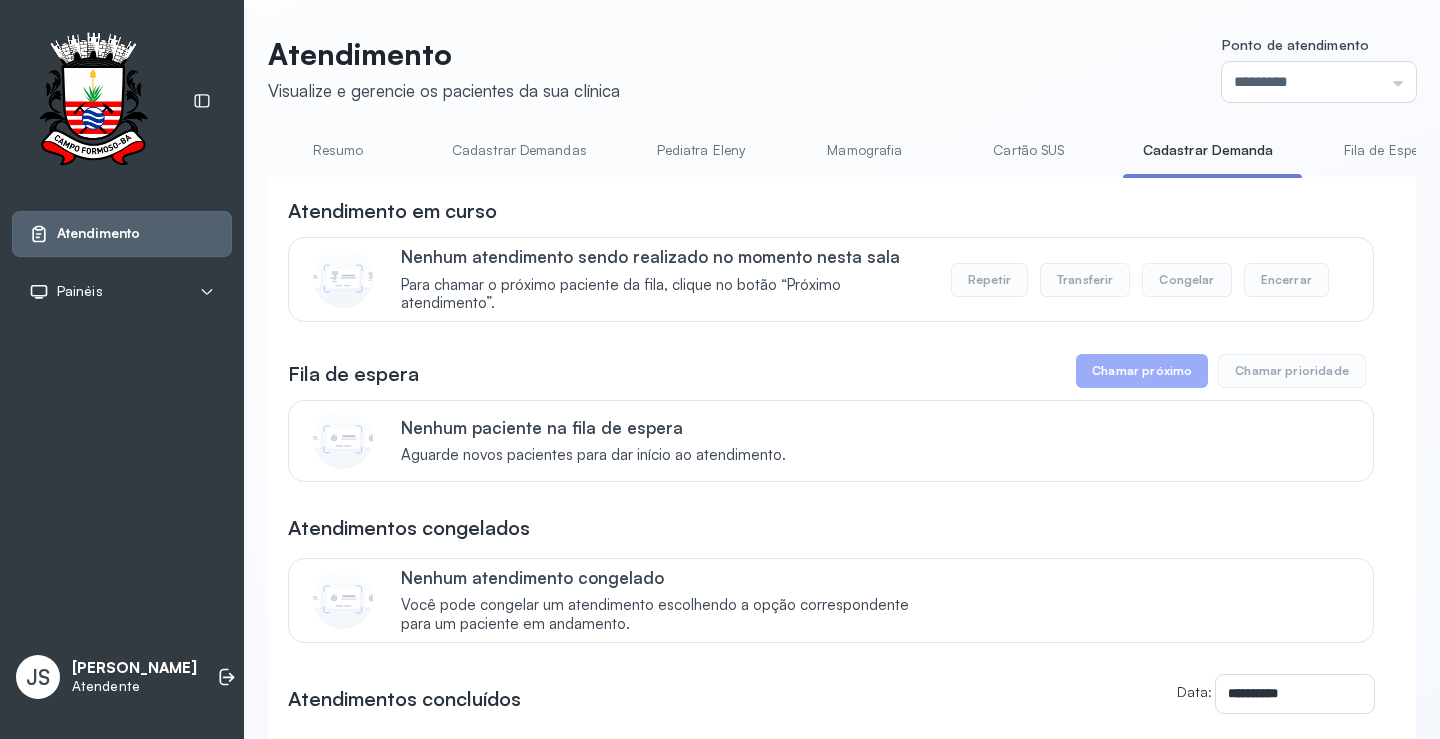 click on "Resumo" at bounding box center (338, 150) 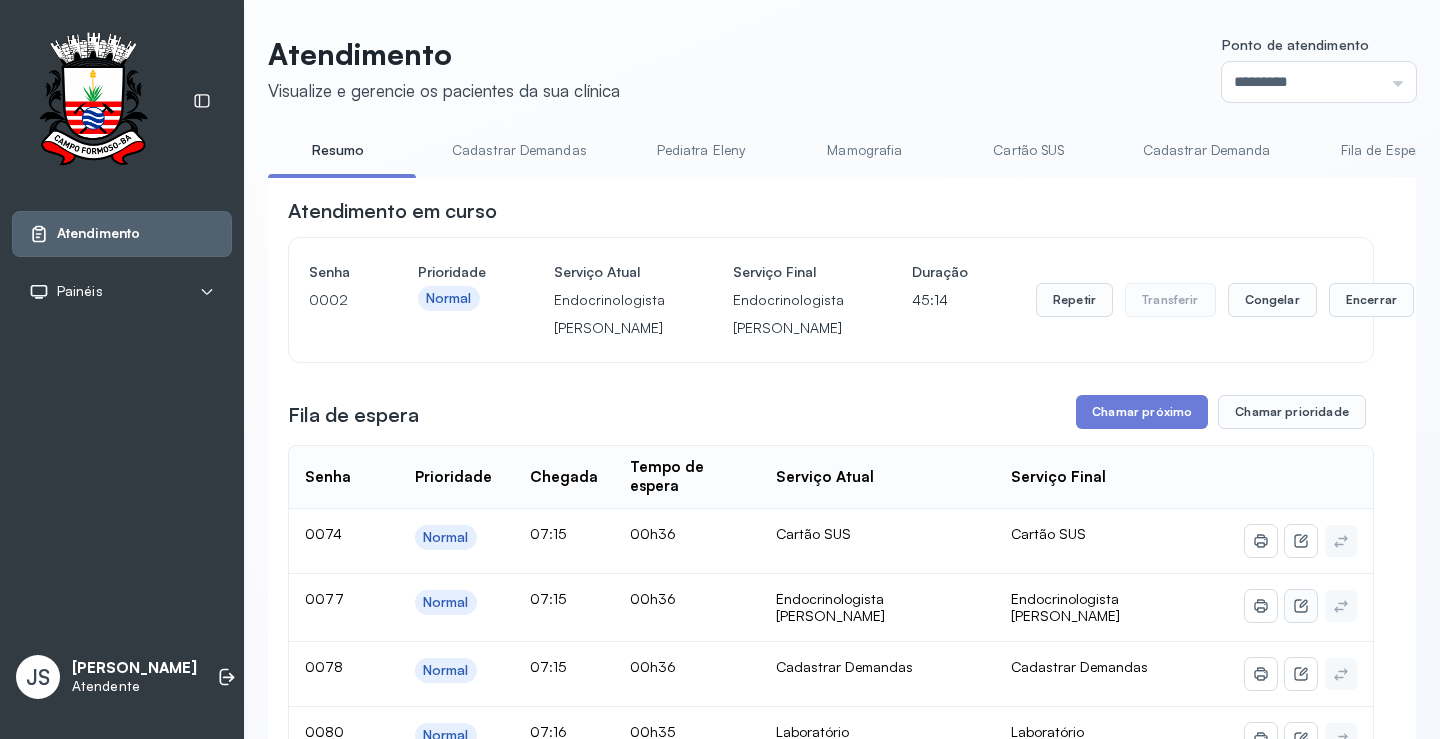 click 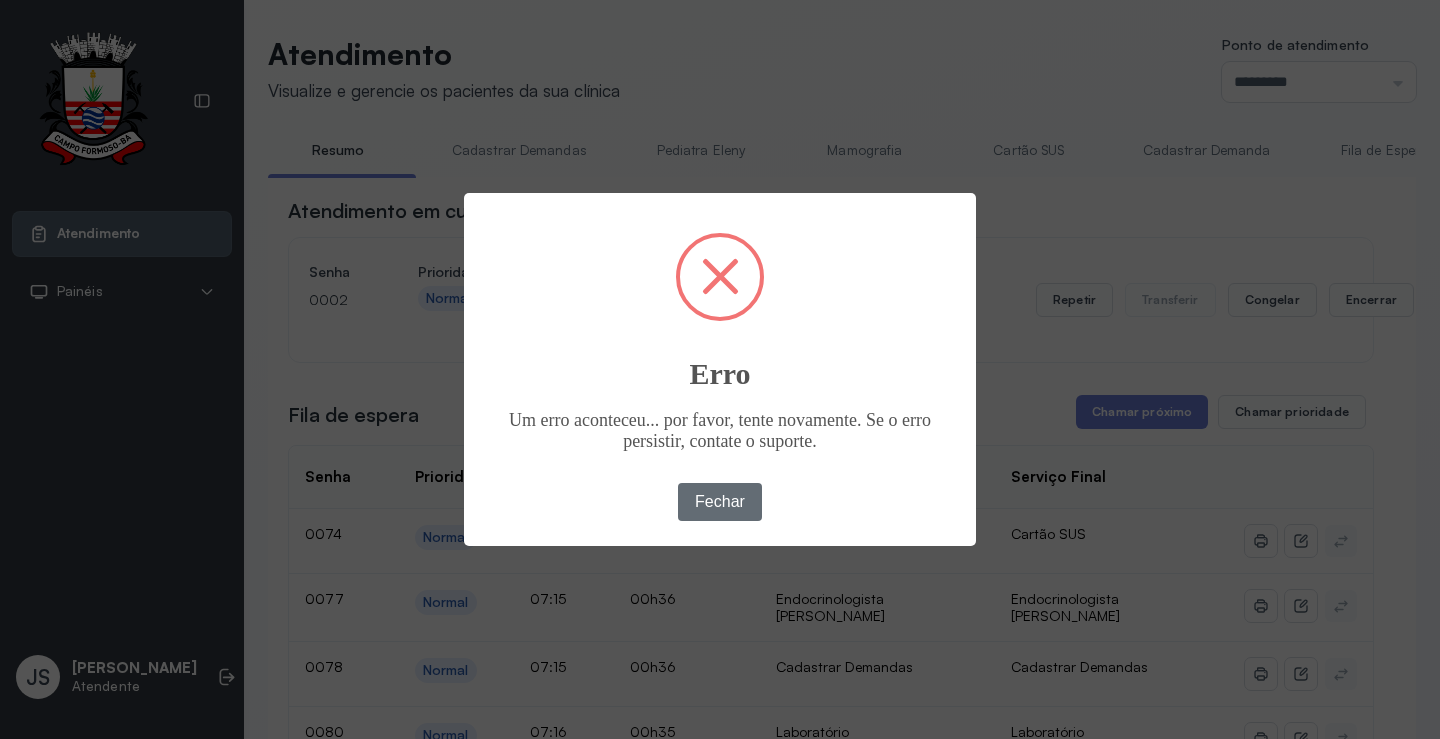 click on "Fechar" at bounding box center (720, 502) 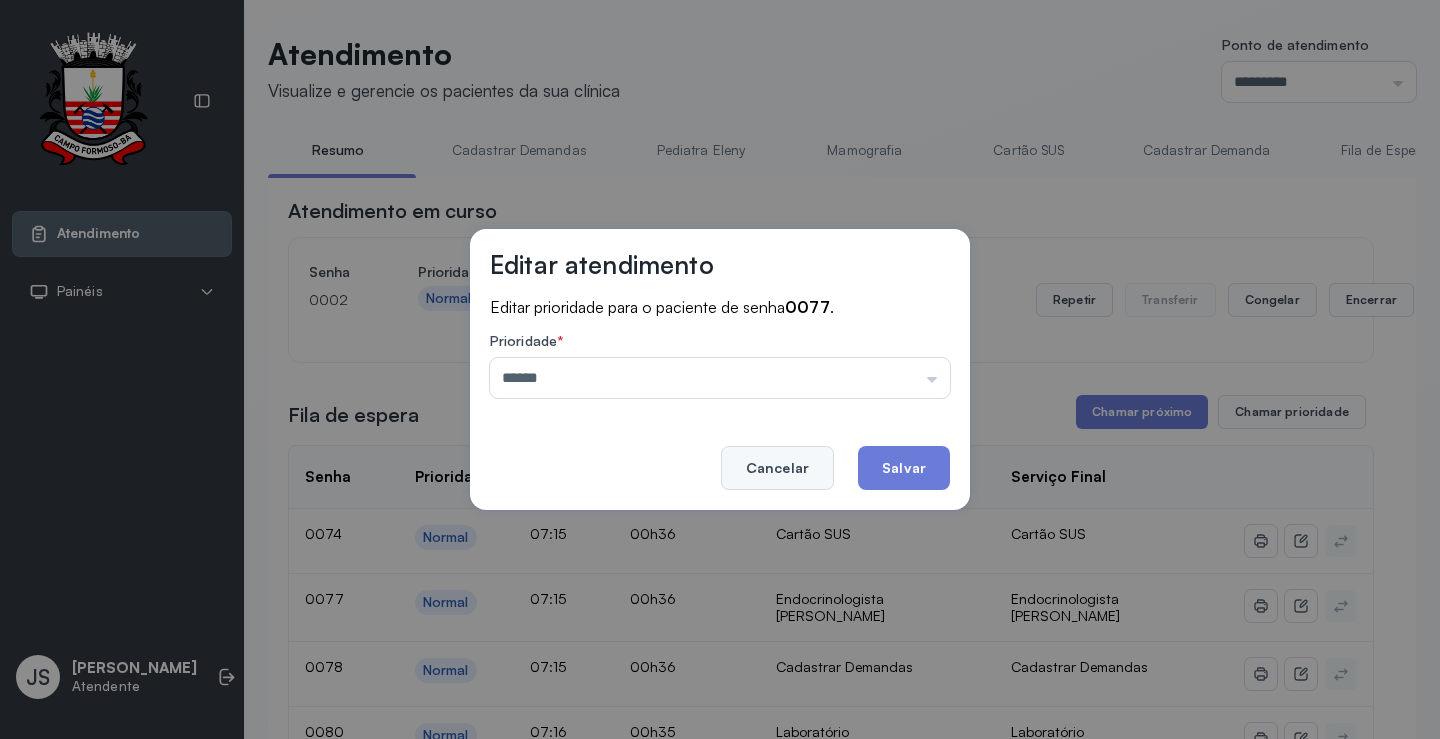 click on "Cancelar" 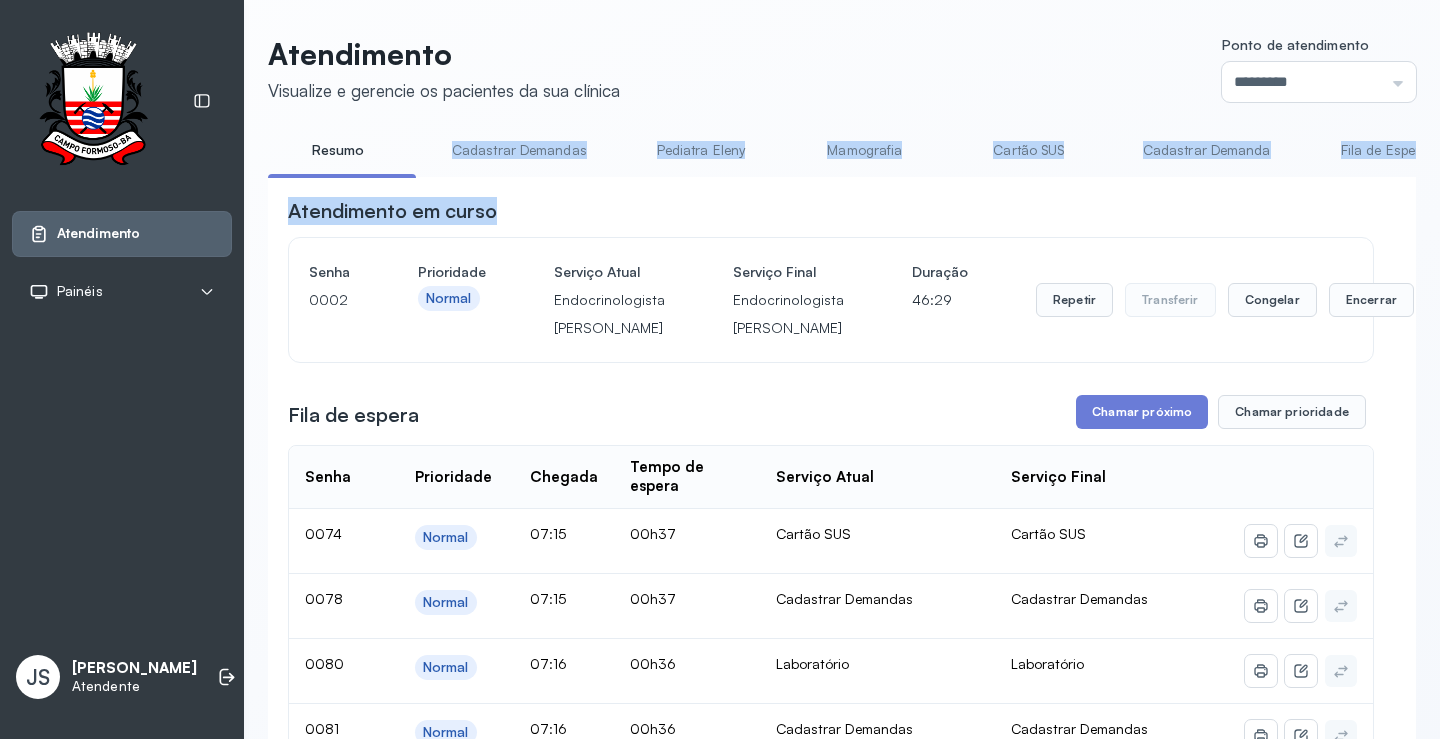drag, startPoint x: 394, startPoint y: 174, endPoint x: 781, endPoint y: 213, distance: 388.96014 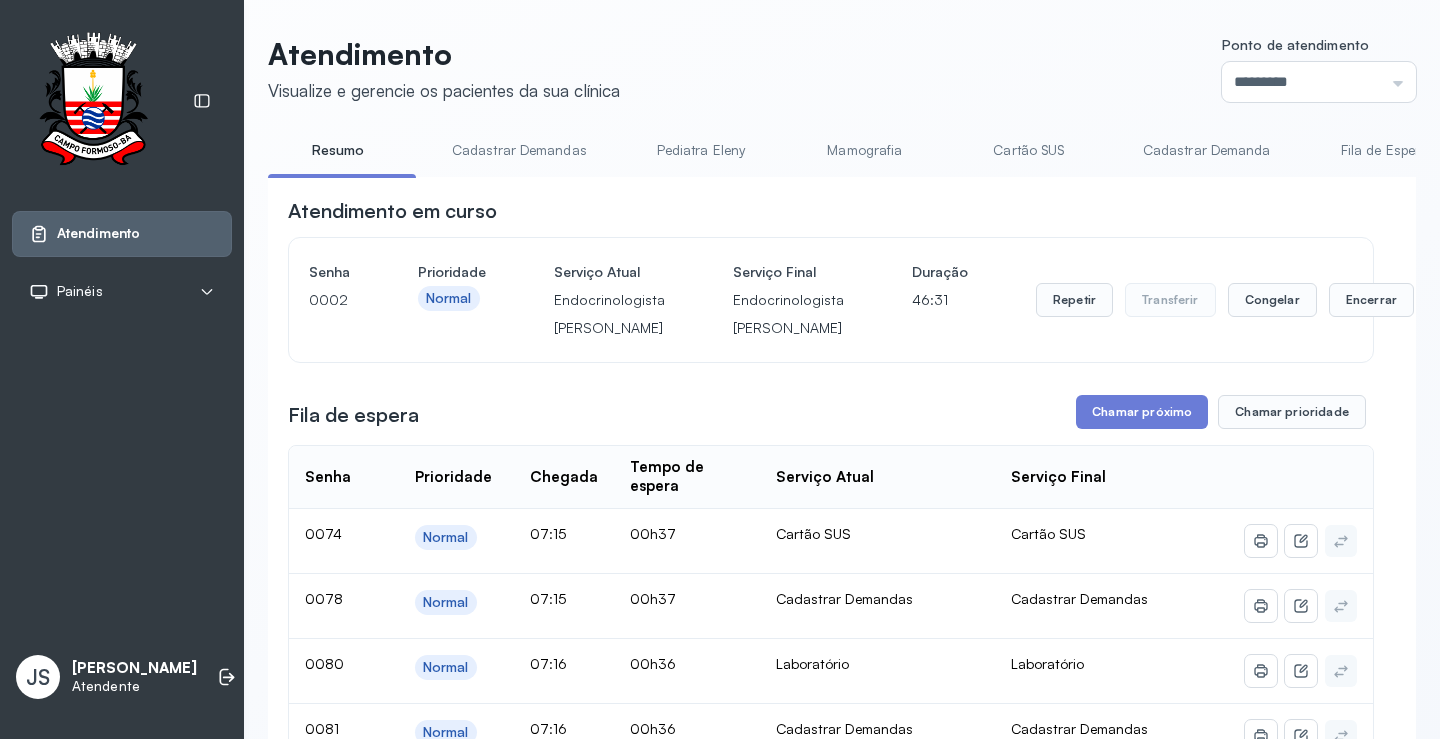 click on "Atendimento em curso Senha 0002 Prioridade Normal Serviço Atual Endocrinologista Poliercio Serviço Final Endocrinologista Poliercio Duração 46:31 Repetir Transferir Congelar Encerrar Fila de espera Chamar próximo Chamar prioridade Senha    Prioridade  Chegada  Tempo de espera  Serviço Atual  Serviço Final    0074 Normal 07:15 00h37 Cartão SUS Cartão SUS 0078 Normal 07:15 00h37 Cadastrar Demandas Cadastrar Demandas 0080 Normal 07:16 00h36 Laboratório Laboratório 0081 Normal 07:16 00h36 Cadastrar Demandas Cadastrar Demandas 0082 Normal 07:16 00h36 Laboratório Laboratório 0083 Normal 07:16 00h36 Laboratório Laboratório 0084 Normal 07:16 00h36 Laboratório Laboratório 0085 Normal 07:17 00h36 Laboratório Laboratório 0086 Normal 07:17 00h35 Ginecologista Amilton Ginecologista Amilton 0087 Normal 07:17 00h35 Cadastrar Demandas Cadastrar Demandas 0089 Normal 07:18 00h35 Laboratório Laboratório 0091 Normal 07:18 00h34 Cadastrar Demandas Cadastrar Demandas 0092 Normal 07:18 00h34 0093 Normal 07:18" at bounding box center [842, 4466] 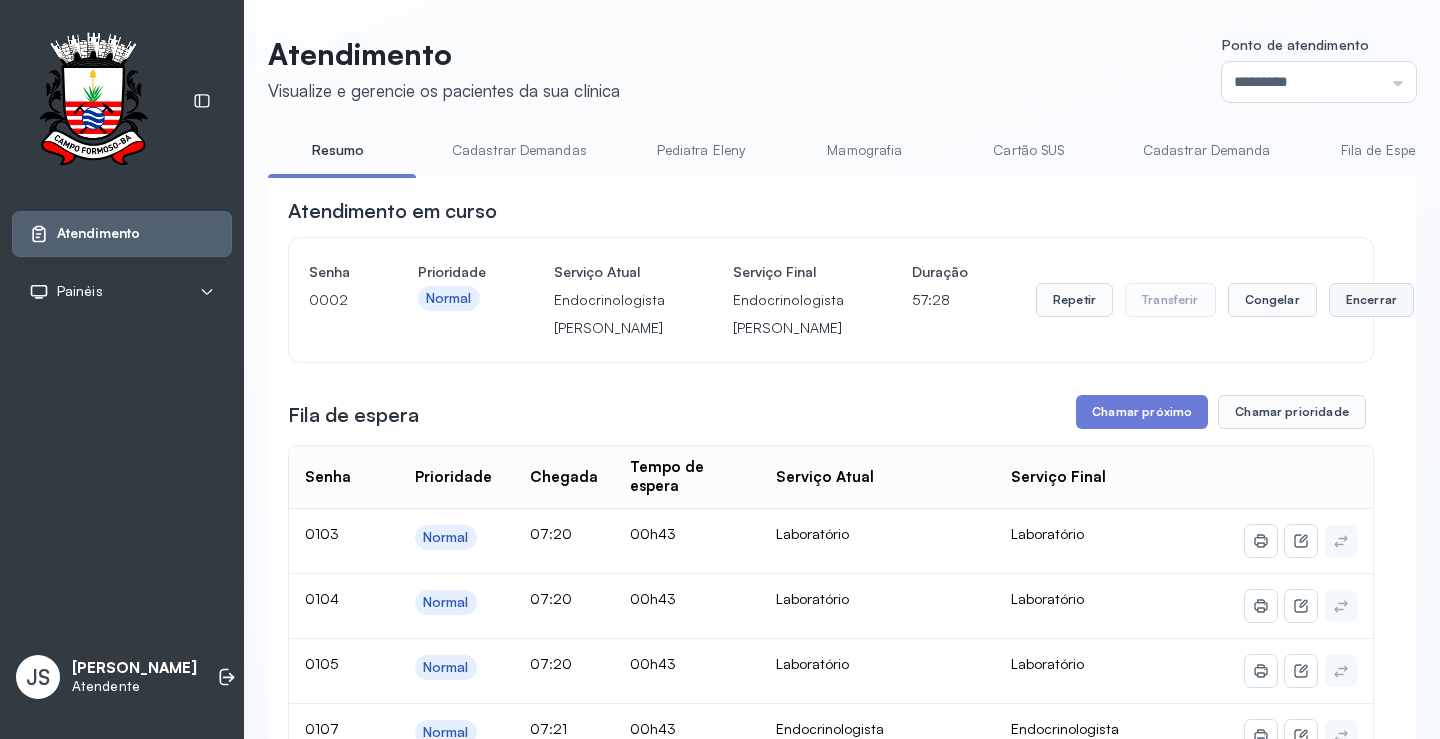 click on "Encerrar" at bounding box center (1371, 300) 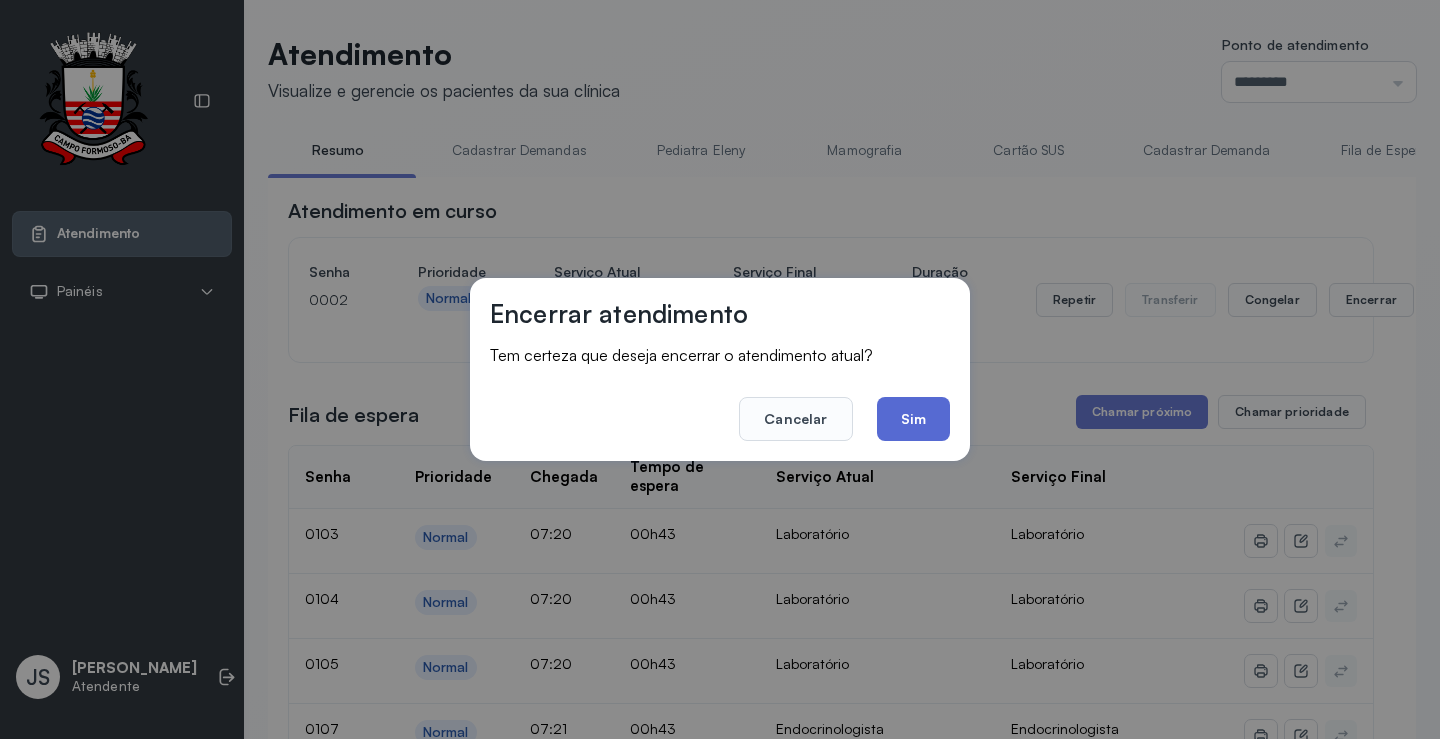 click on "Sim" 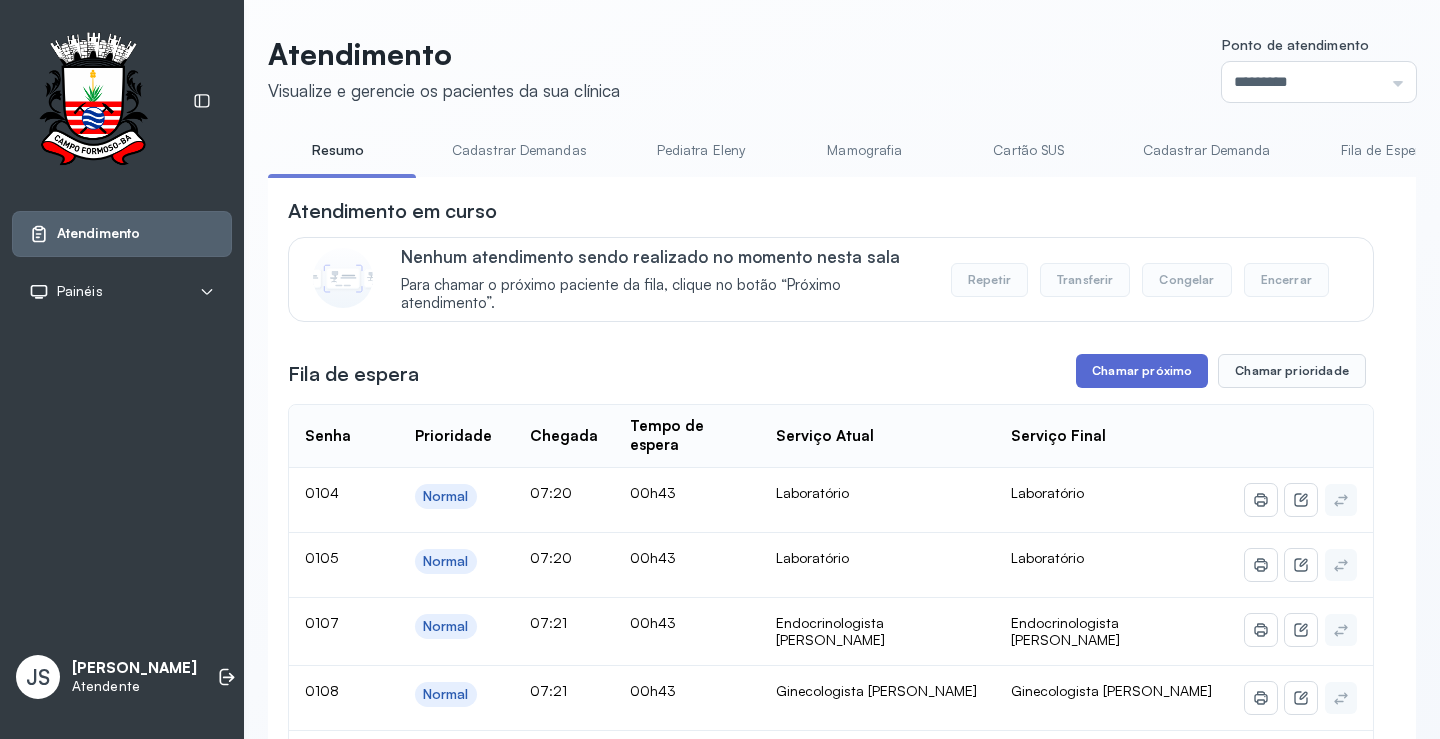 click on "Chamar próximo" at bounding box center [1142, 371] 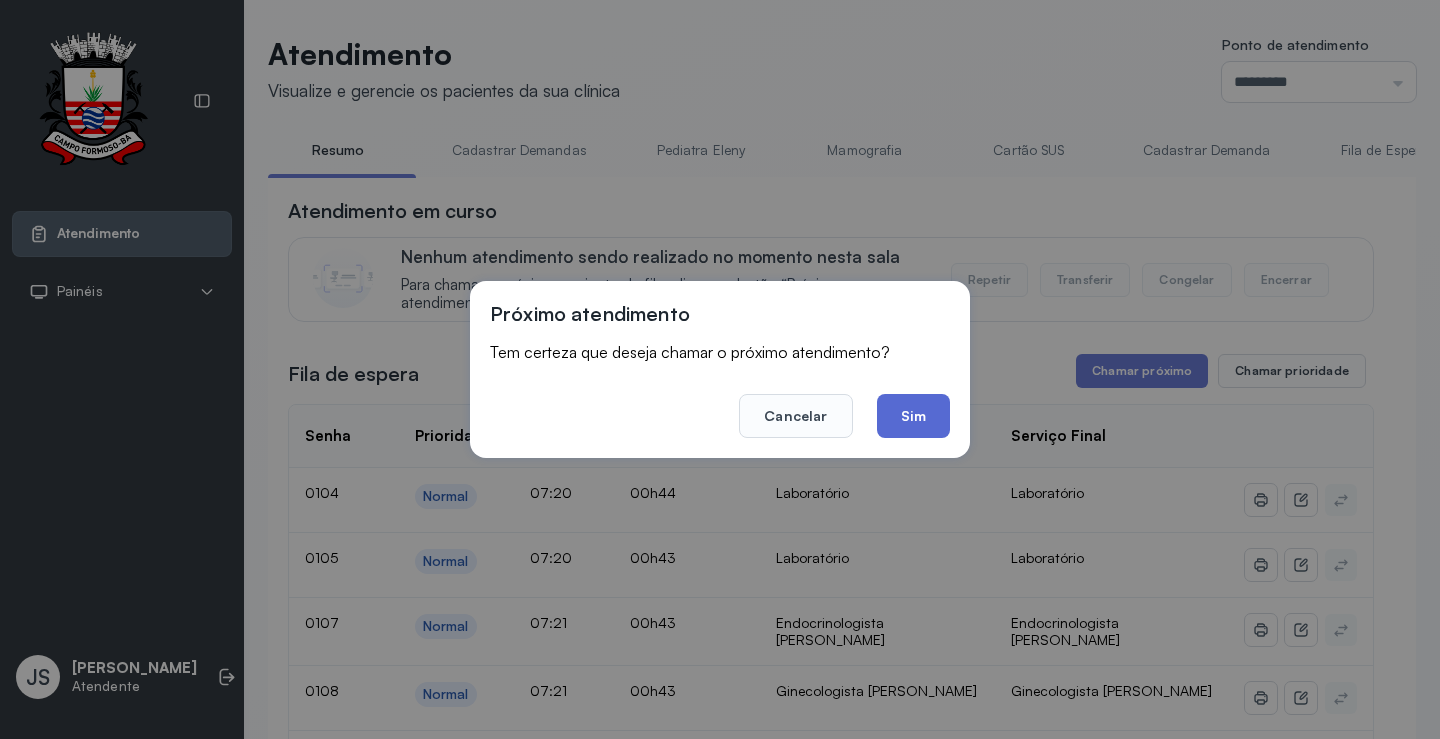 click on "Sim" 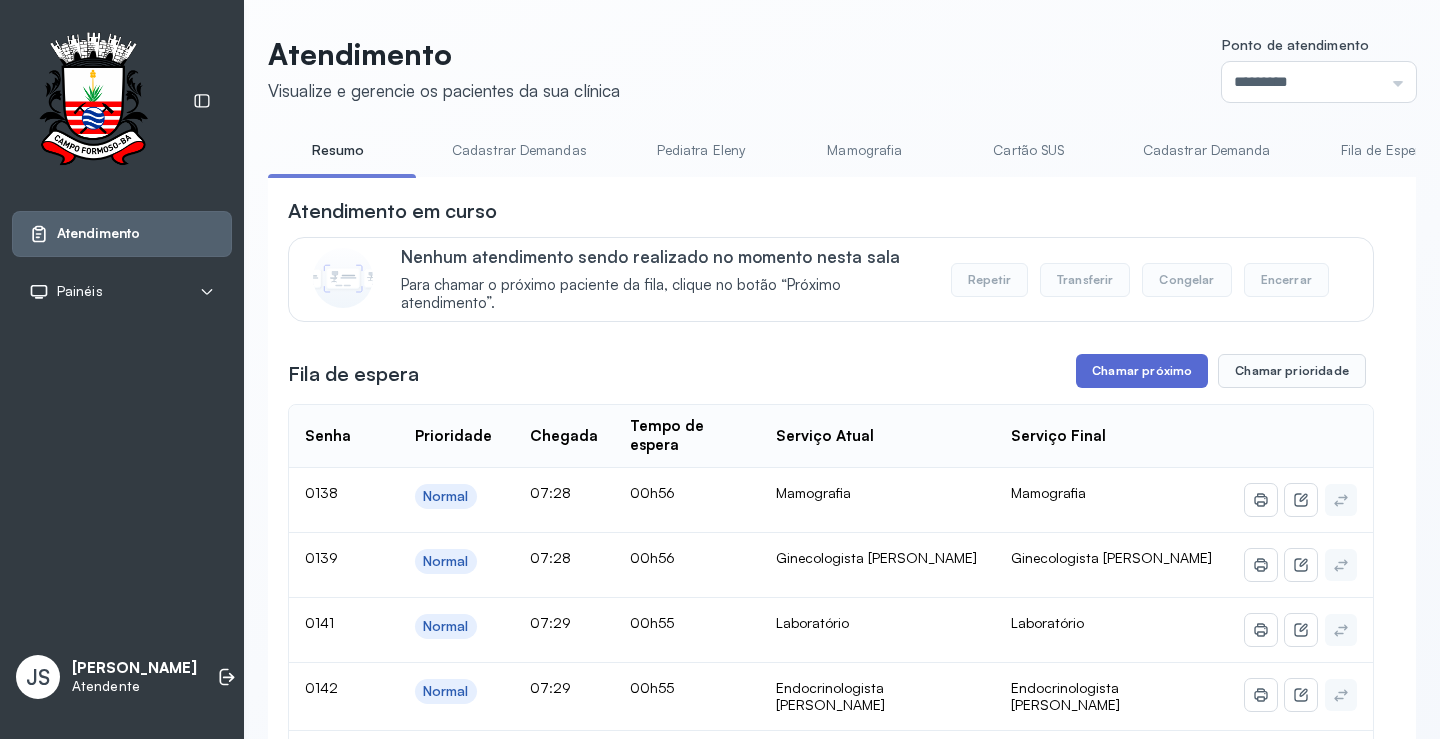 click on "Chamar próximo" at bounding box center (1142, 371) 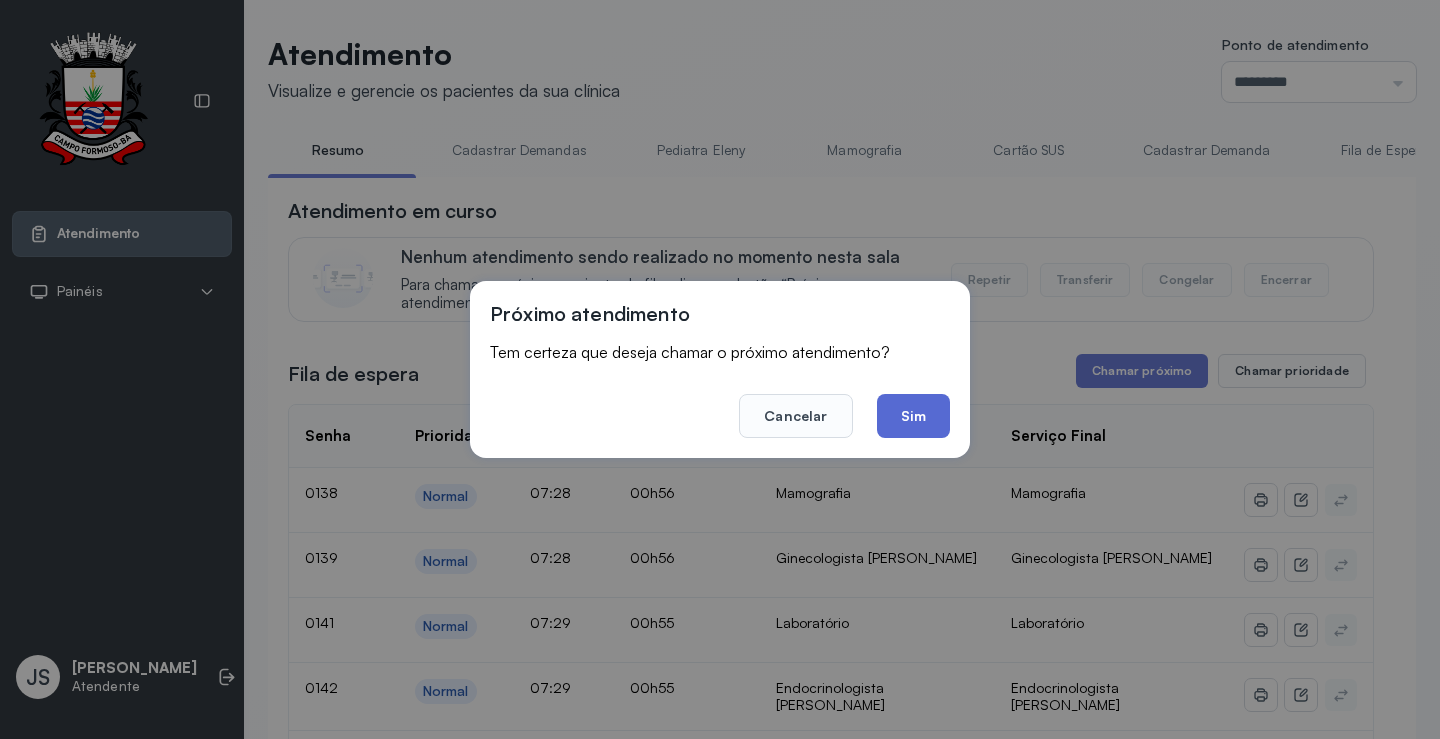 click on "Sim" 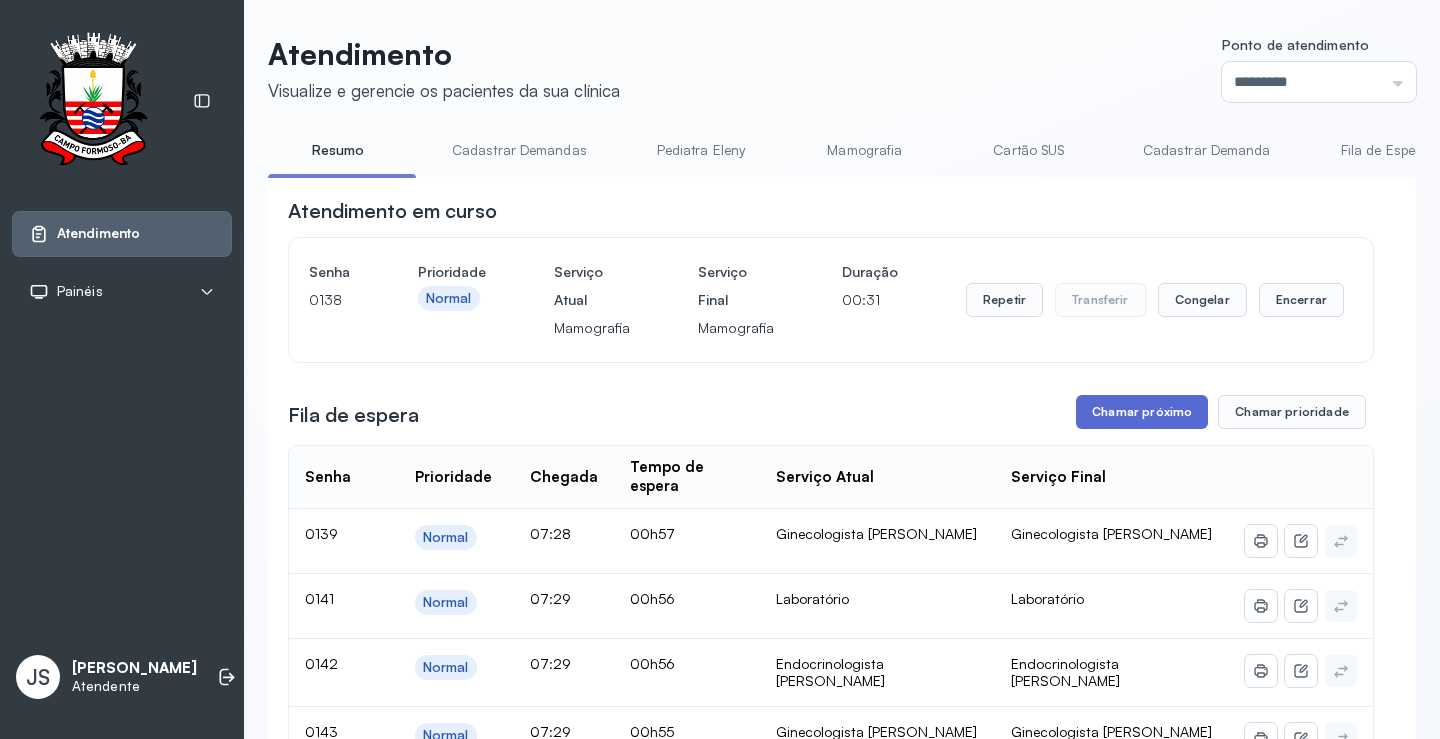 click on "Chamar próximo" at bounding box center (1142, 412) 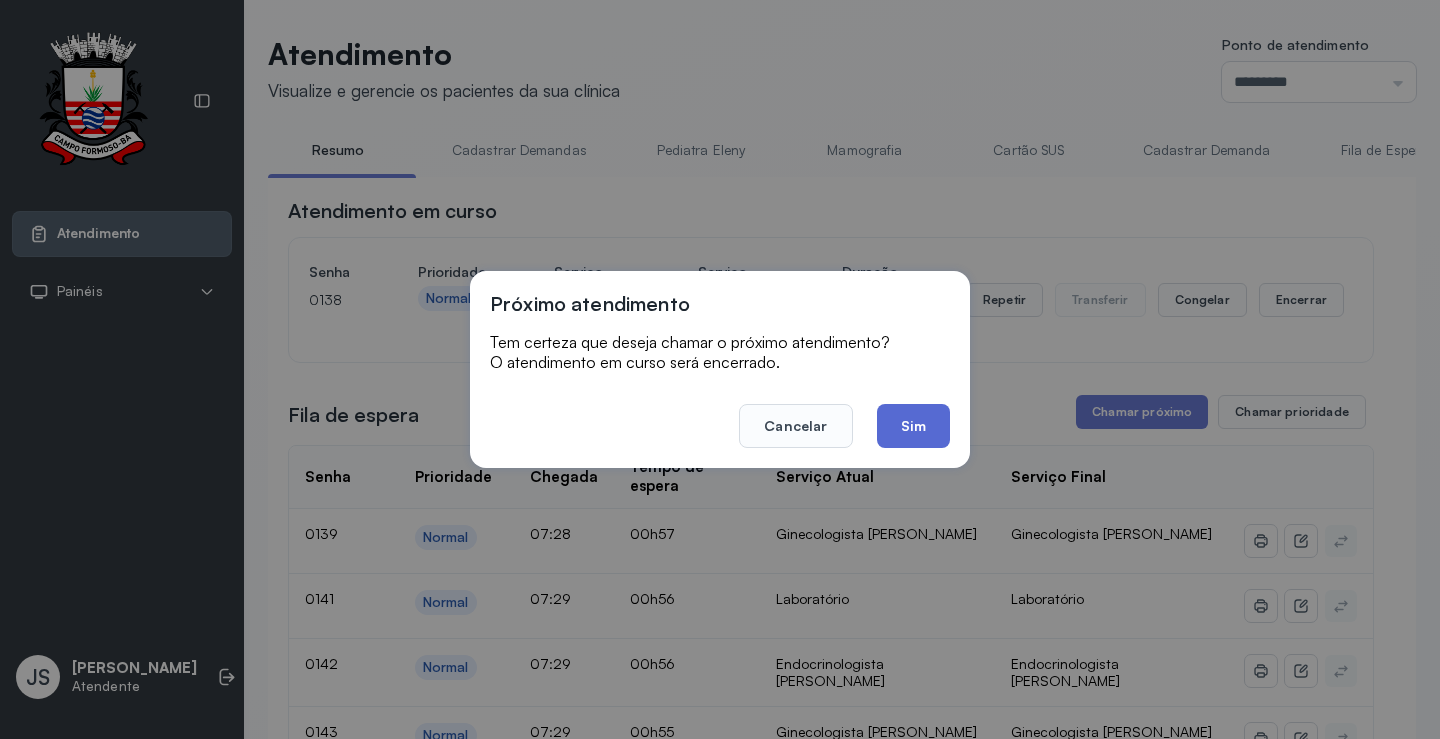 click on "Sim" 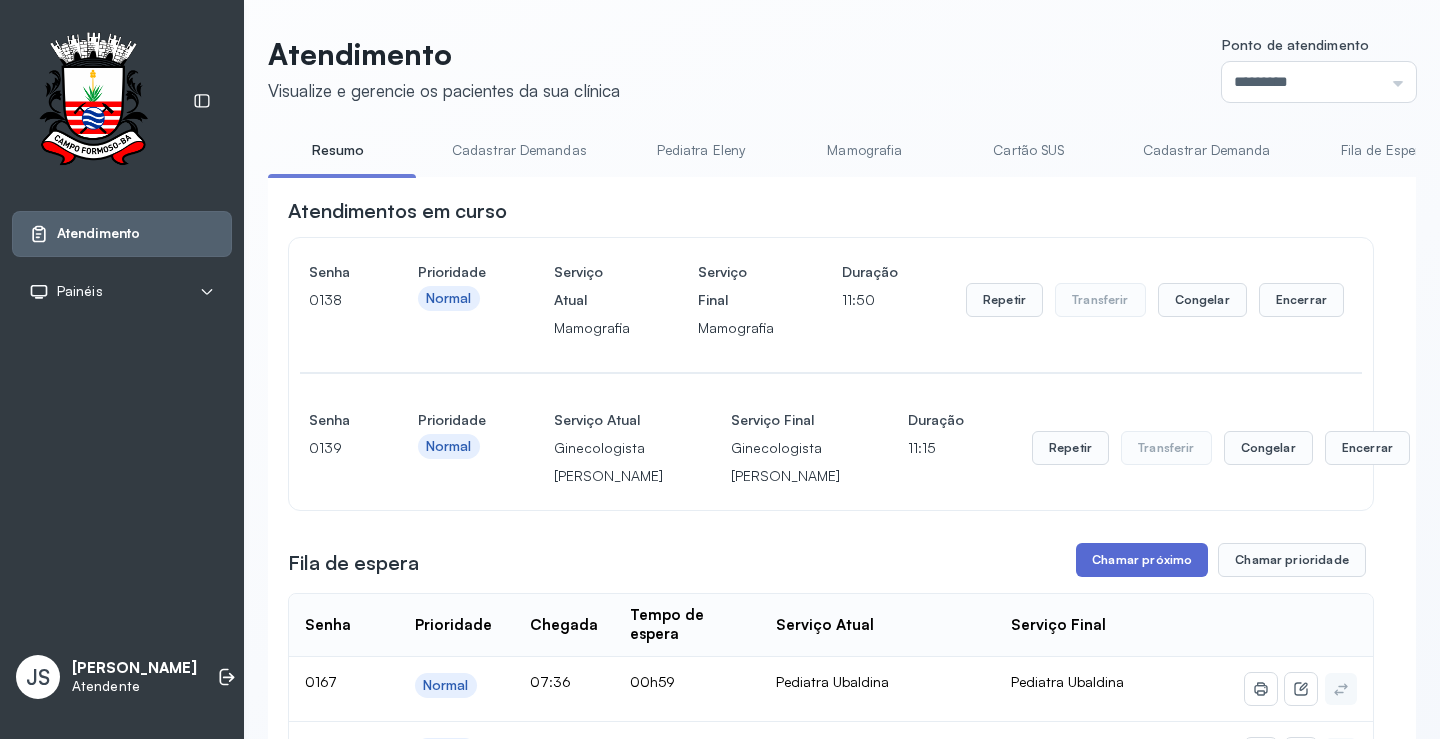 click on "Chamar próximo" at bounding box center (1142, 560) 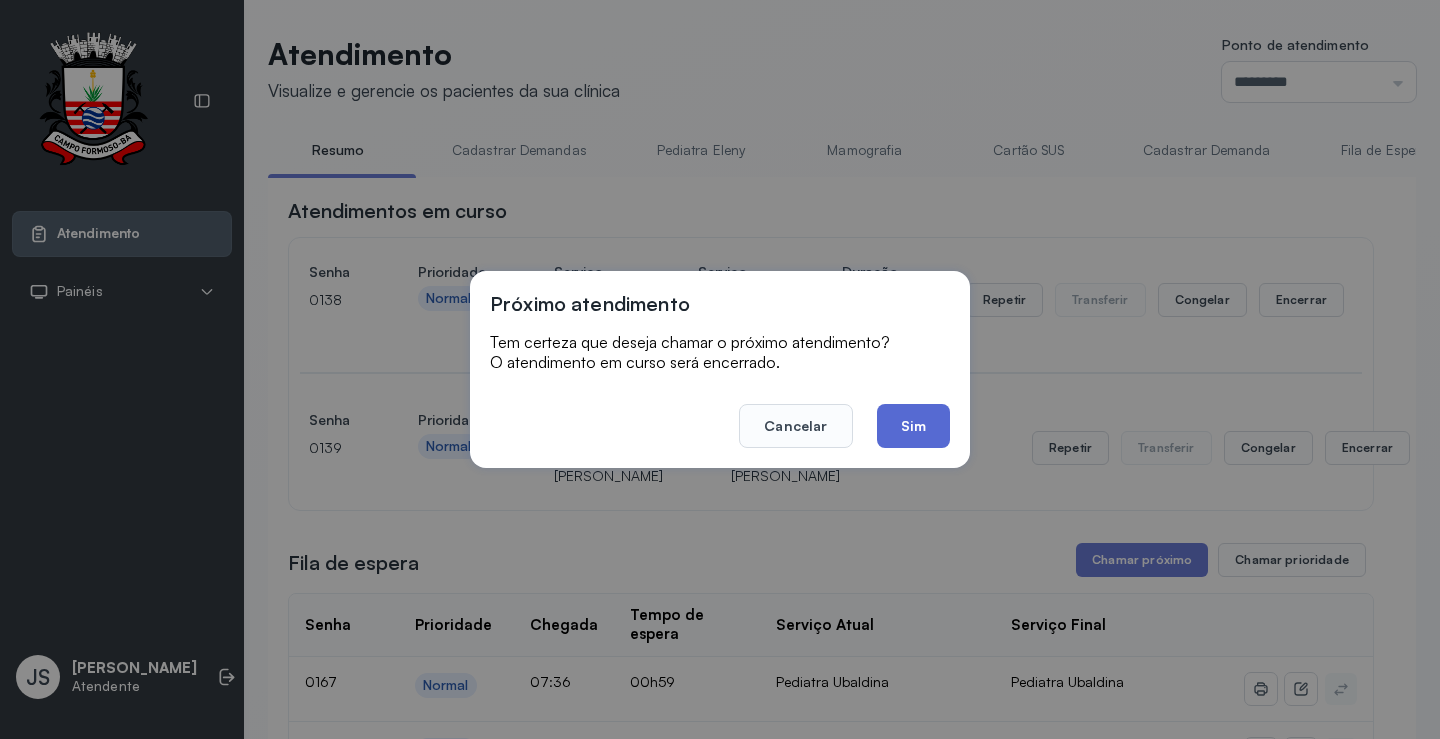 click on "Sim" 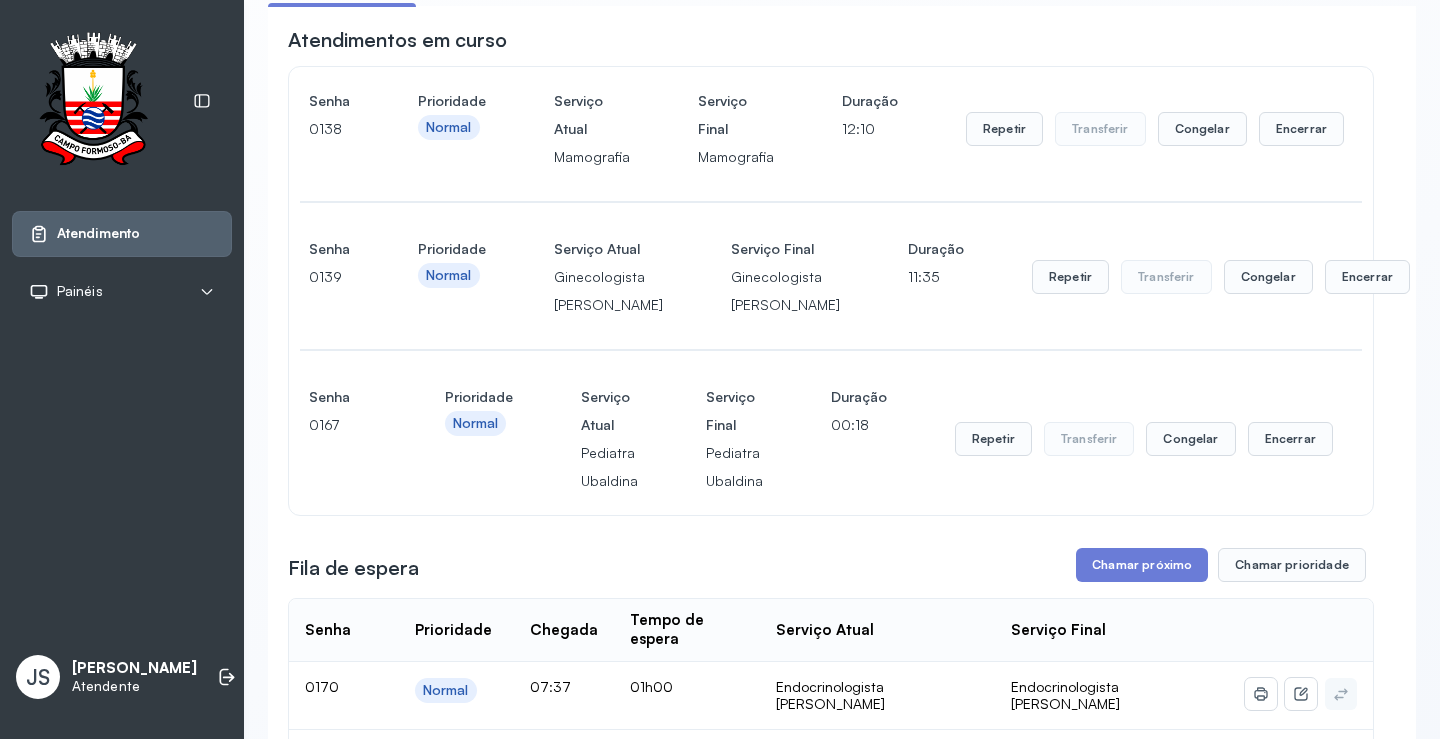 scroll, scrollTop: 500, scrollLeft: 0, axis: vertical 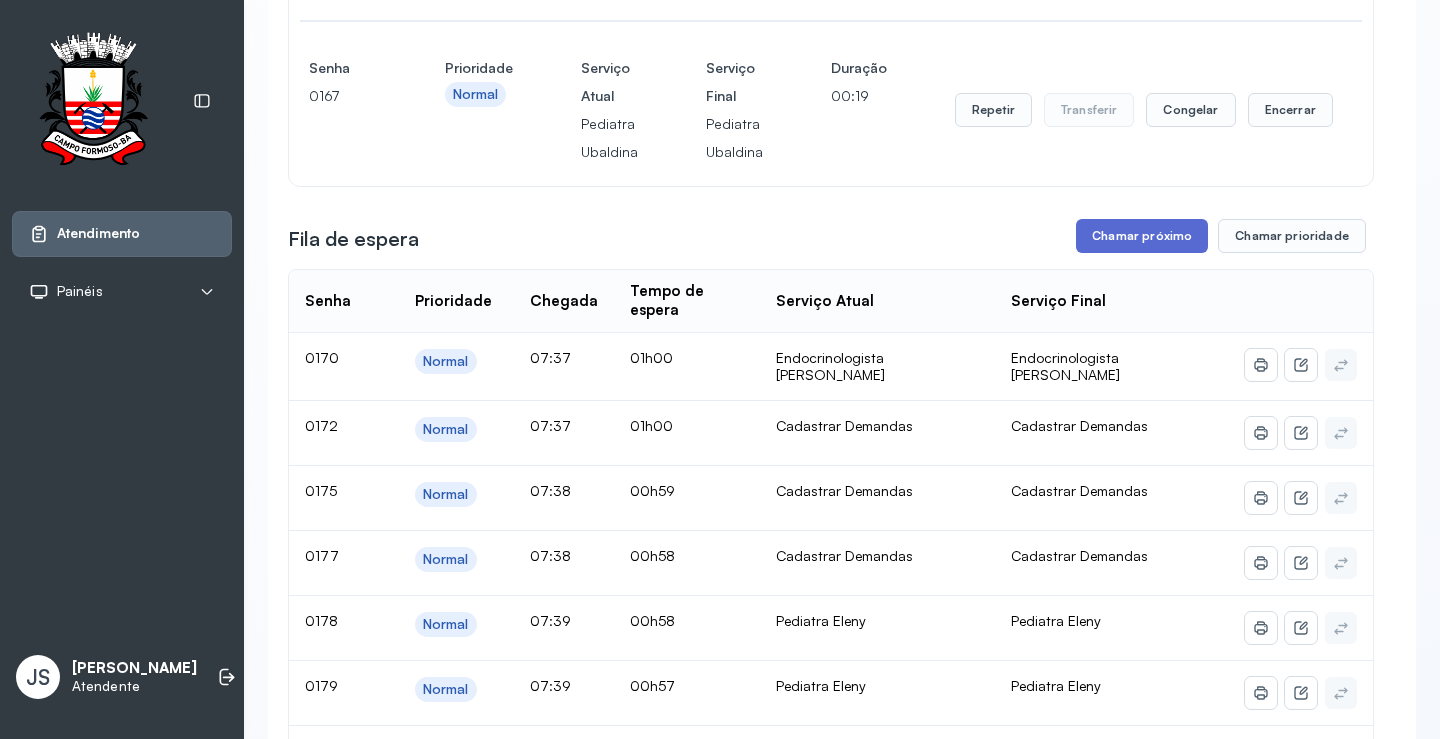 click on "Chamar próximo" at bounding box center (1142, 236) 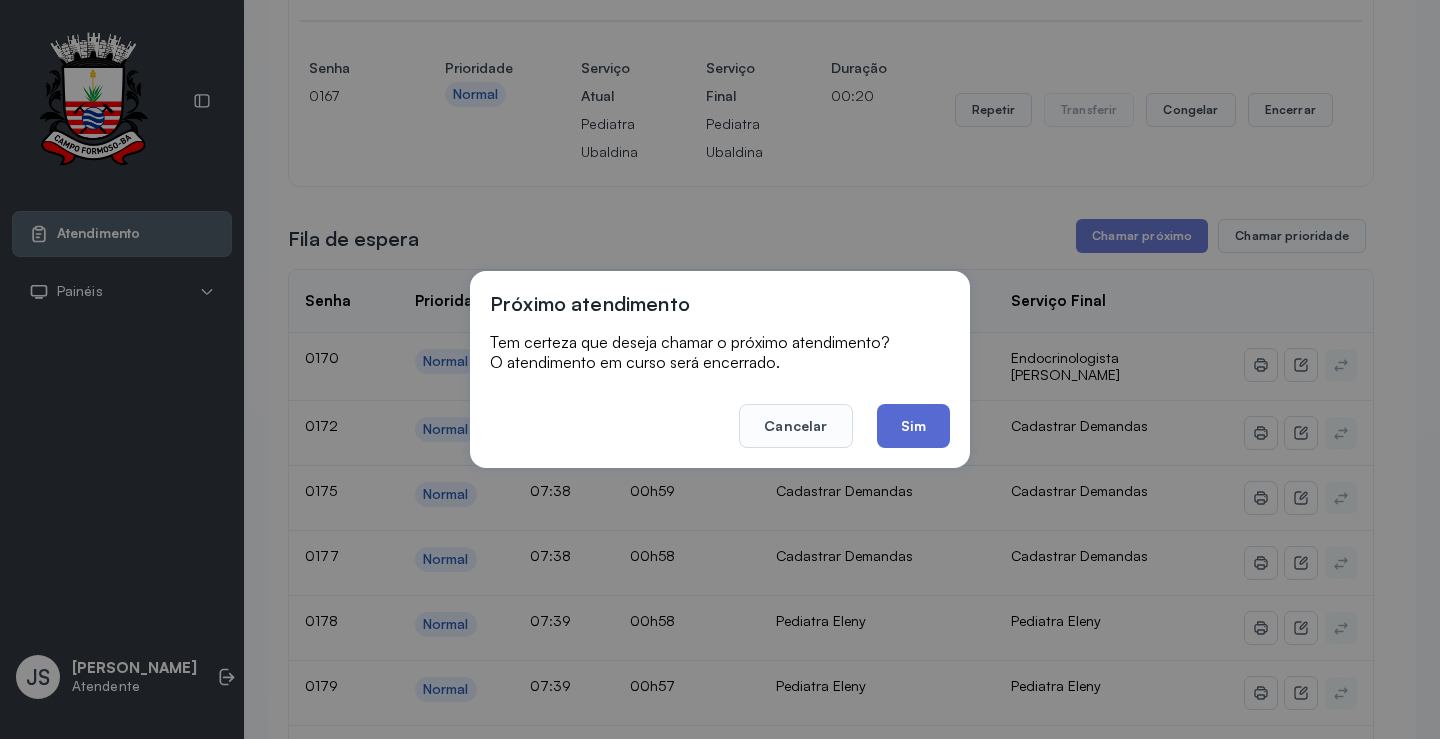 click on "Sim" 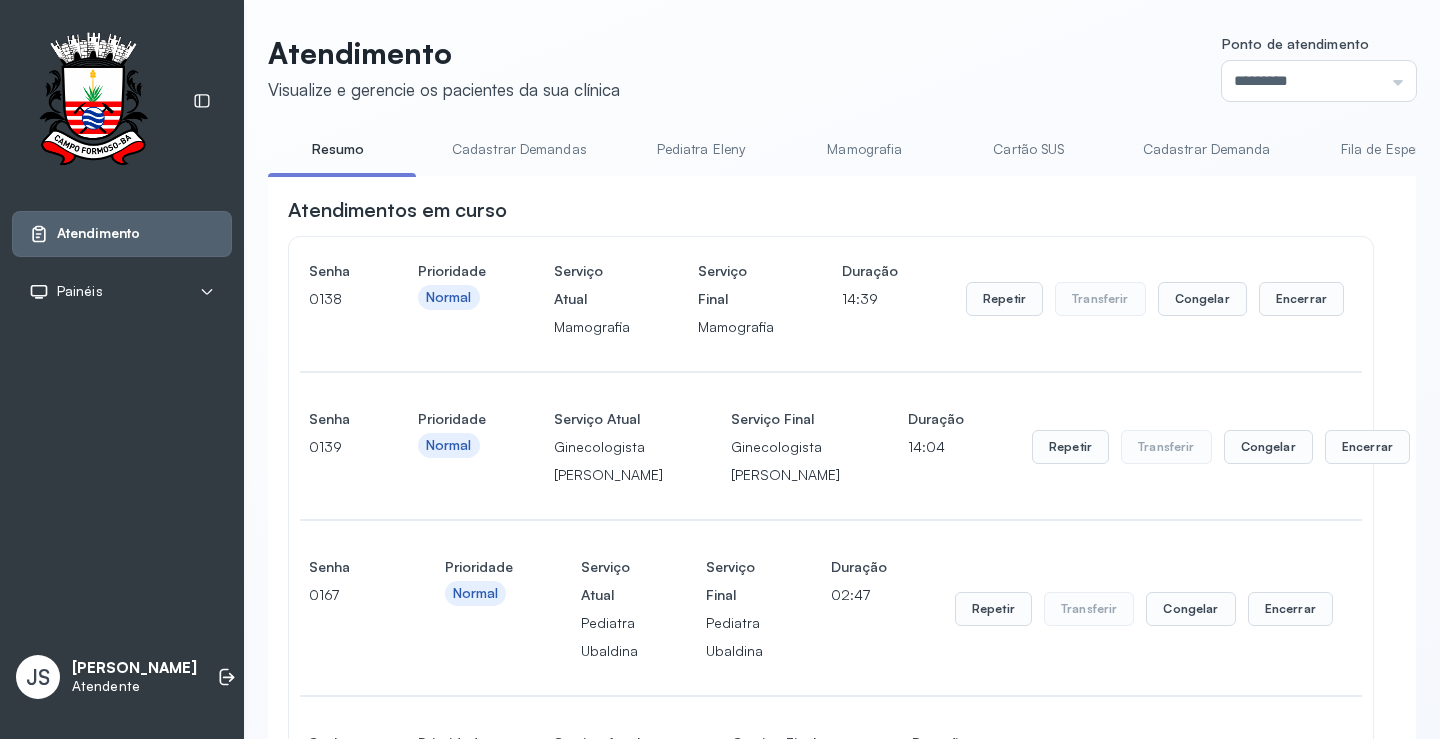 scroll, scrollTop: 500, scrollLeft: 0, axis: vertical 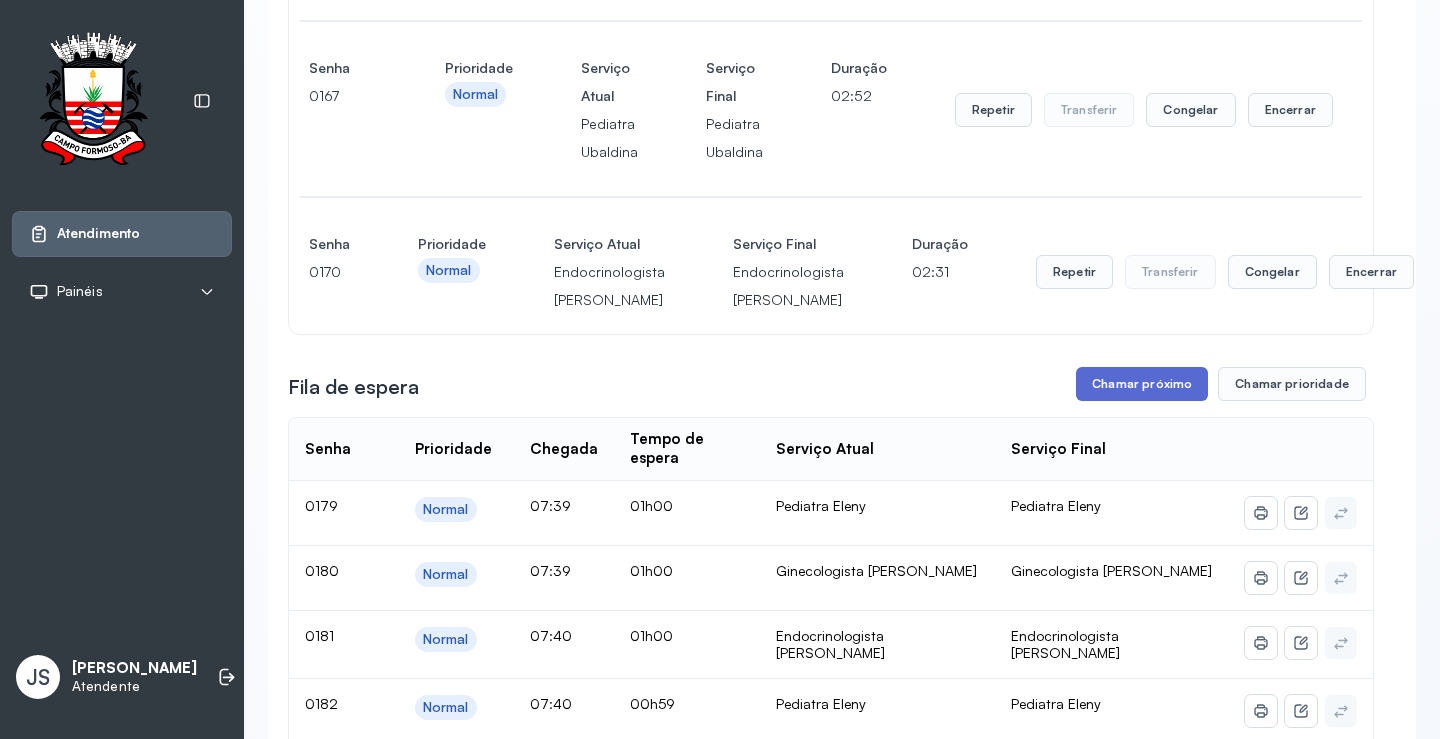 click on "Chamar próximo" at bounding box center (1142, 384) 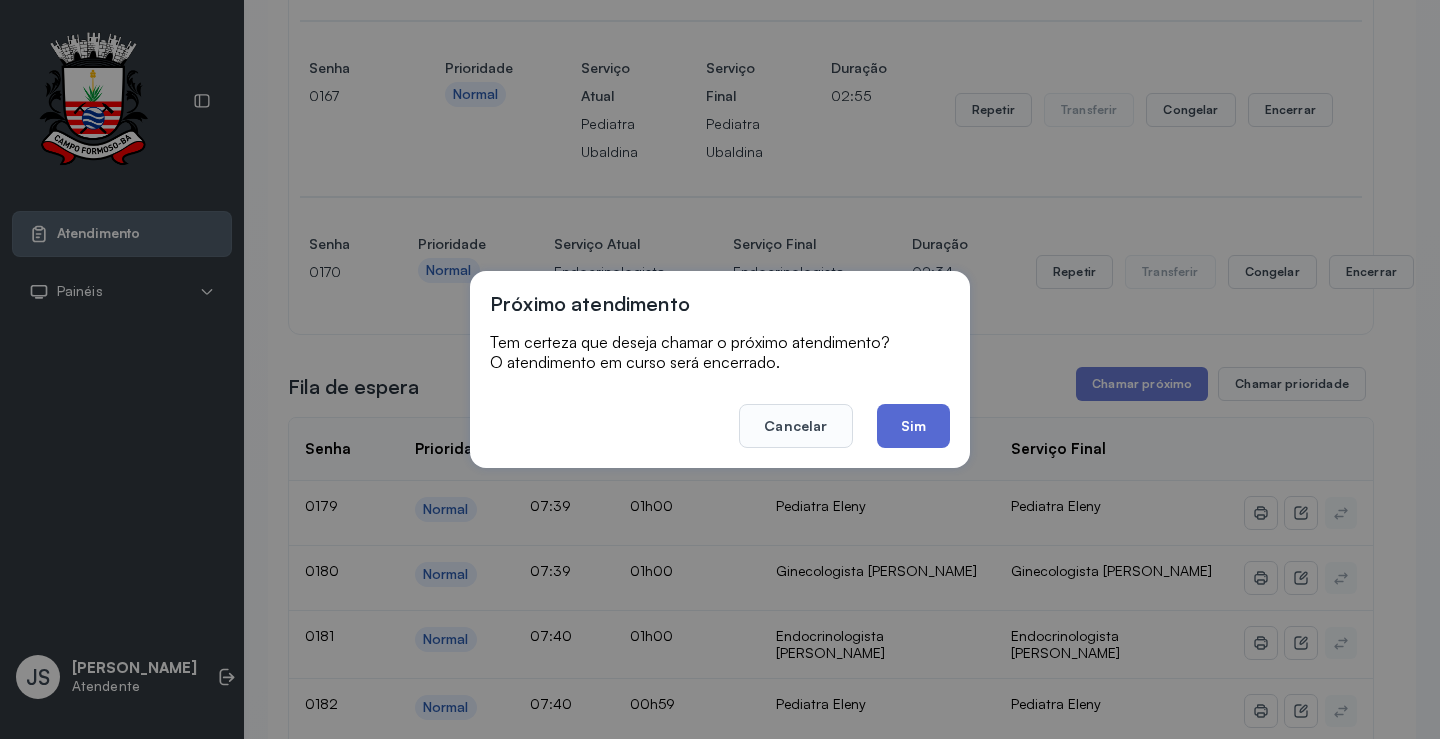 click on "Sim" 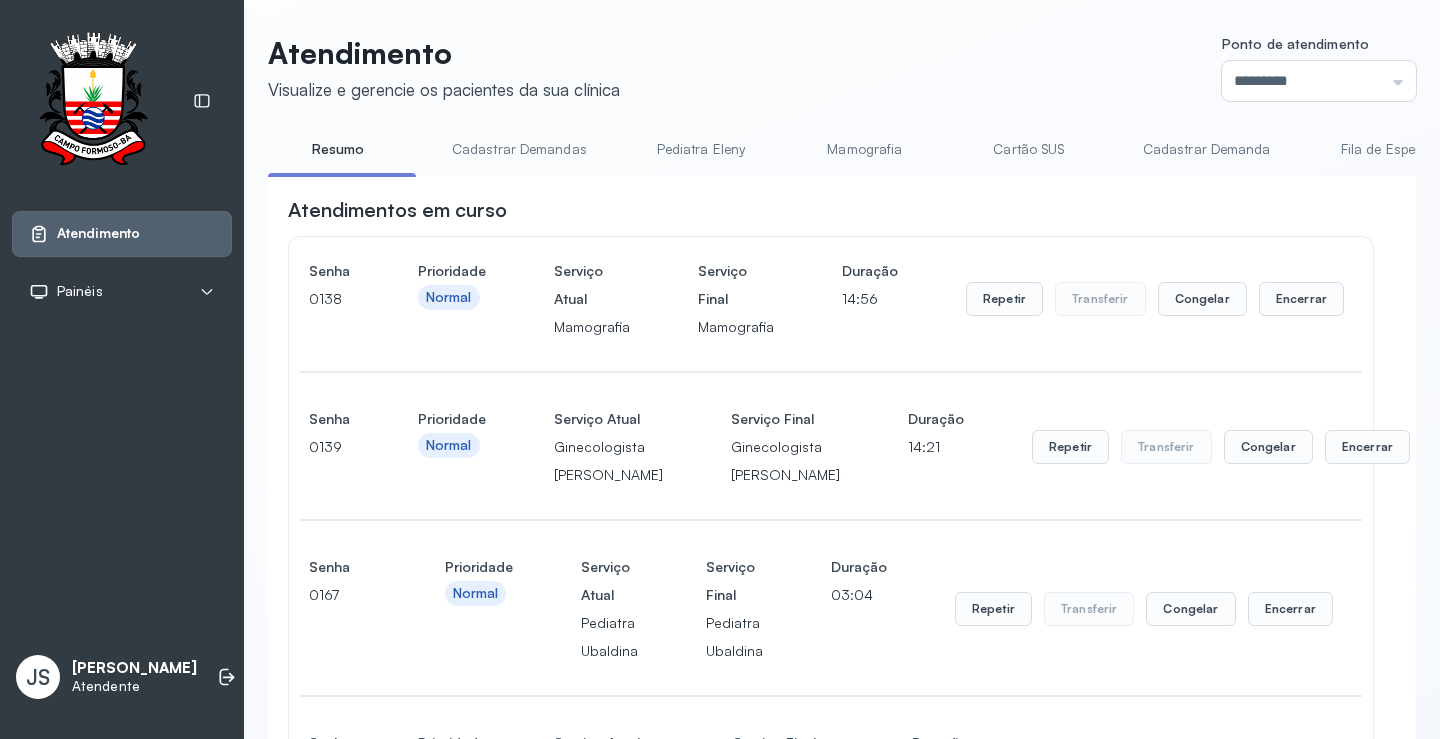 scroll, scrollTop: 500, scrollLeft: 0, axis: vertical 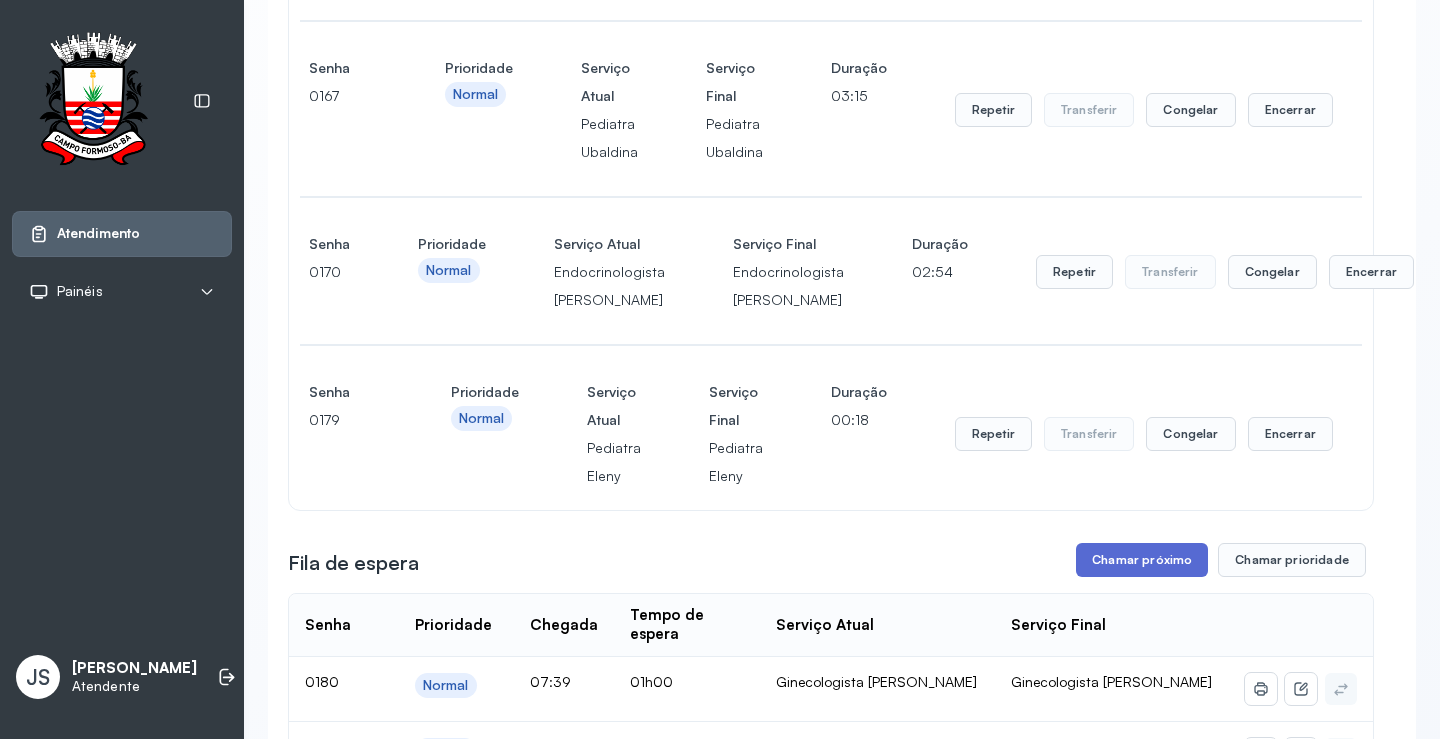 click on "Chamar próximo" at bounding box center [1142, 560] 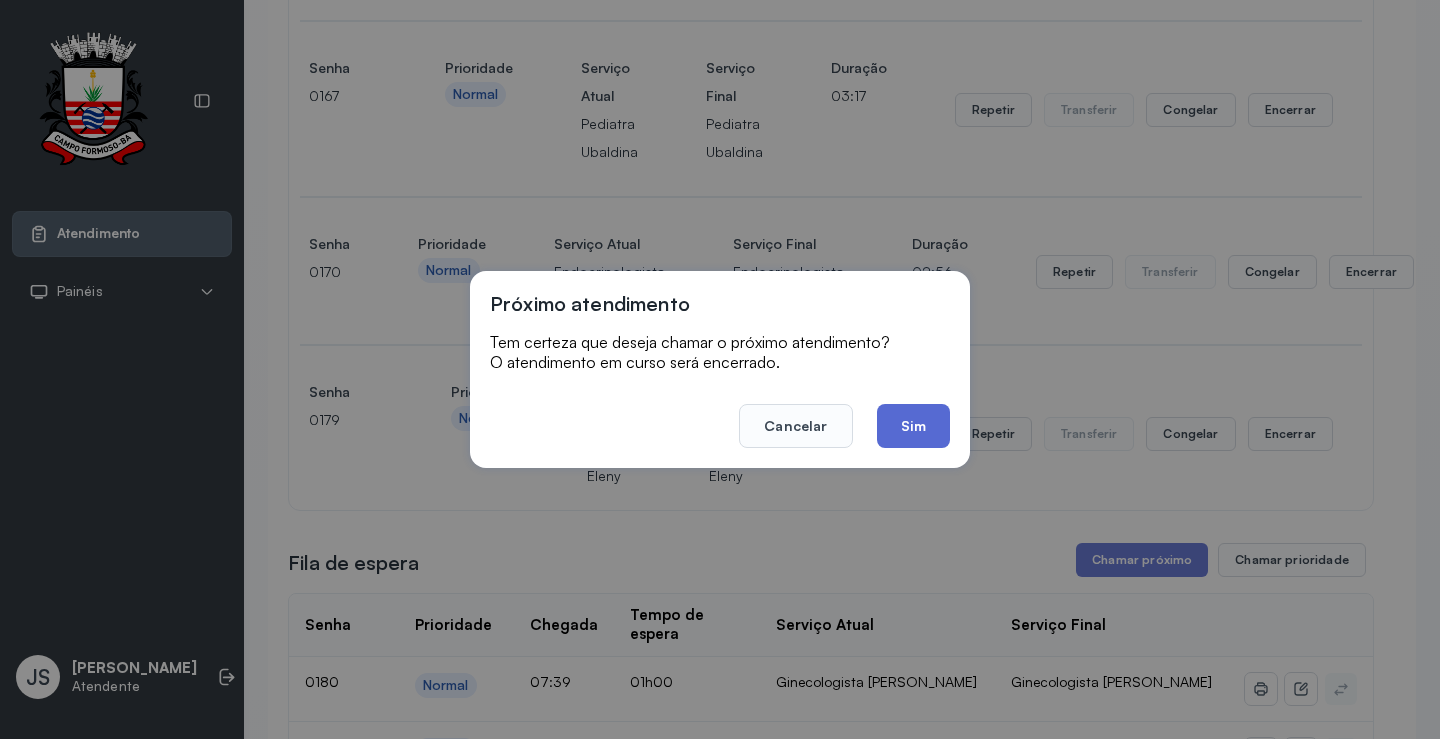 click on "Sim" 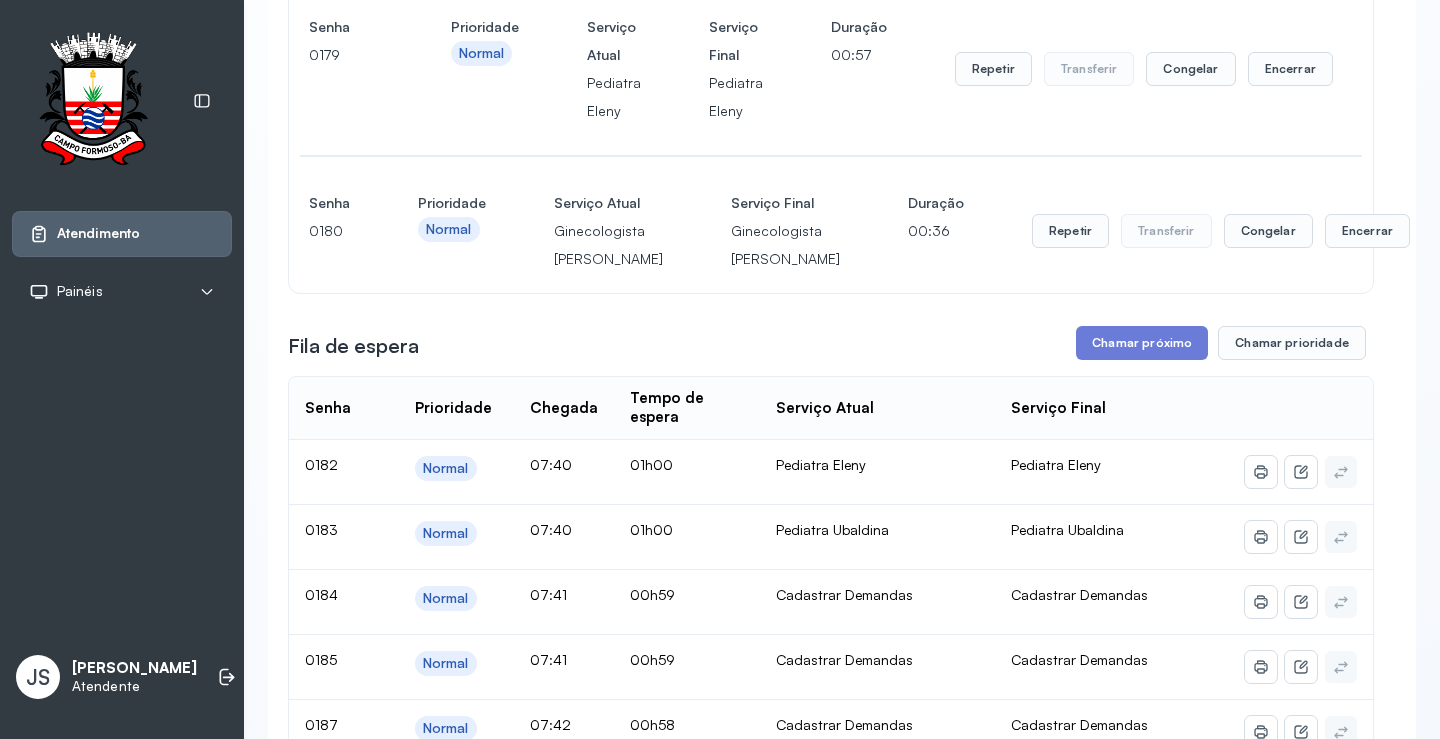 scroll, scrollTop: 900, scrollLeft: 0, axis: vertical 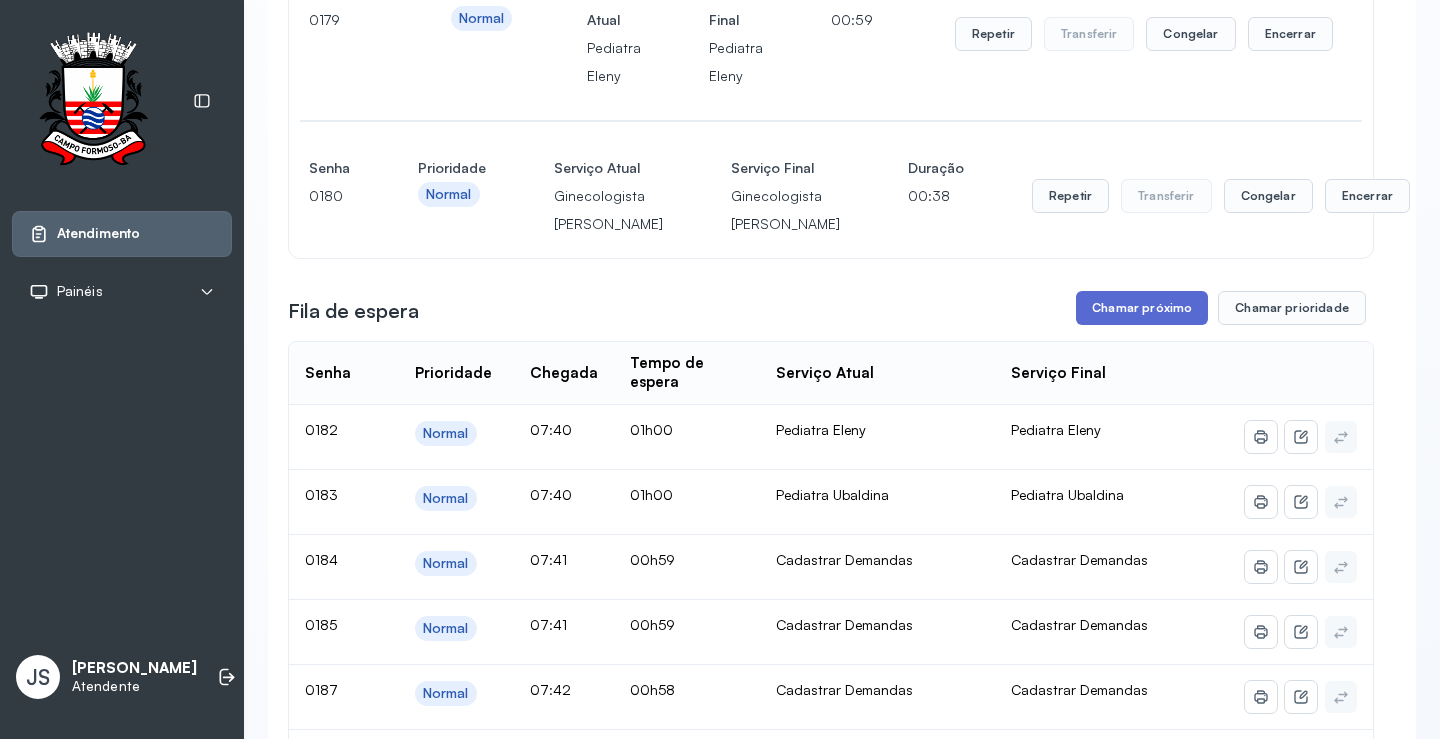 click on "Chamar próximo" at bounding box center [1142, 308] 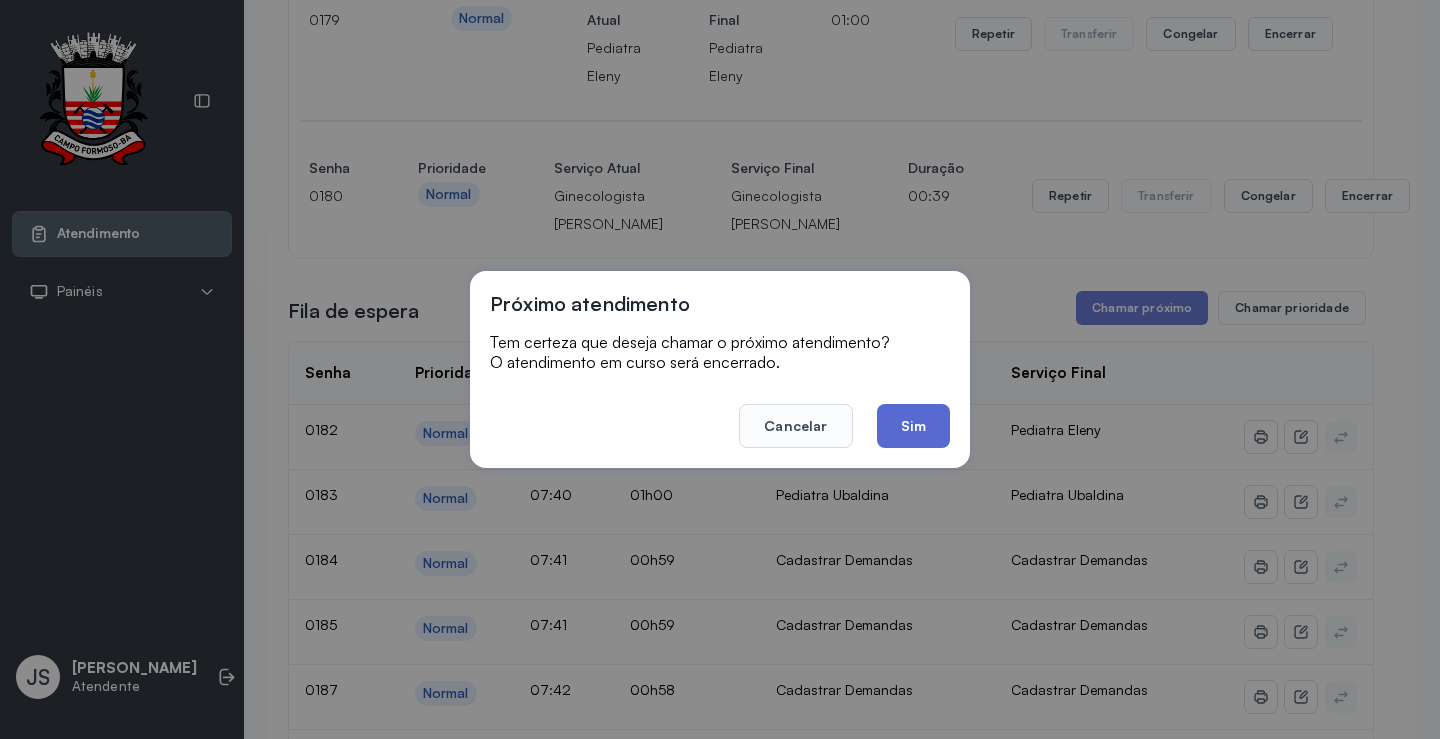 click on "Sim" 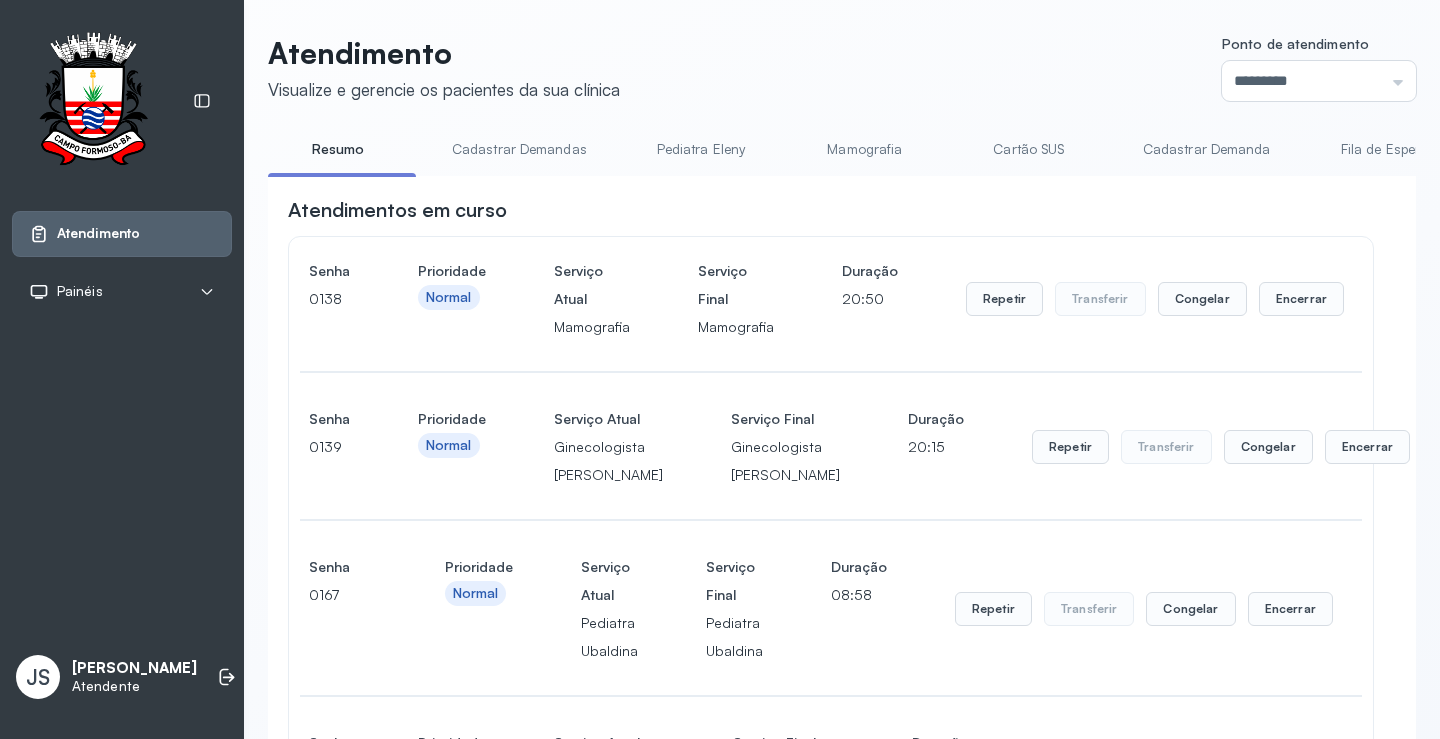 scroll, scrollTop: 900, scrollLeft: 0, axis: vertical 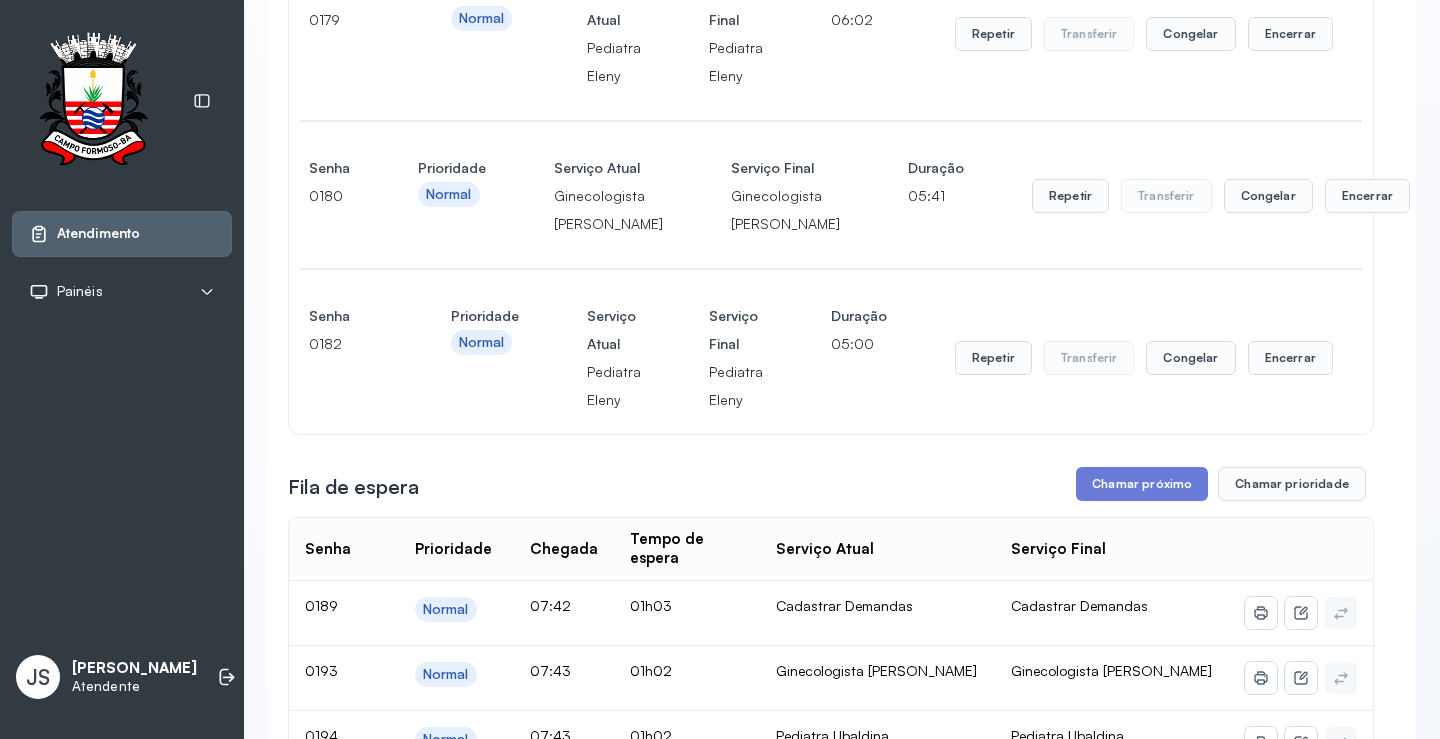 click on "Chamar próximo" at bounding box center [1142, 484] 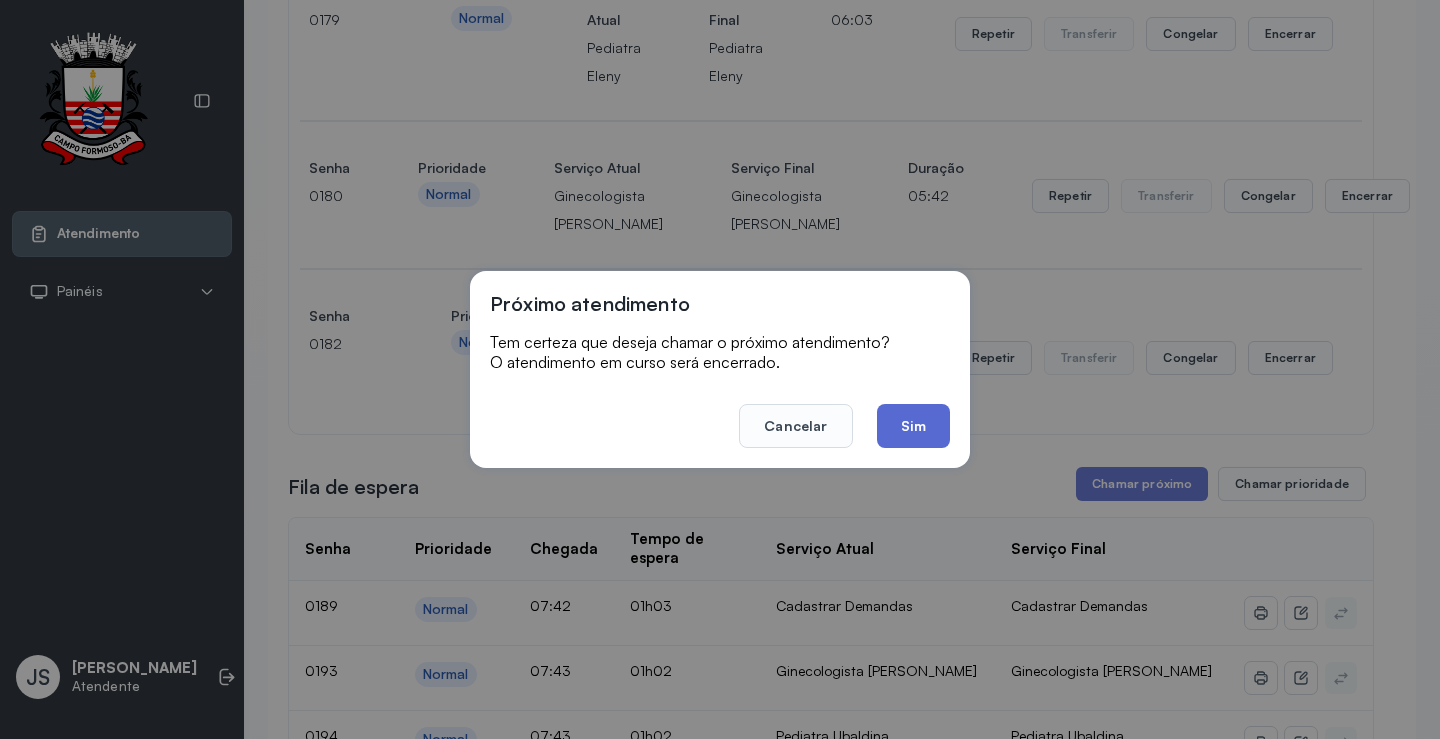 click on "Sim" 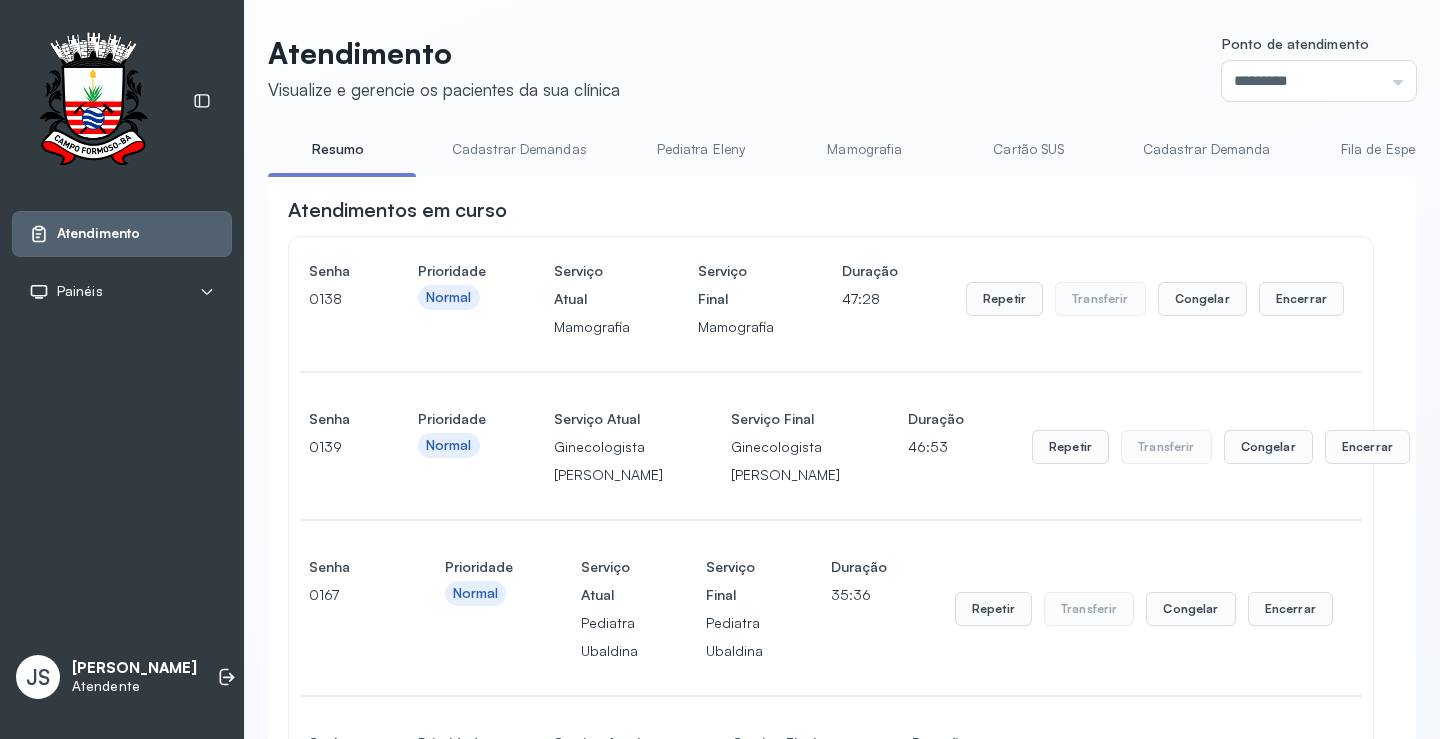 scroll, scrollTop: 1000, scrollLeft: 0, axis: vertical 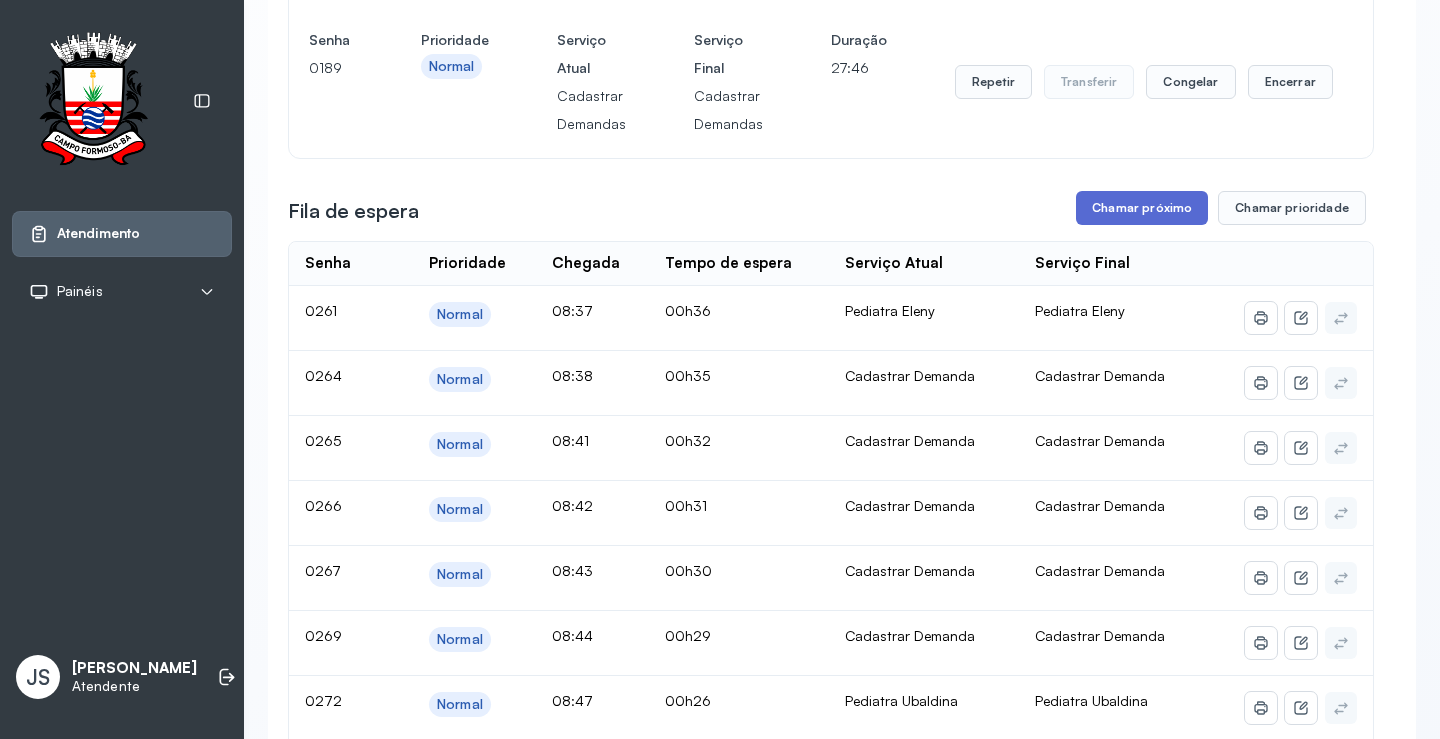 click on "Chamar próximo" at bounding box center [1142, 208] 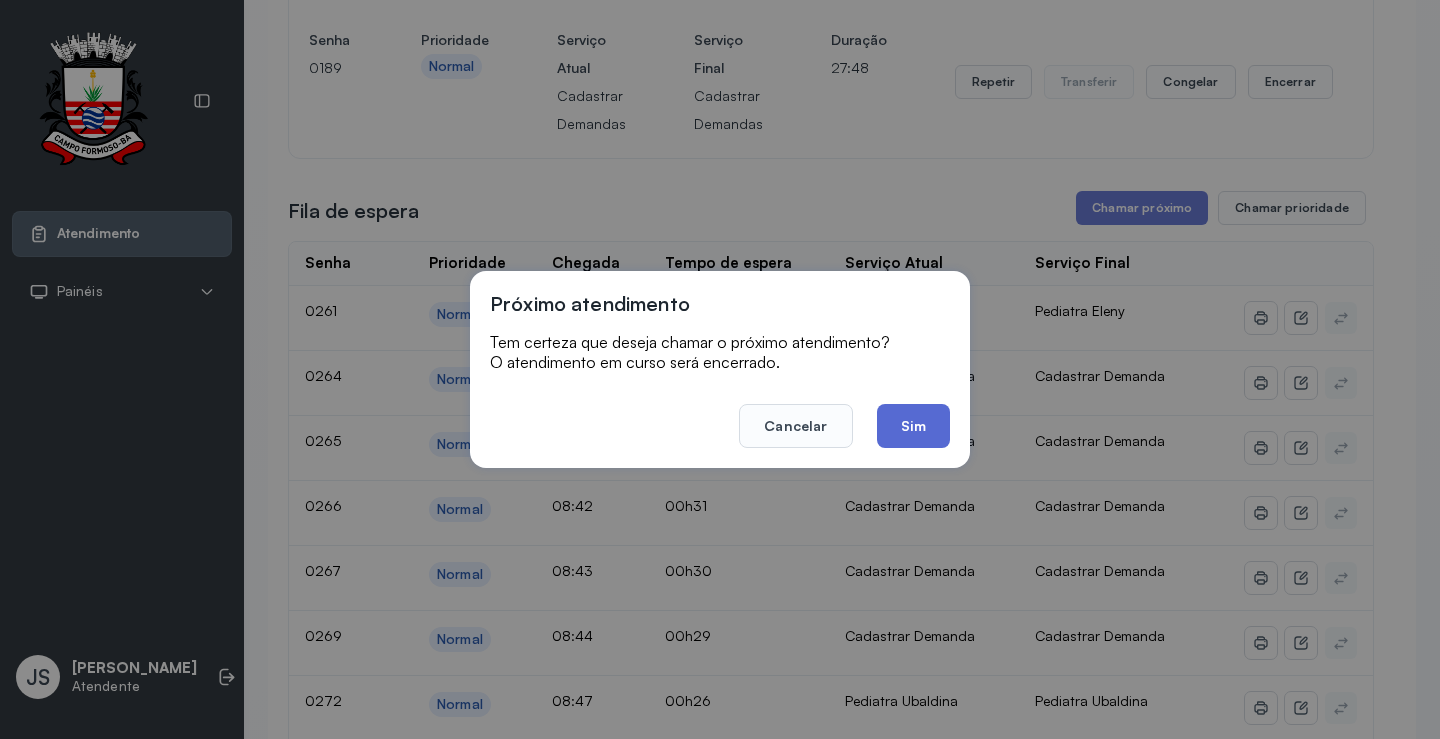 click on "Sim" 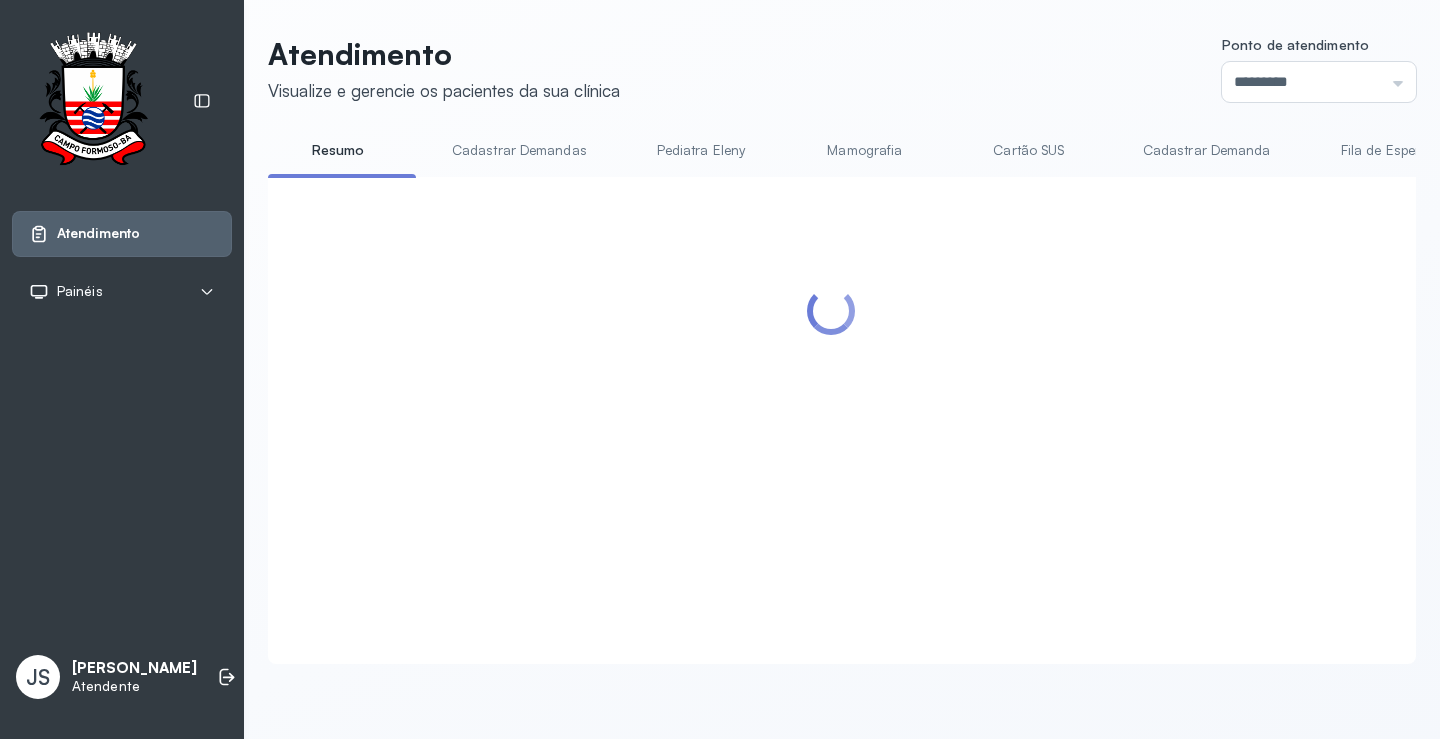 scroll, scrollTop: 1000, scrollLeft: 0, axis: vertical 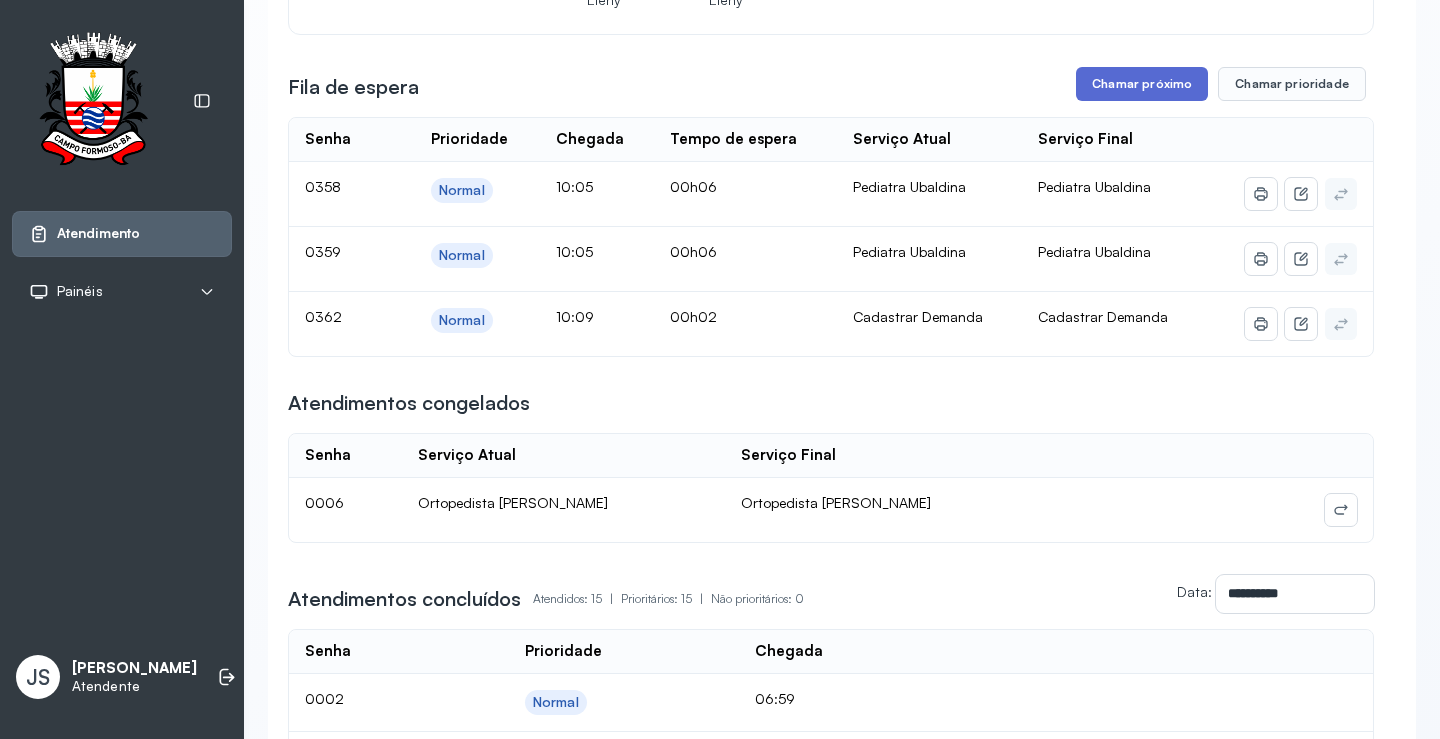 click on "Chamar próximo" at bounding box center (1142, 84) 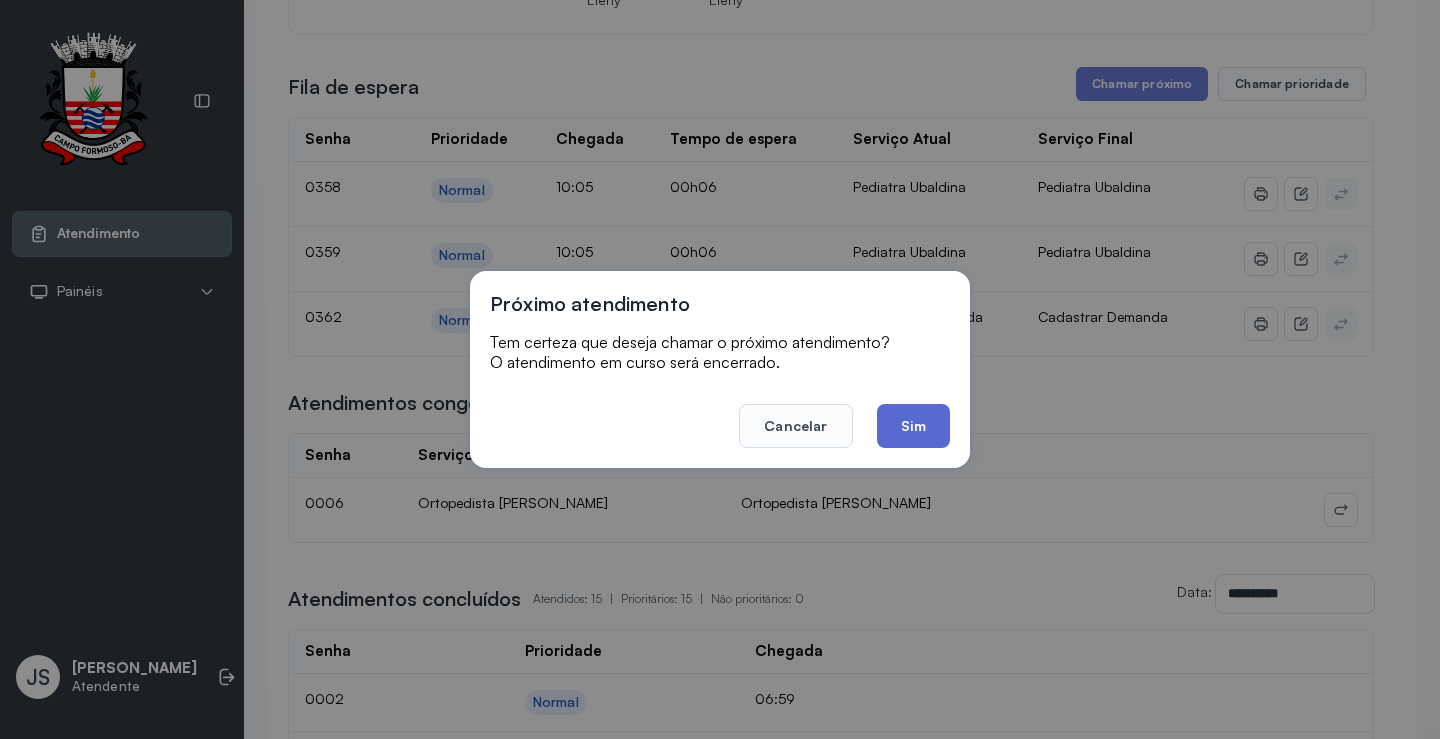 click on "Sim" 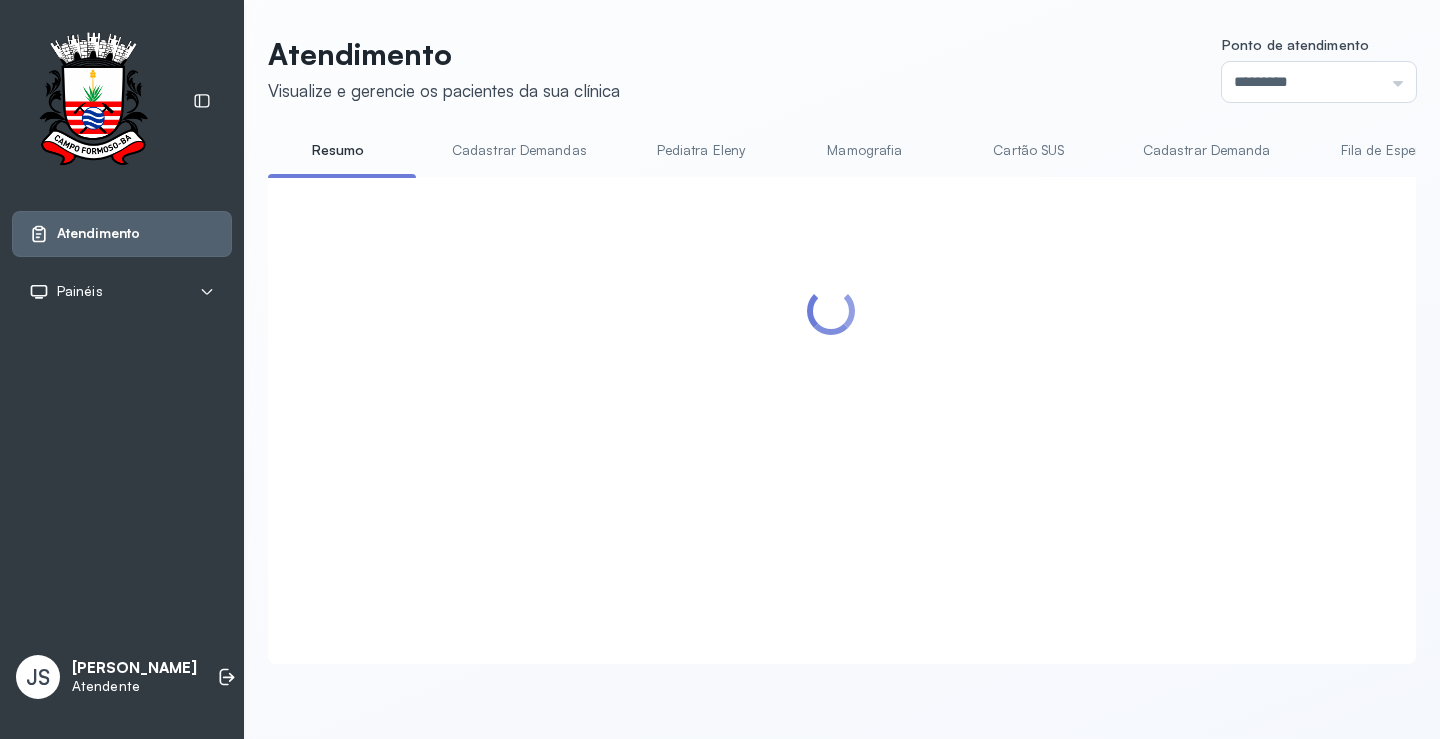 scroll, scrollTop: 800, scrollLeft: 0, axis: vertical 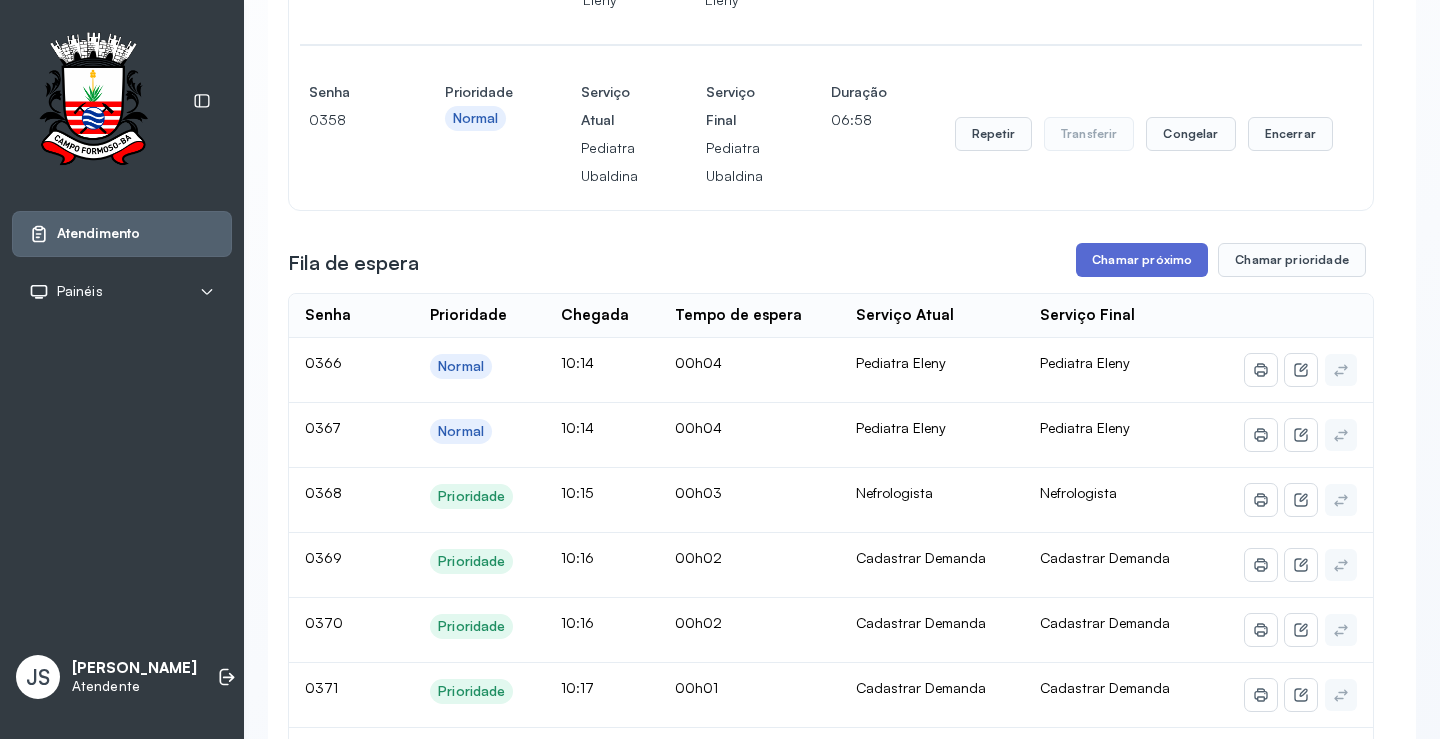 click on "Chamar próximo" at bounding box center [1142, 260] 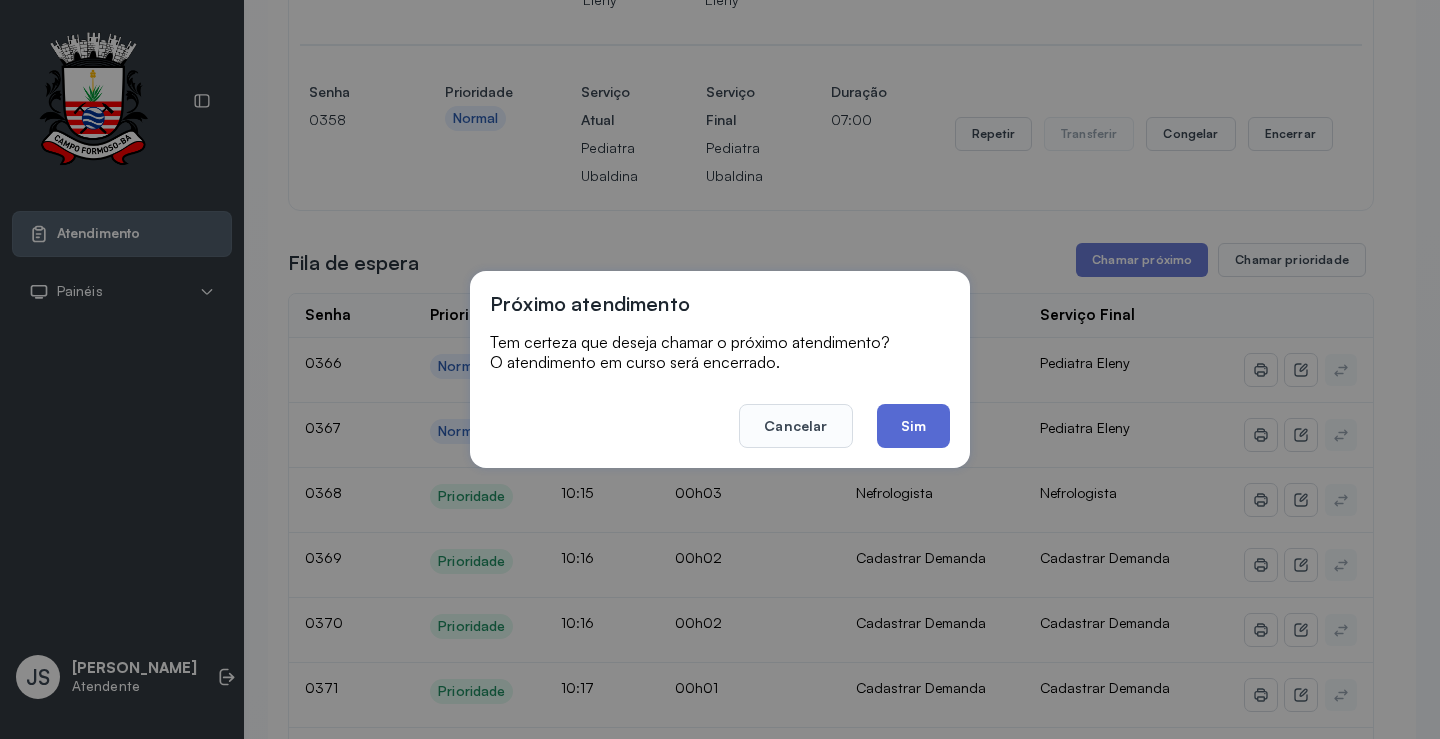 click on "Sim" 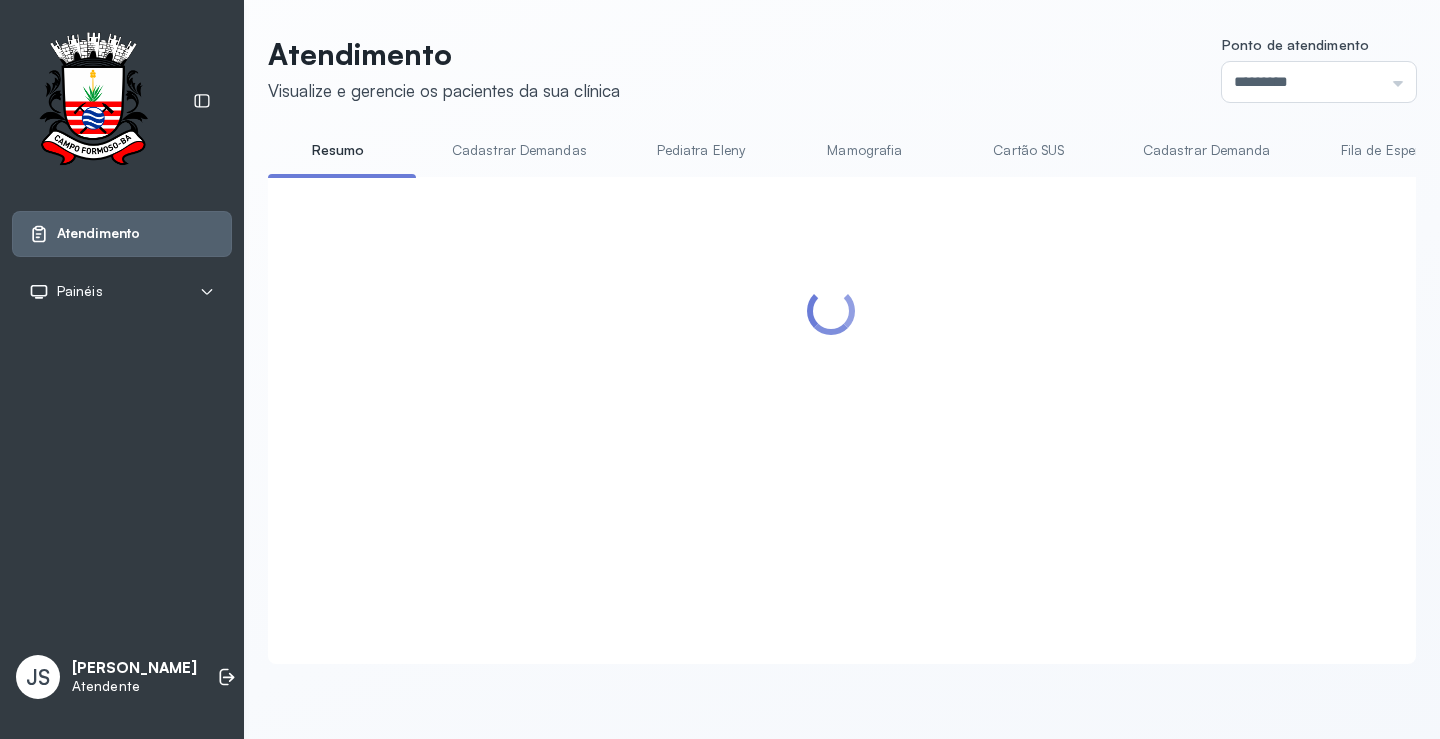 scroll, scrollTop: 800, scrollLeft: 0, axis: vertical 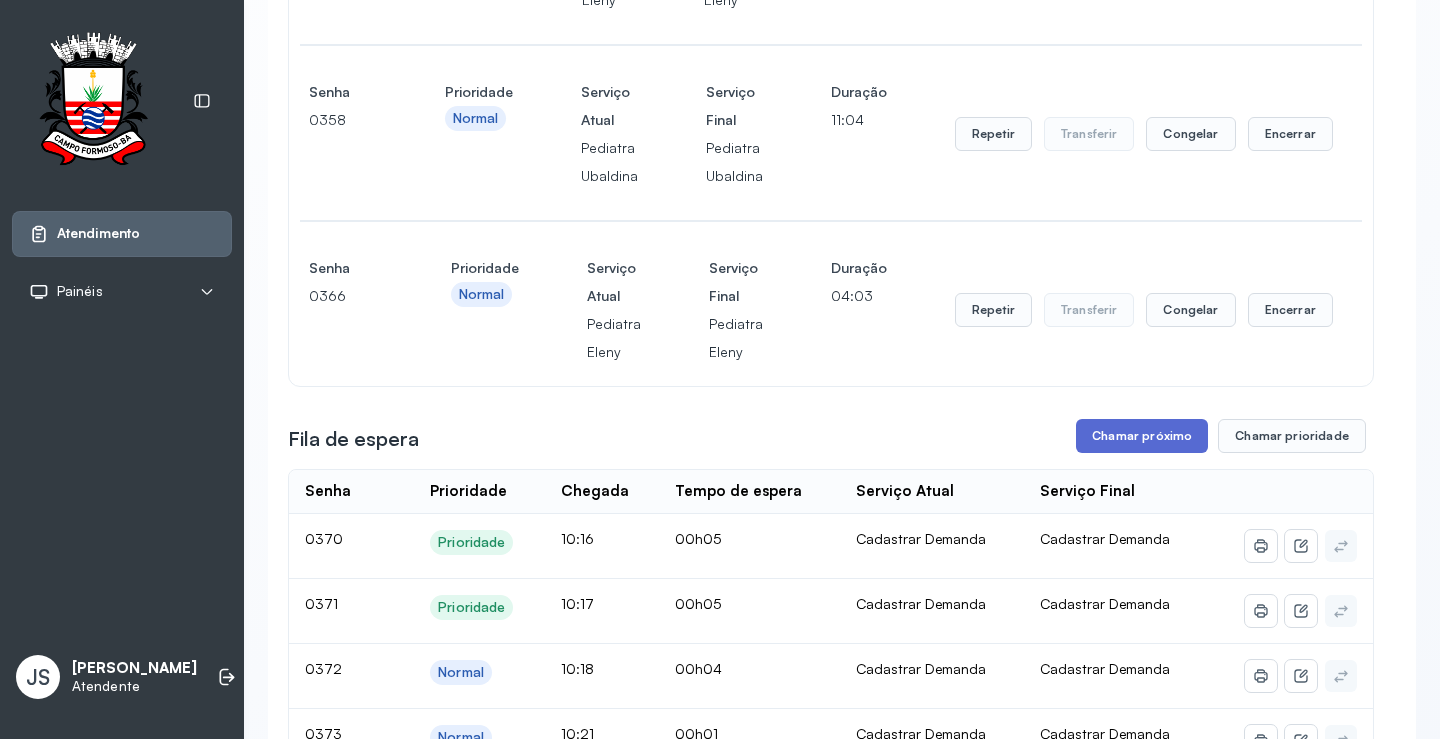 click on "Chamar próximo" at bounding box center [1142, 436] 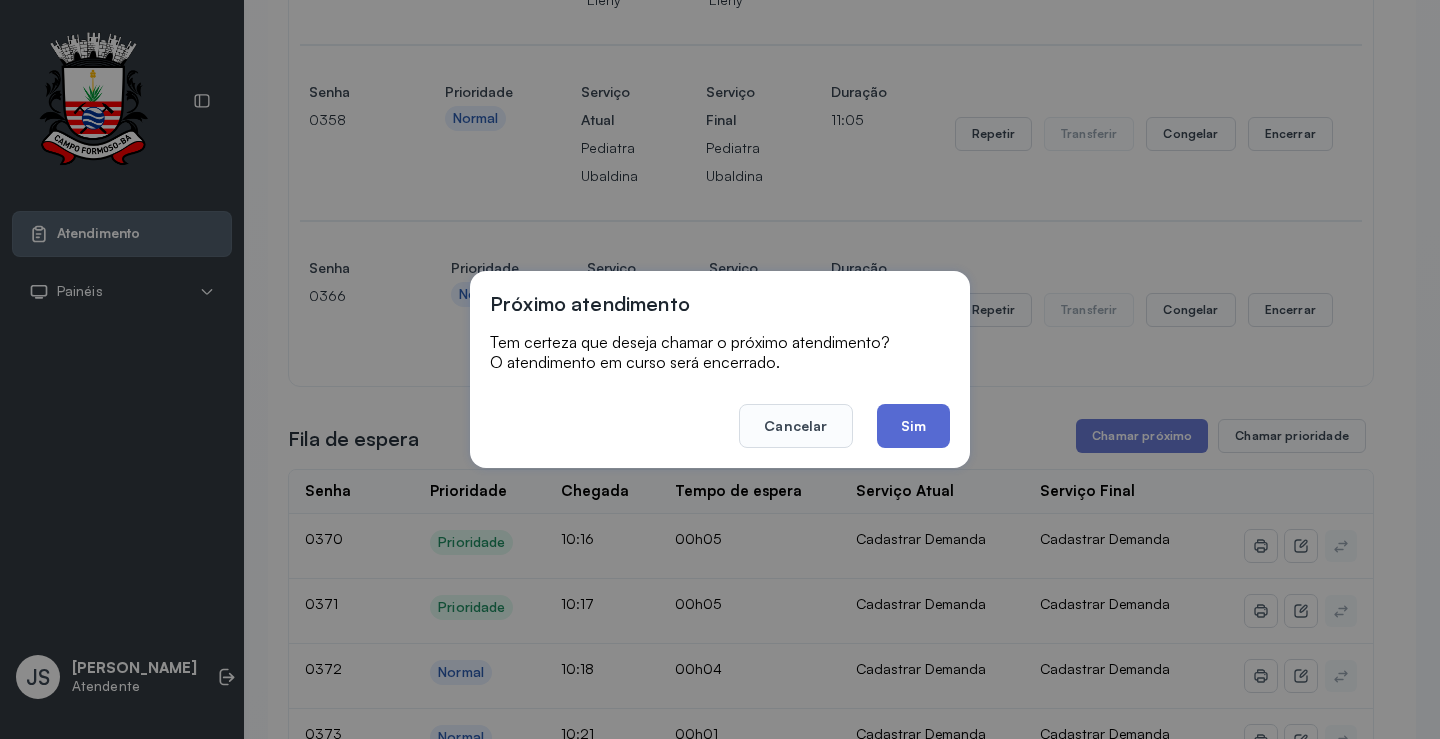 click on "Sim" 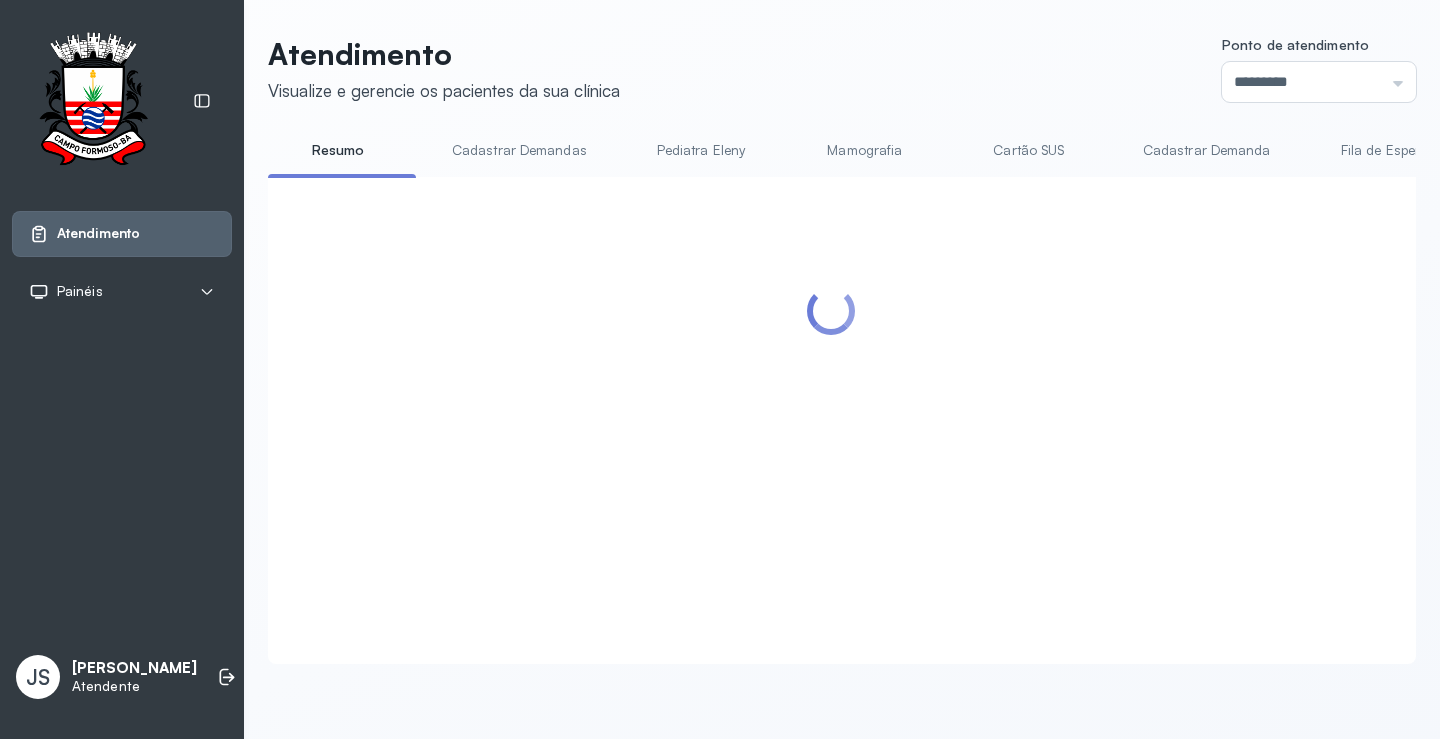 scroll, scrollTop: 800, scrollLeft: 0, axis: vertical 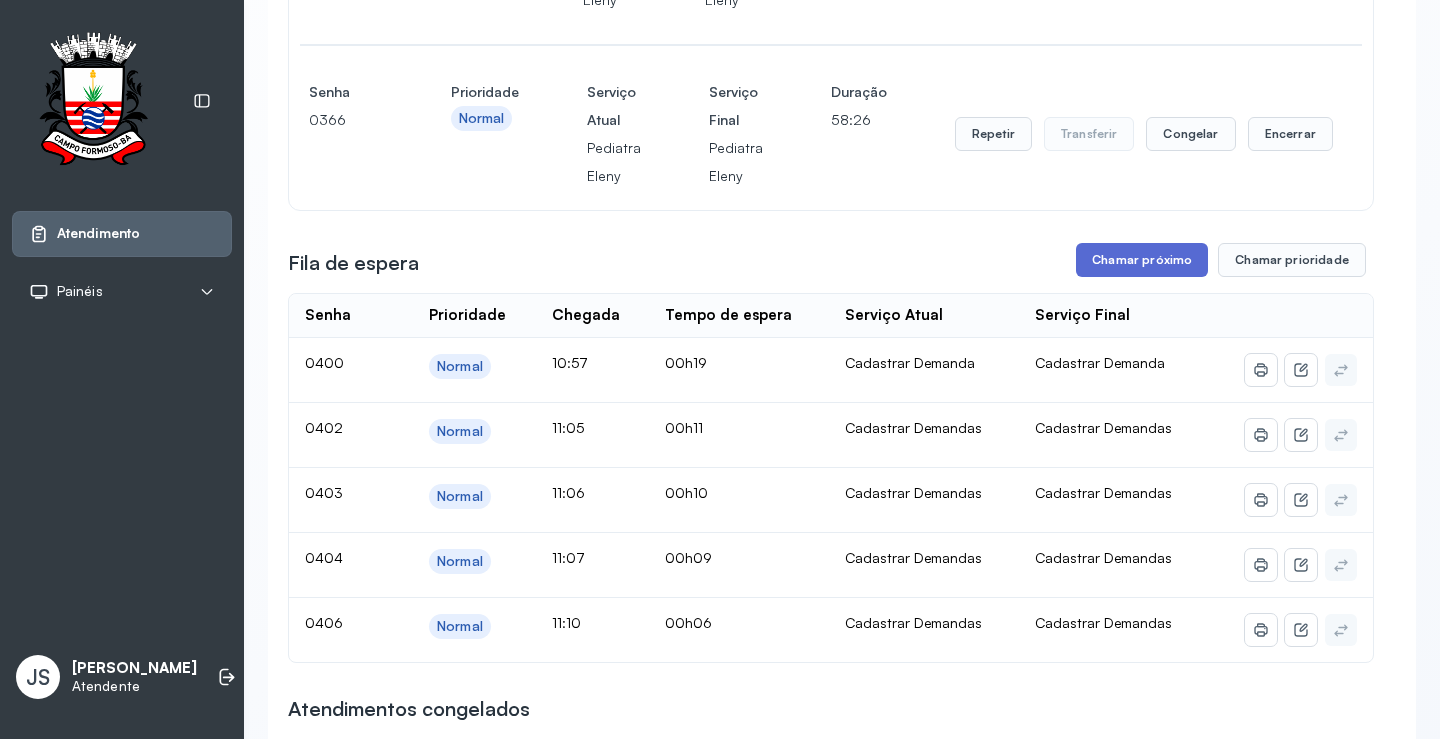 click on "Chamar próximo" at bounding box center (1142, 260) 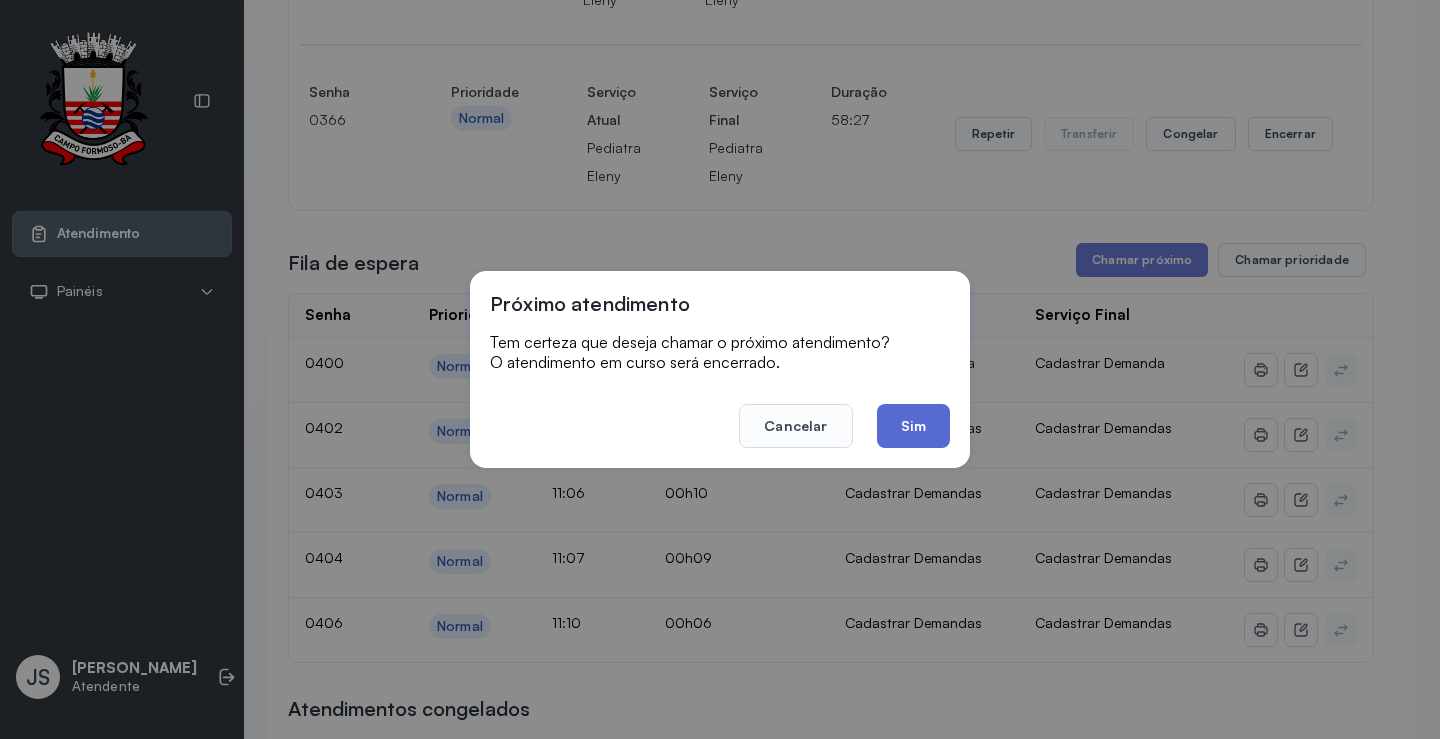 click on "Sim" 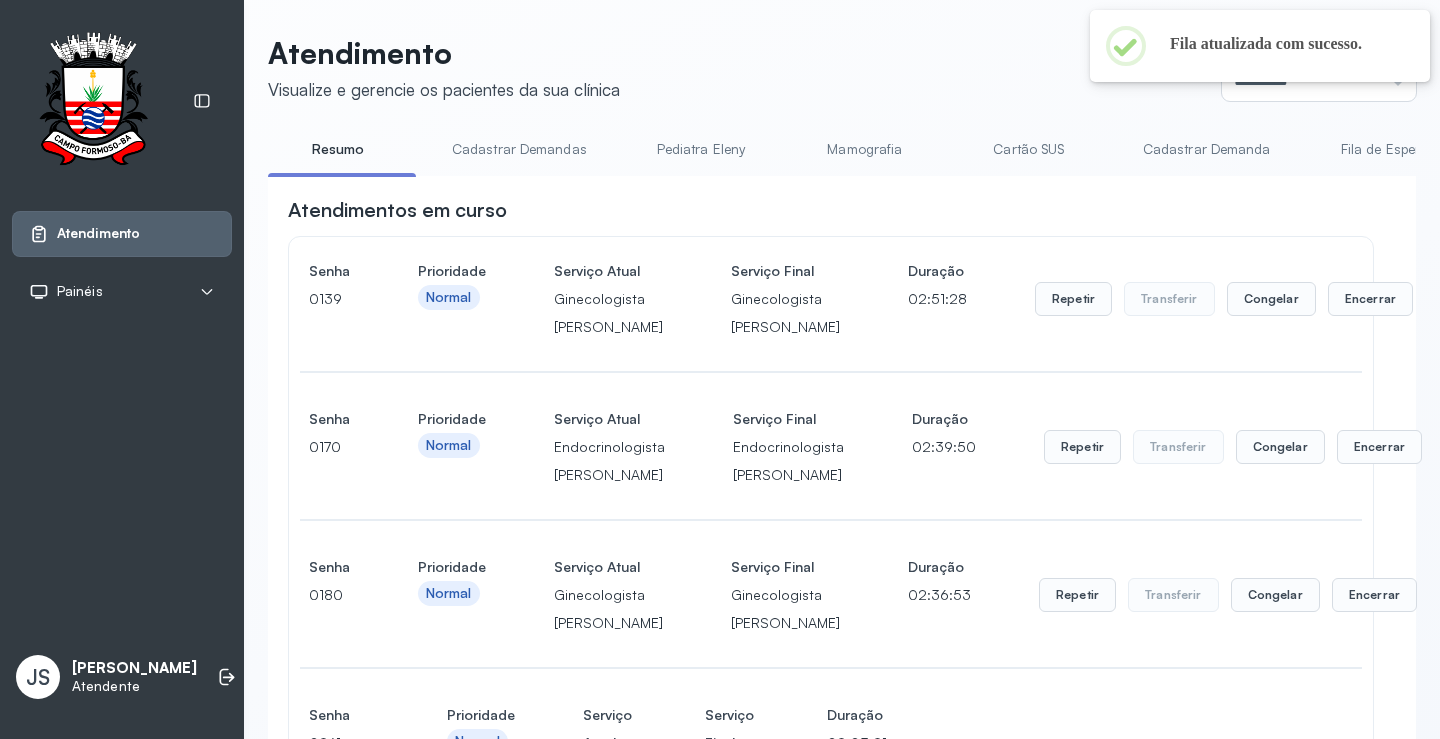 scroll, scrollTop: 800, scrollLeft: 0, axis: vertical 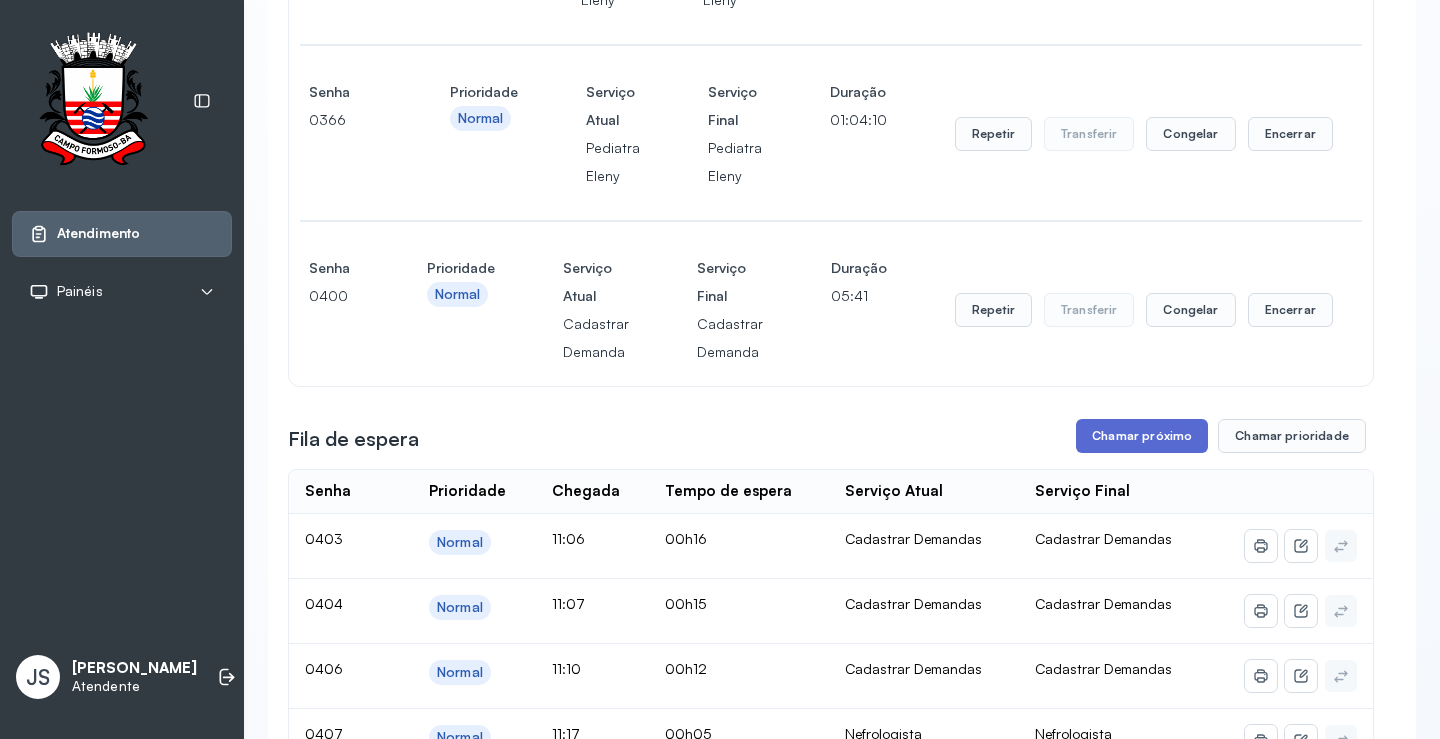 click on "Chamar próximo" at bounding box center [1142, 436] 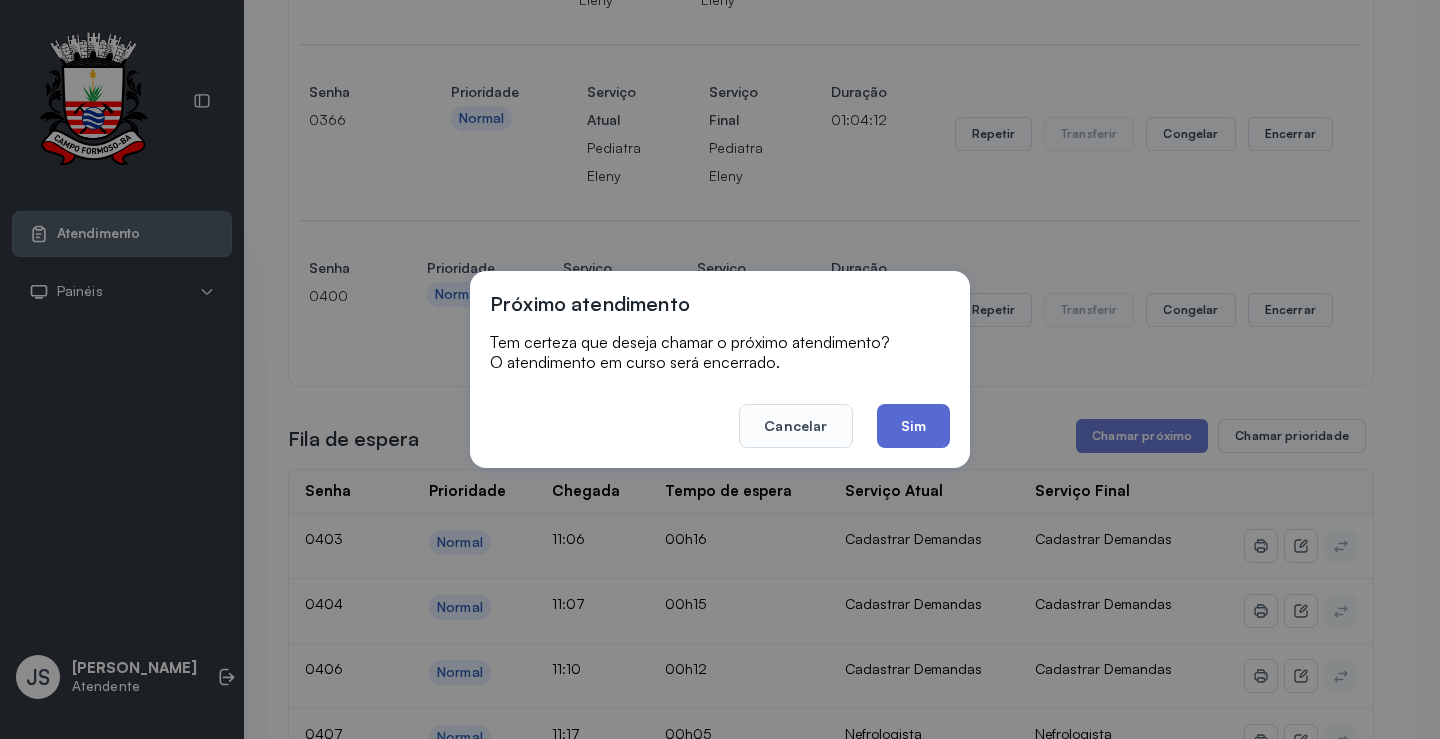 click on "Sim" 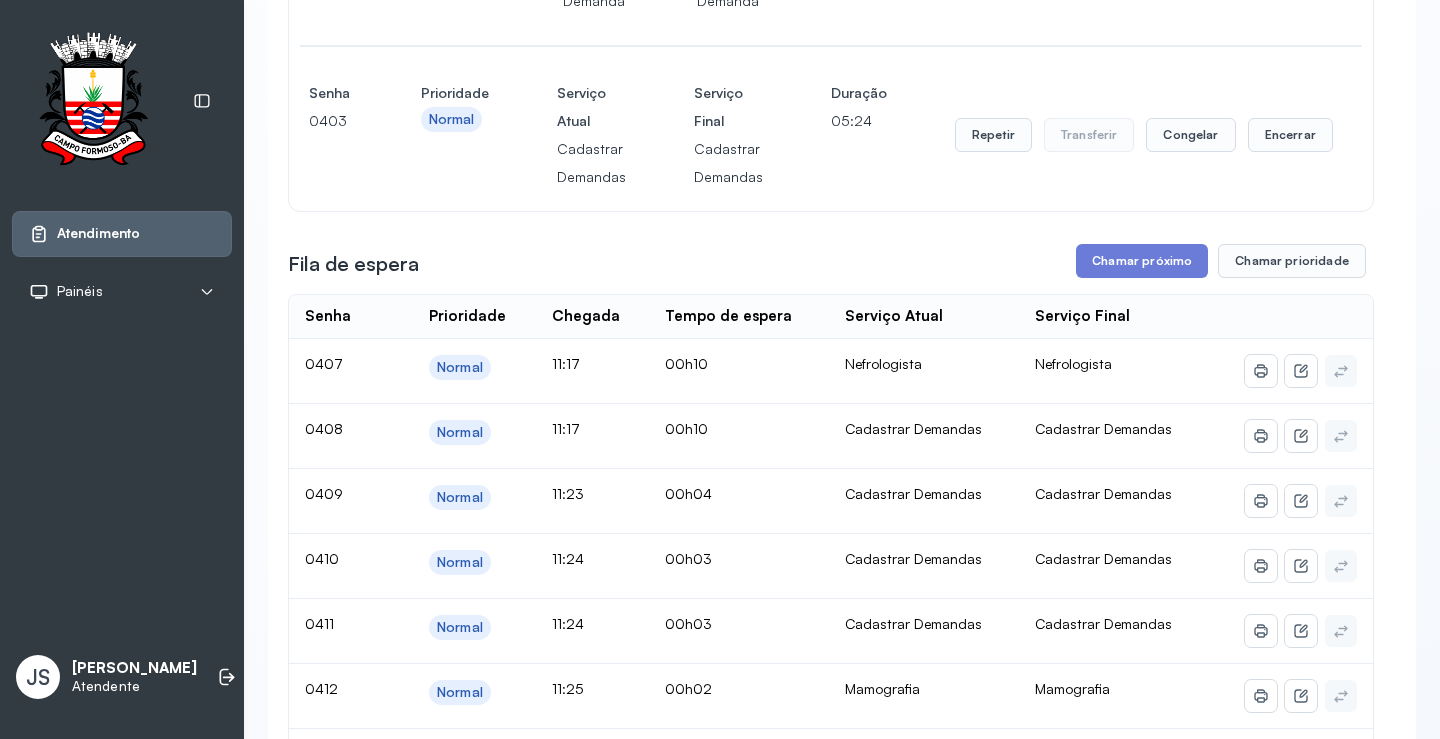 scroll, scrollTop: 1200, scrollLeft: 0, axis: vertical 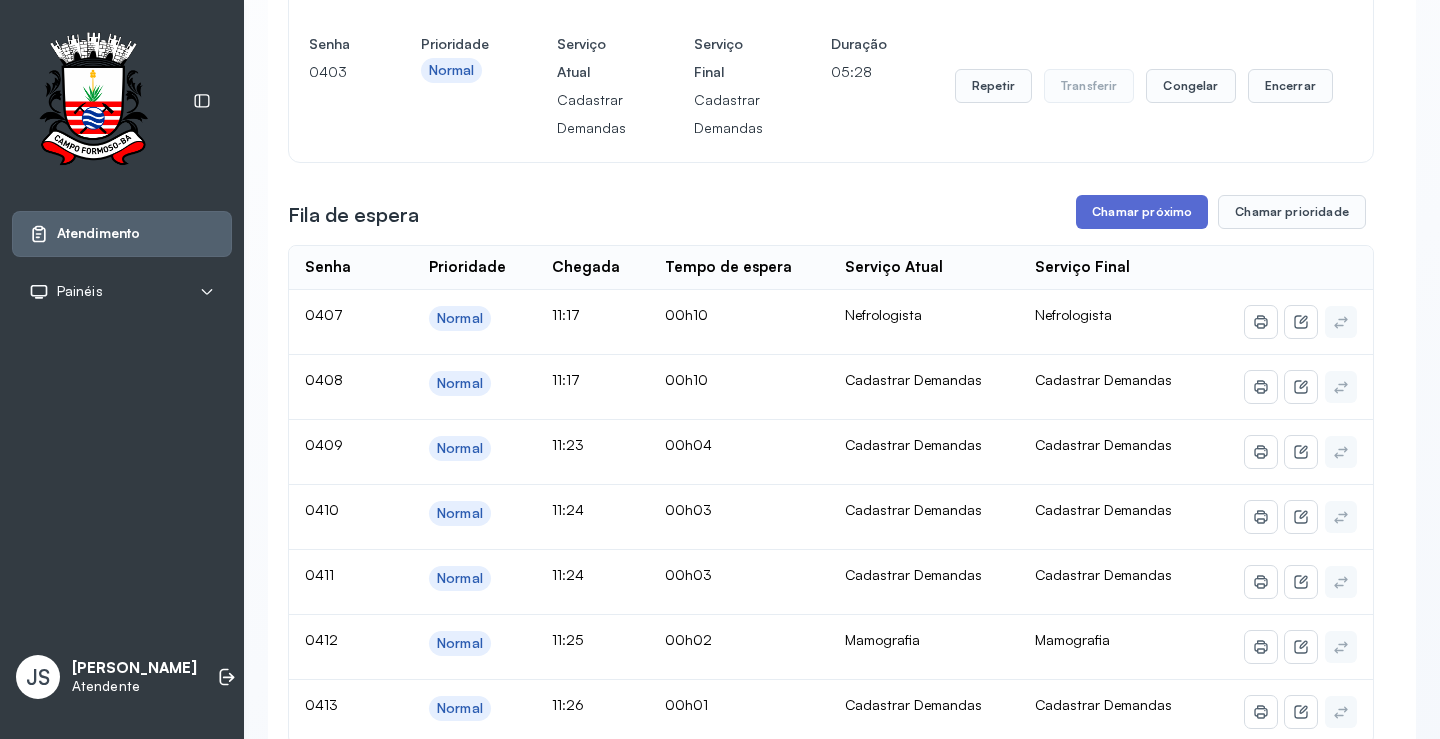 click on "Chamar próximo" at bounding box center (1142, 212) 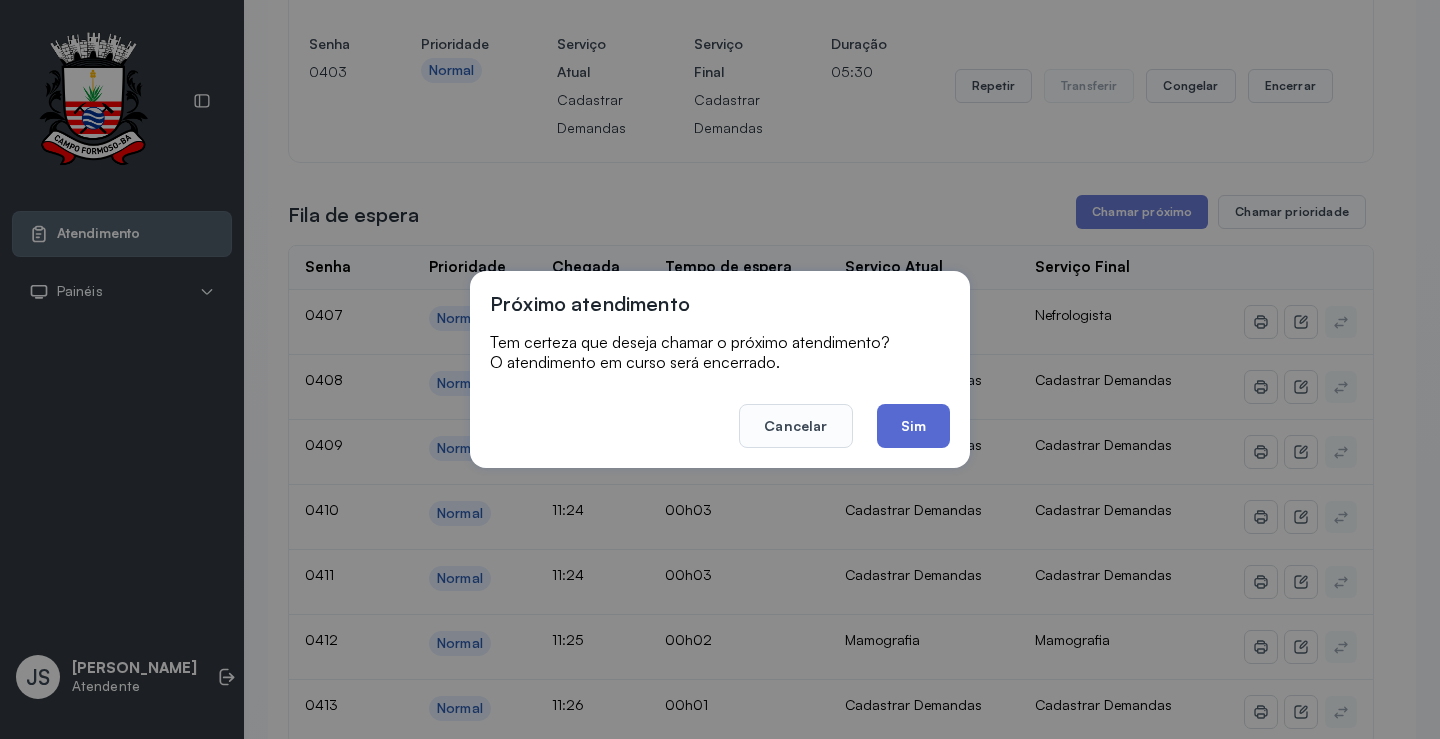 click on "Sim" 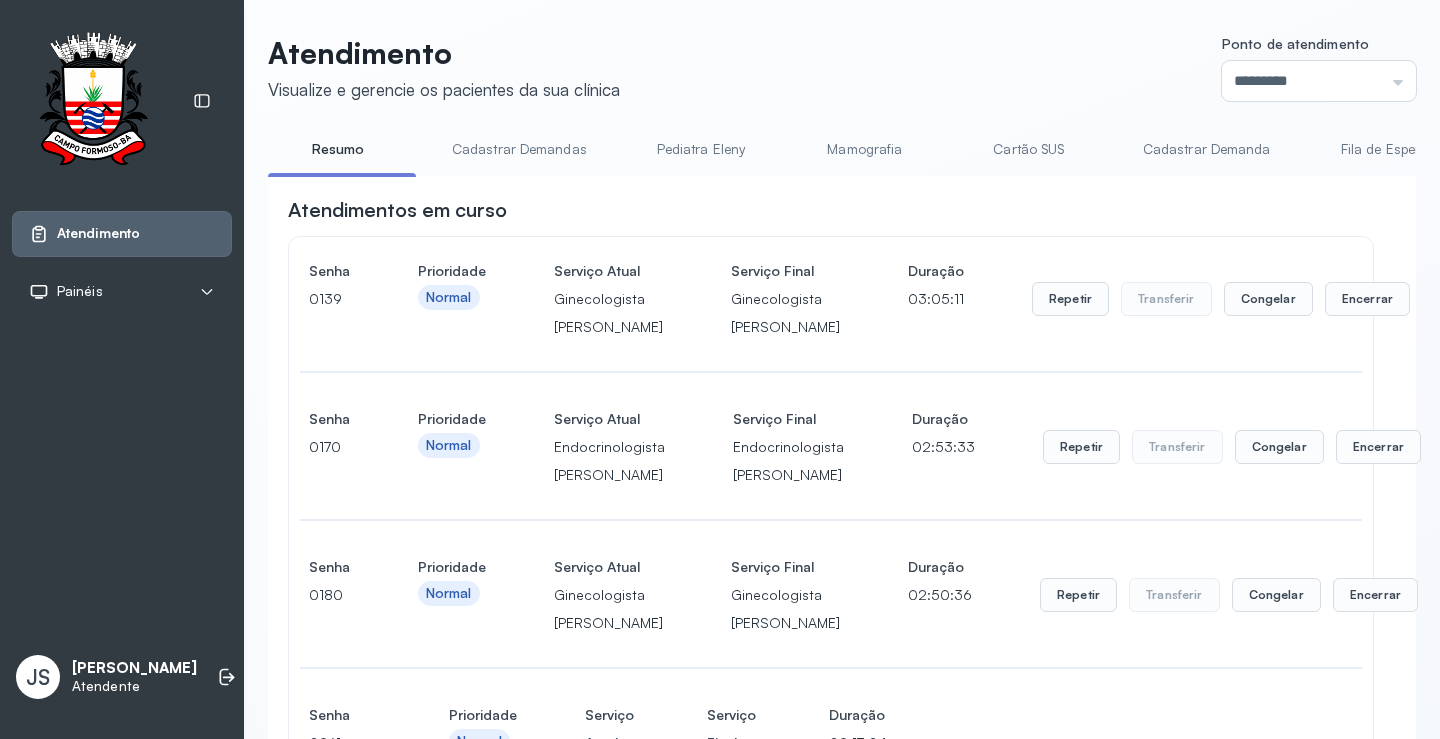 scroll, scrollTop: 1200, scrollLeft: 0, axis: vertical 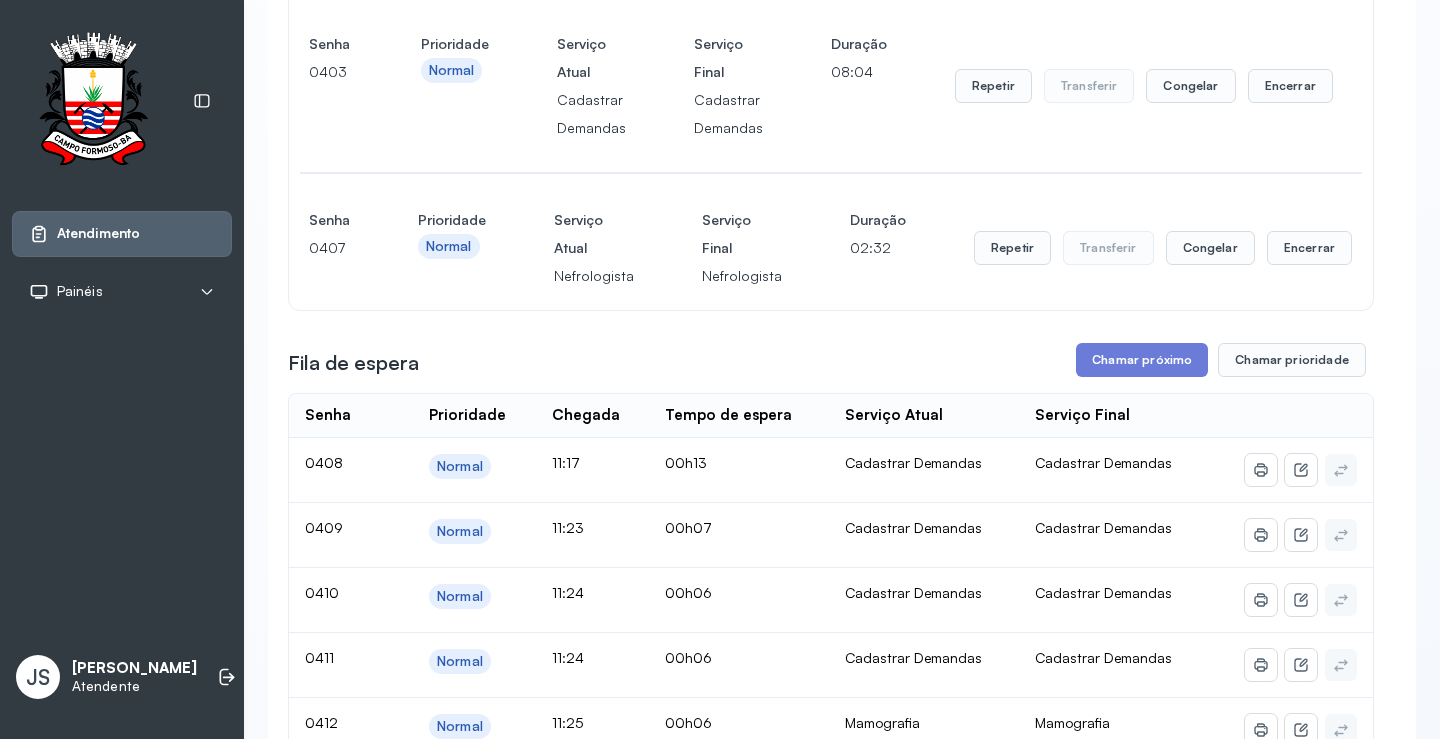 click on "Atendimentos em curso Senha [SECURITY_DATA] Prioridade Normal Serviço Atual Ginecologista [PERSON_NAME] Final Ginecologista Luana Duração 03:05:12 Repetir Transferir Congelar Encerrar Senha [SECURITY_DATA] Prioridade Normal Serviço Atual Endocrinologista Poliercio Serviço Final Endocrinologista Poliercio Duração 02:53:34 Repetir Transferir Congelar Encerrar Senha [SECURITY_DATA] Prioridade Normal Serviço Atual Ginecologista Amilton Serviço Final Ginecologista Amilton Duração 02:50:37 Repetir Transferir Congelar Encerrar Senha [SECURITY_DATA] Prioridade Normal Serviço Atual Pediatra Eleny Serviço Final Pediatra Eleny Duração 02:17:05 Repetir Transferir Congelar Encerrar Senha [SECURITY_DATA] Prioridade Normal Serviço Atual Pediatra Eleny Serviço Final Pediatra Eleny Duração 01:12:18 Repetir Transferir Congelar Encerrar Senha [SECURITY_DATA] Prioridade Normal Serviço Atual Cadastrar Demanda Serviço Final Cadastrar Demanda Duração 13:49 Repetir Transferir Congelar Encerrar Senha [SECURITY_DATA] Prioridade Normal Serviço Atual Cadastrar Demandas Serviço Final" at bounding box center [831, 533] 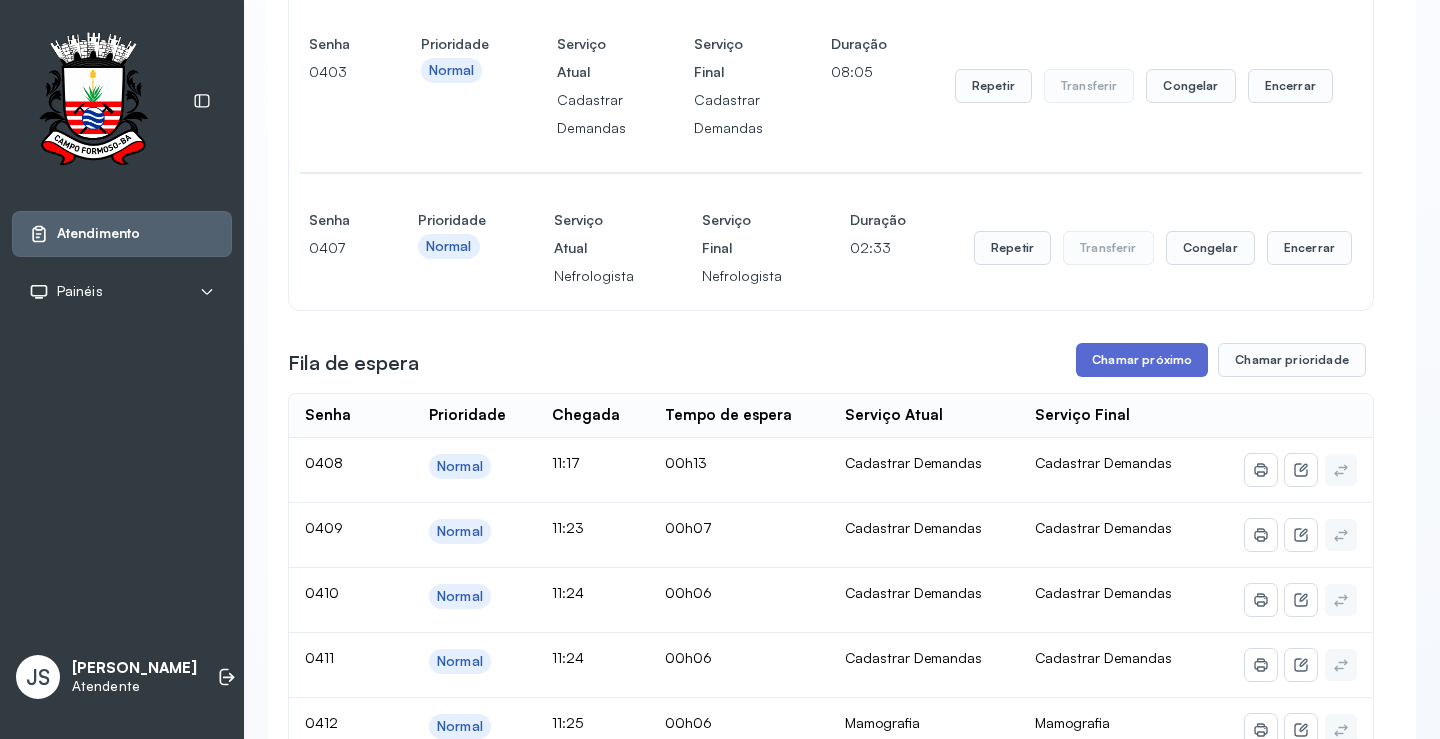 click on "Chamar próximo" at bounding box center (1142, 360) 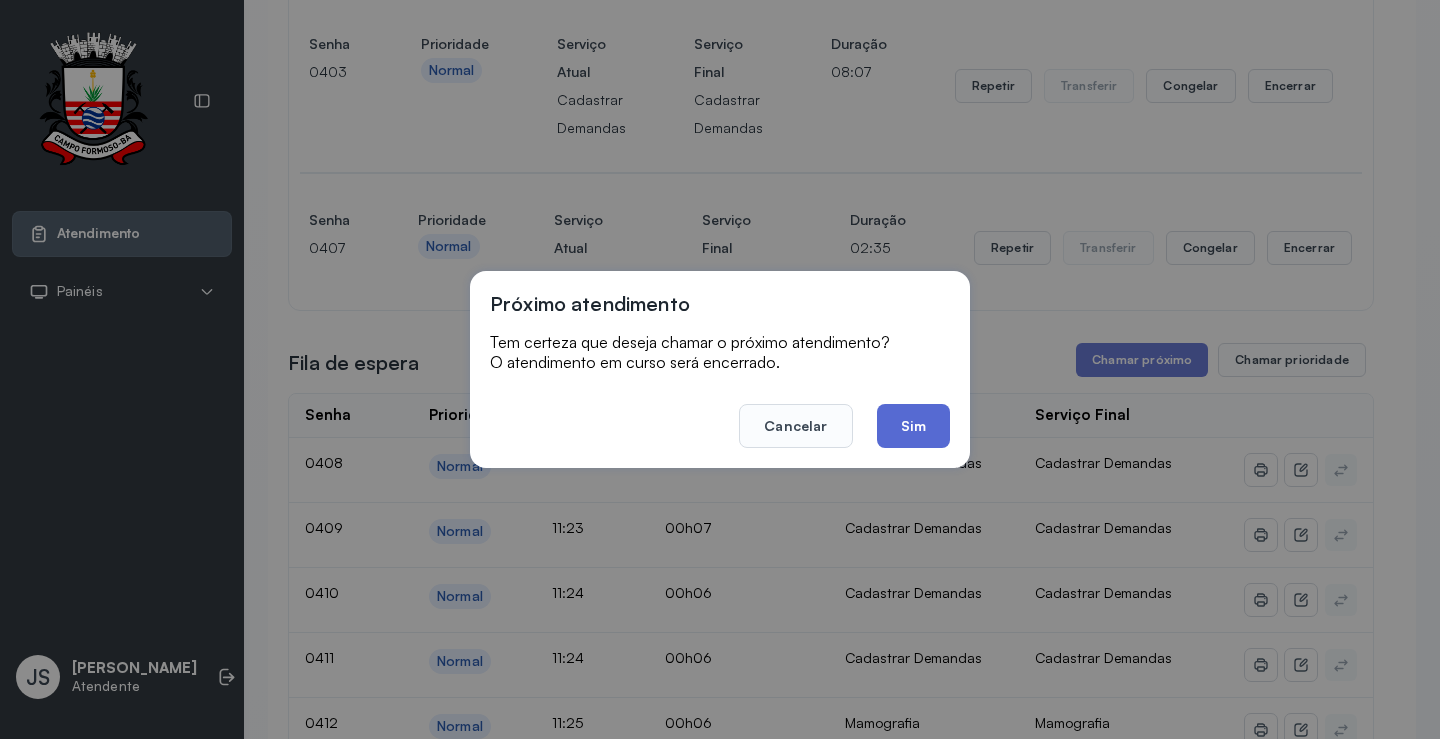 click on "Sim" 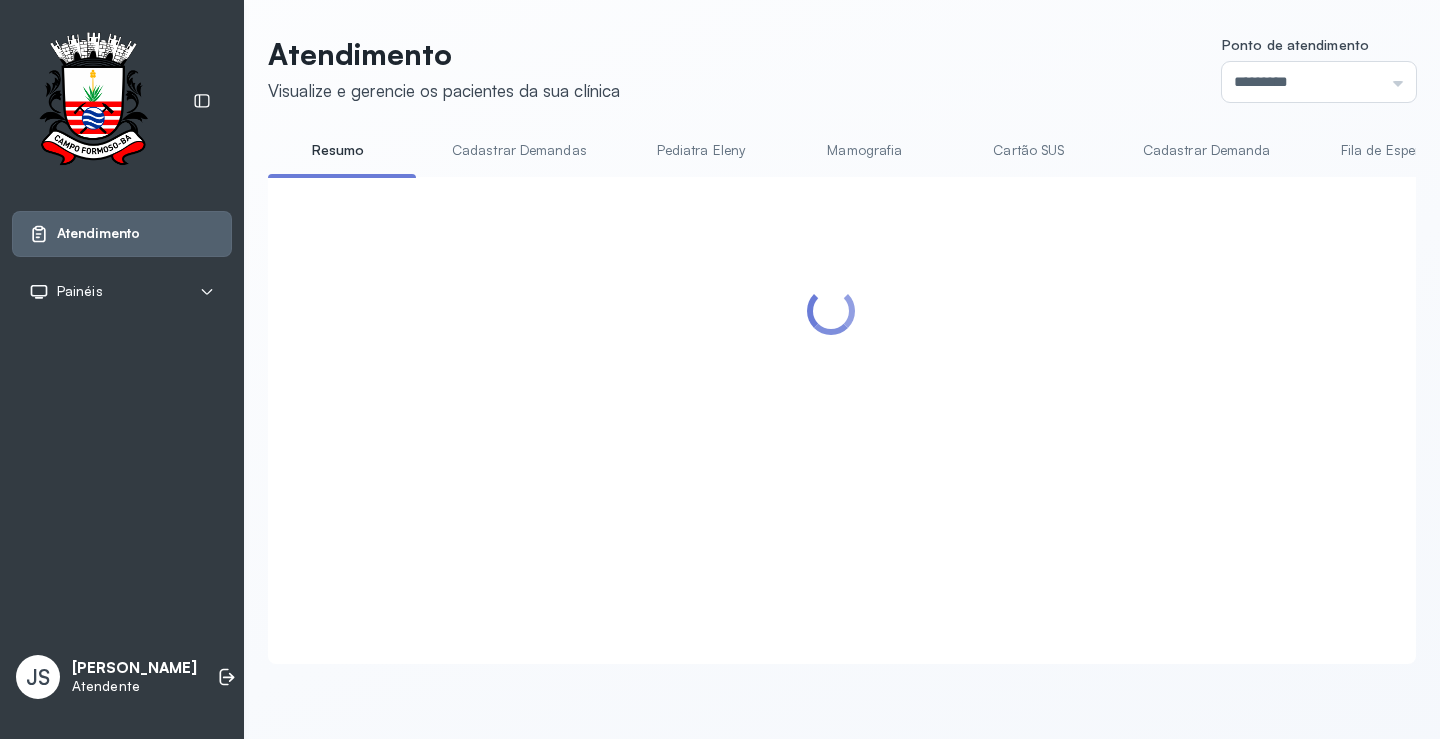 scroll, scrollTop: 1200, scrollLeft: 0, axis: vertical 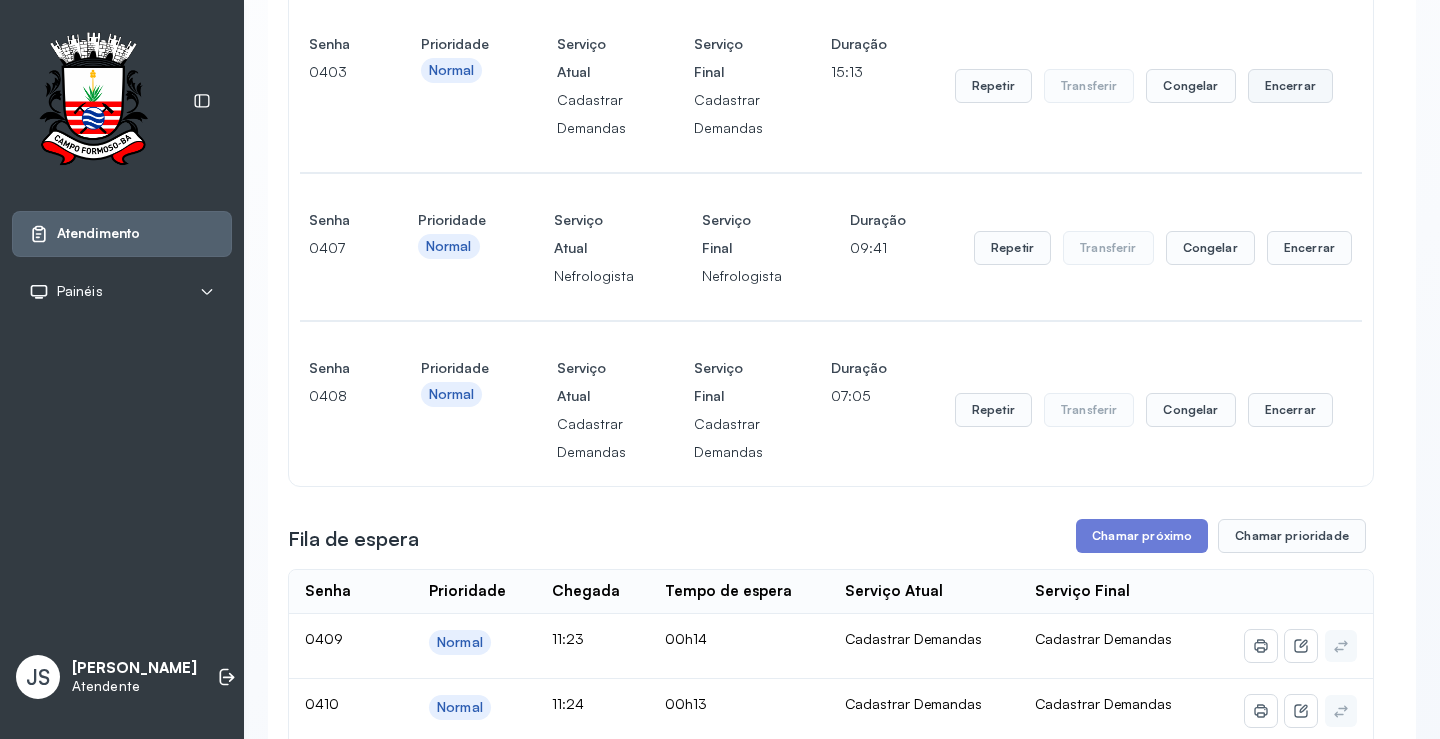 click on "Encerrar" at bounding box center [1367, -900] 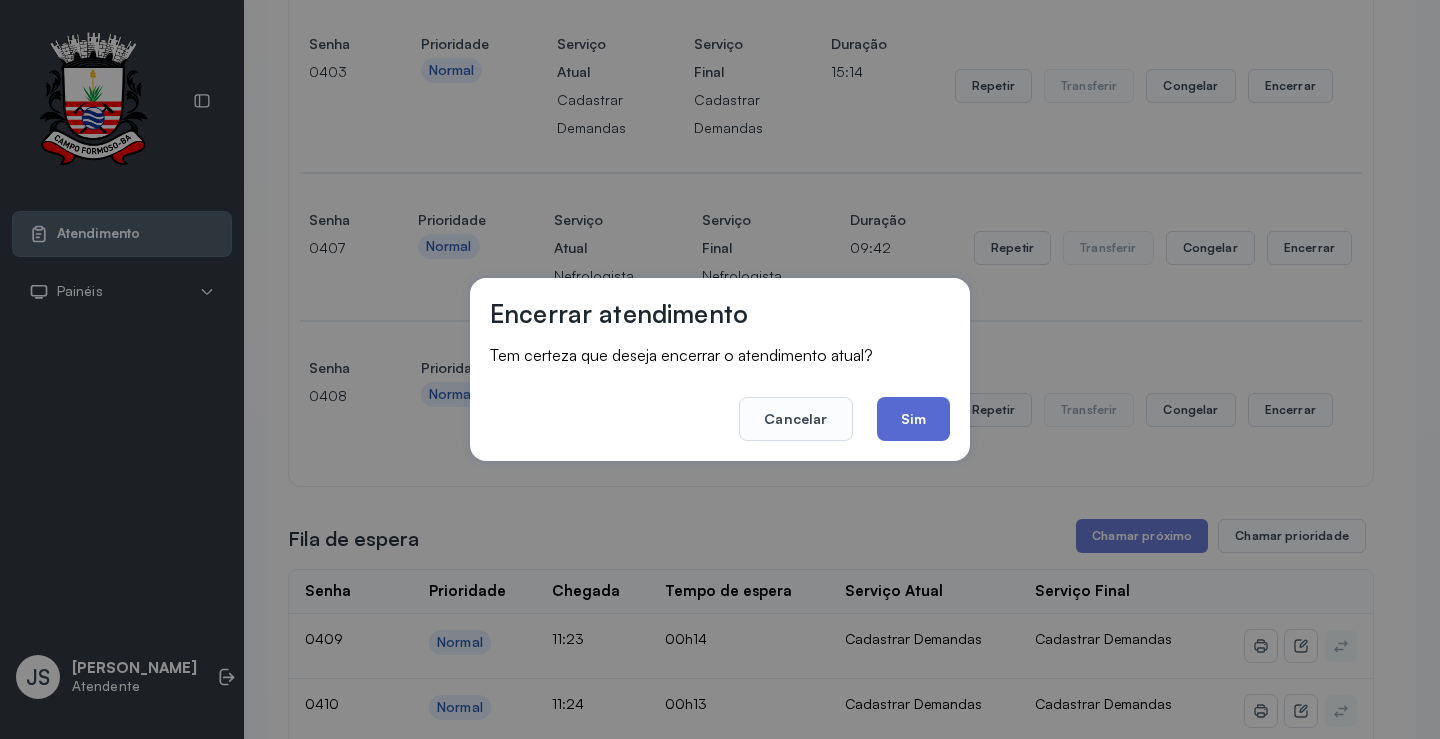 click on "Sim" 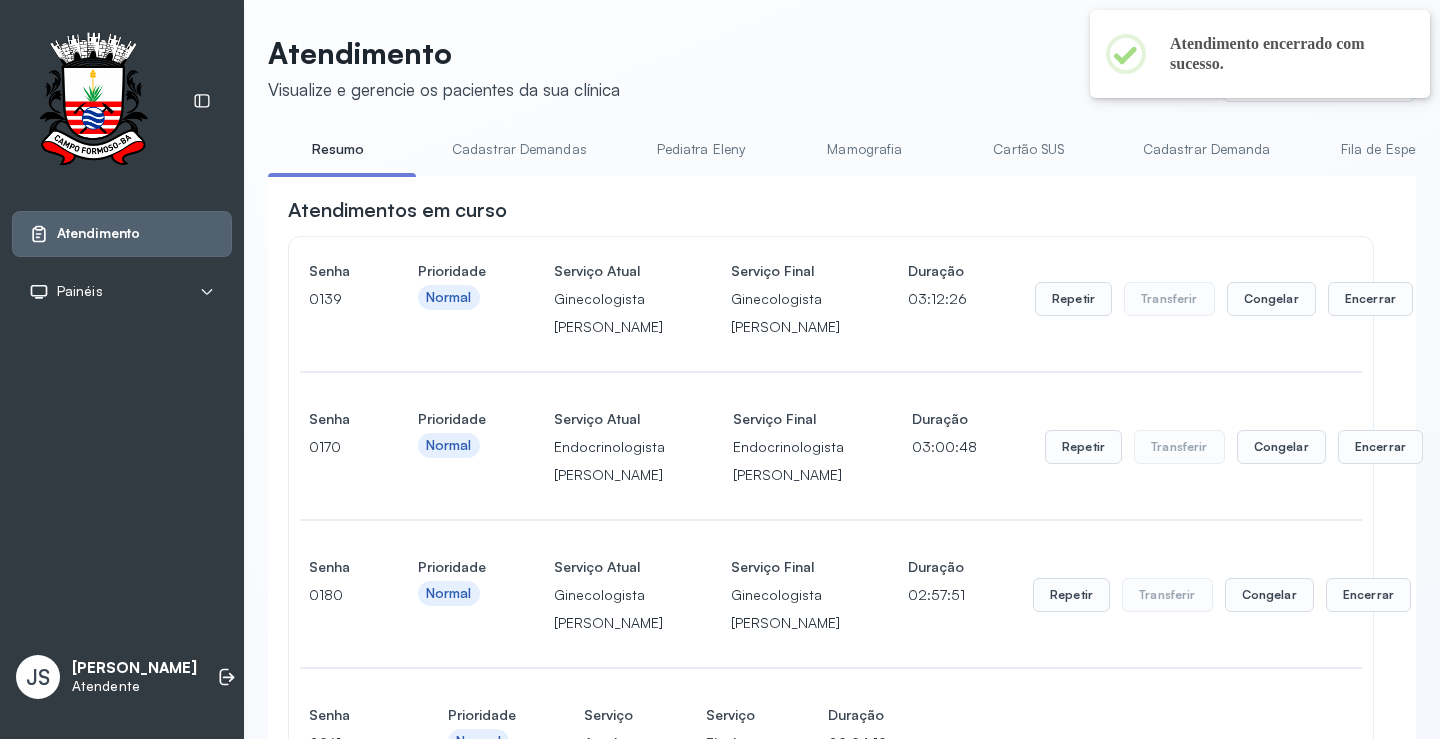 scroll, scrollTop: 1200, scrollLeft: 0, axis: vertical 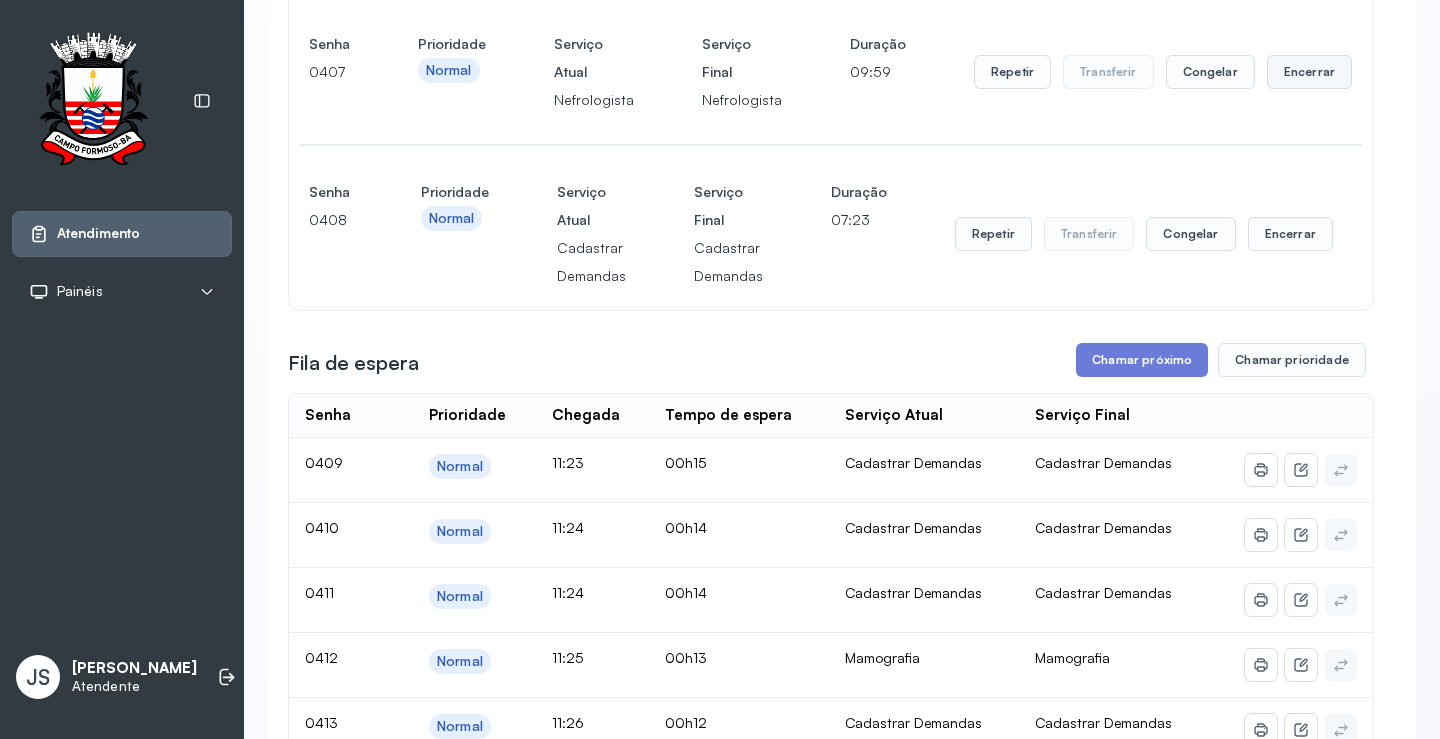 click on "Encerrar" at bounding box center (1370, -900) 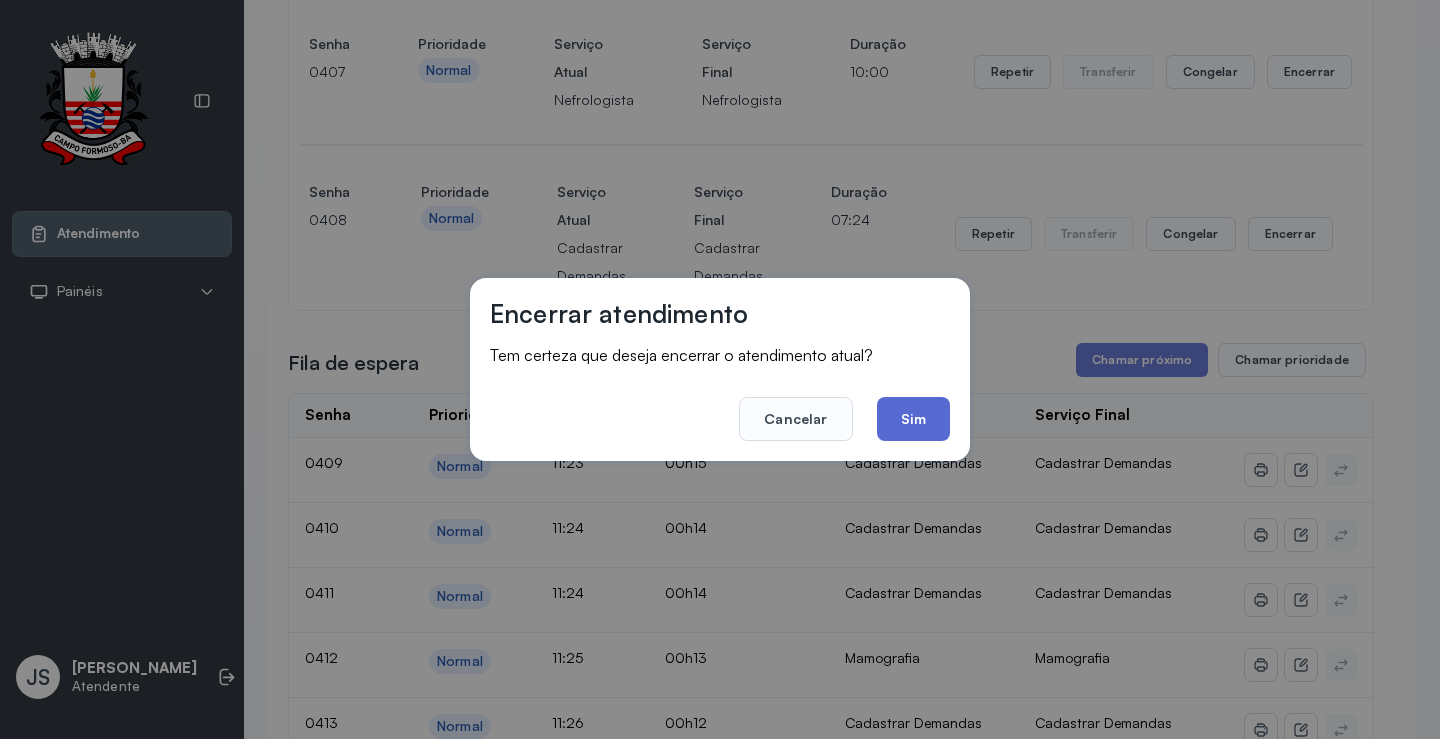click on "Sim" 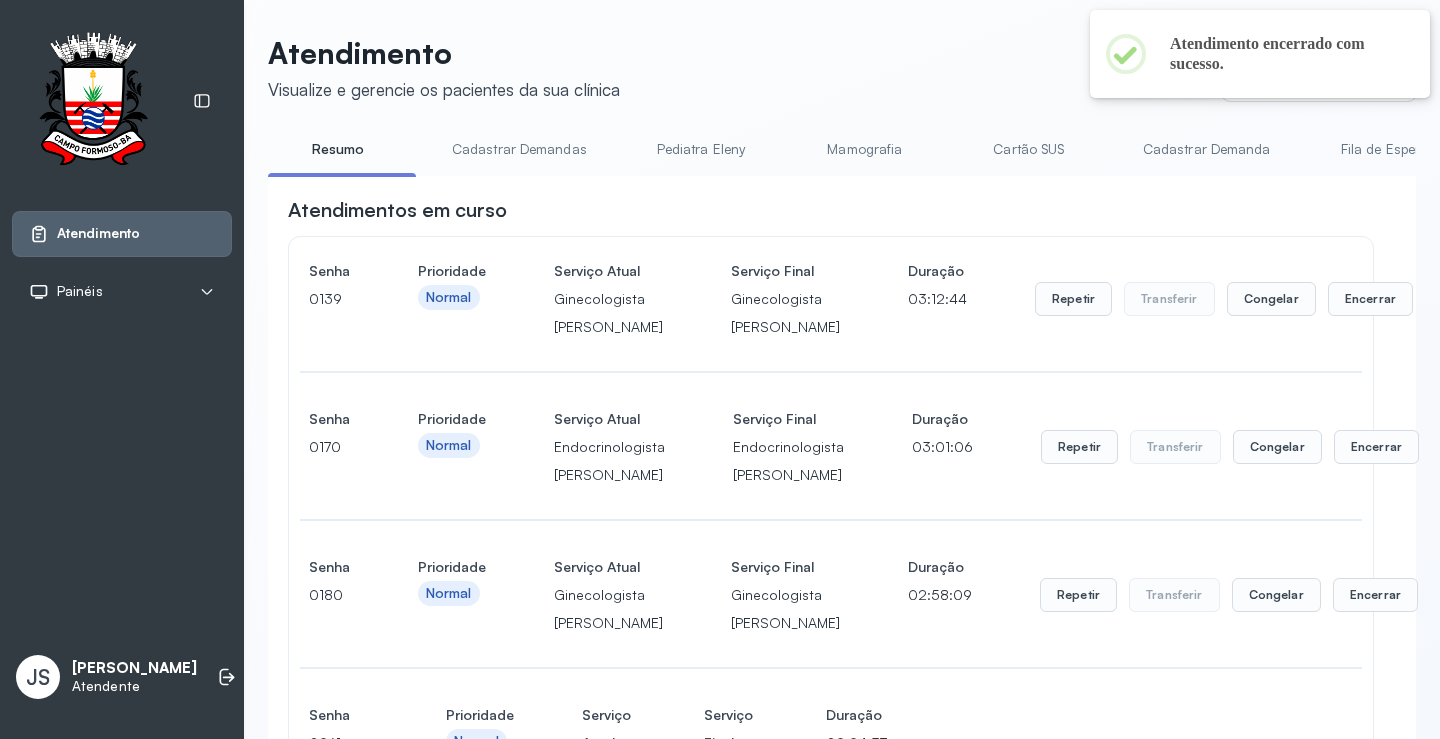 scroll, scrollTop: 1200, scrollLeft: 0, axis: vertical 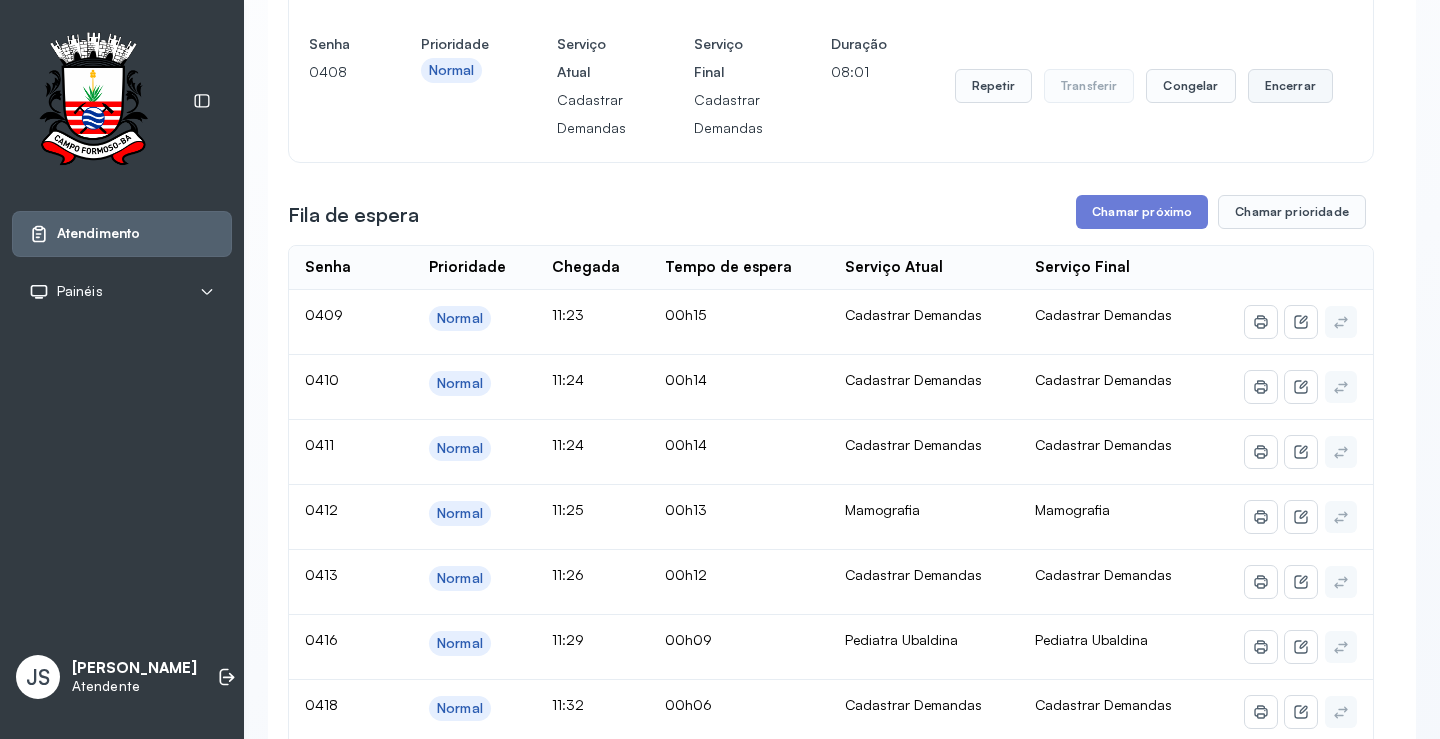 click on "Encerrar" at bounding box center [1367, -900] 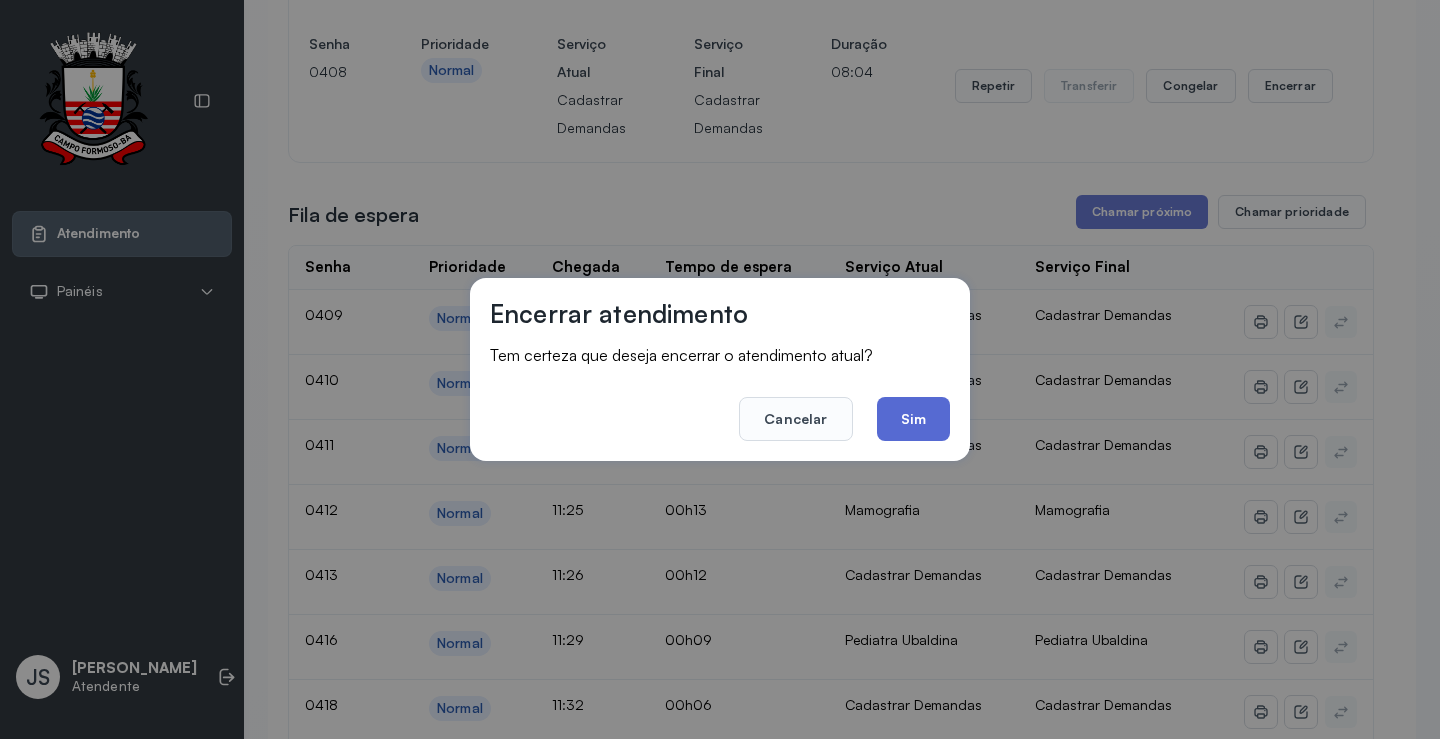 click on "Sim" 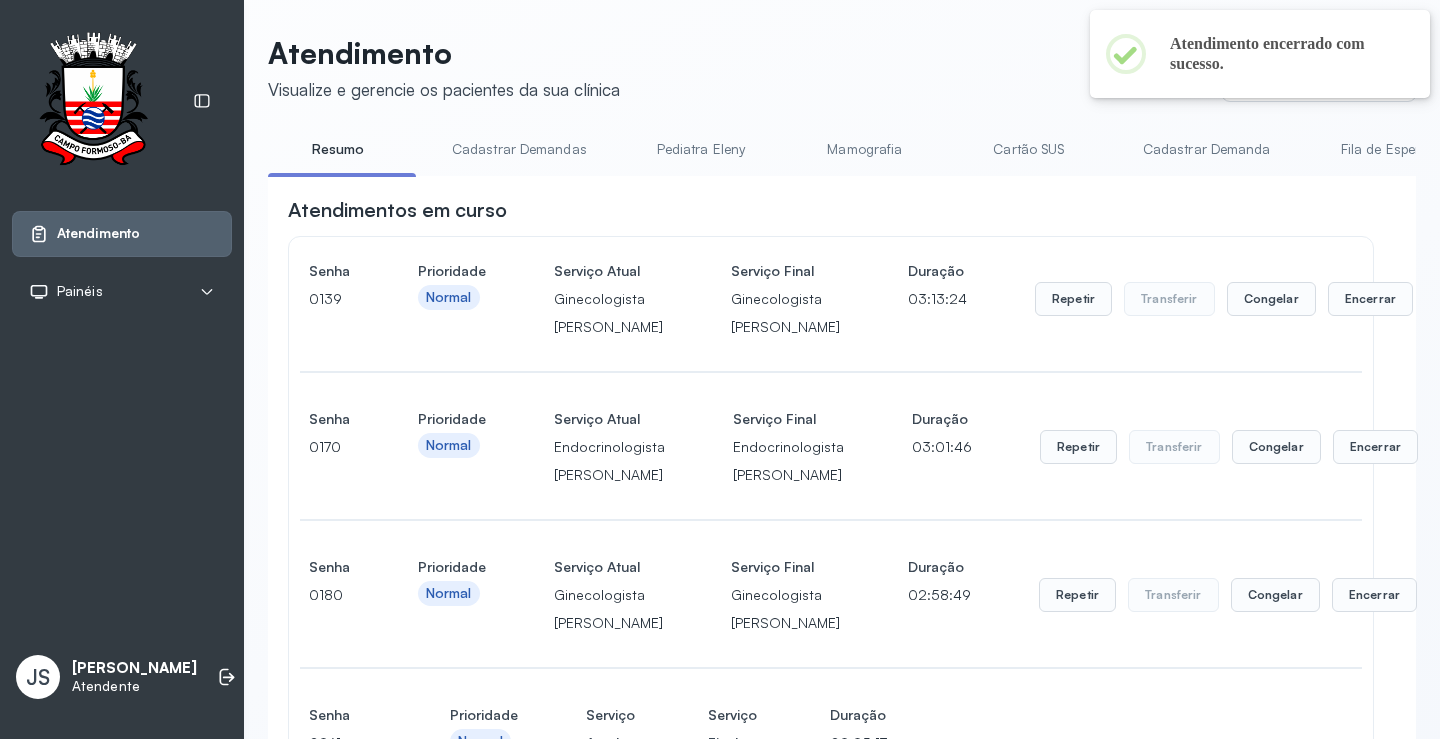 scroll, scrollTop: 1200, scrollLeft: 0, axis: vertical 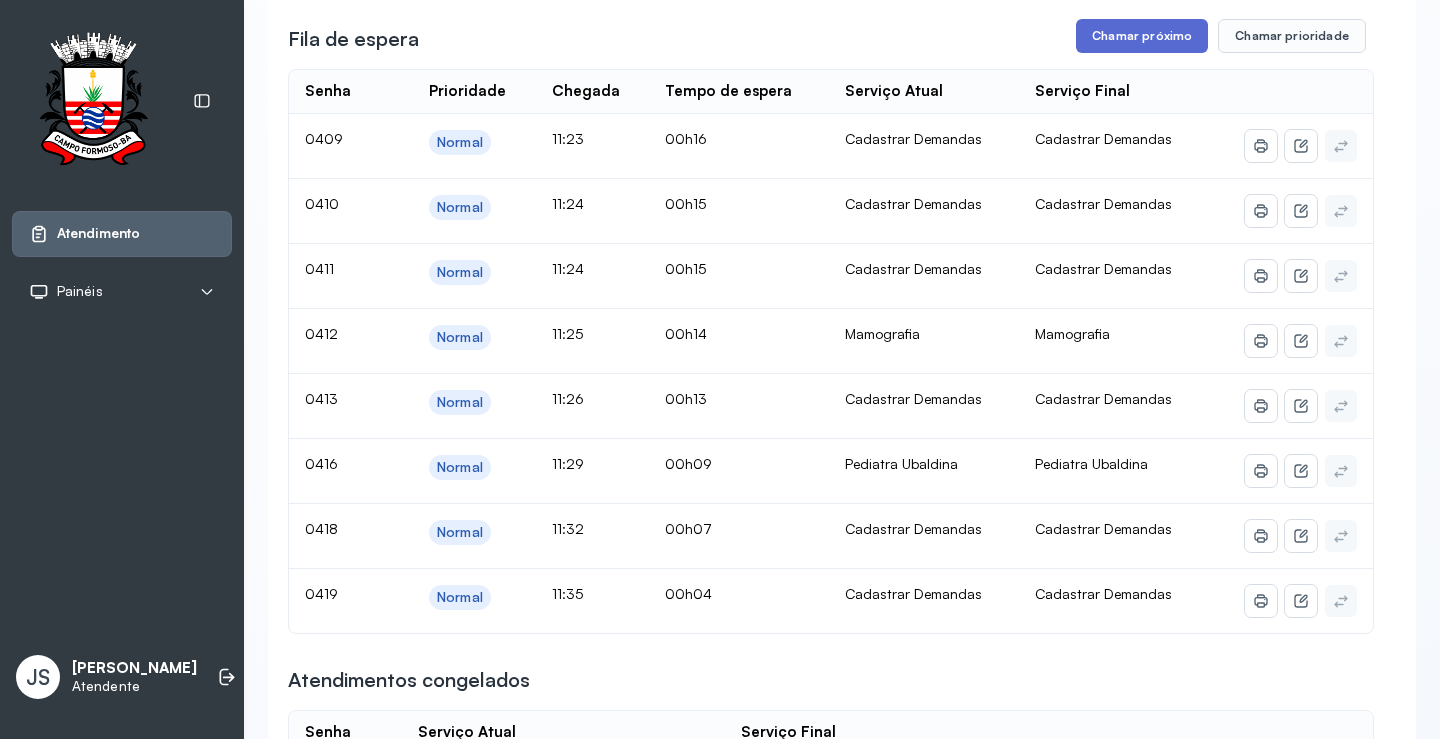 click on "Chamar próximo" at bounding box center (1142, 36) 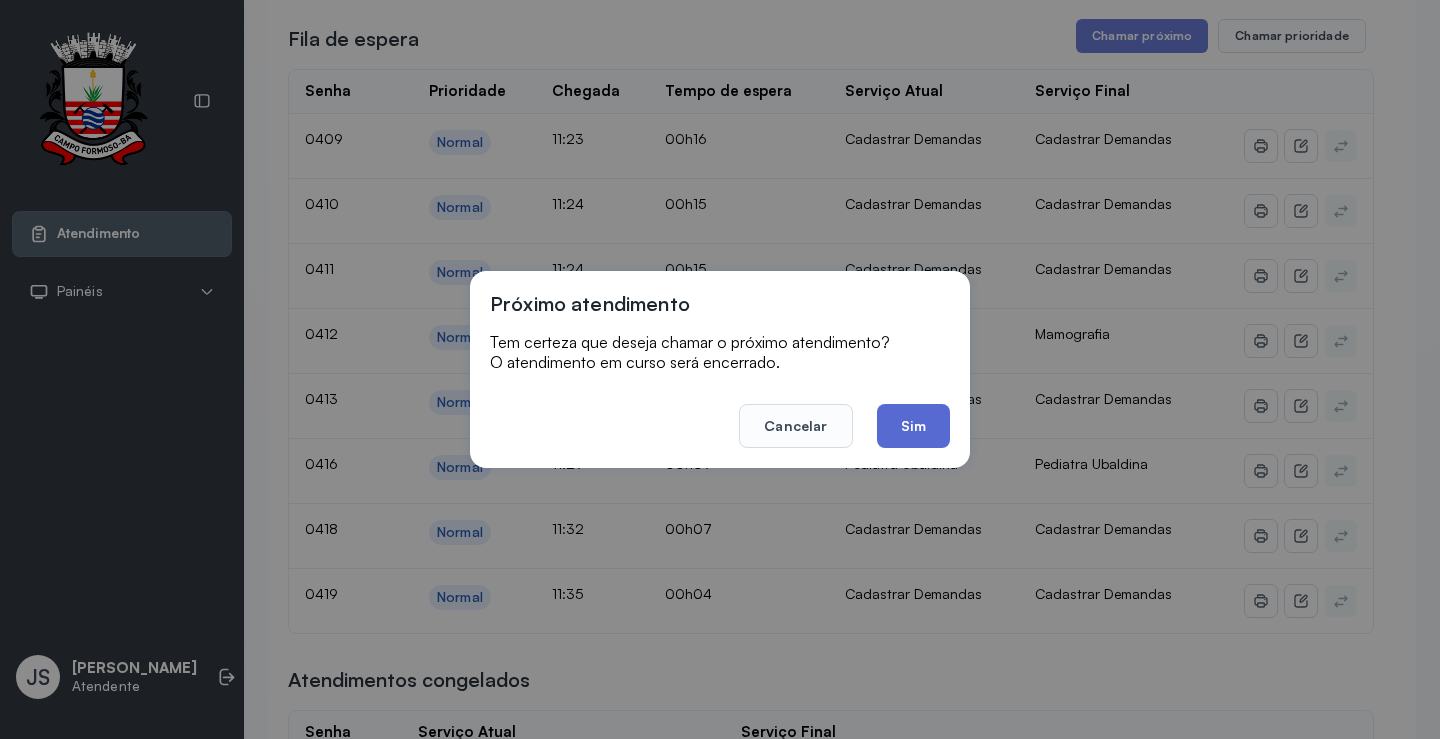 click on "Sim" 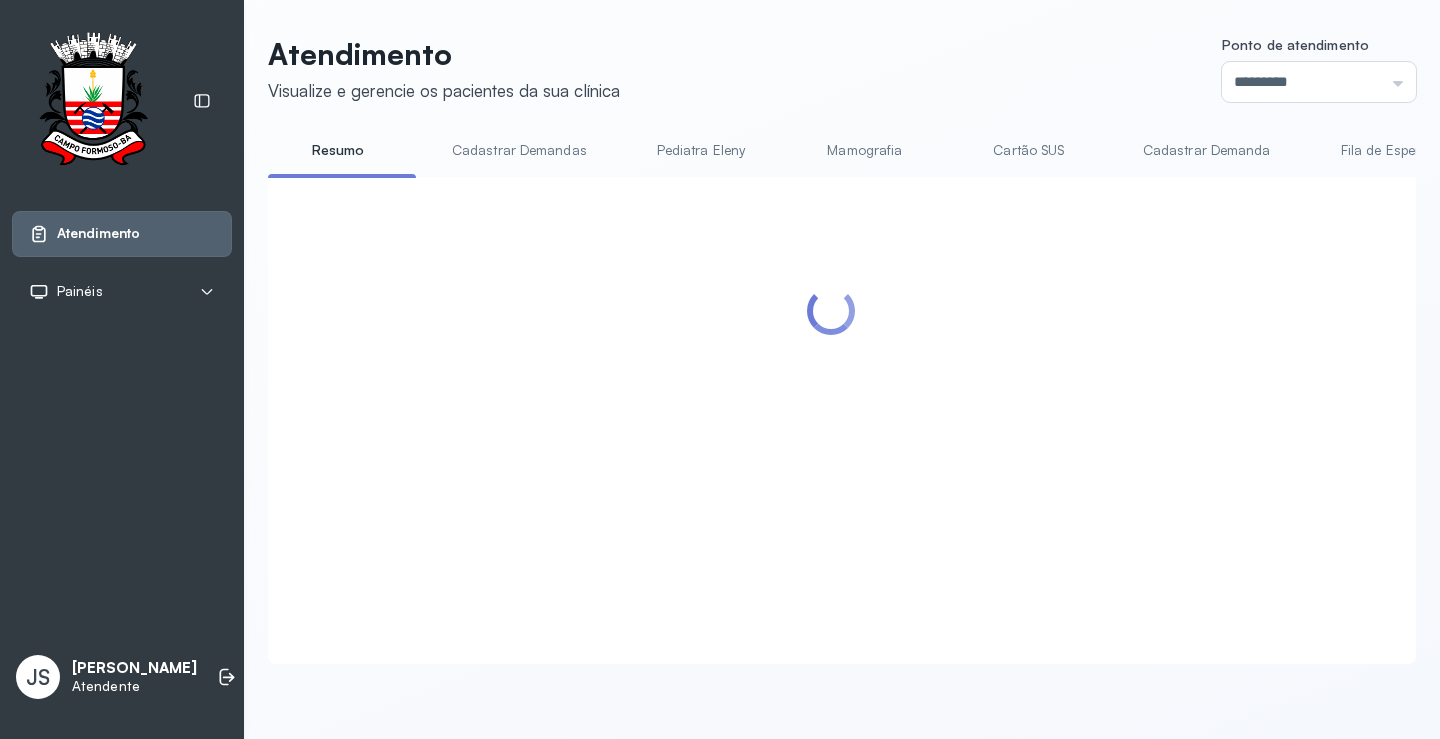 scroll, scrollTop: 1200, scrollLeft: 0, axis: vertical 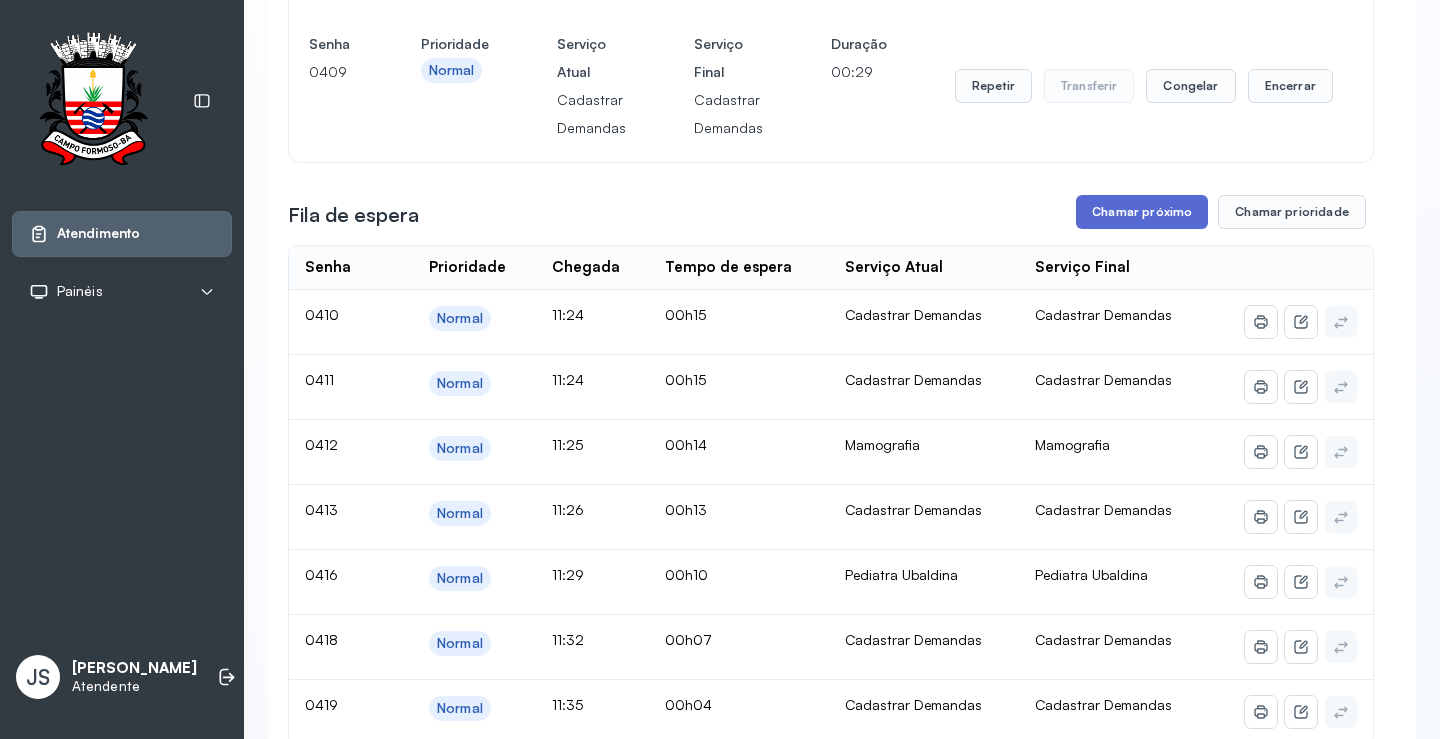 click on "Chamar próximo" at bounding box center (1142, 212) 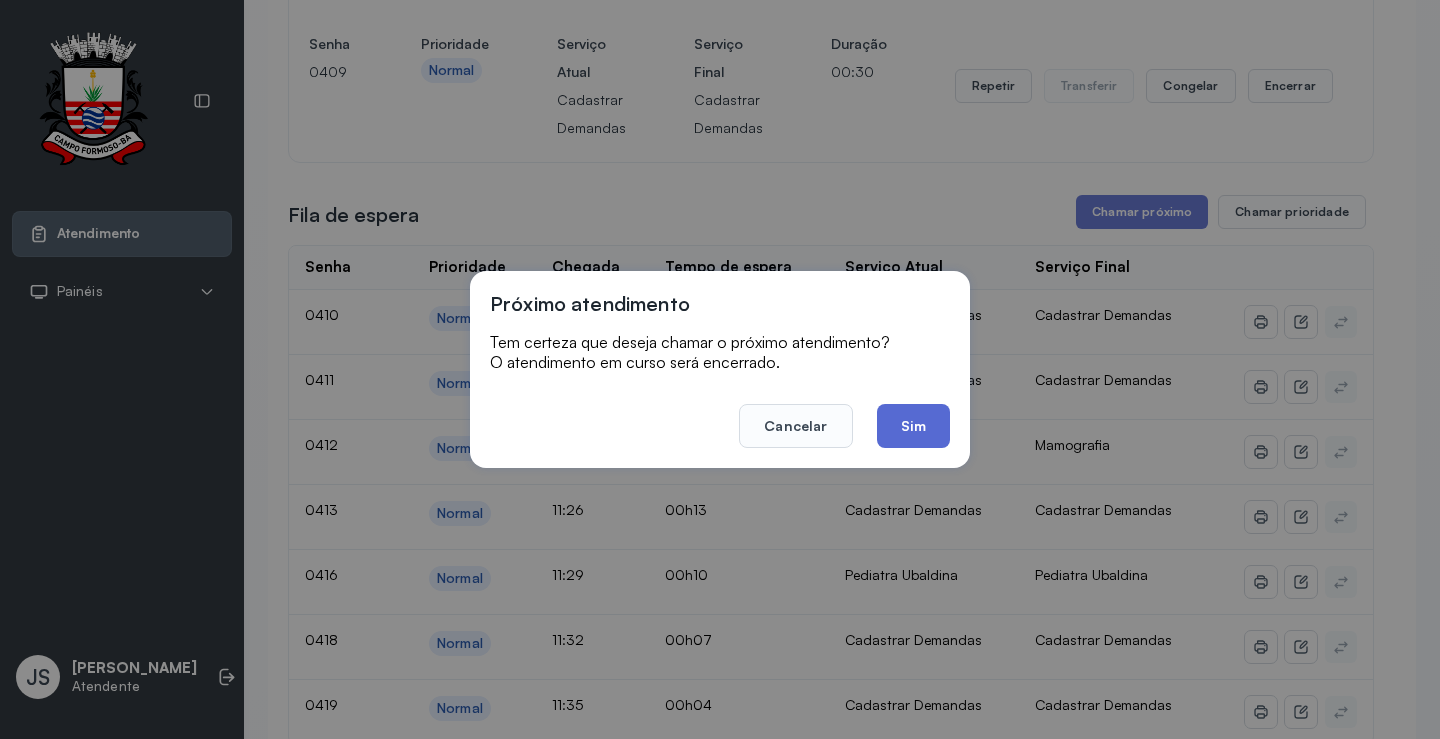 click on "Sim" 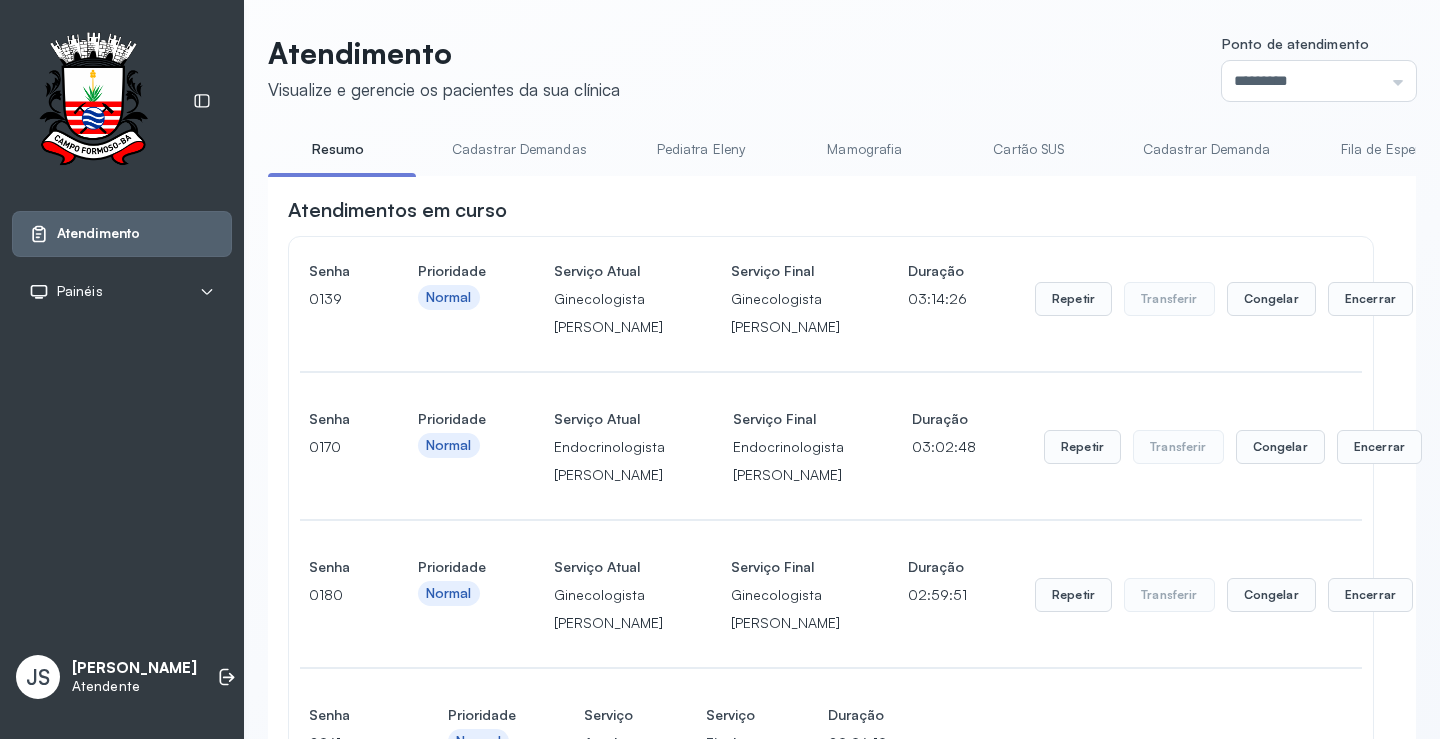 scroll, scrollTop: 1200, scrollLeft: 0, axis: vertical 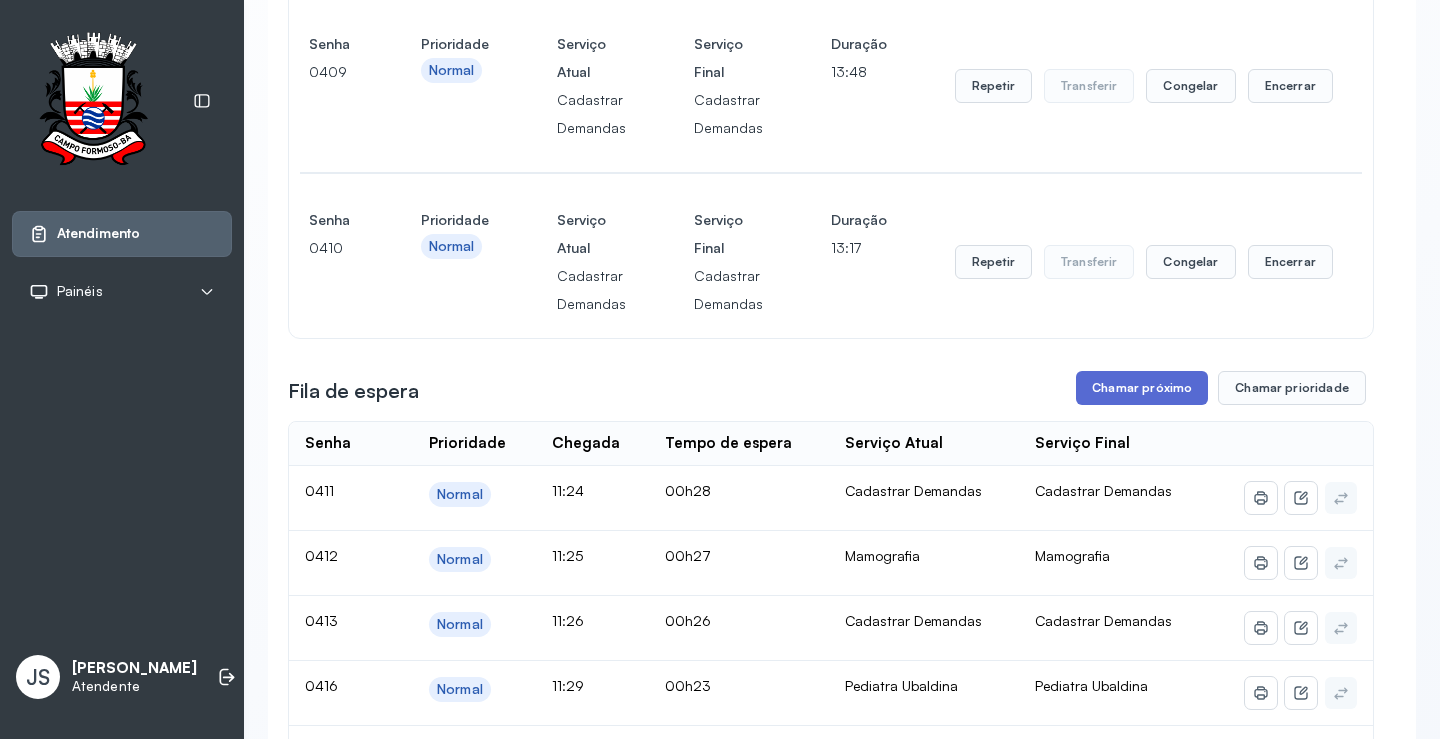click on "Chamar próximo" at bounding box center (1142, 388) 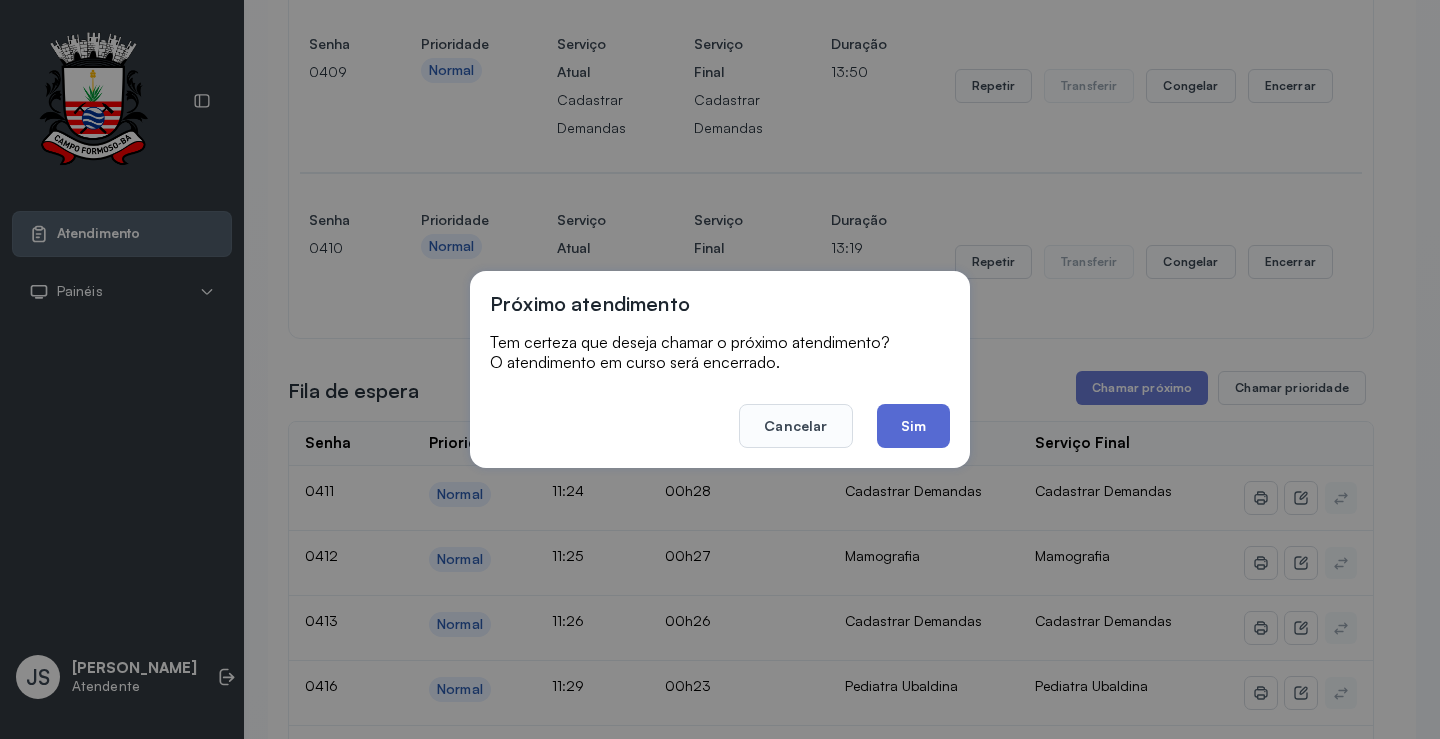 click on "Sim" 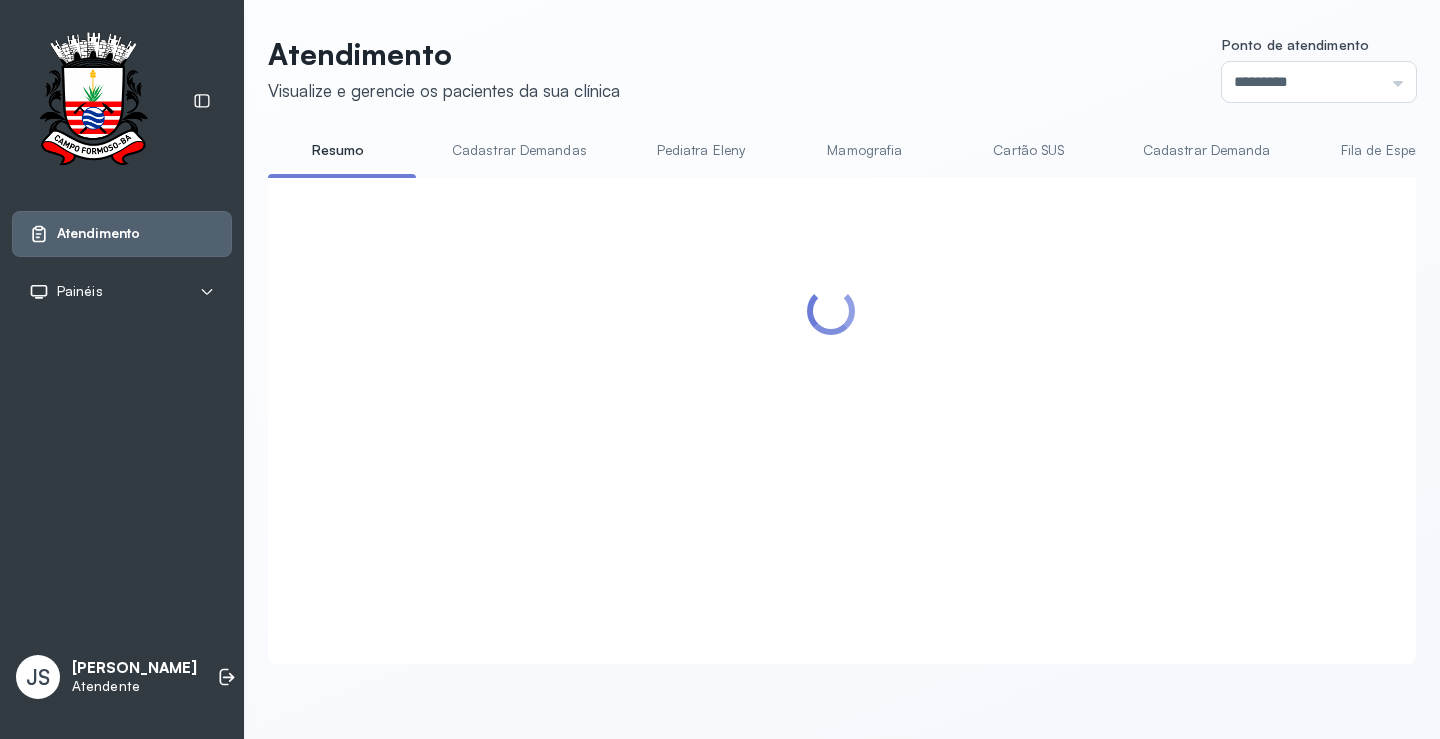 scroll, scrollTop: 1200, scrollLeft: 0, axis: vertical 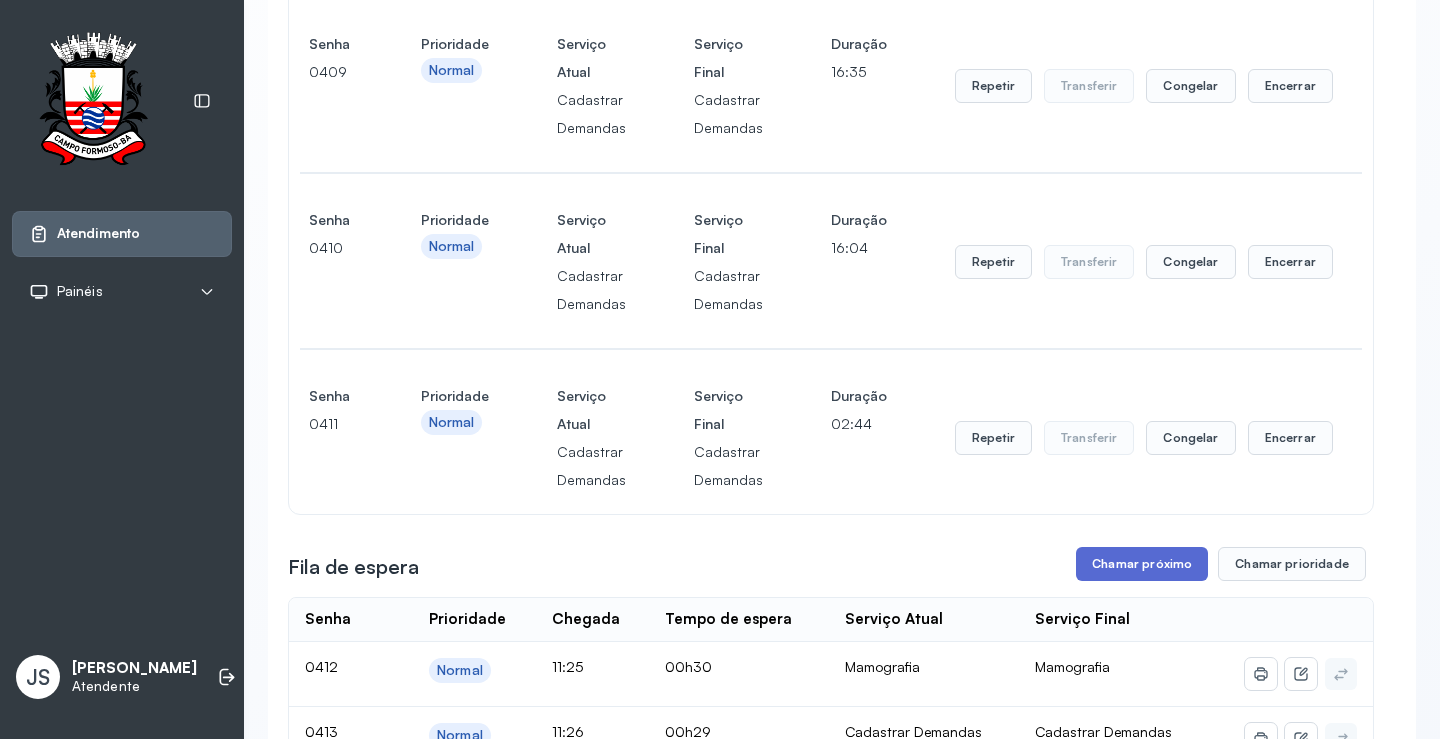 click on "Chamar próximo" at bounding box center [1142, 564] 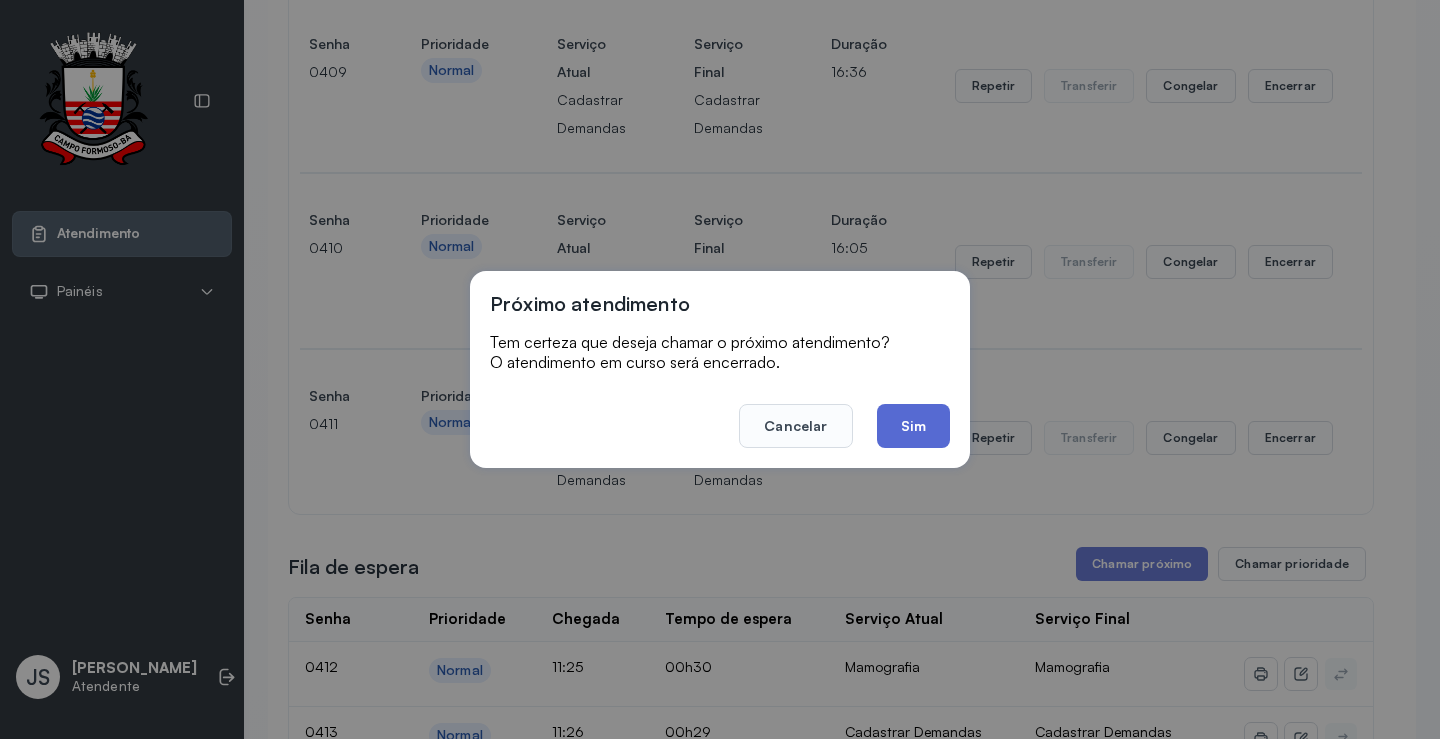 click on "Sim" 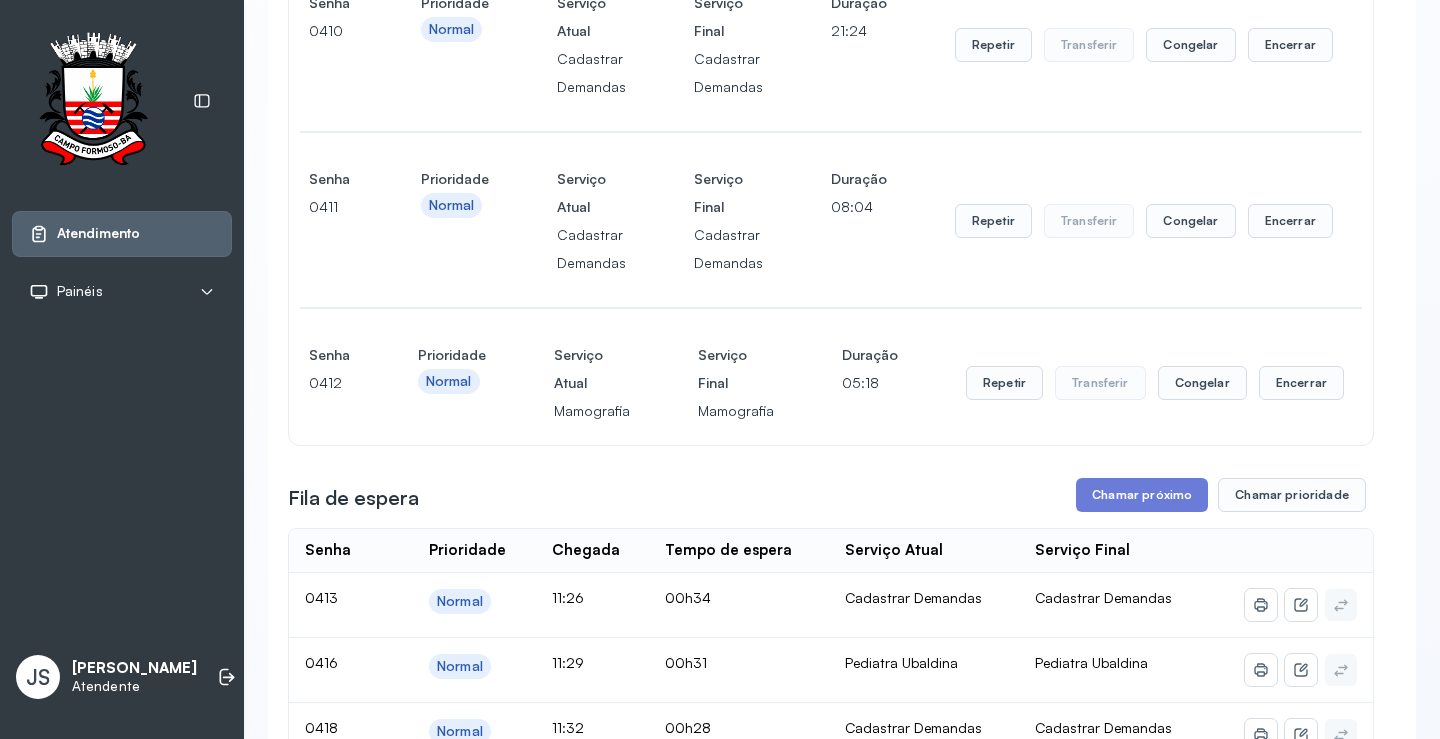 scroll, scrollTop: 1700, scrollLeft: 0, axis: vertical 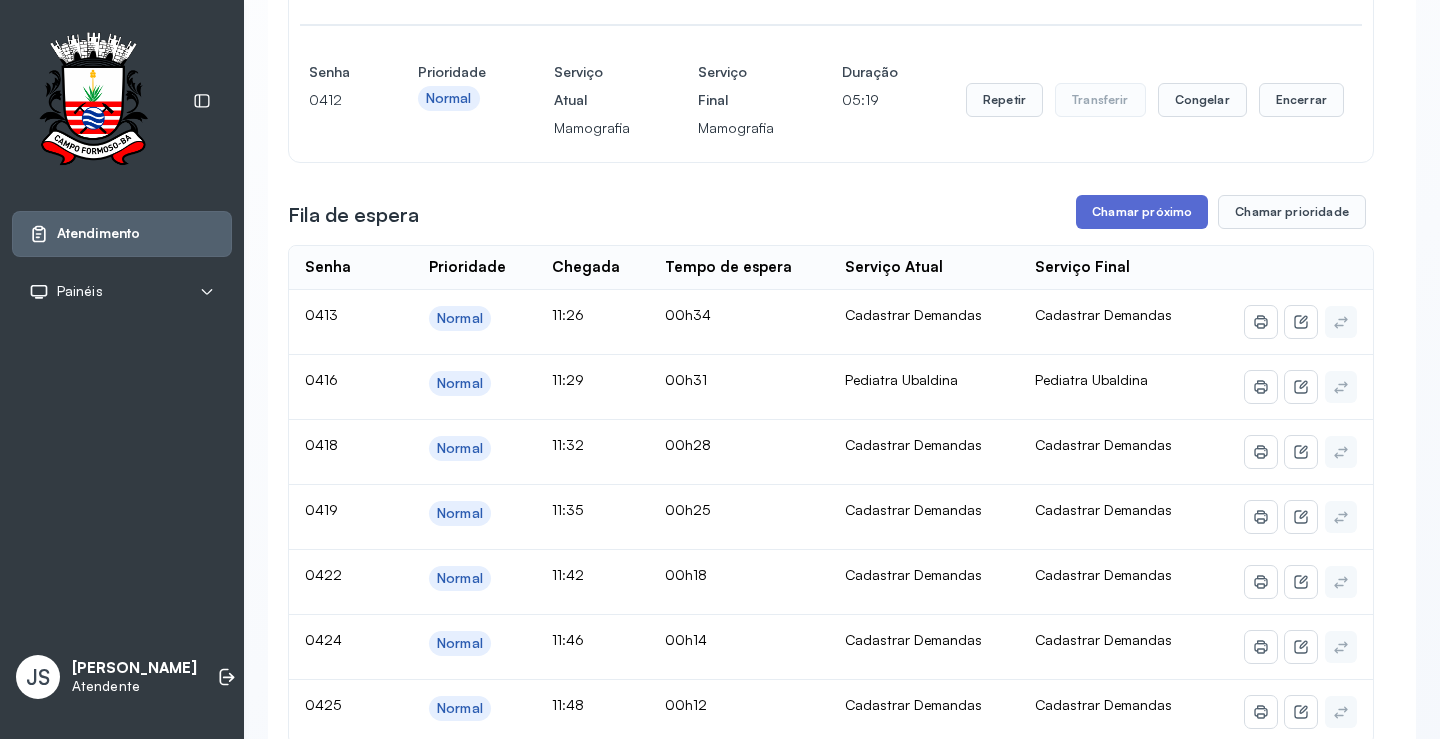 click on "Chamar próximo" at bounding box center (1142, 212) 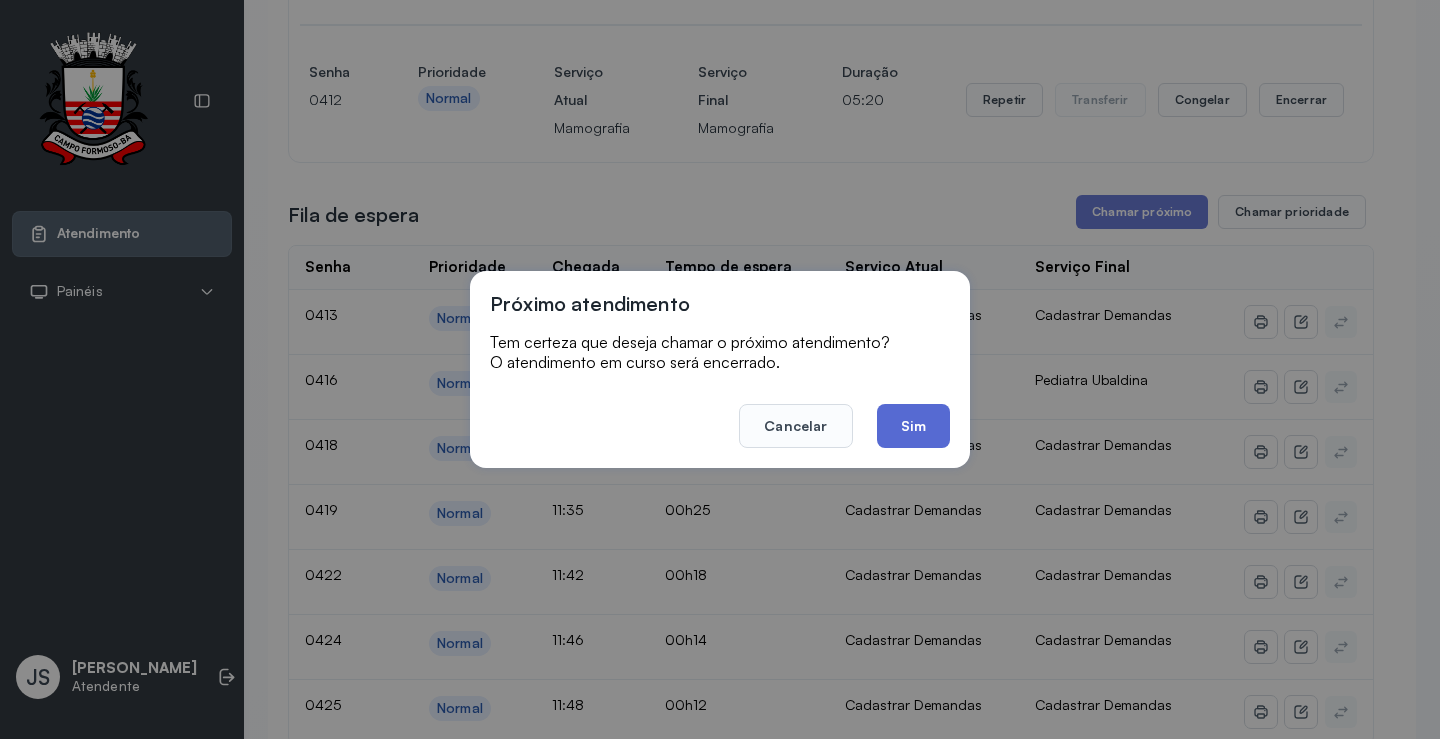 click on "Sim" 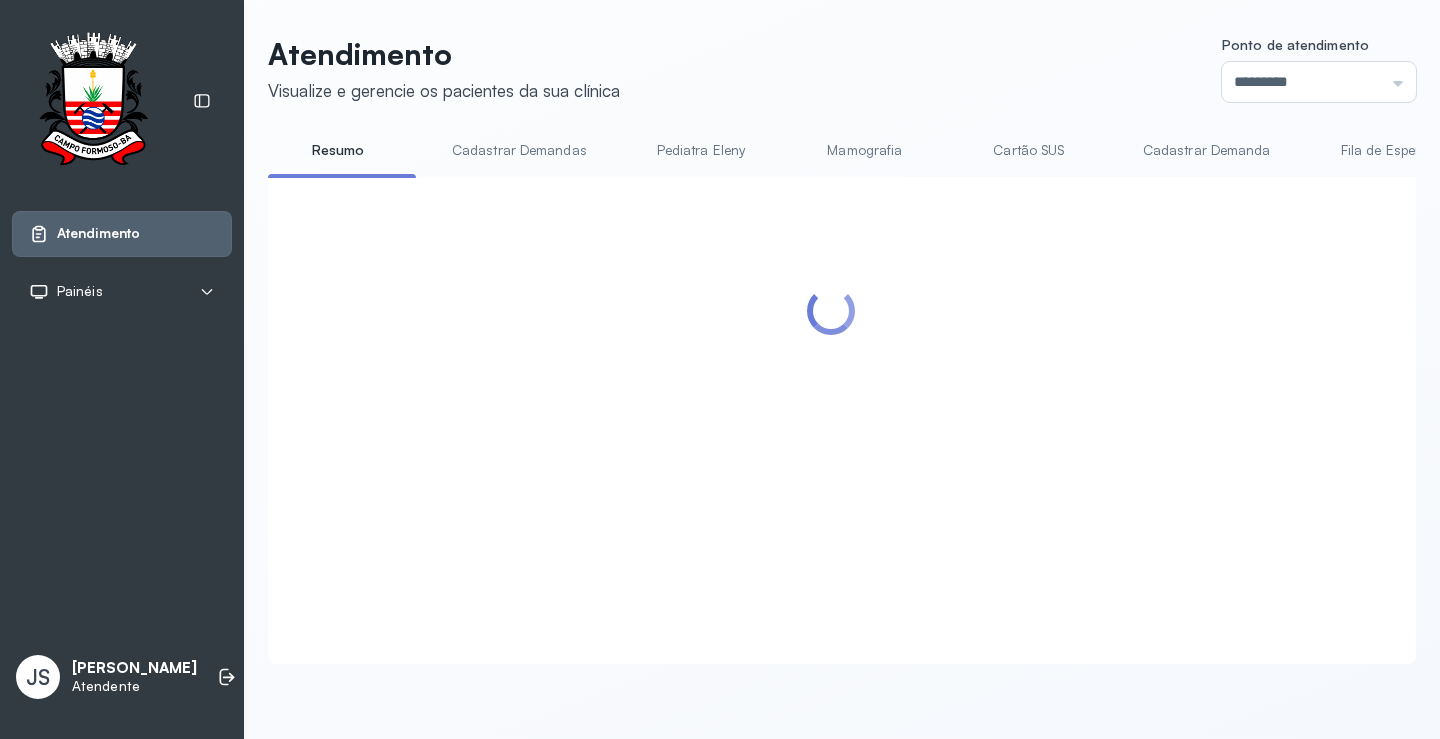scroll, scrollTop: 1700, scrollLeft: 0, axis: vertical 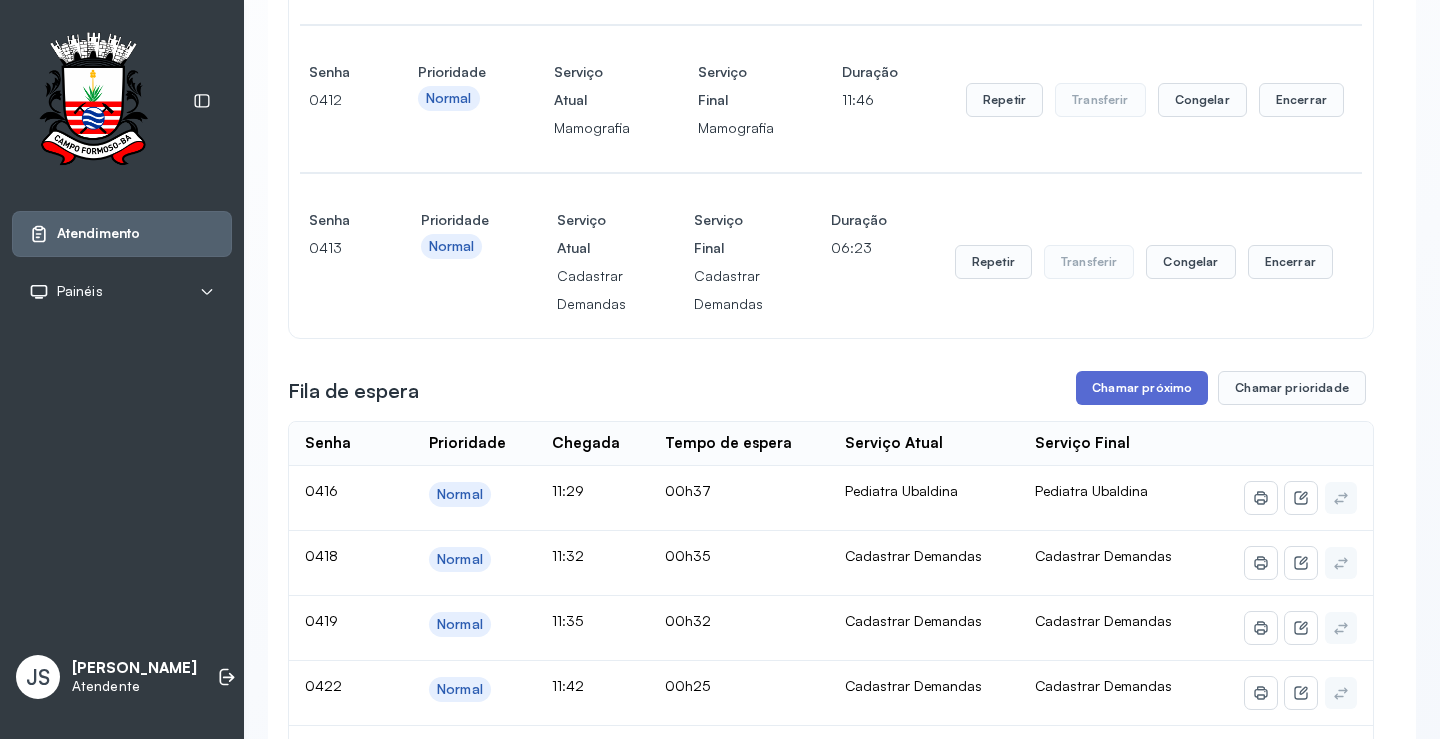 click on "Chamar próximo" at bounding box center (1142, 388) 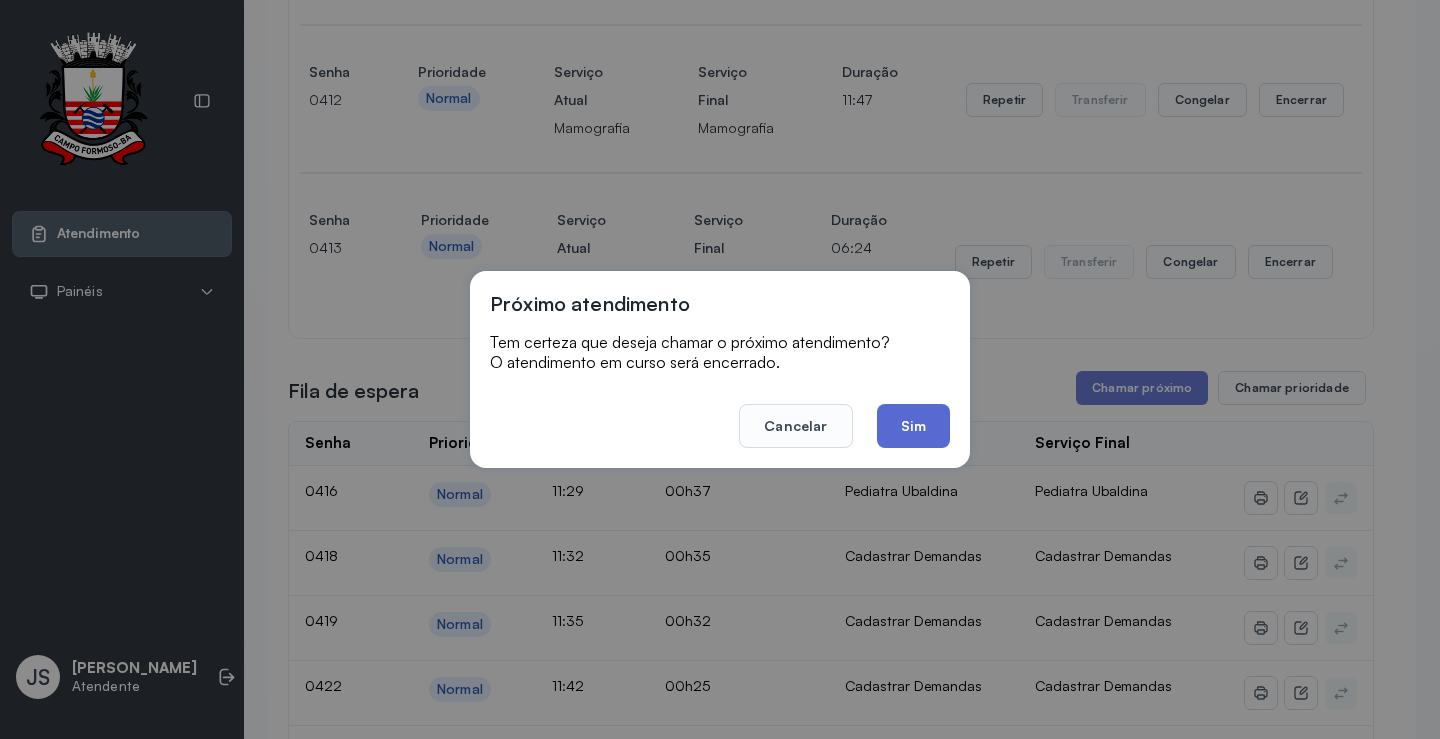 click on "Sim" 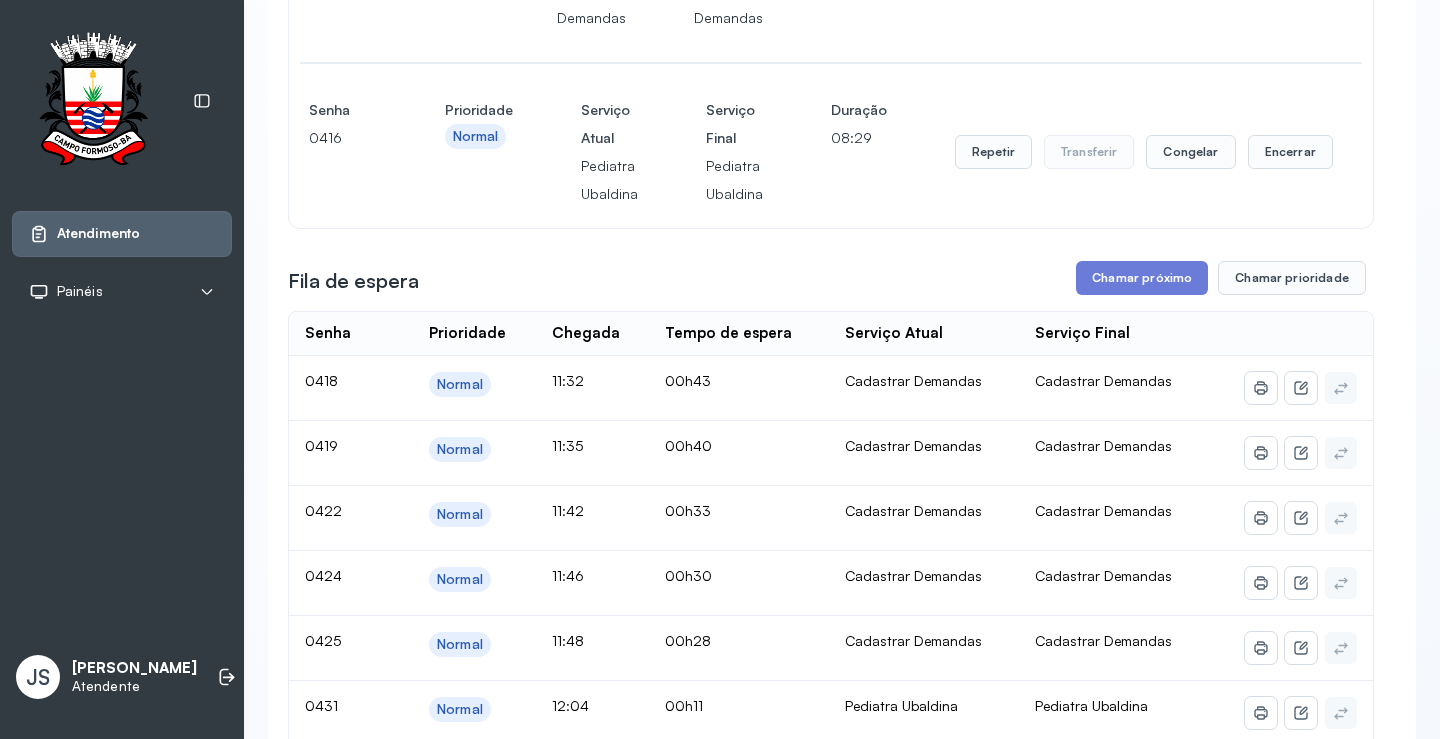scroll, scrollTop: 2000, scrollLeft: 0, axis: vertical 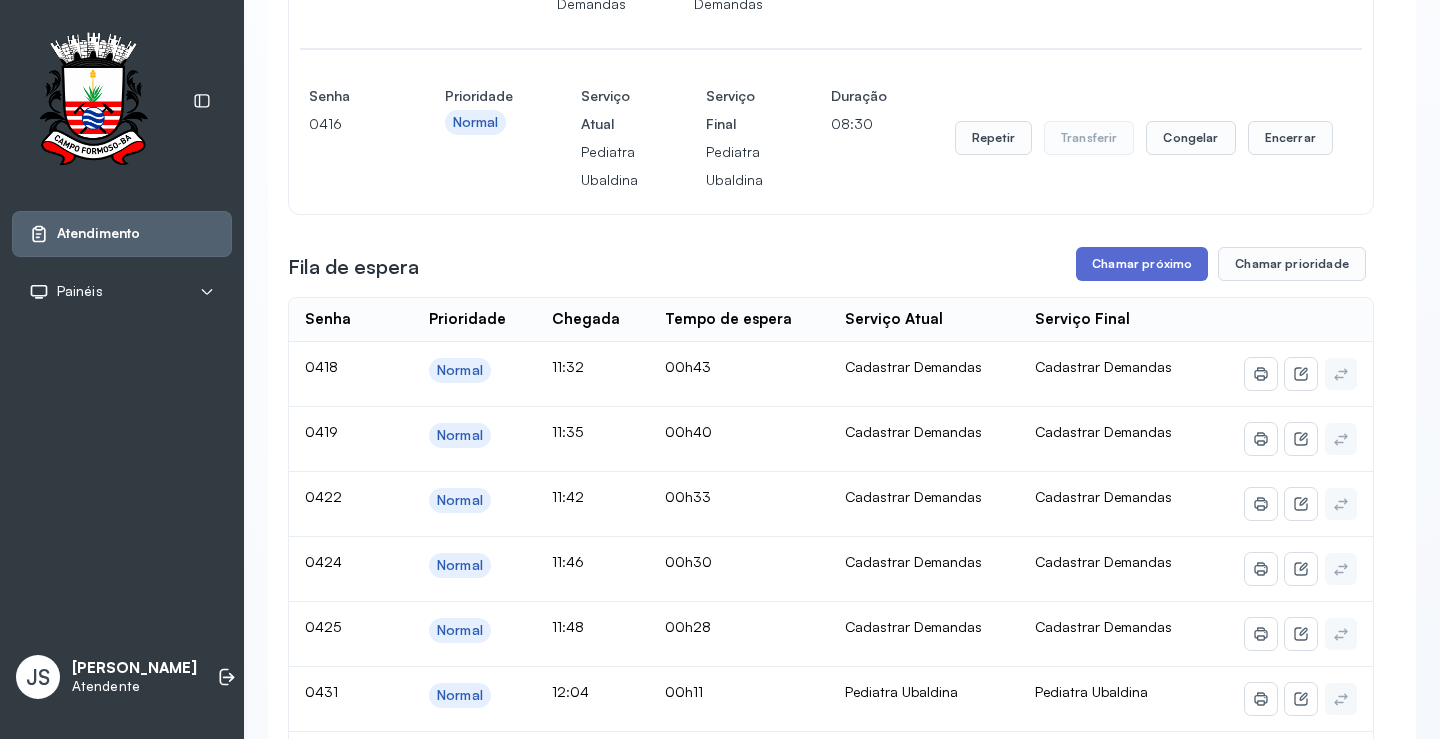 click on "Chamar próximo" at bounding box center [1142, 264] 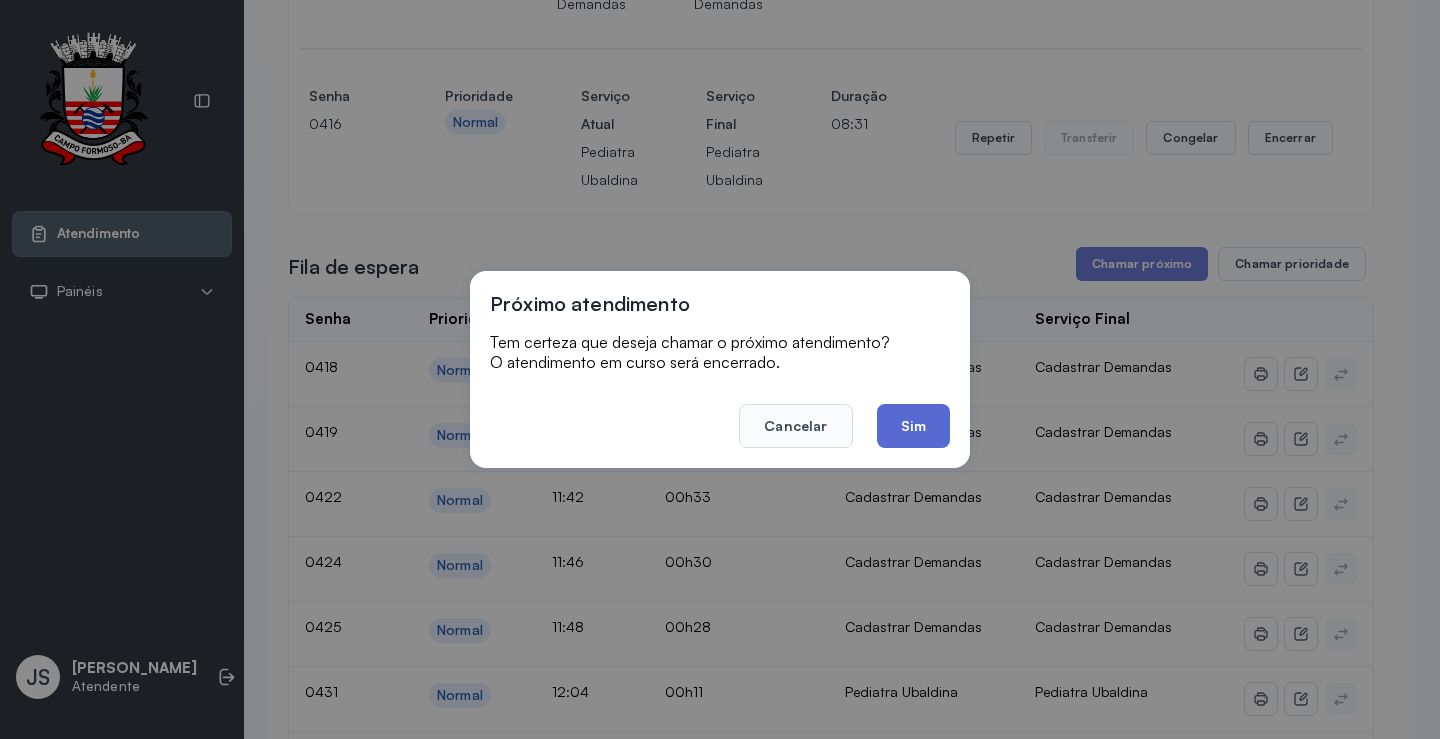 click on "Sim" 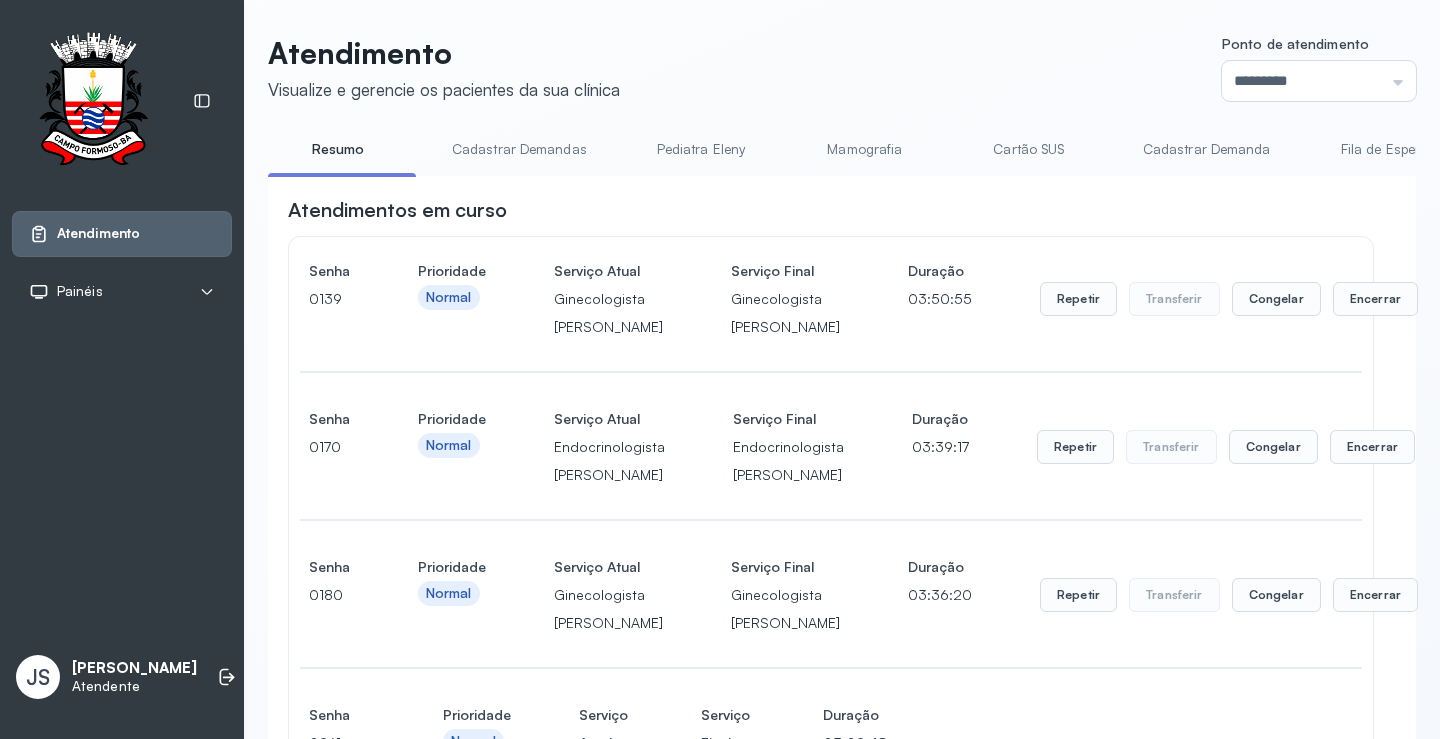 scroll, scrollTop: 2000, scrollLeft: 0, axis: vertical 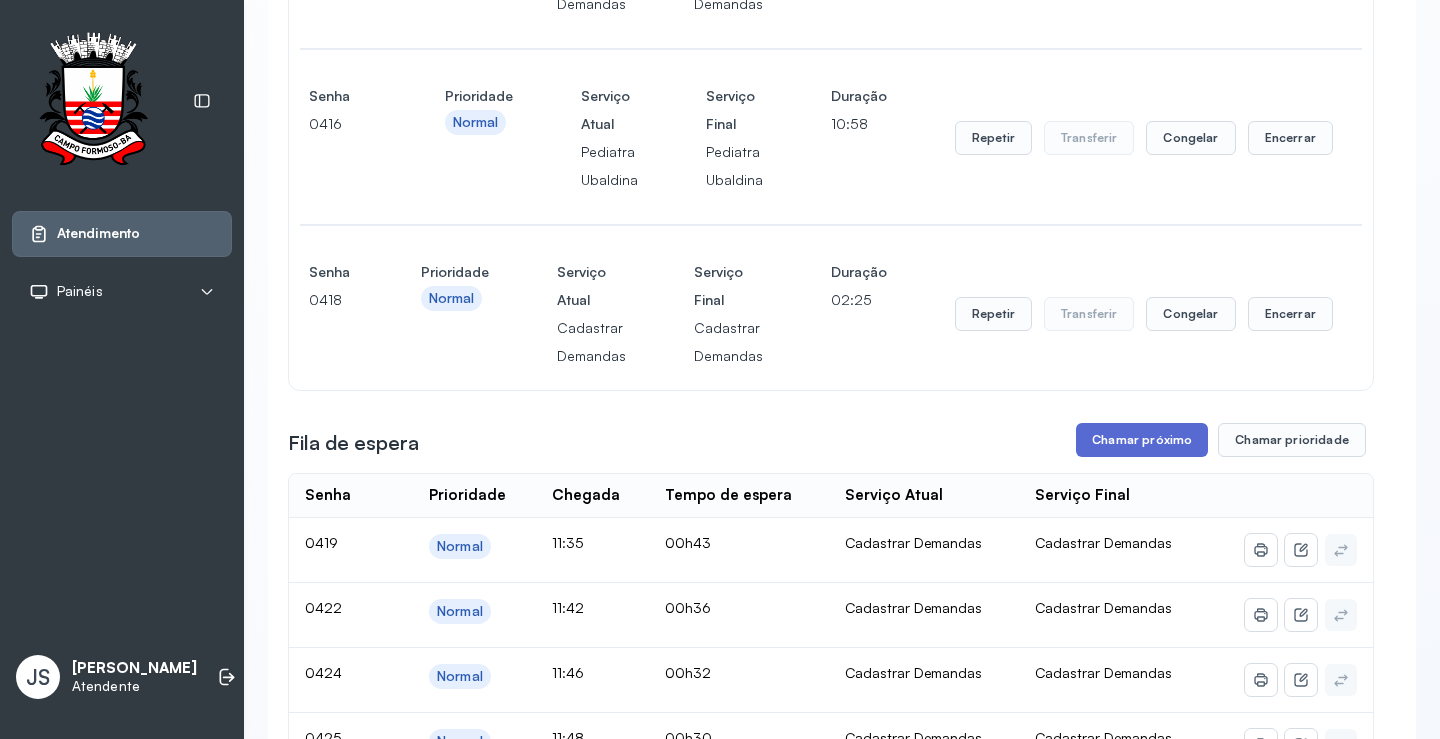 click on "Chamar próximo" at bounding box center [1142, 440] 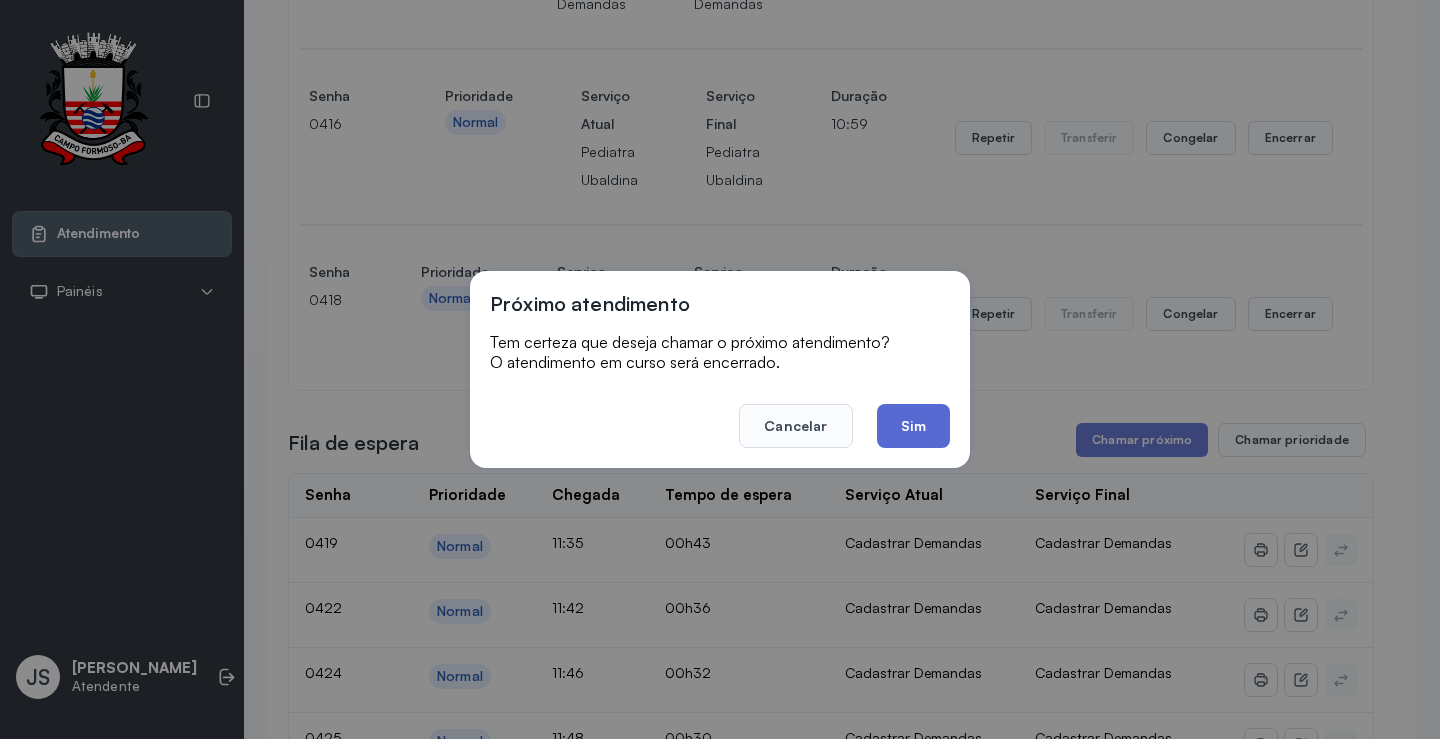 click on "Sim" 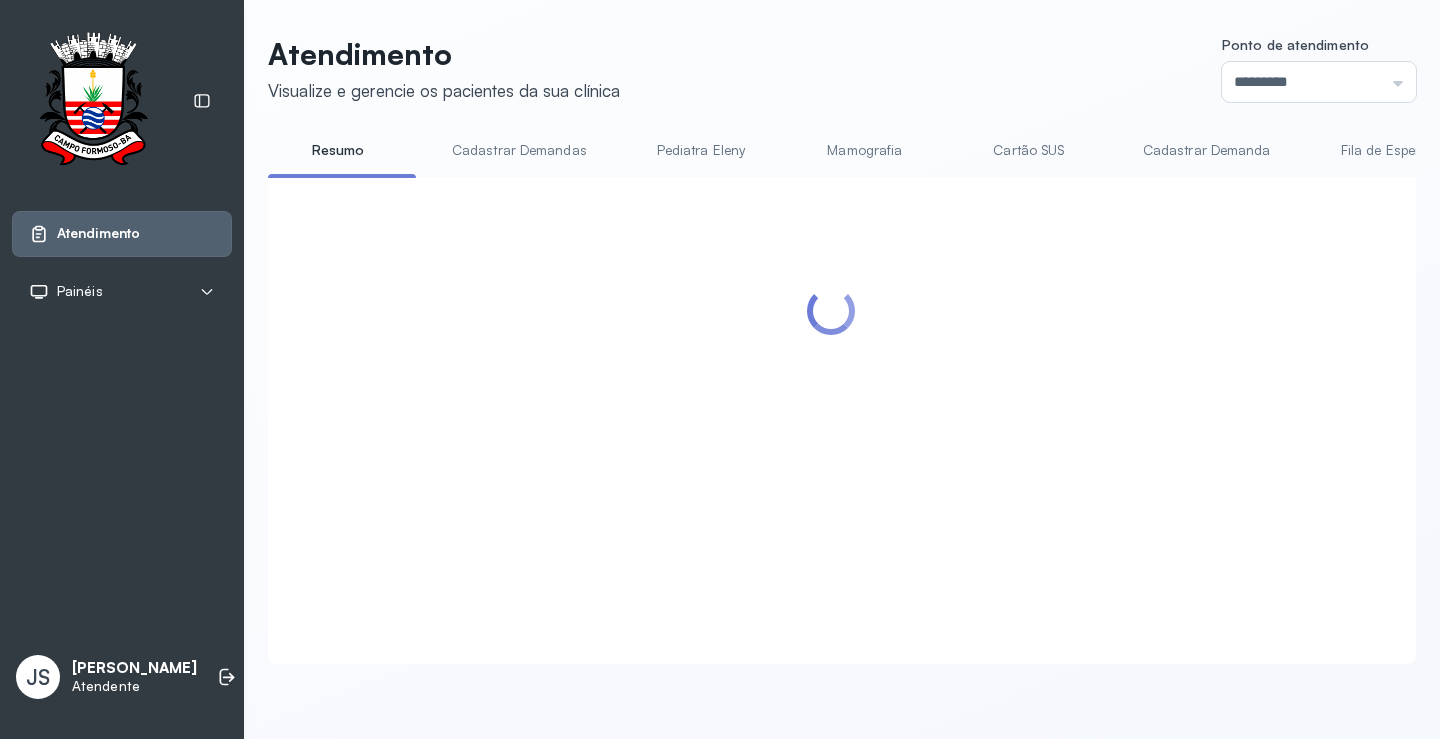 scroll, scrollTop: 2000, scrollLeft: 0, axis: vertical 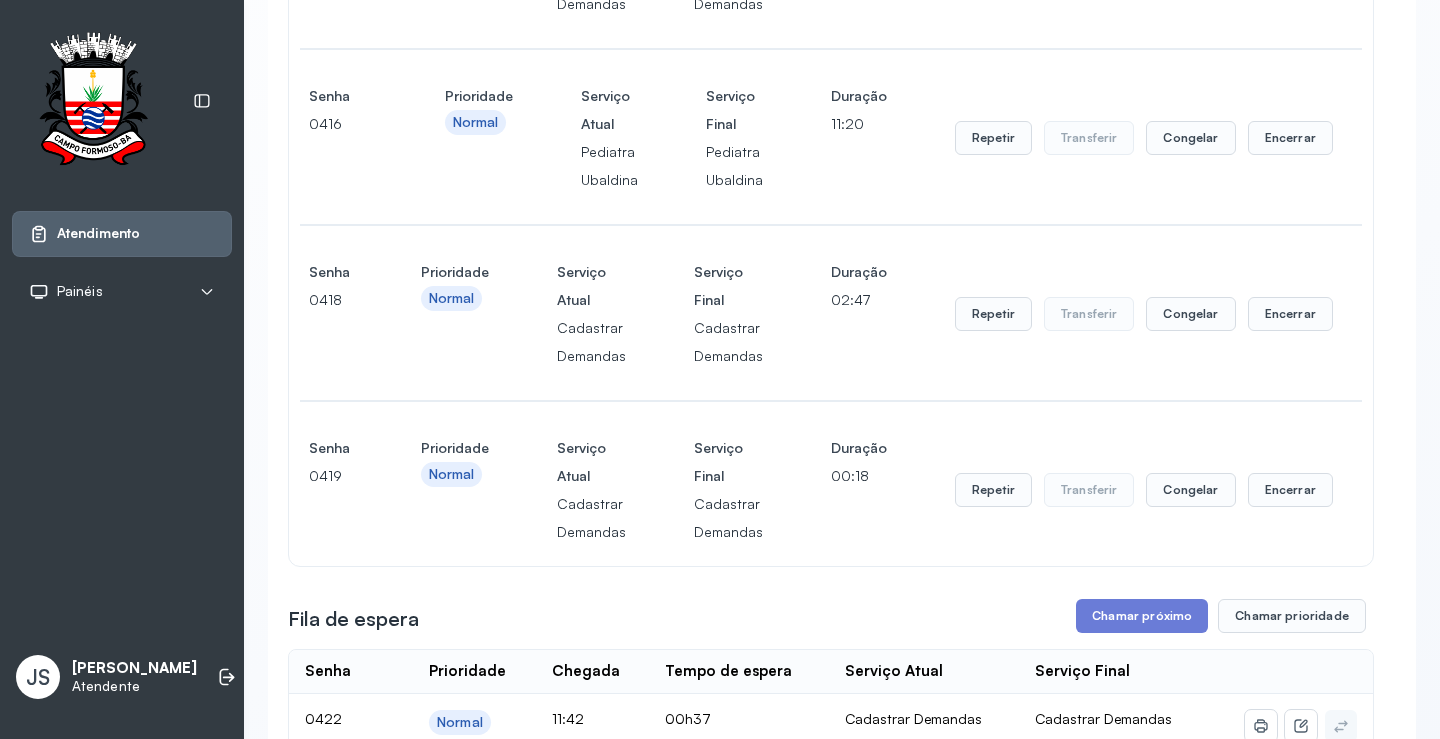 click on "Encerrar" at bounding box center [1374, -1700] 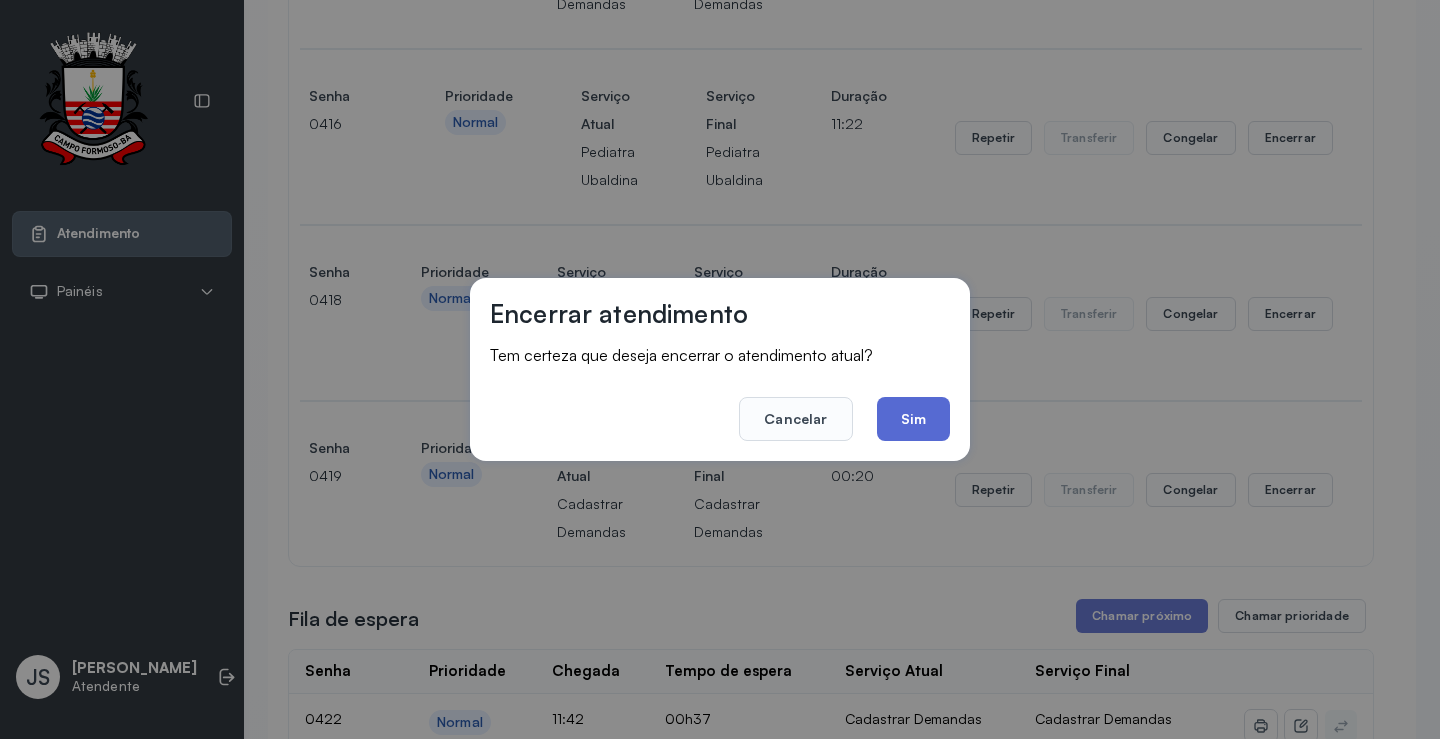 click on "Sim" 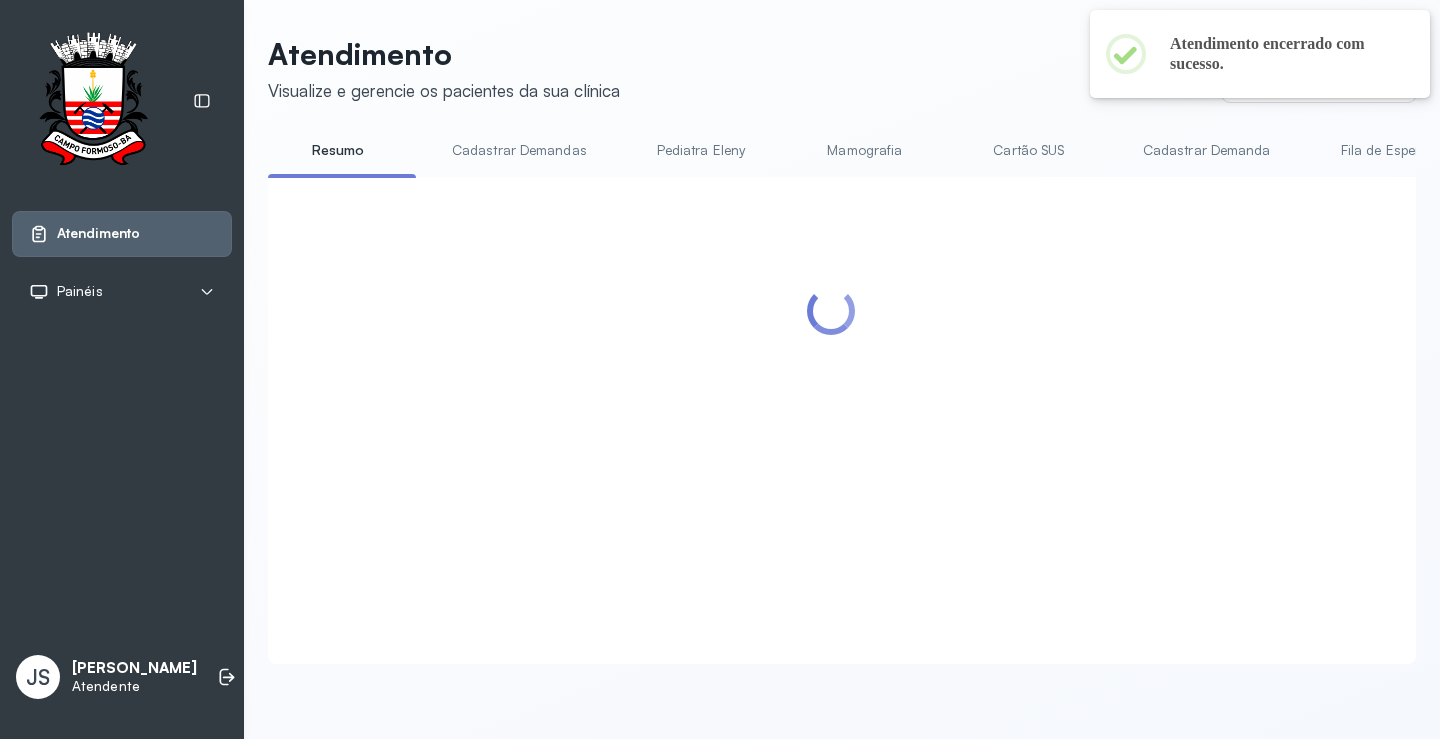 scroll, scrollTop: 2000, scrollLeft: 0, axis: vertical 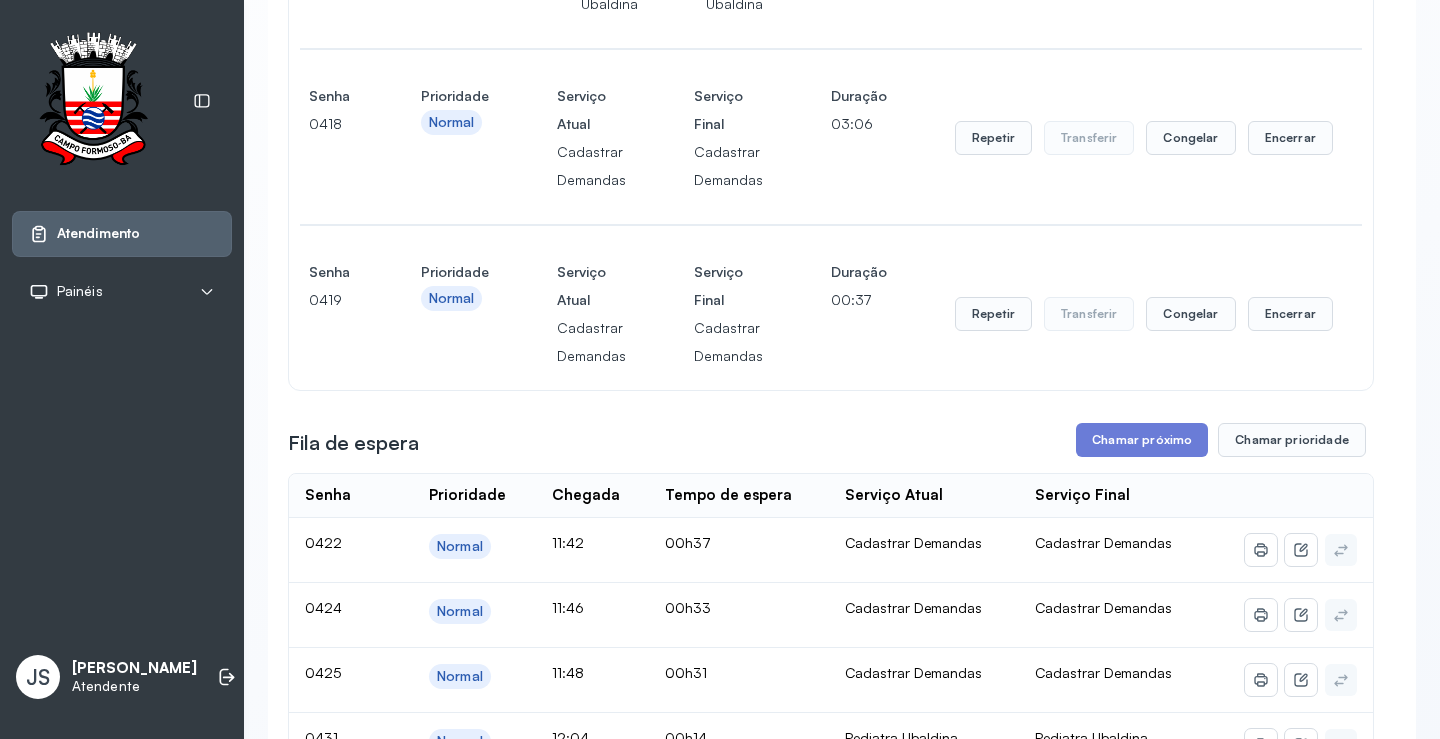 click on "Encerrar" at bounding box center [1374, -1700] 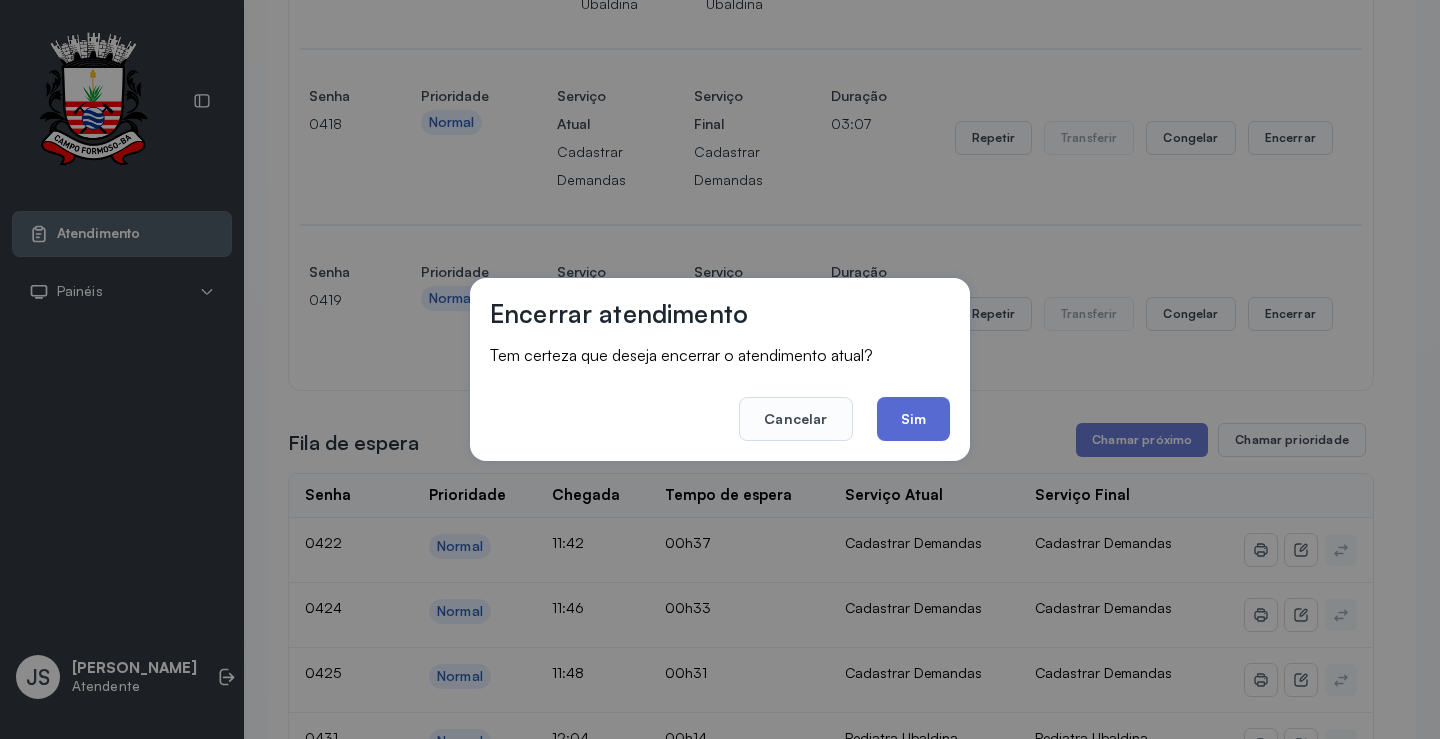 click on "Sim" 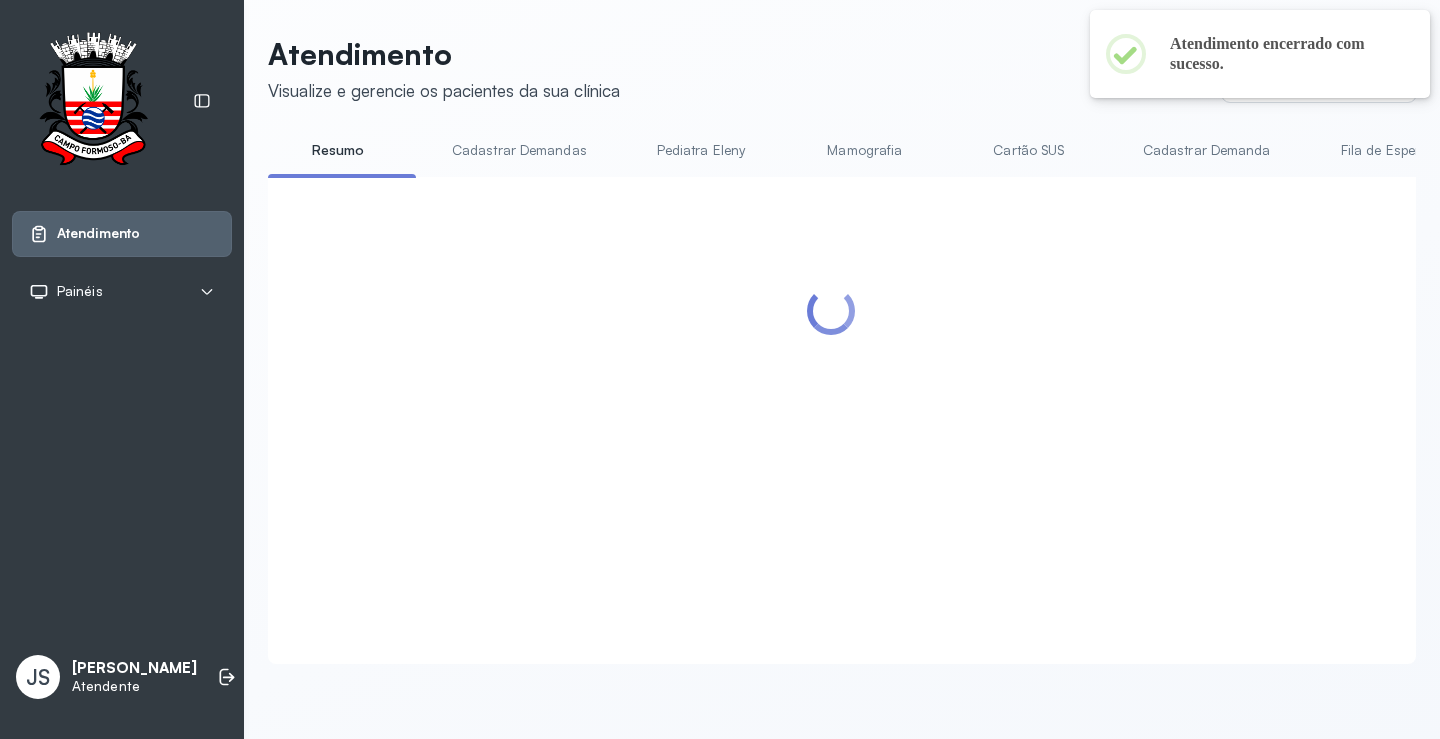 scroll, scrollTop: 2000, scrollLeft: 0, axis: vertical 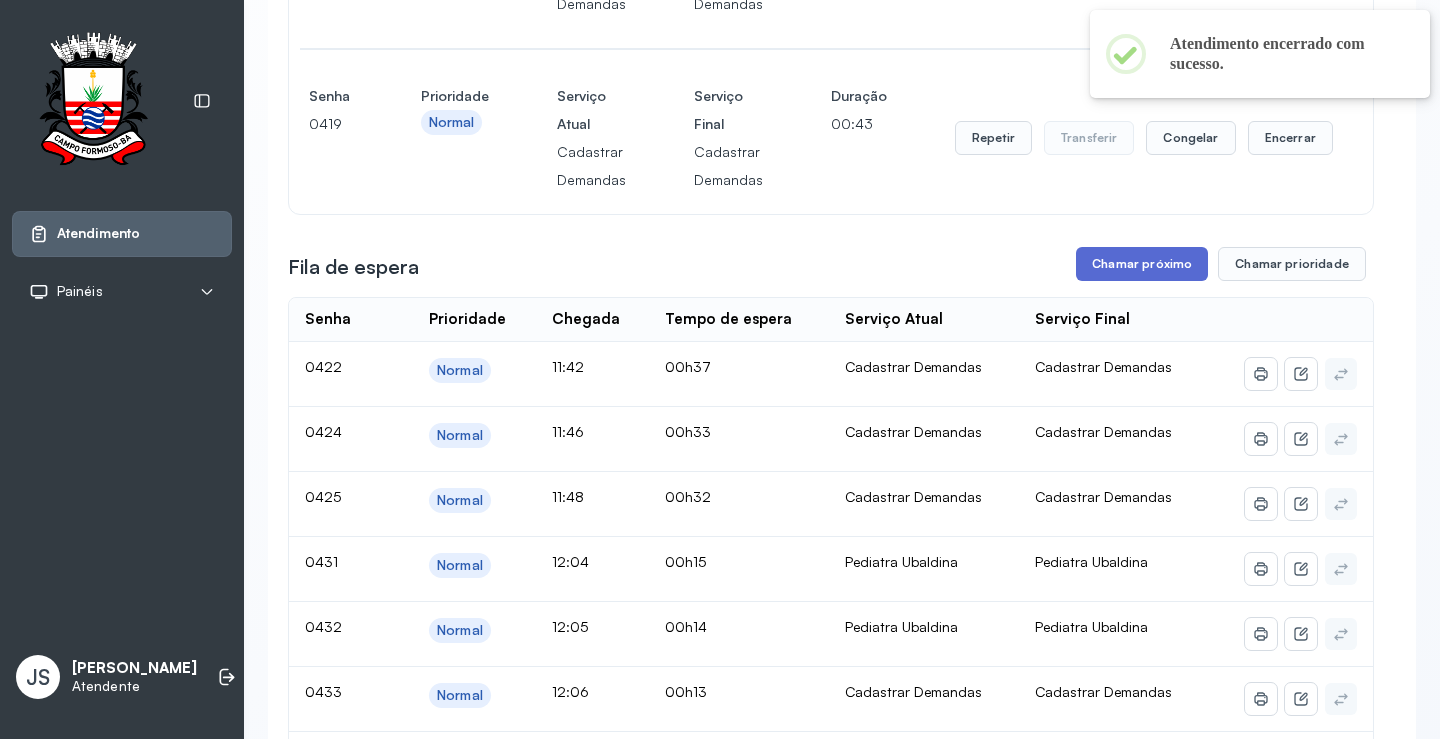 click on "Chamar próximo" at bounding box center (1142, 264) 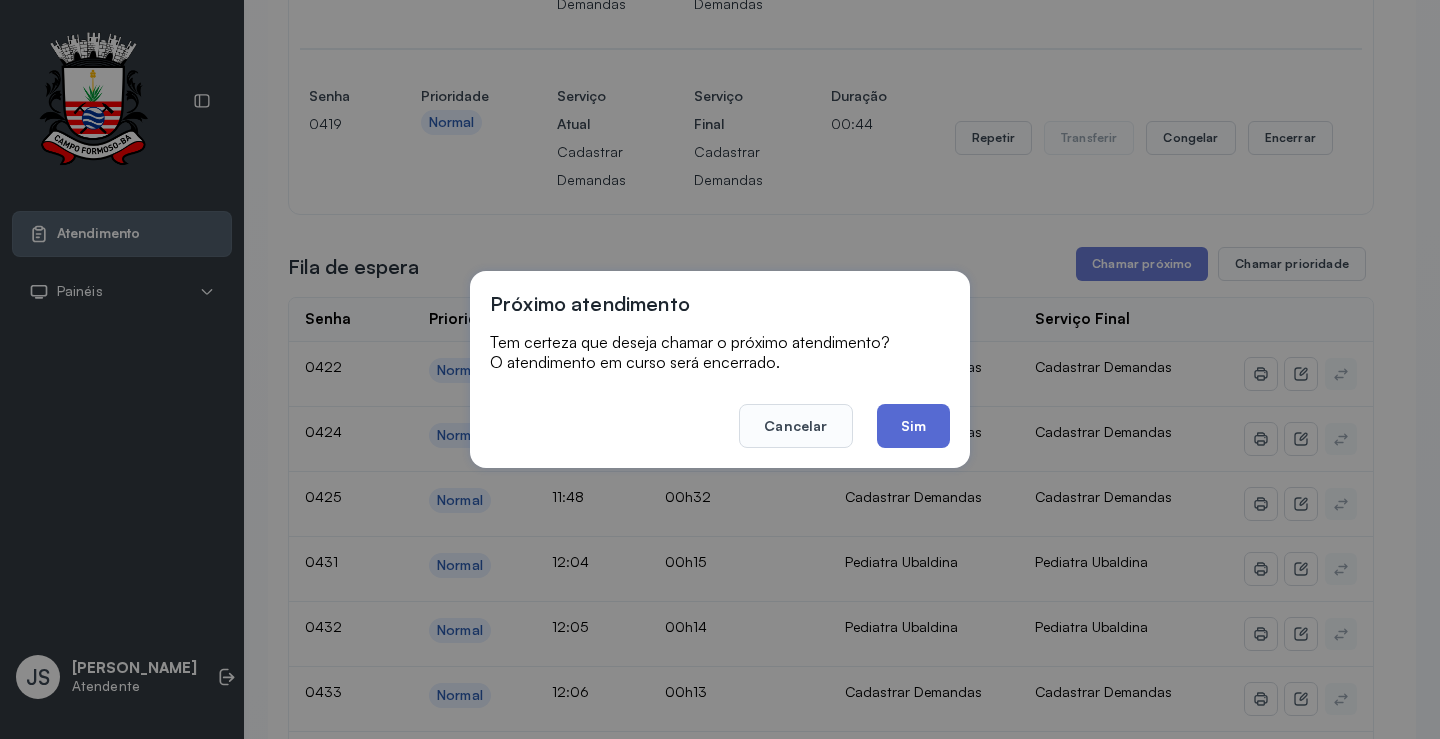 click on "Sim" 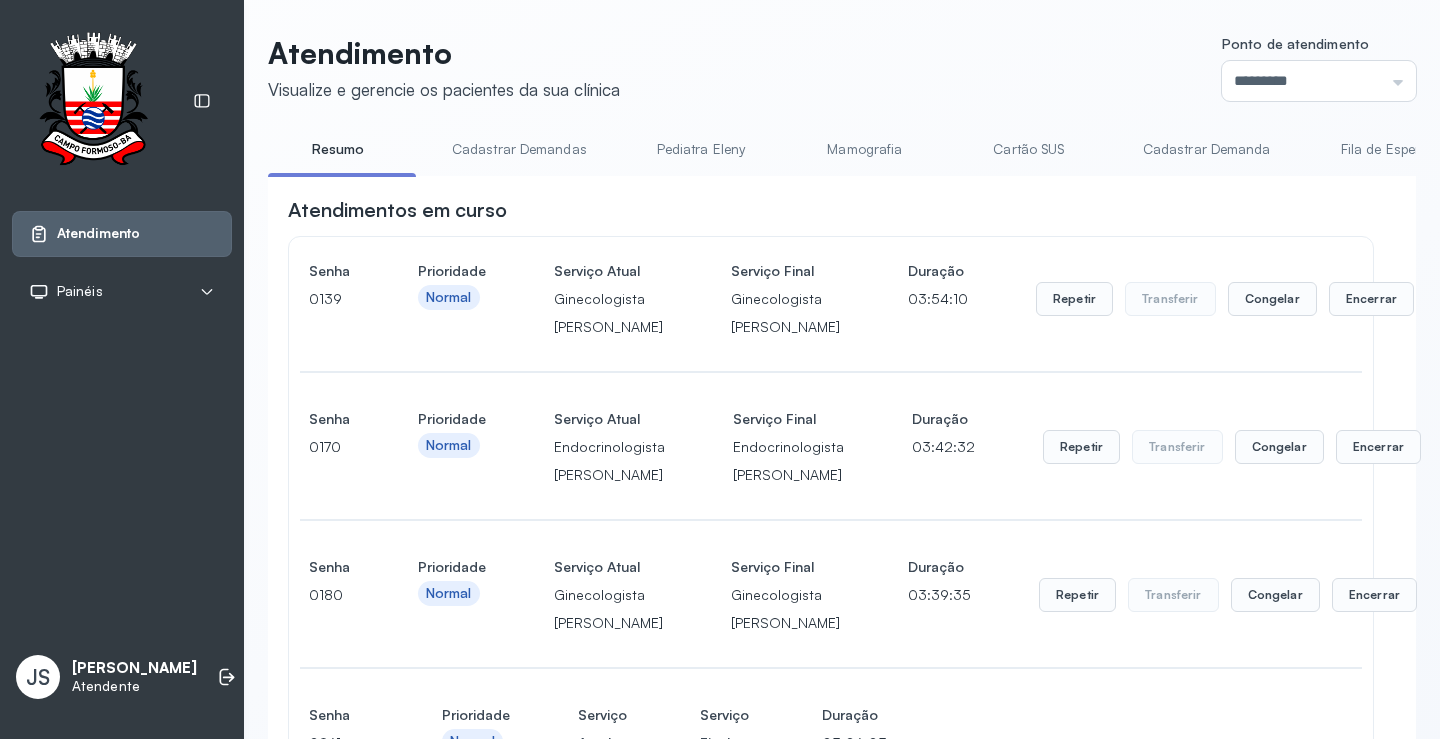 scroll, scrollTop: 2000, scrollLeft: 0, axis: vertical 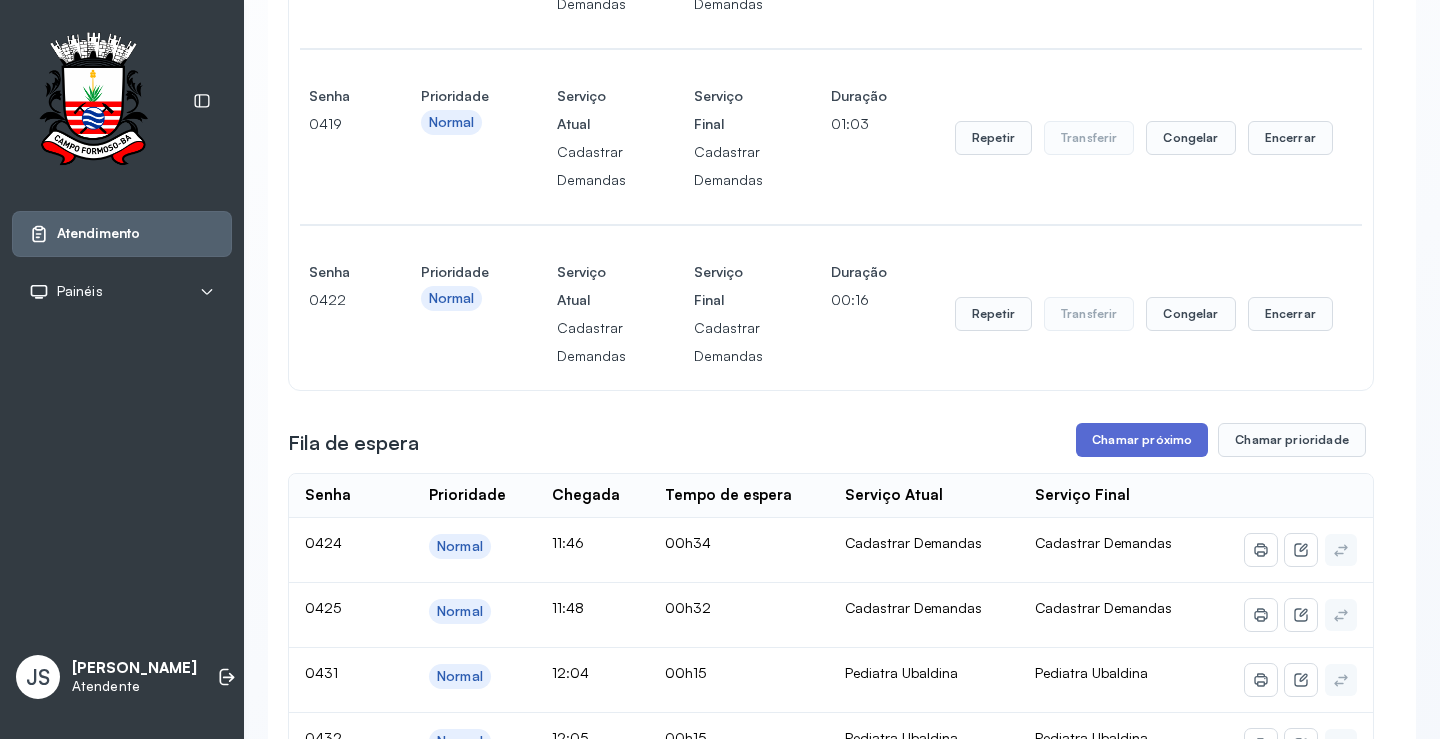click on "Chamar próximo" at bounding box center [1142, 440] 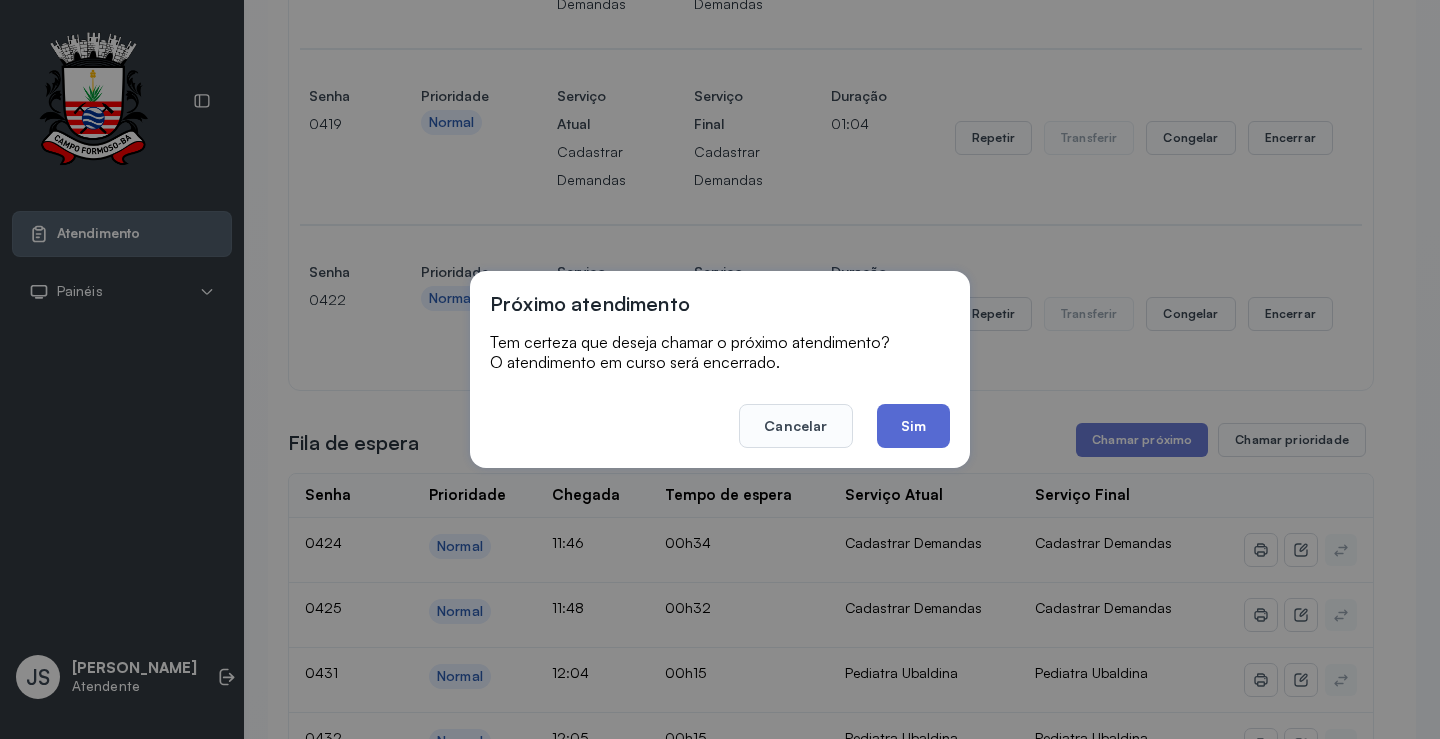 click on "Sim" 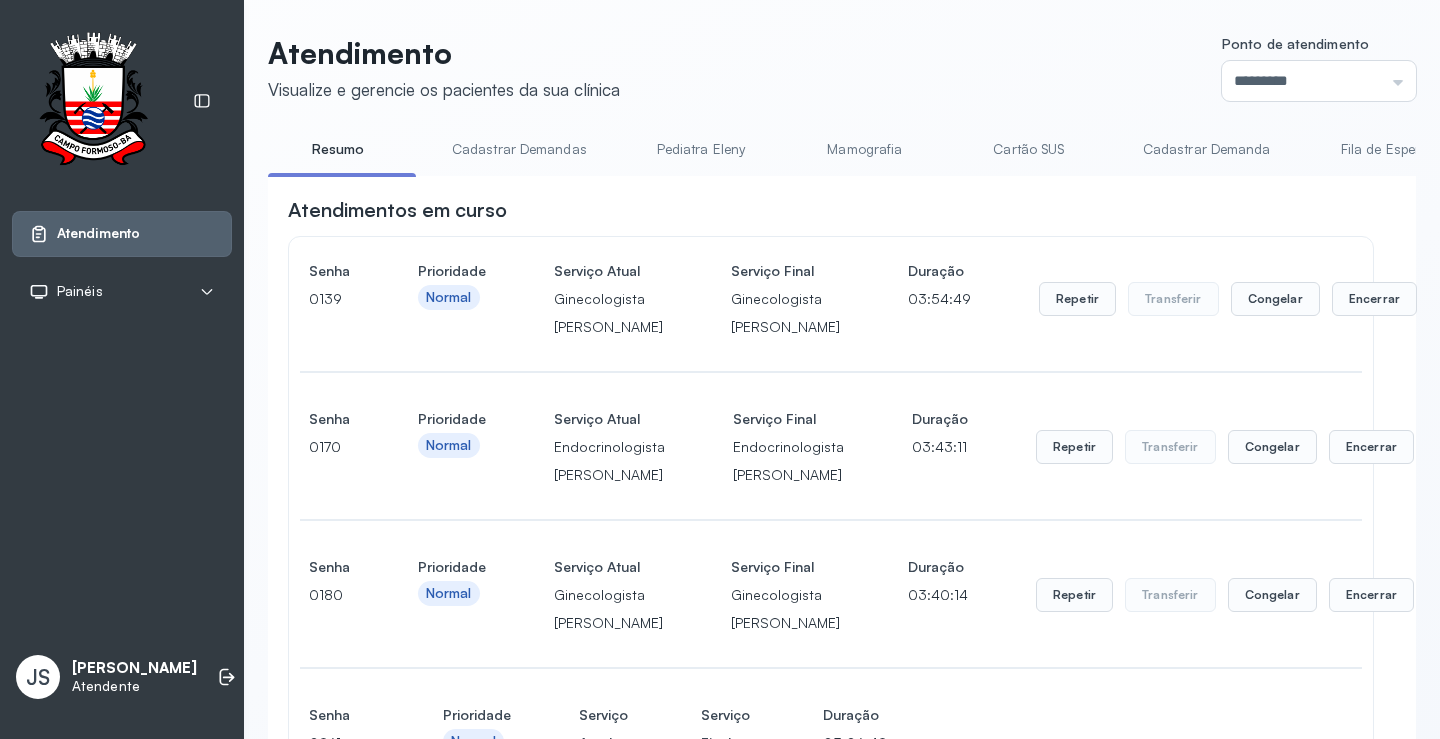 scroll, scrollTop: 2000, scrollLeft: 0, axis: vertical 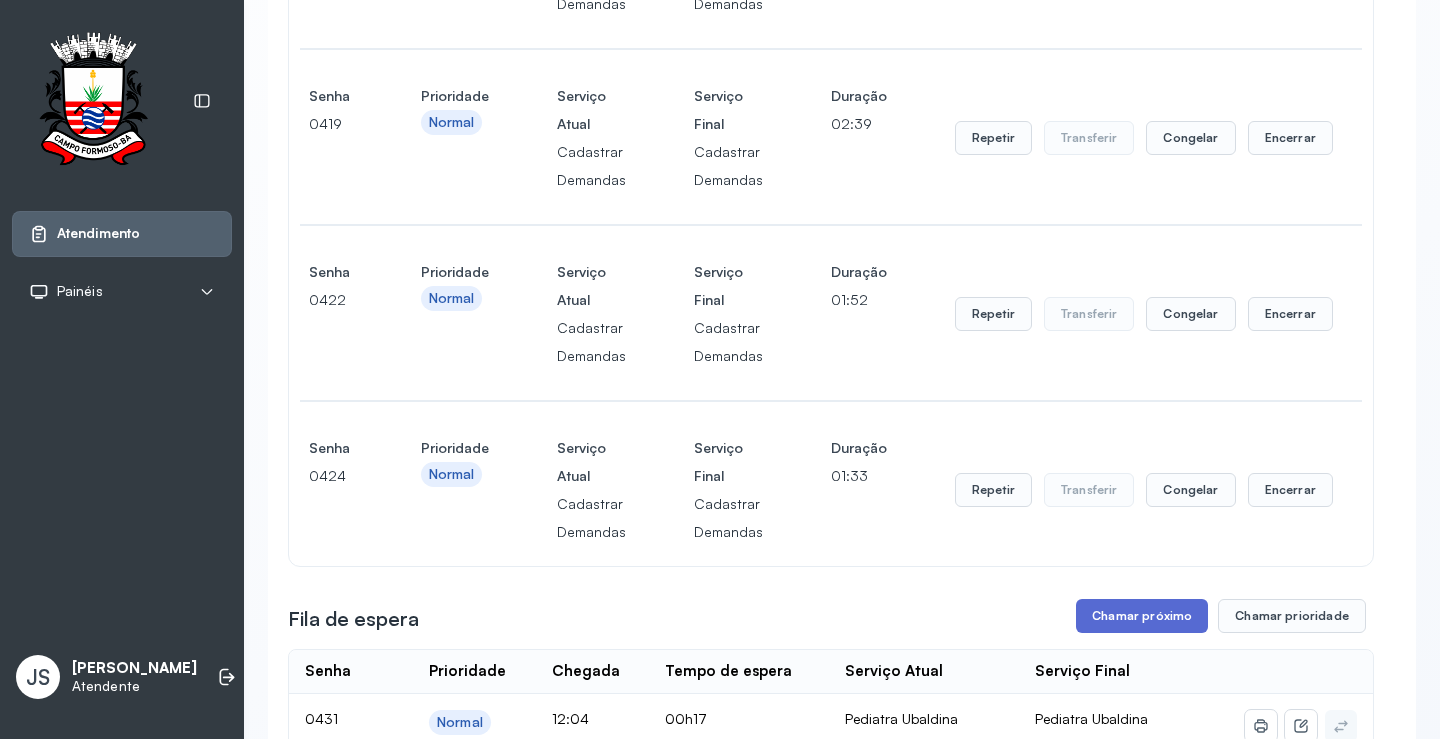 click on "Chamar próximo" at bounding box center (1142, 616) 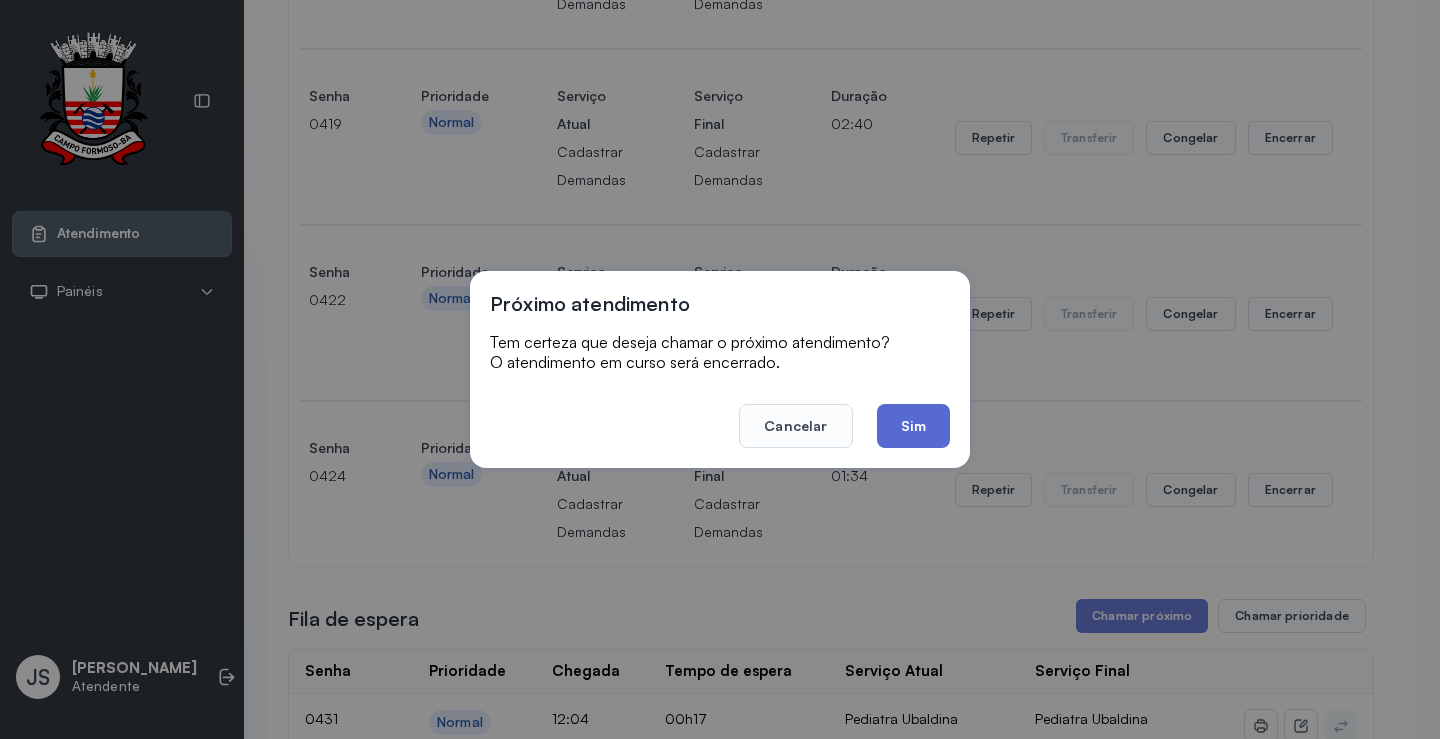 click on "Sim" 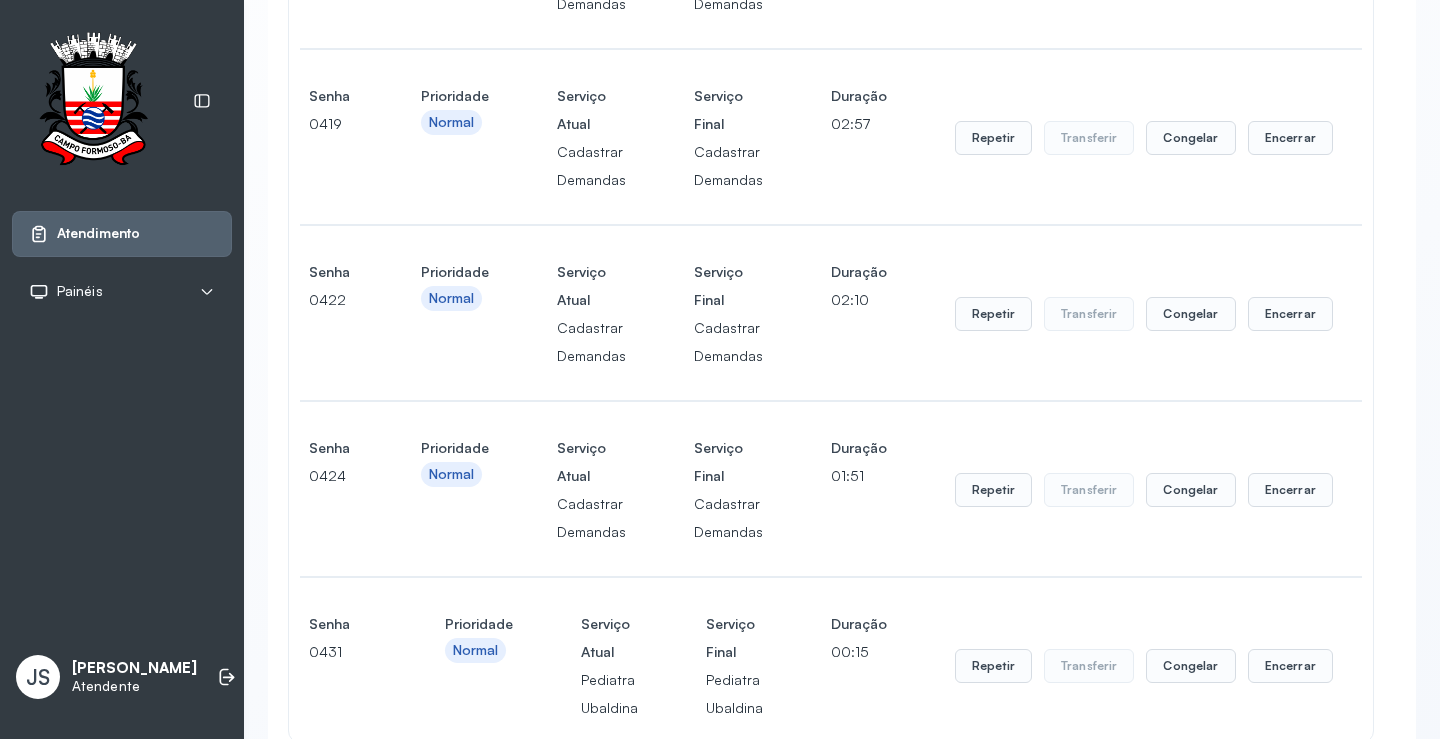 scroll, scrollTop: 2300, scrollLeft: 0, axis: vertical 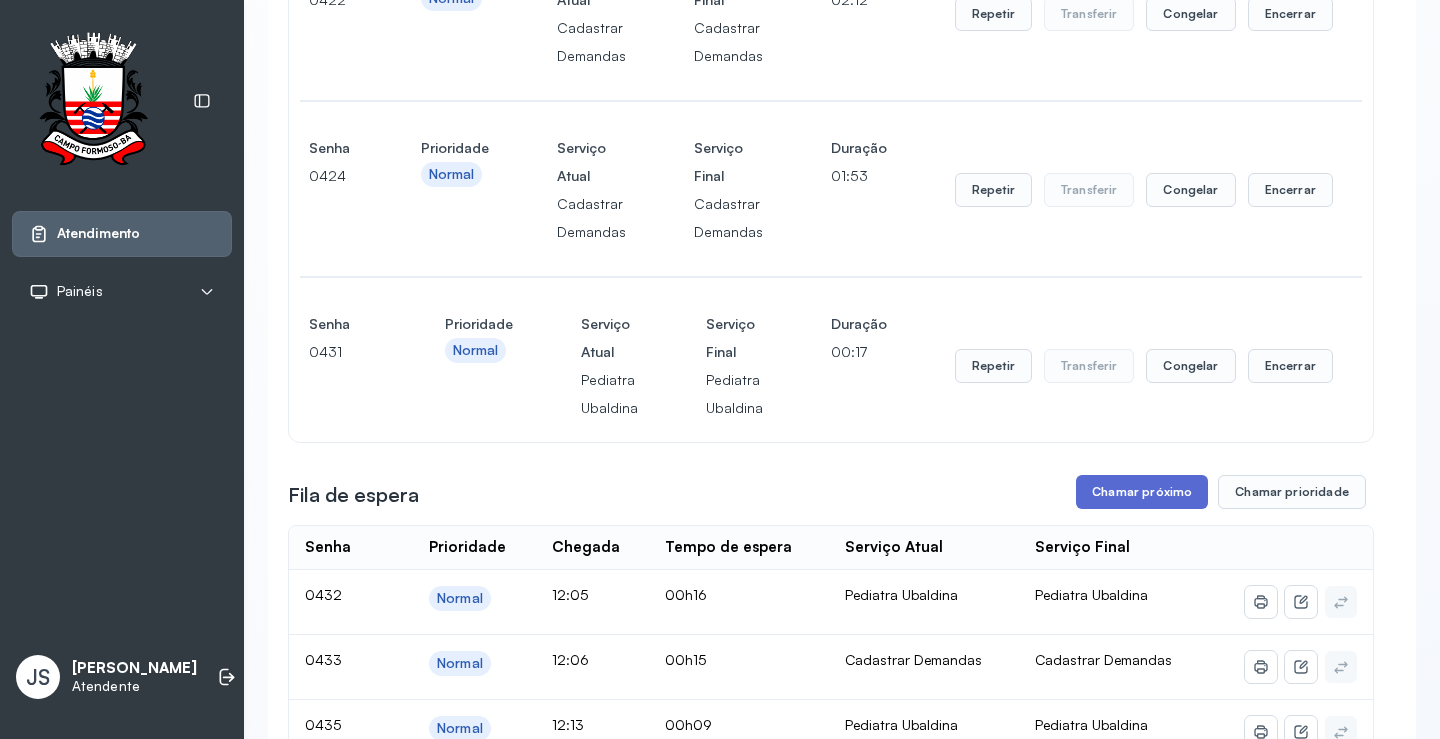 click on "Chamar próximo" at bounding box center (1142, 492) 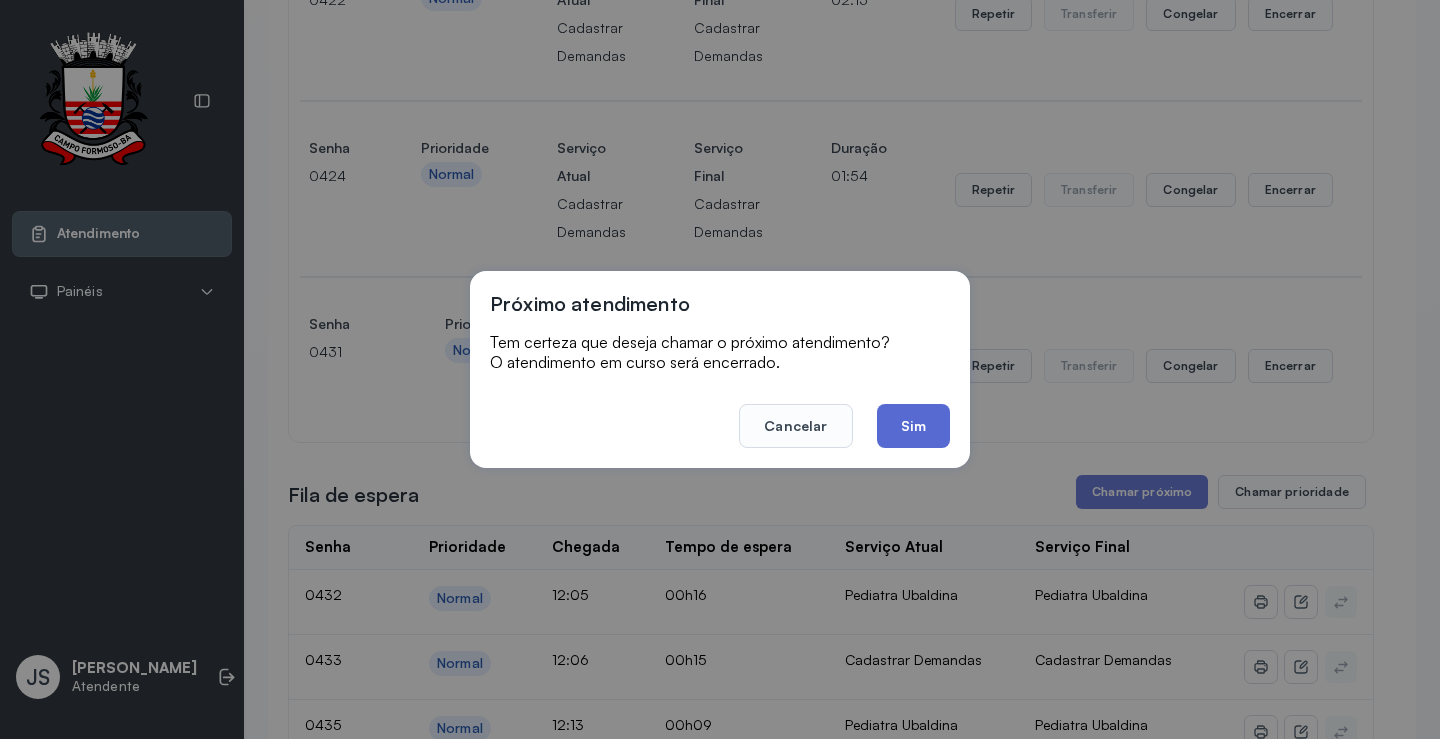 click on "Sim" 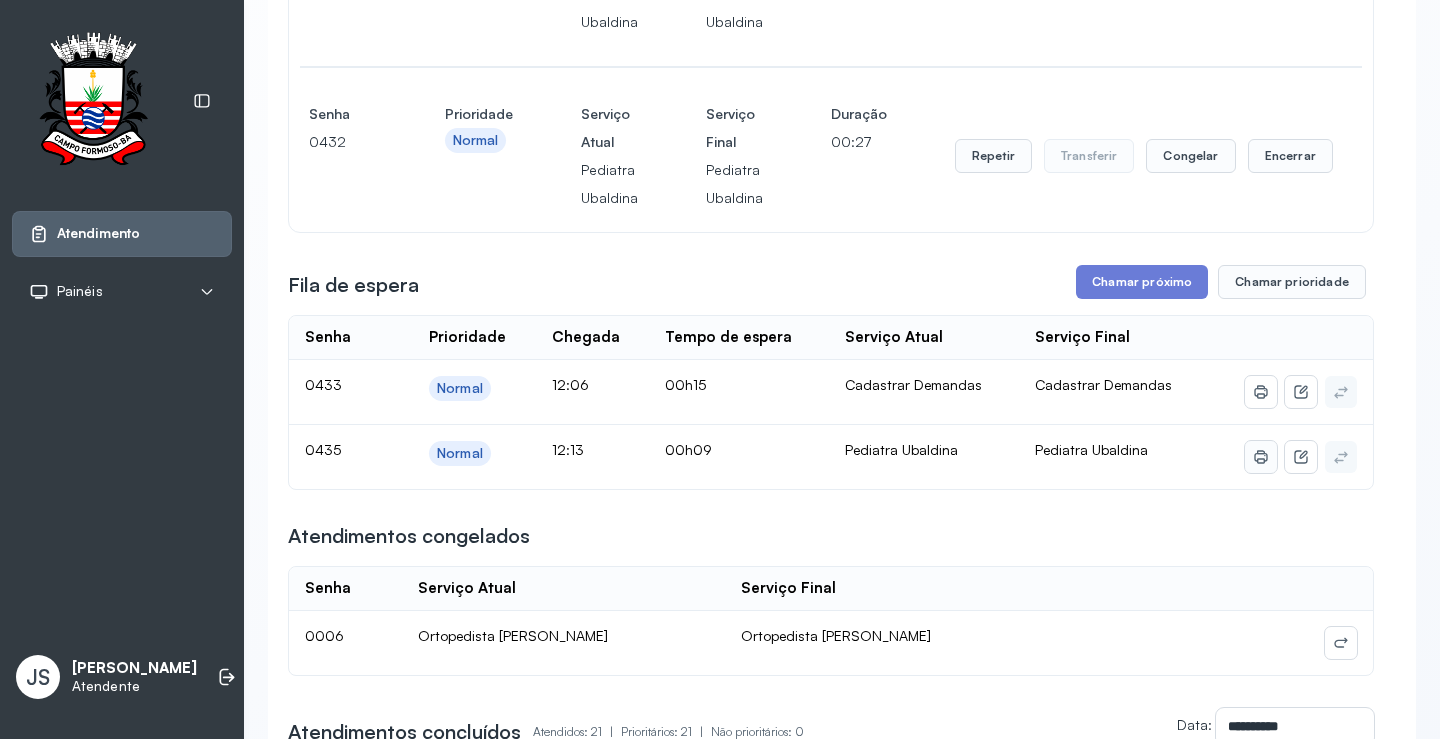 scroll, scrollTop: 2700, scrollLeft: 0, axis: vertical 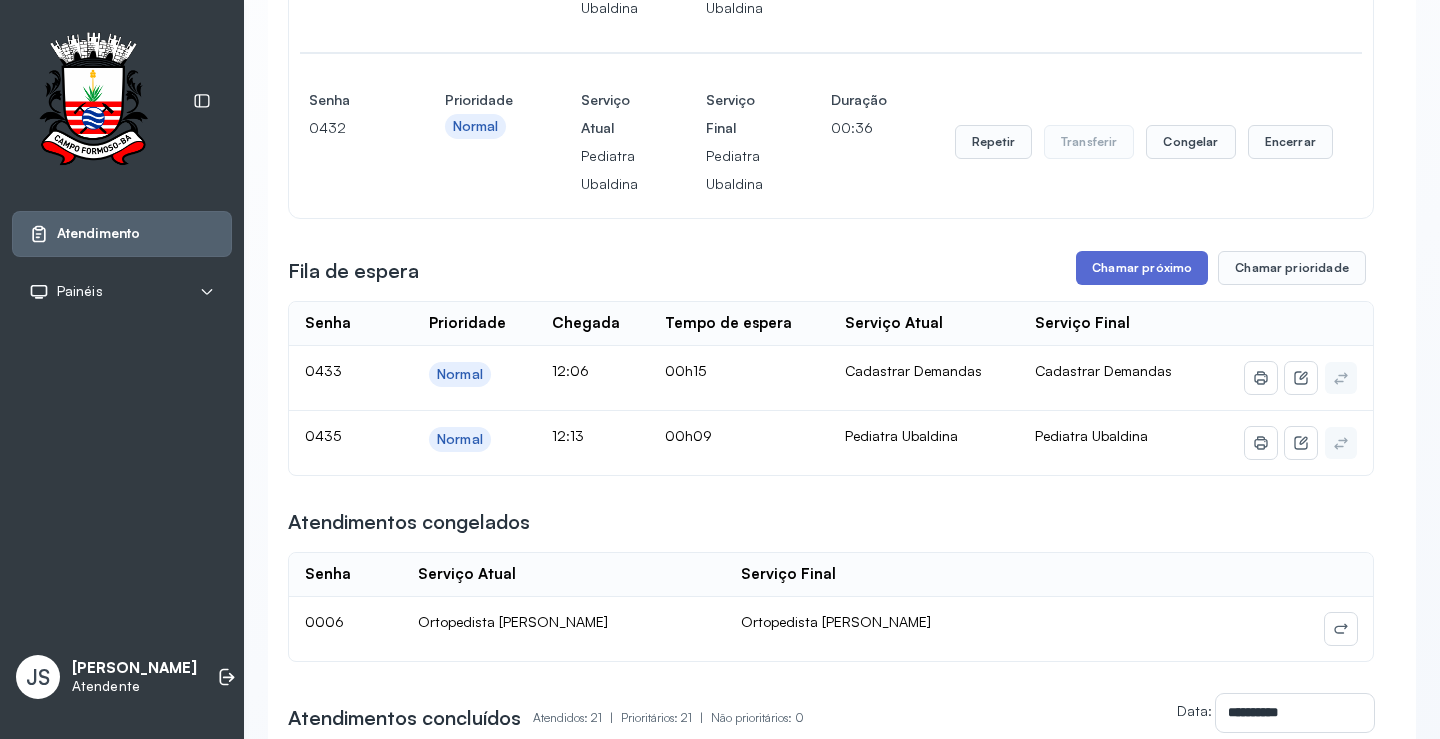 click on "Chamar próximo" at bounding box center [1142, 268] 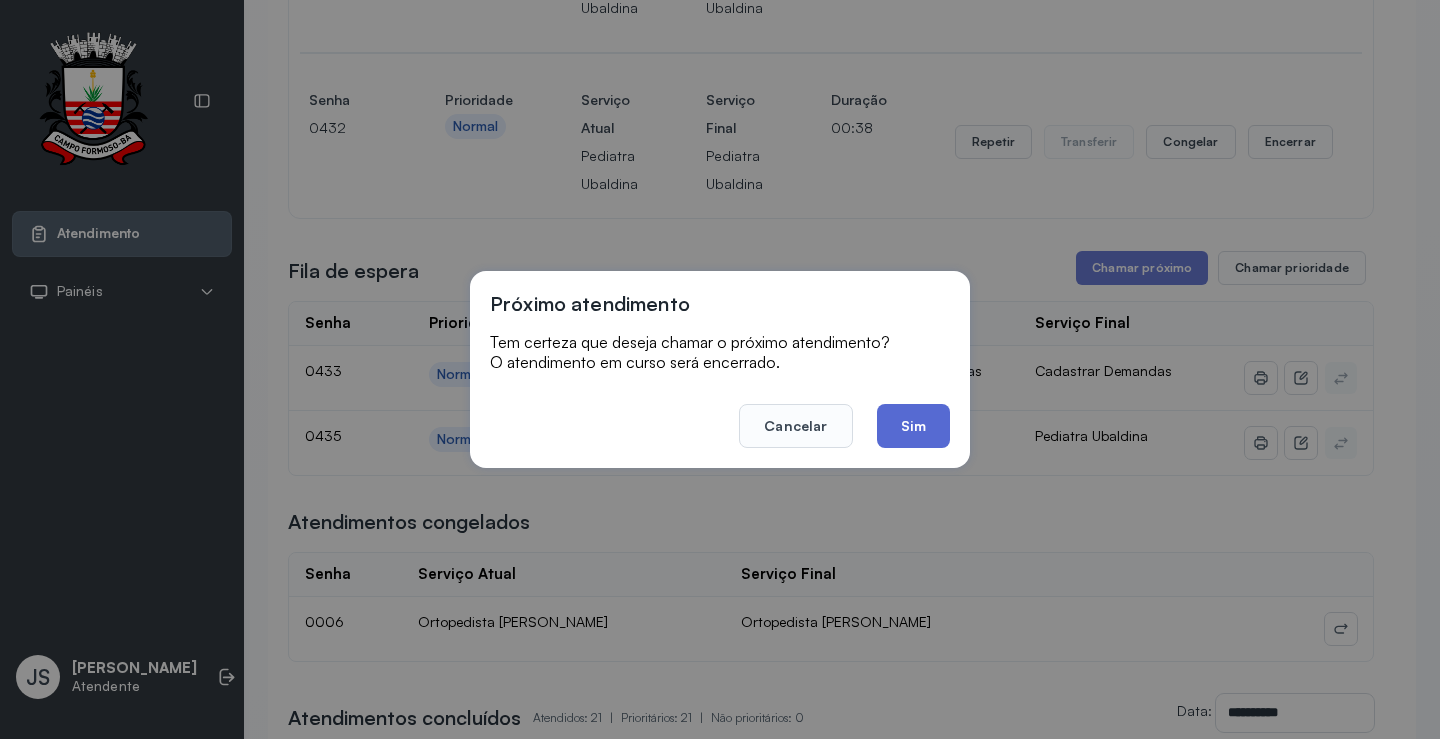 click on "Sim" 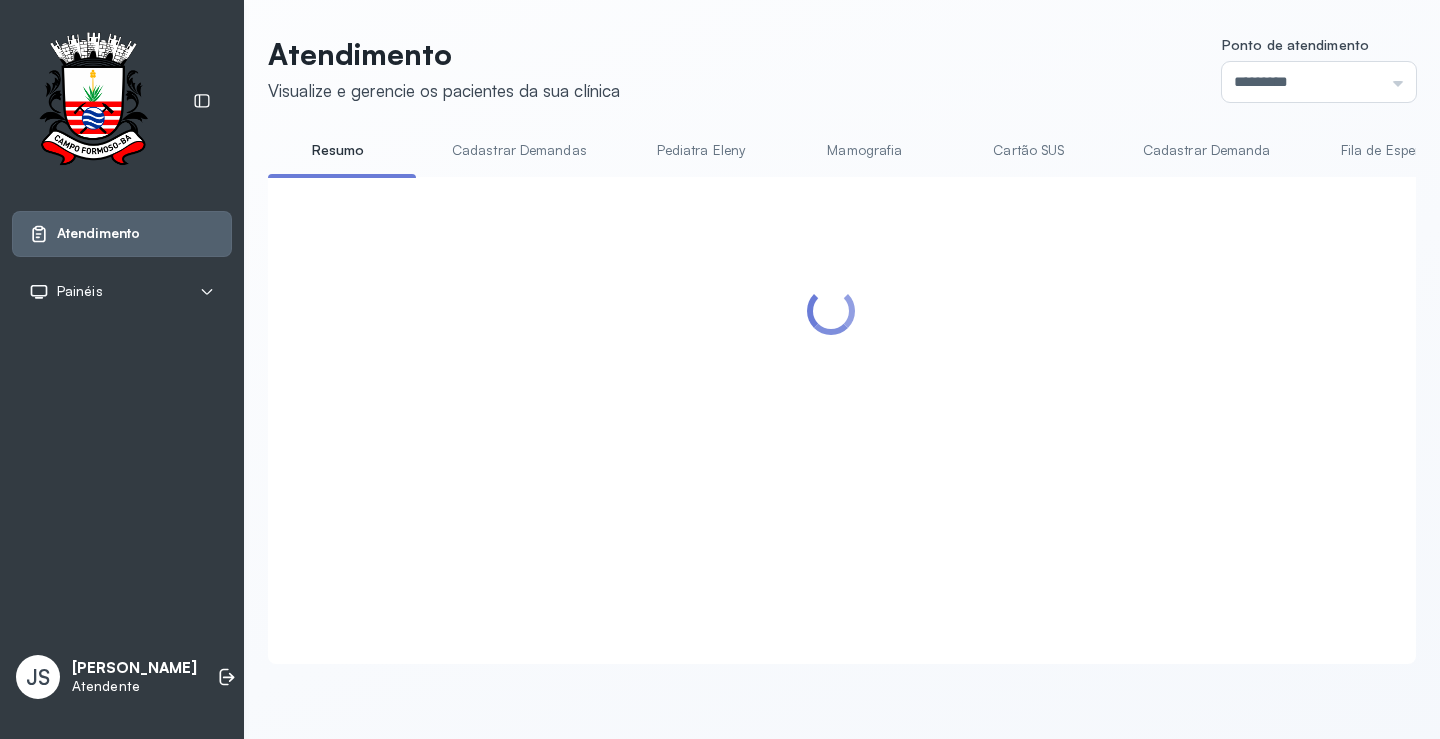 scroll, scrollTop: 2700, scrollLeft: 0, axis: vertical 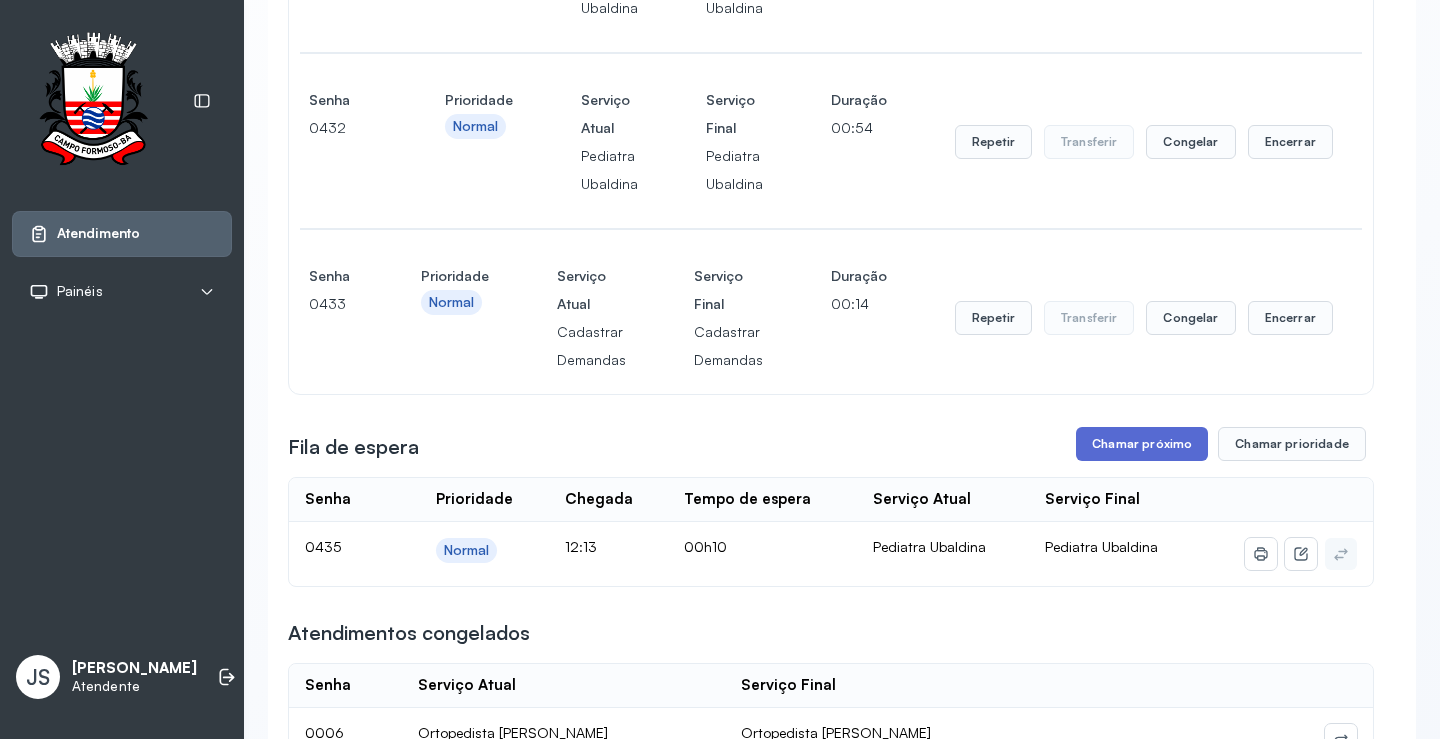 click on "Chamar próximo" at bounding box center (1142, 444) 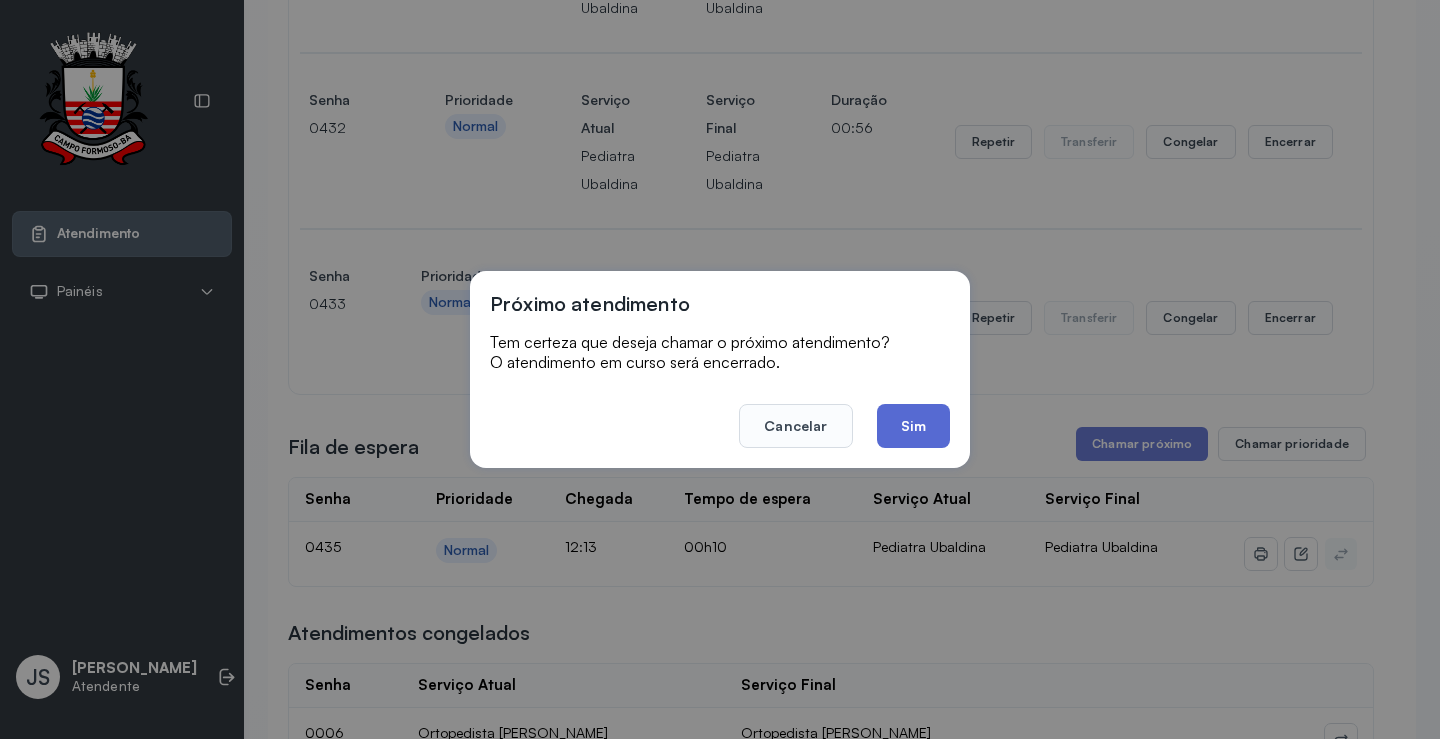click on "Sim" 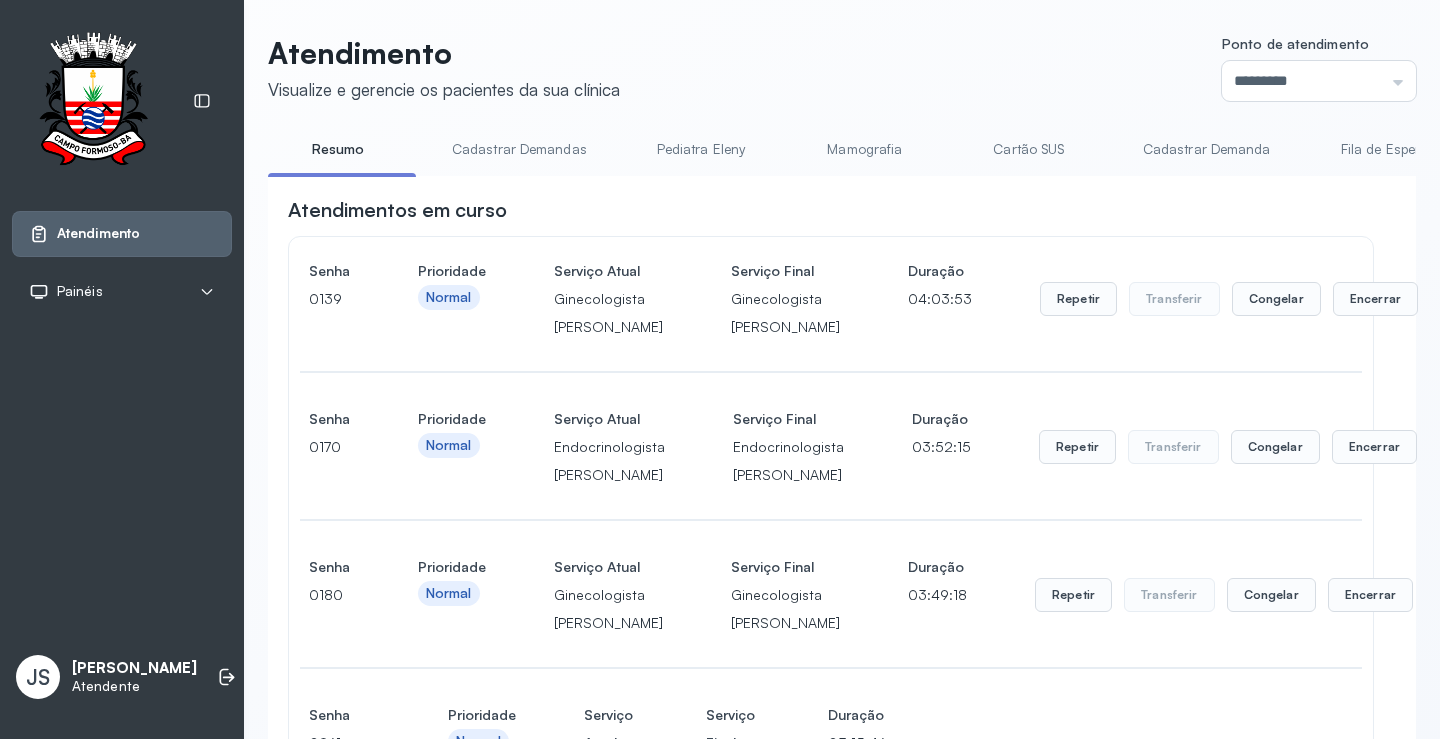 scroll, scrollTop: 2700, scrollLeft: 0, axis: vertical 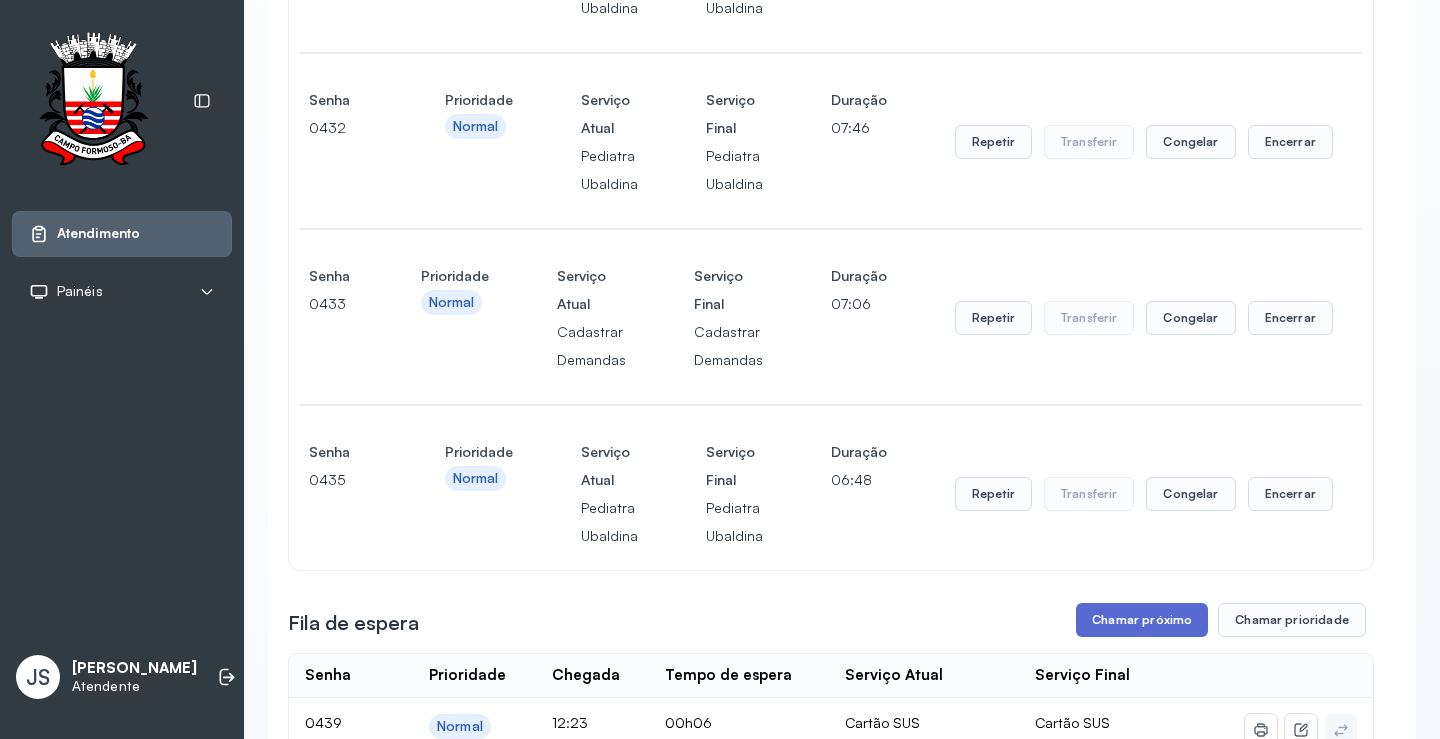 click on "Chamar próximo" at bounding box center (1142, 620) 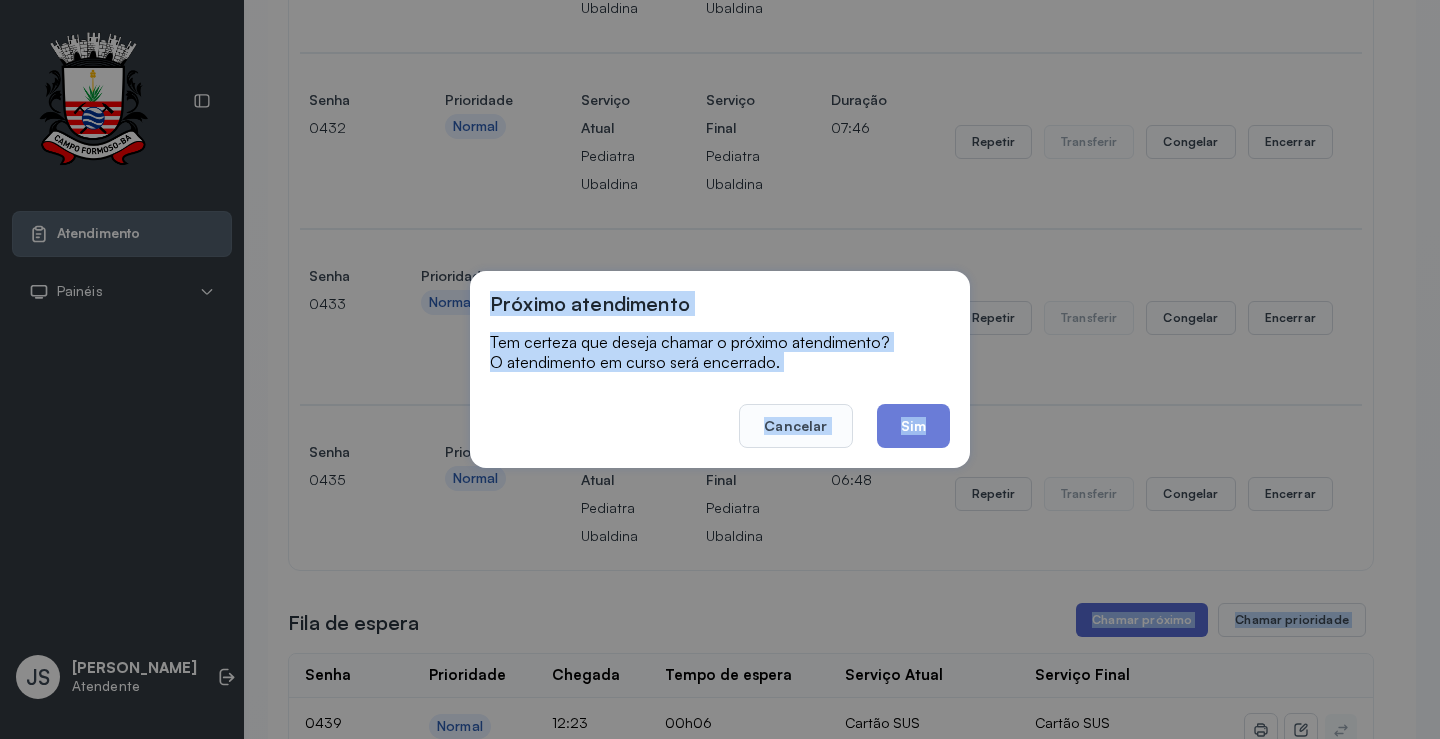 click on "Próximo atendimento Tem certeza que deseja chamar o próximo atendimento?  O atendimento em curso será encerrado.  Cancelar Sim" at bounding box center (720, 369) 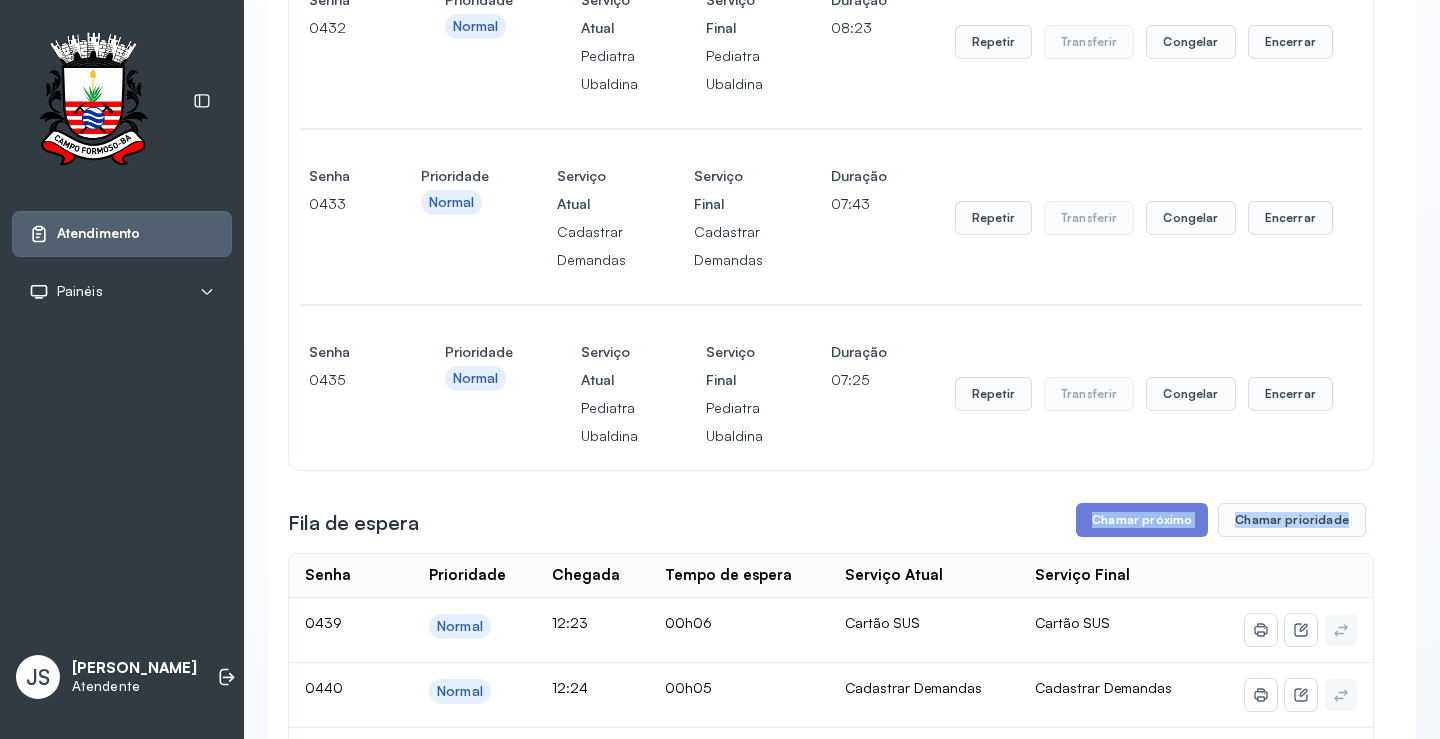 scroll, scrollTop: 2500, scrollLeft: 0, axis: vertical 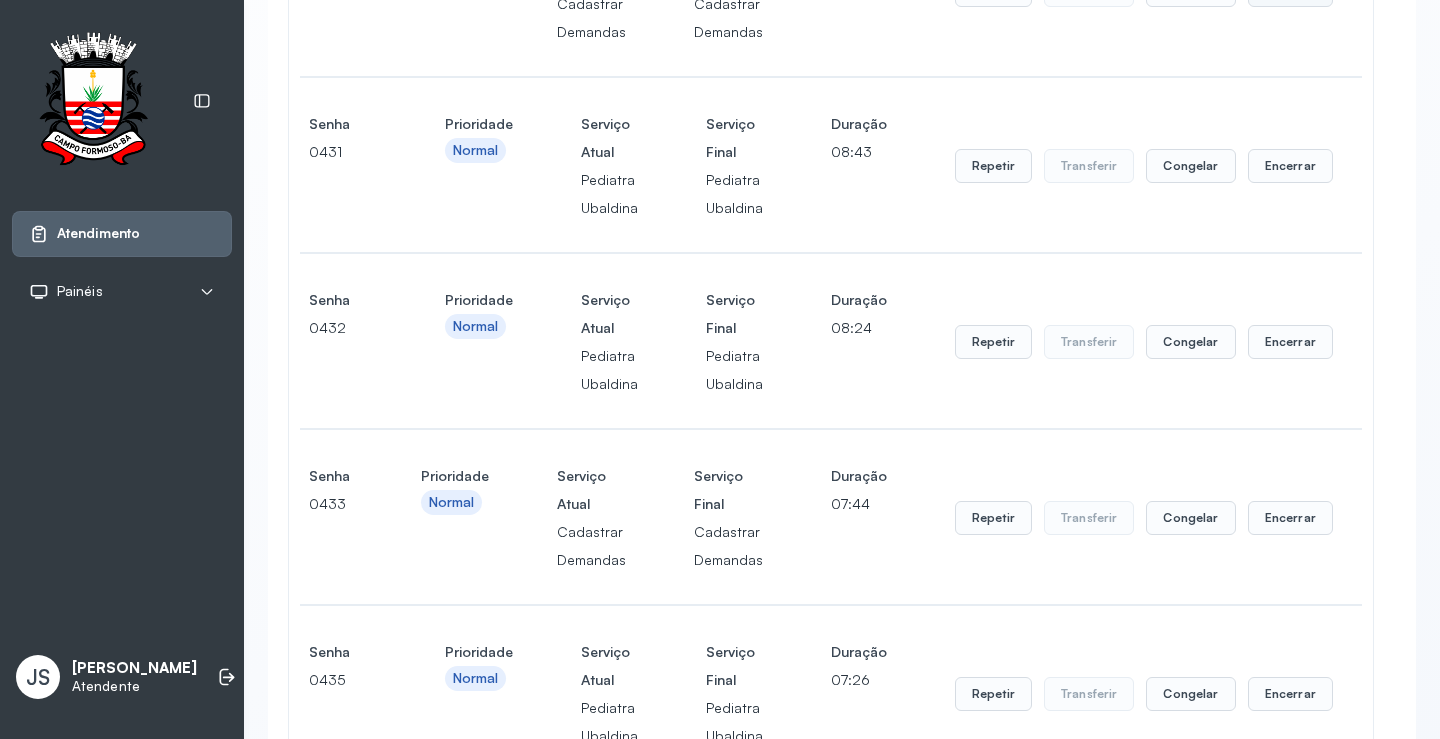click on "Encerrar" at bounding box center [1371, -2200] 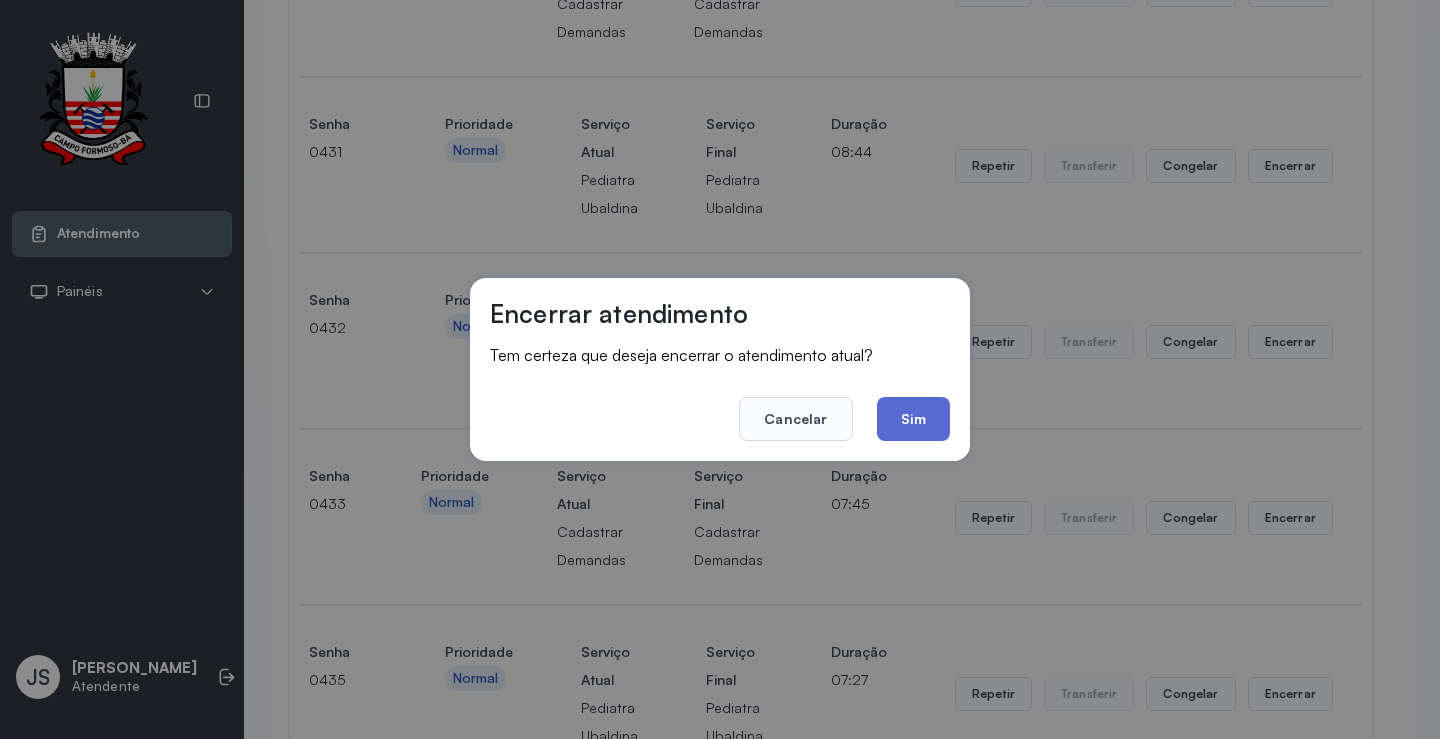click on "Sim" 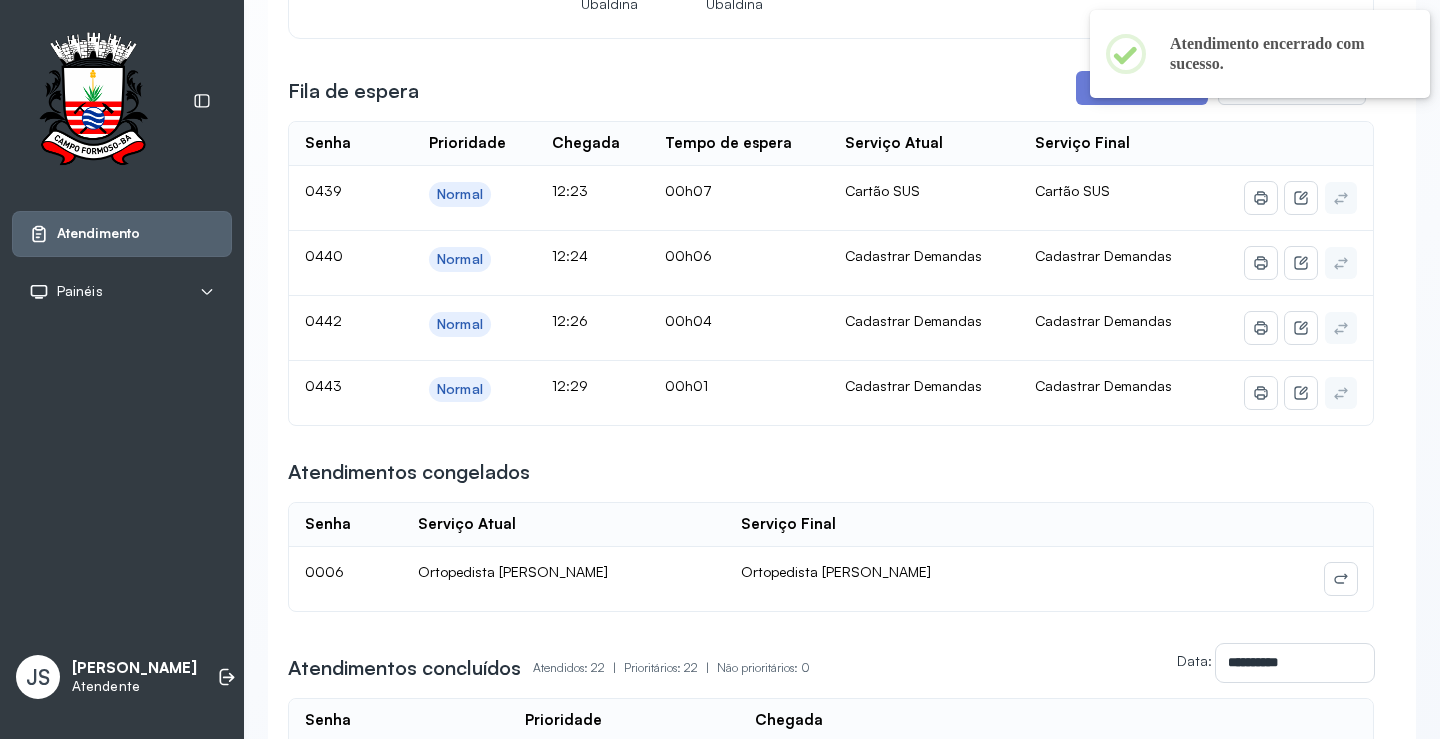 scroll, scrollTop: 3100, scrollLeft: 0, axis: vertical 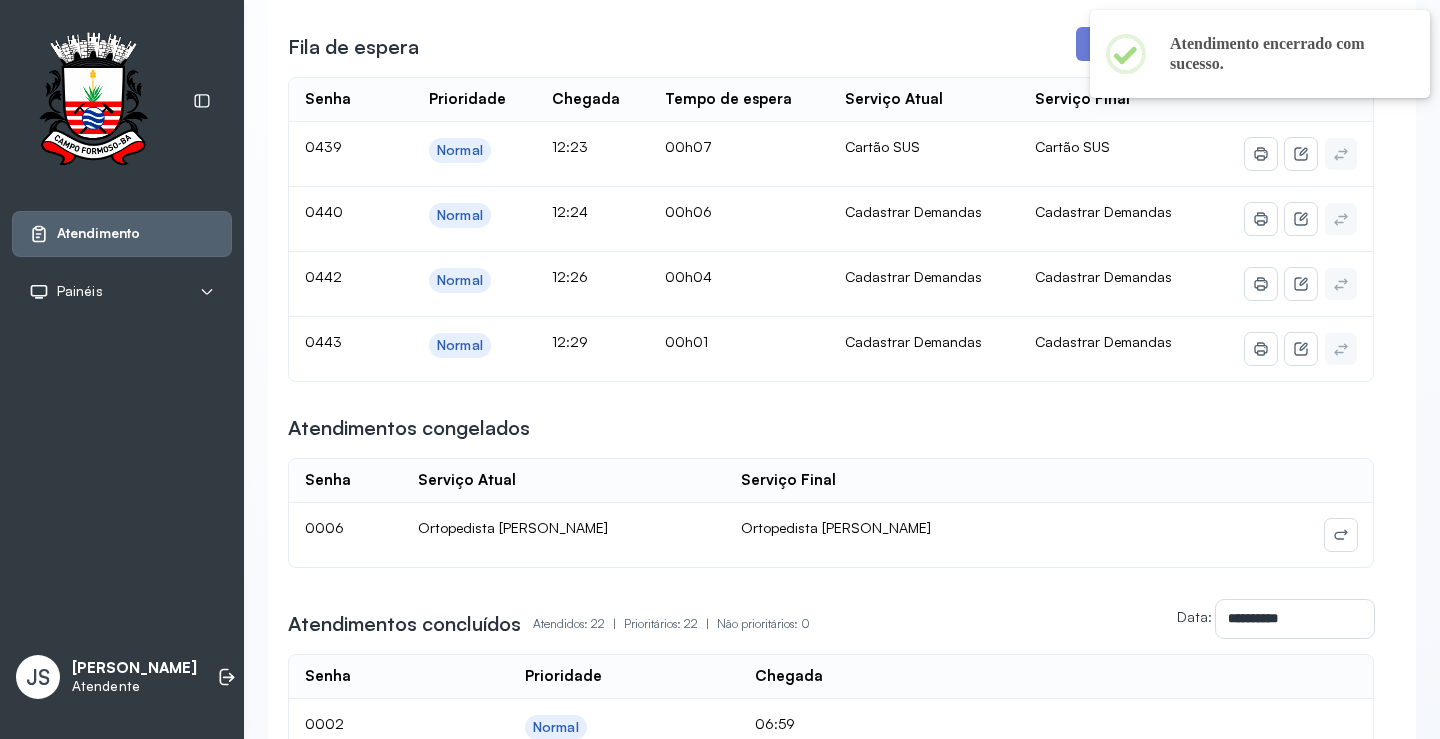 click on "Cartão SUS" 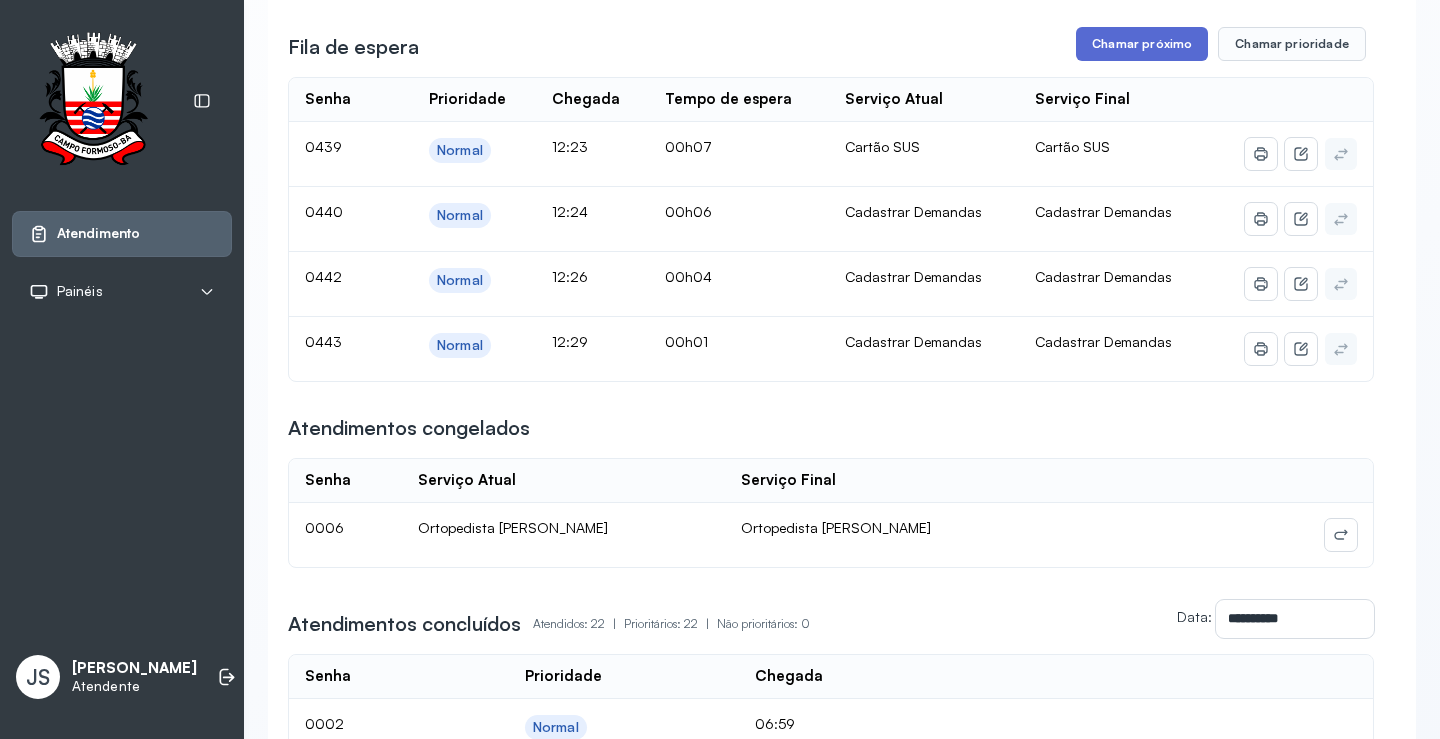click on "Chamar próximo" at bounding box center (1142, 44) 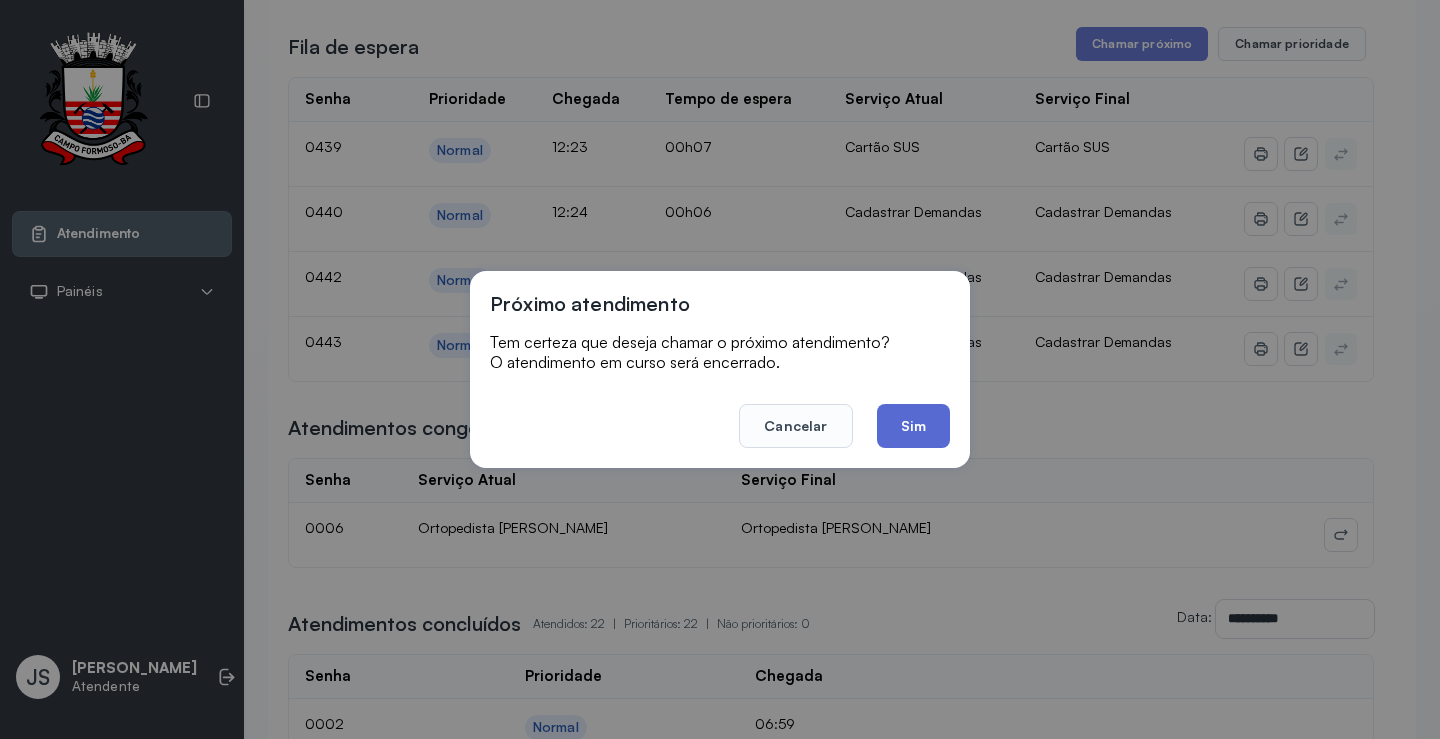 click on "Sim" 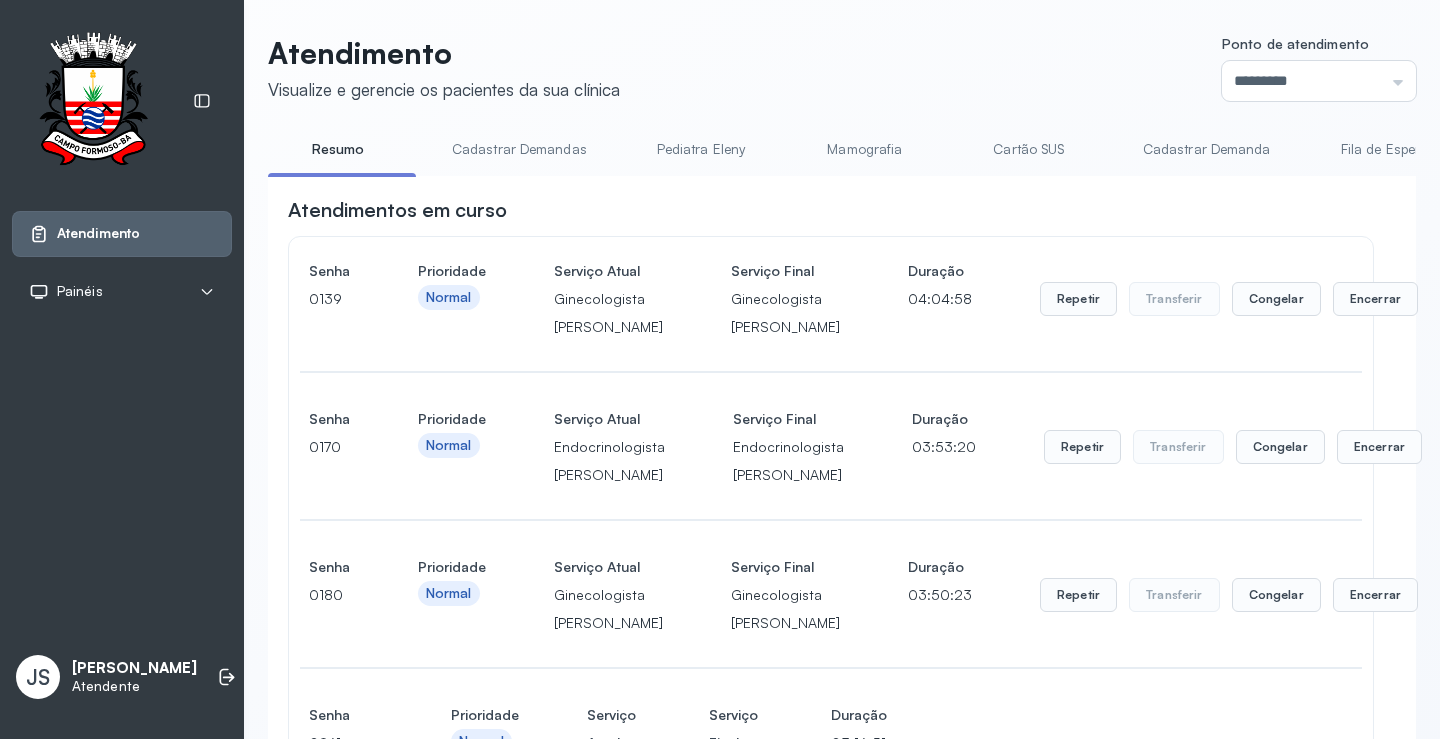 scroll, scrollTop: 3100, scrollLeft: 0, axis: vertical 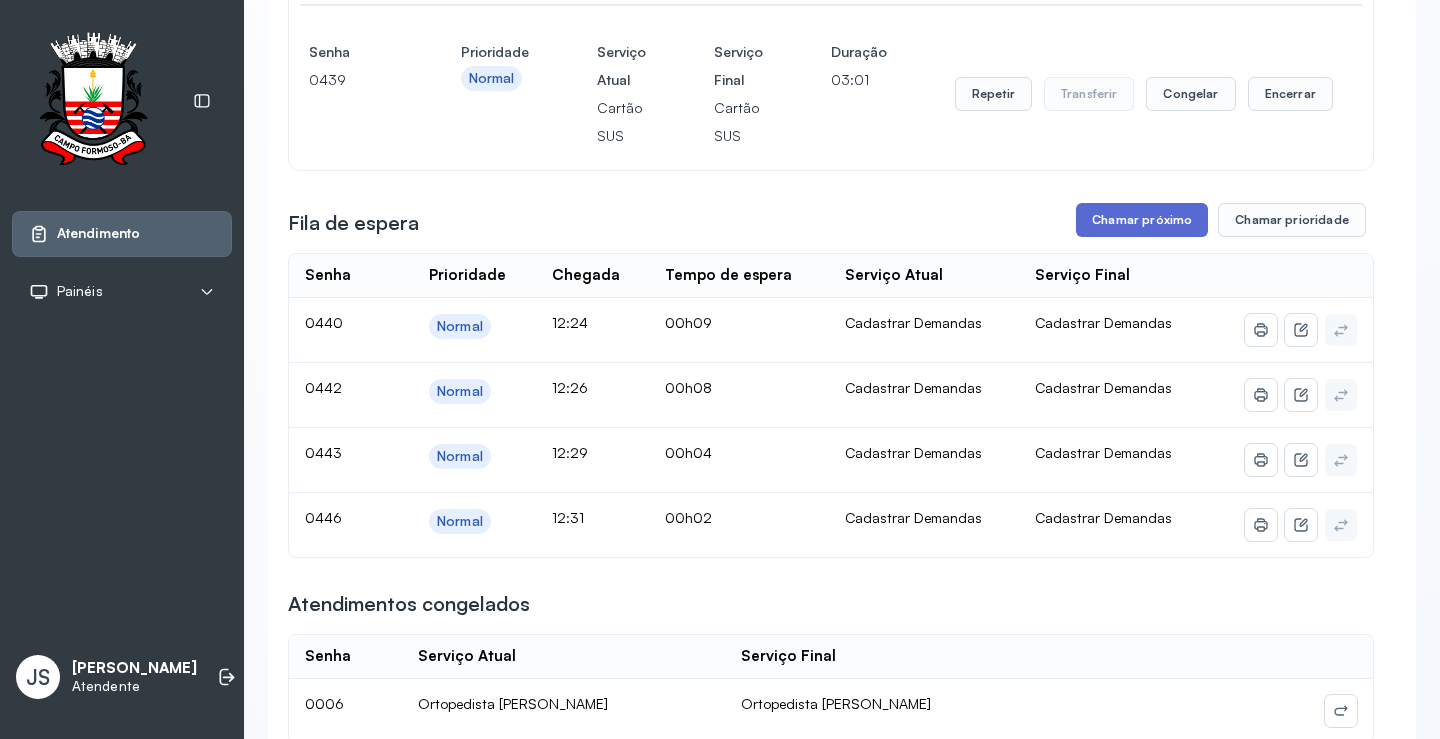click on "Chamar próximo" at bounding box center [1142, 220] 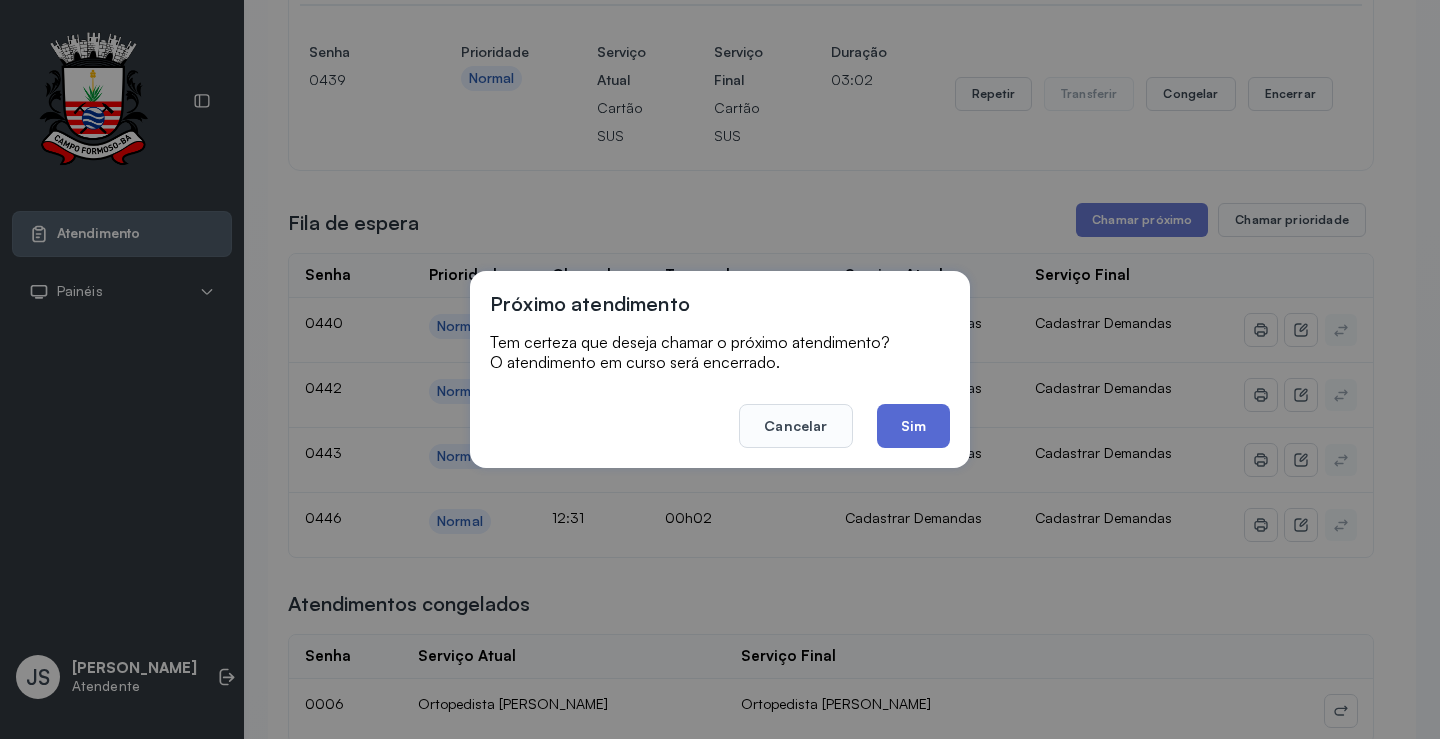 click on "Sim" 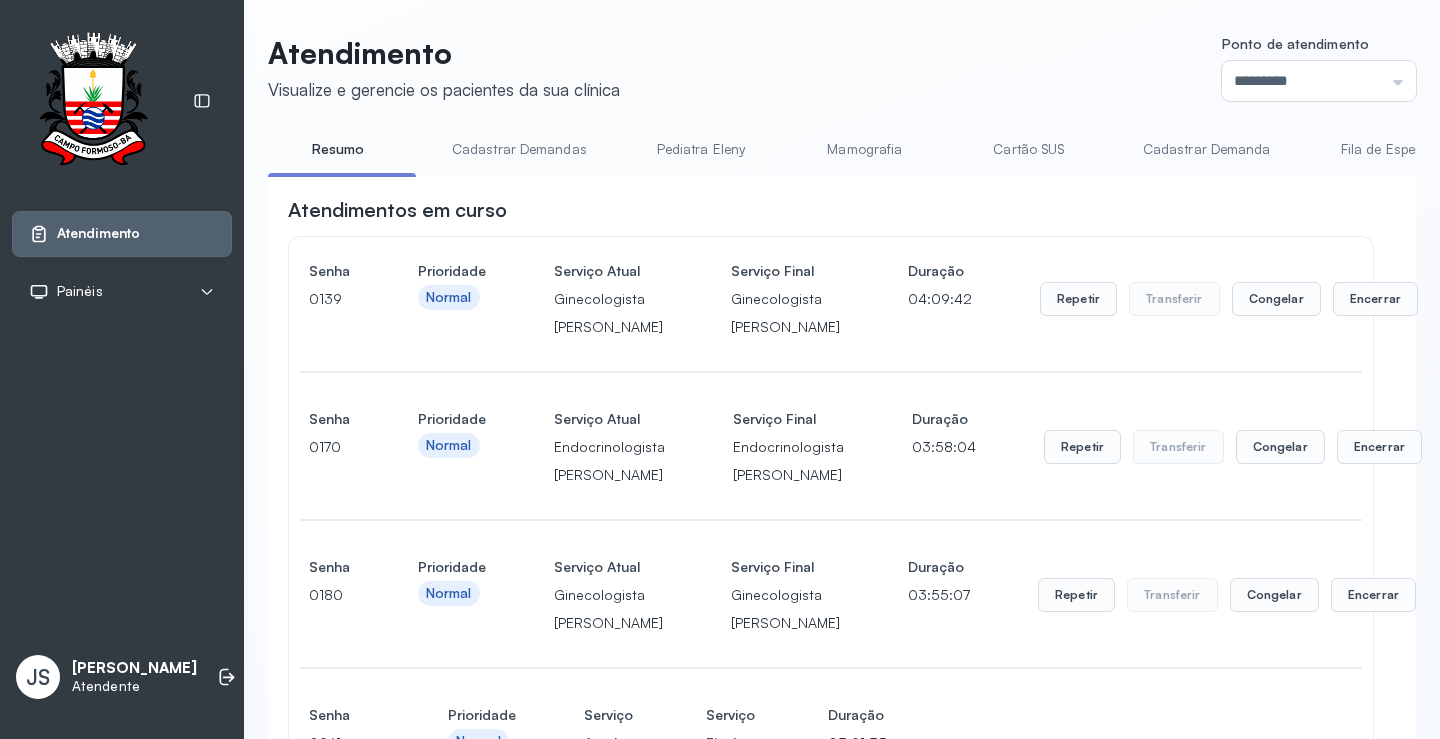 scroll, scrollTop: 3100, scrollLeft: 0, axis: vertical 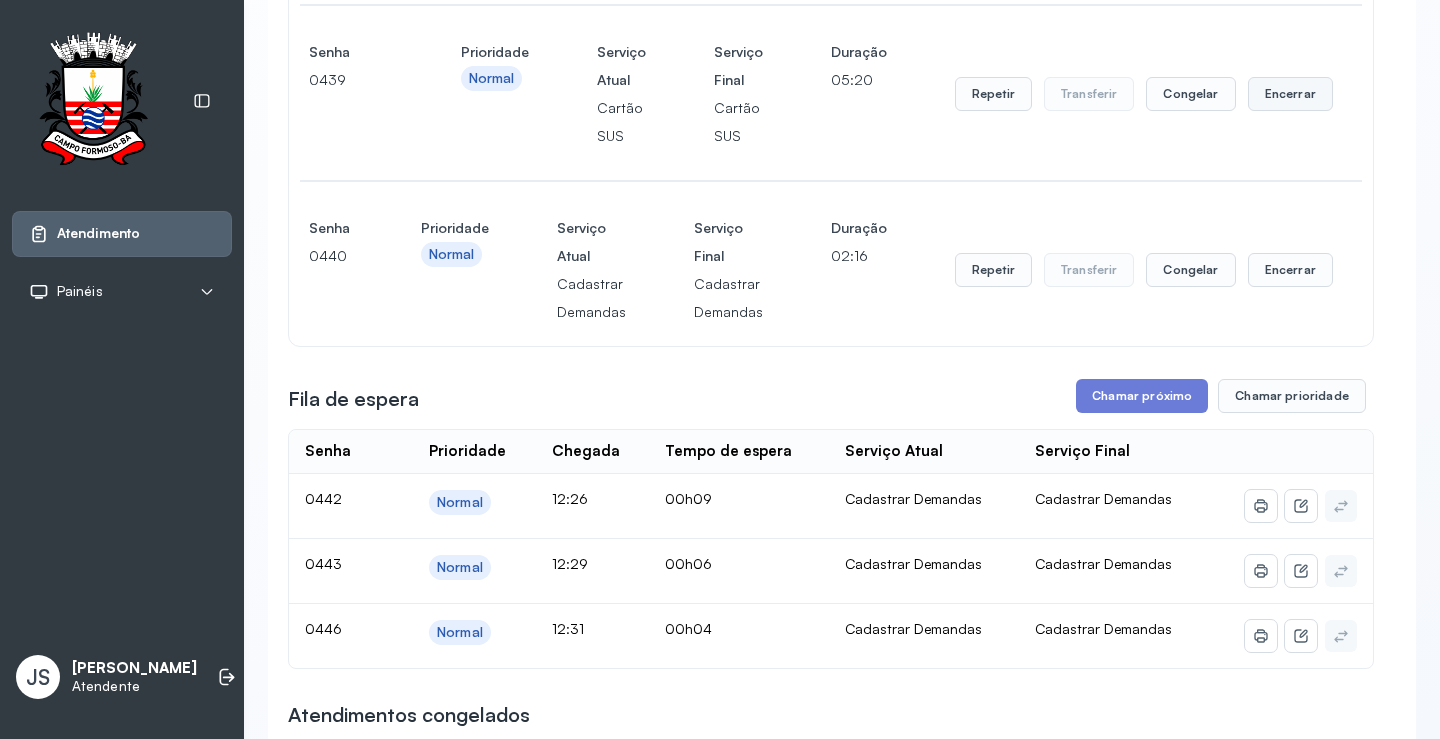 click on "Encerrar" at bounding box center [1367, -2800] 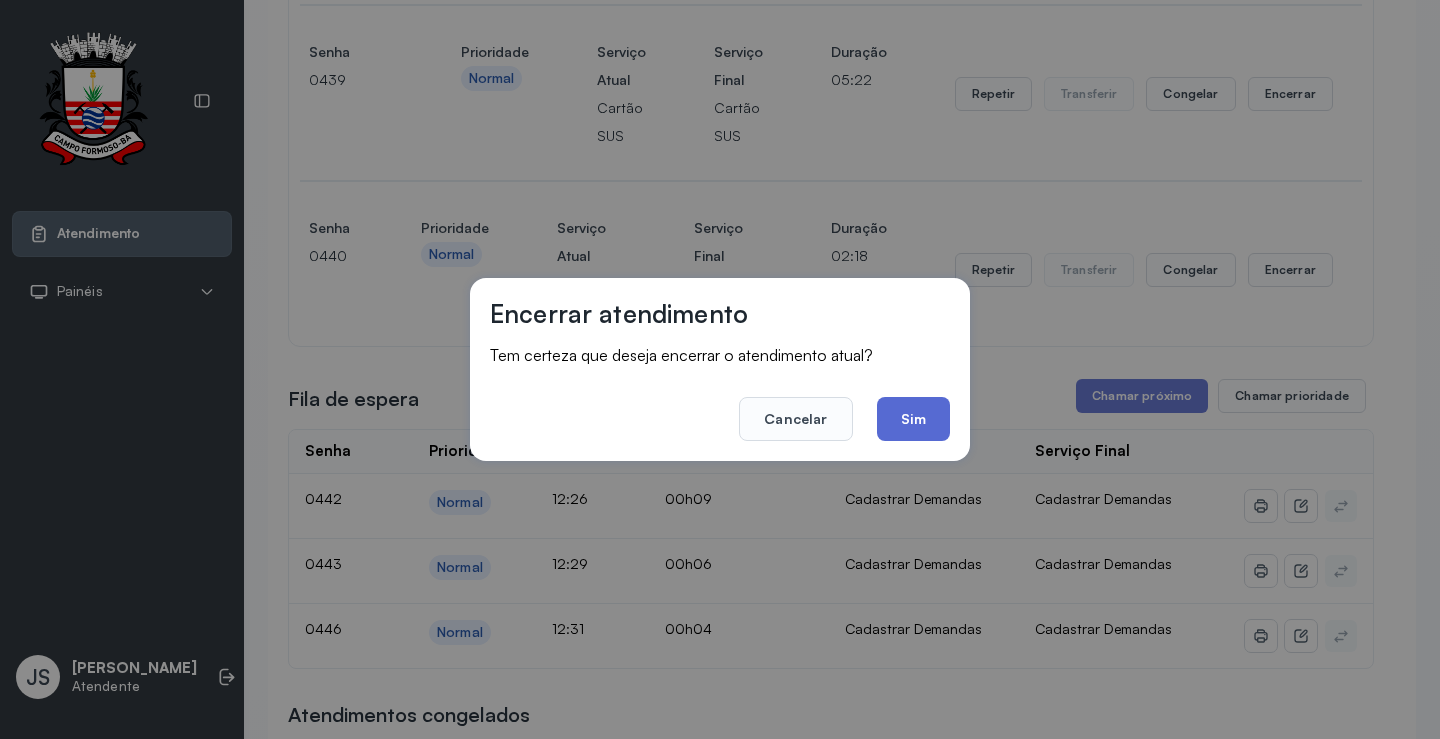 click on "Sim" 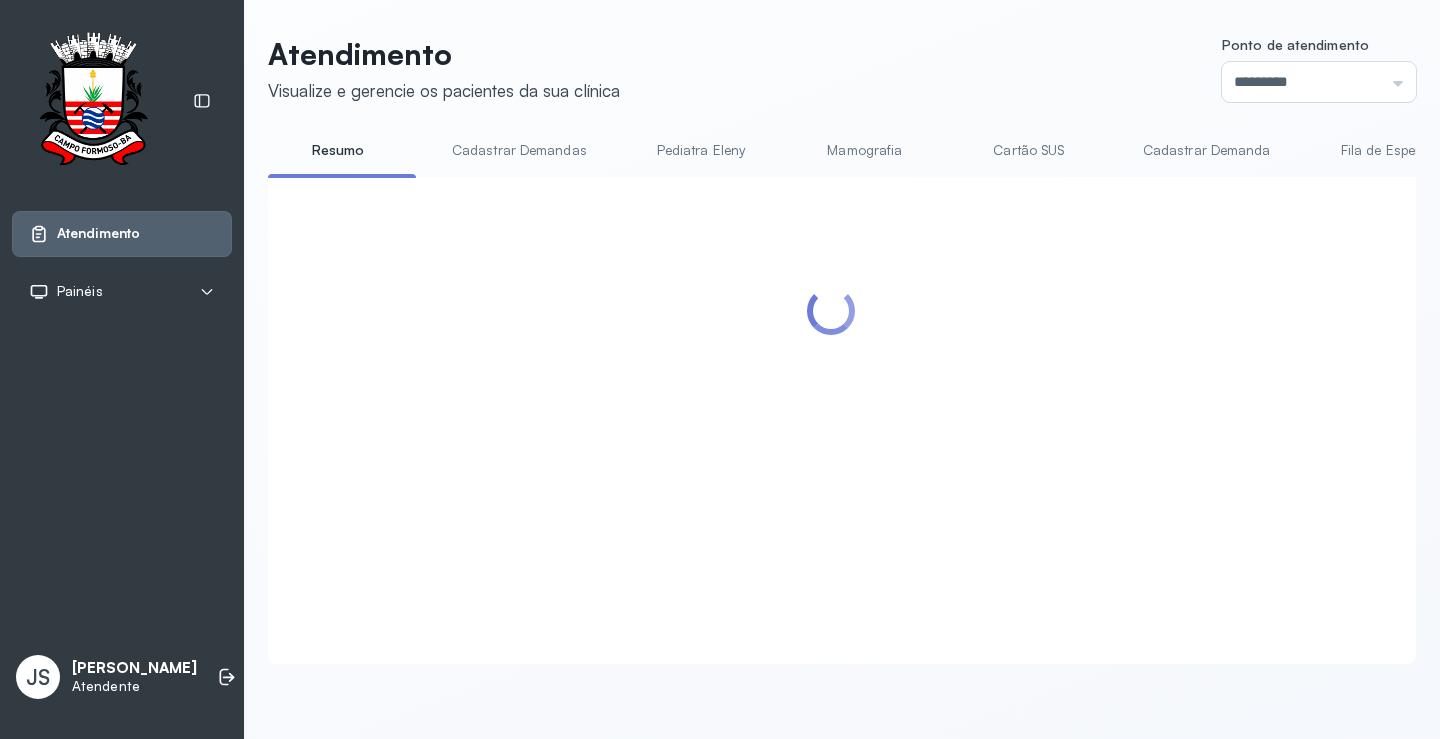 scroll, scrollTop: 3100, scrollLeft: 0, axis: vertical 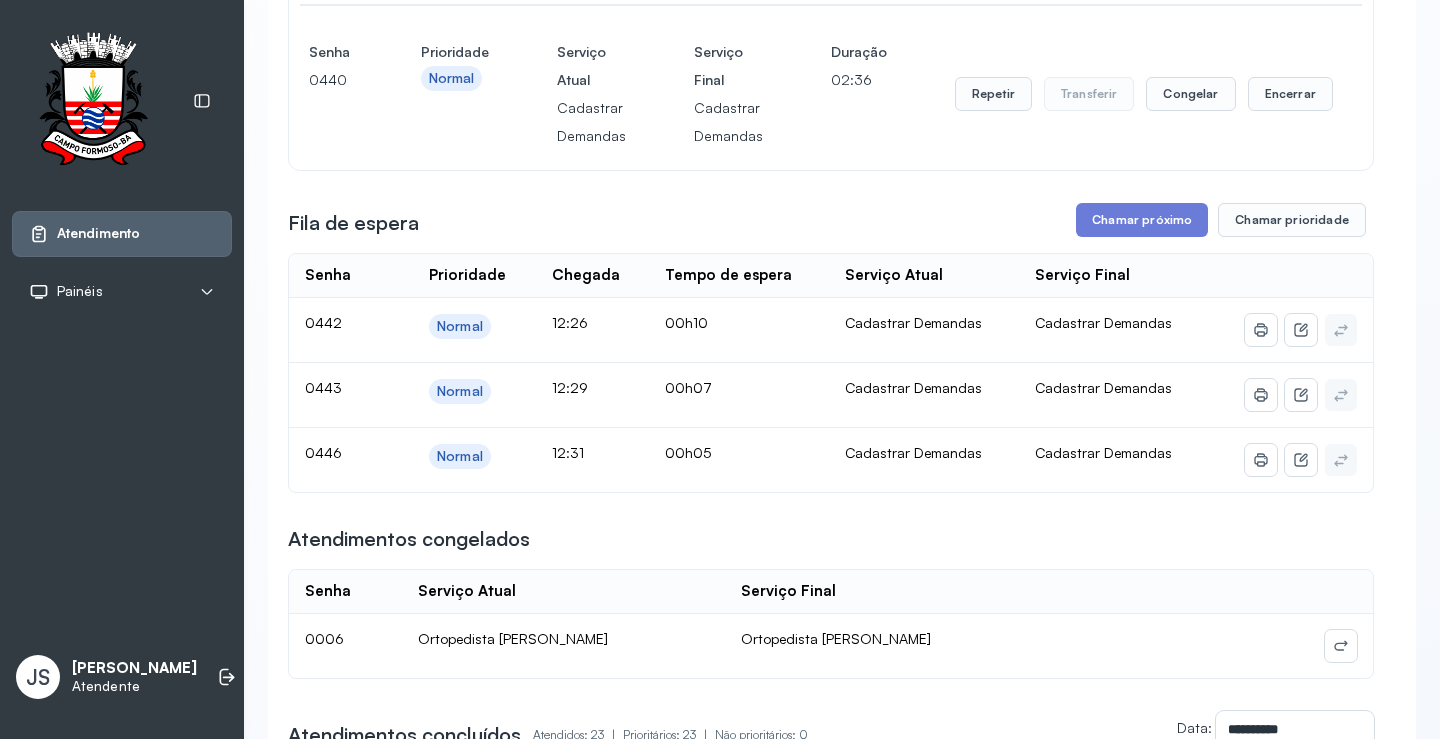 click on "Chamar próximo" at bounding box center [1142, 220] 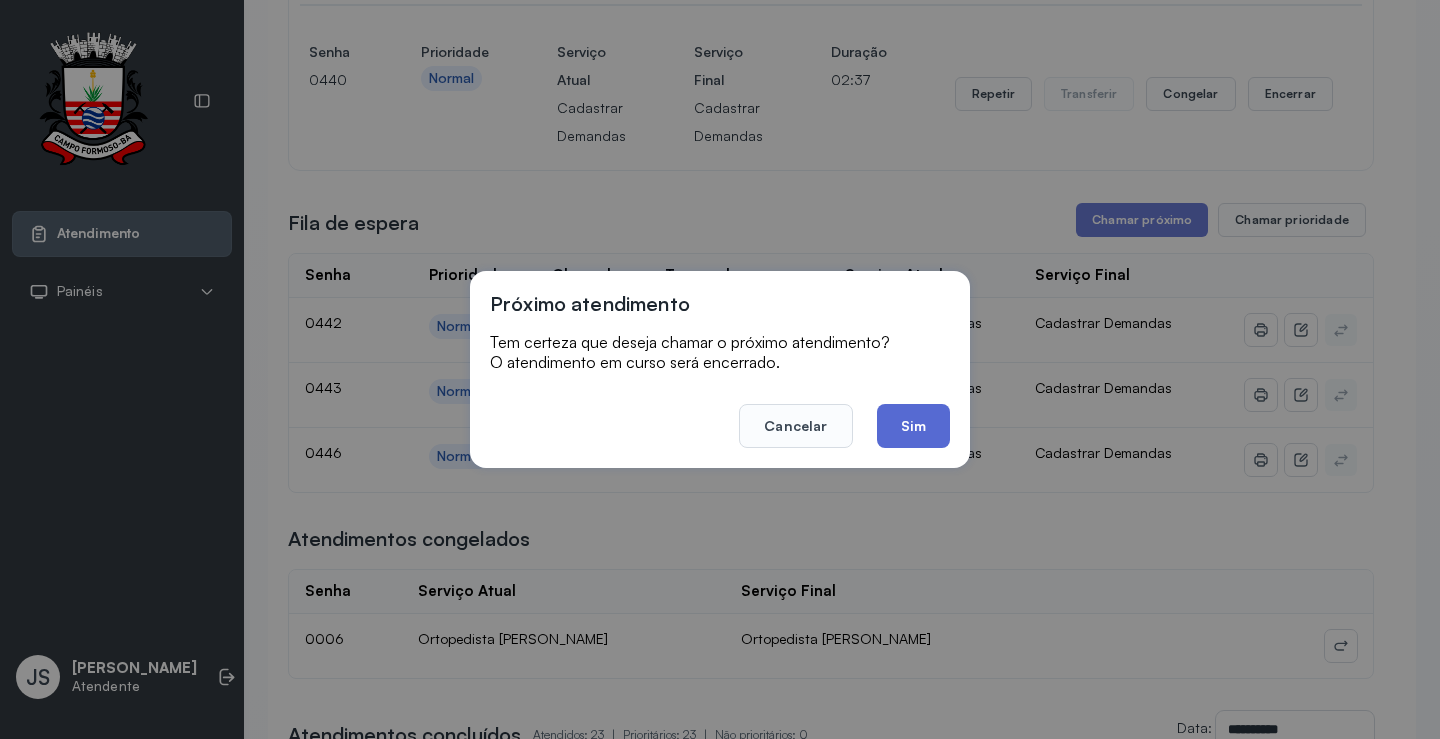 click on "Sim" 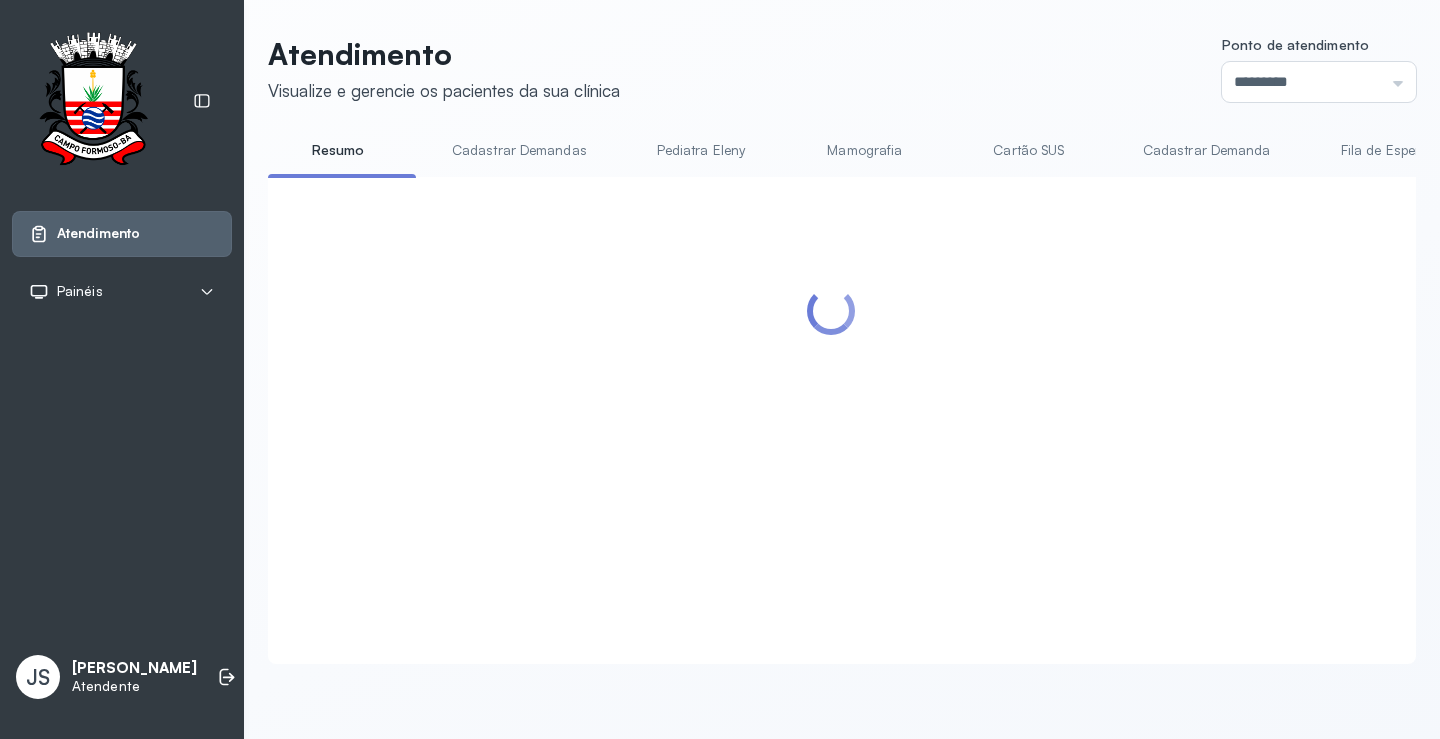 scroll, scrollTop: 3100, scrollLeft: 0, axis: vertical 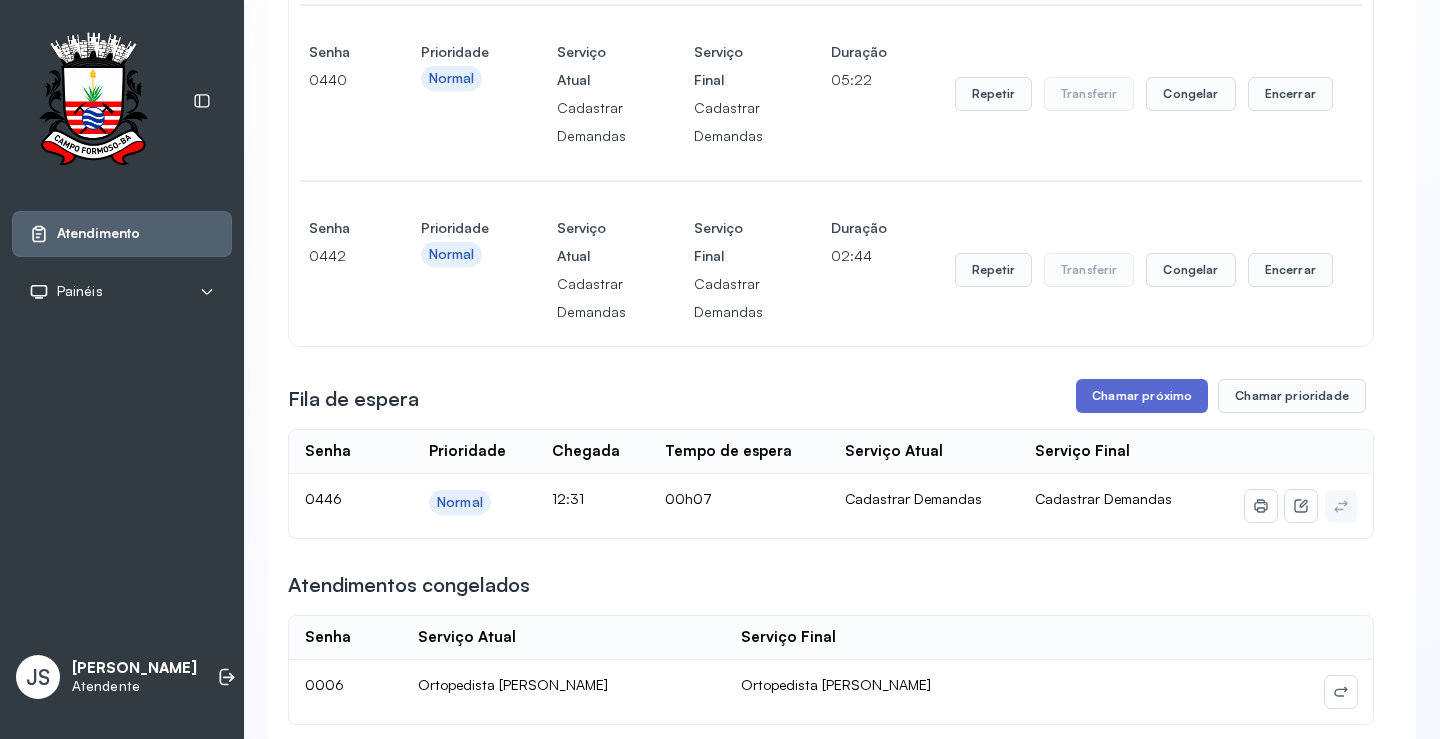 click on "Chamar próximo" at bounding box center [1142, 396] 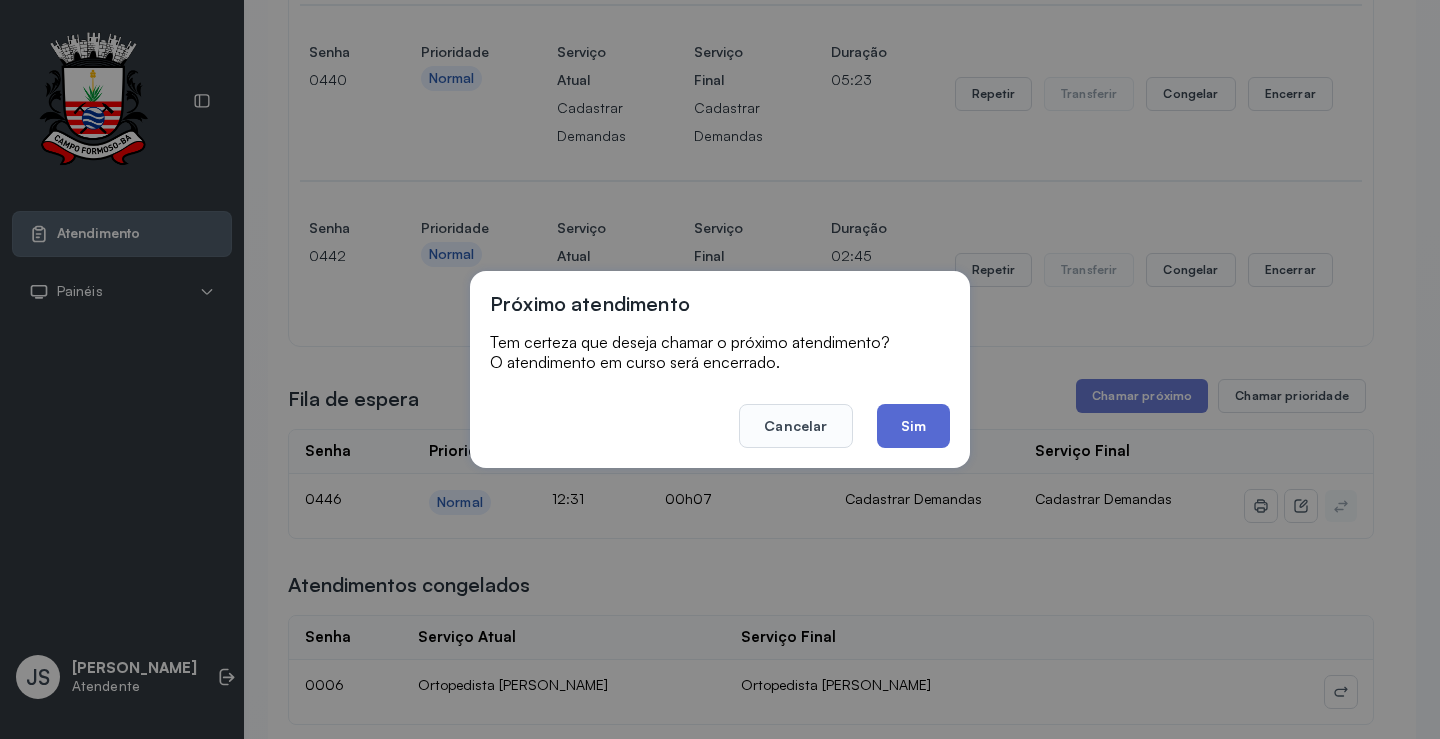 click on "Sim" 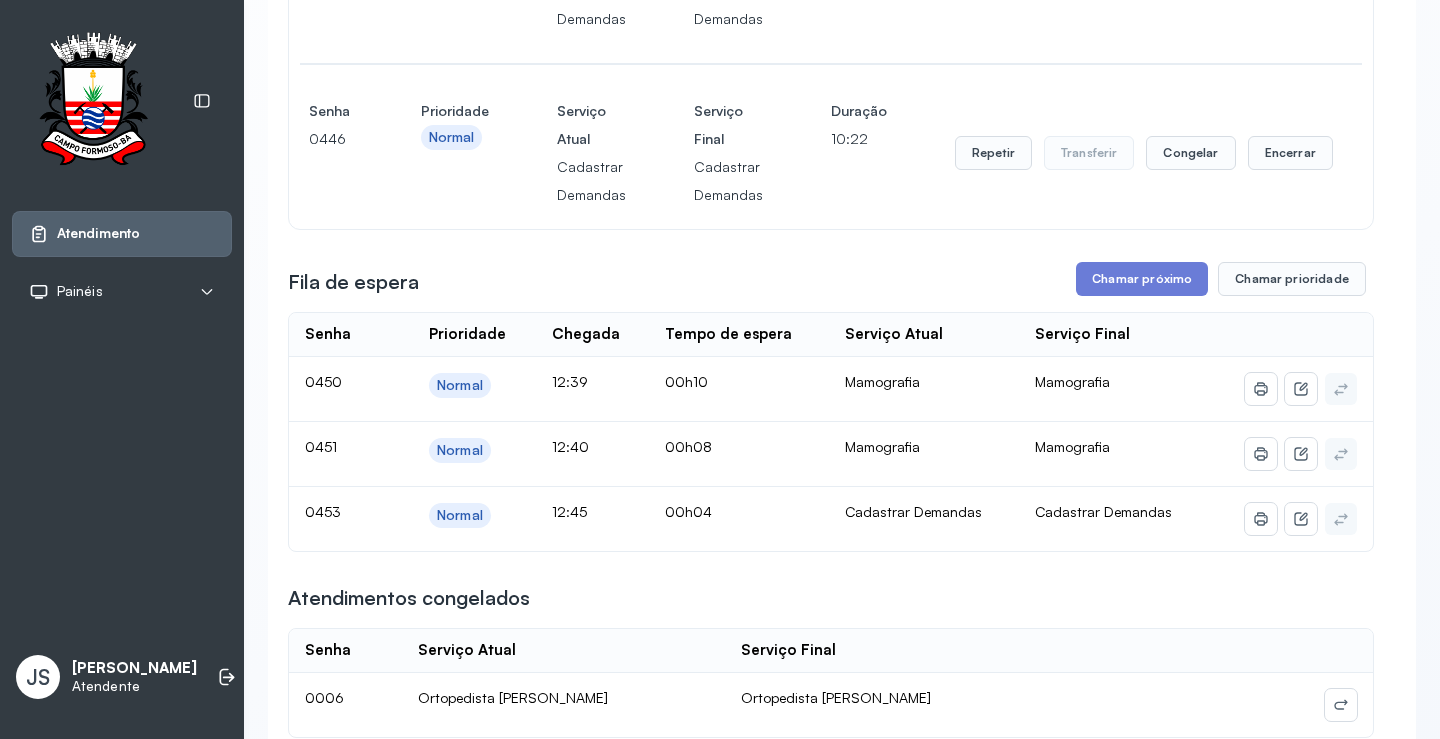 scroll, scrollTop: 3400, scrollLeft: 0, axis: vertical 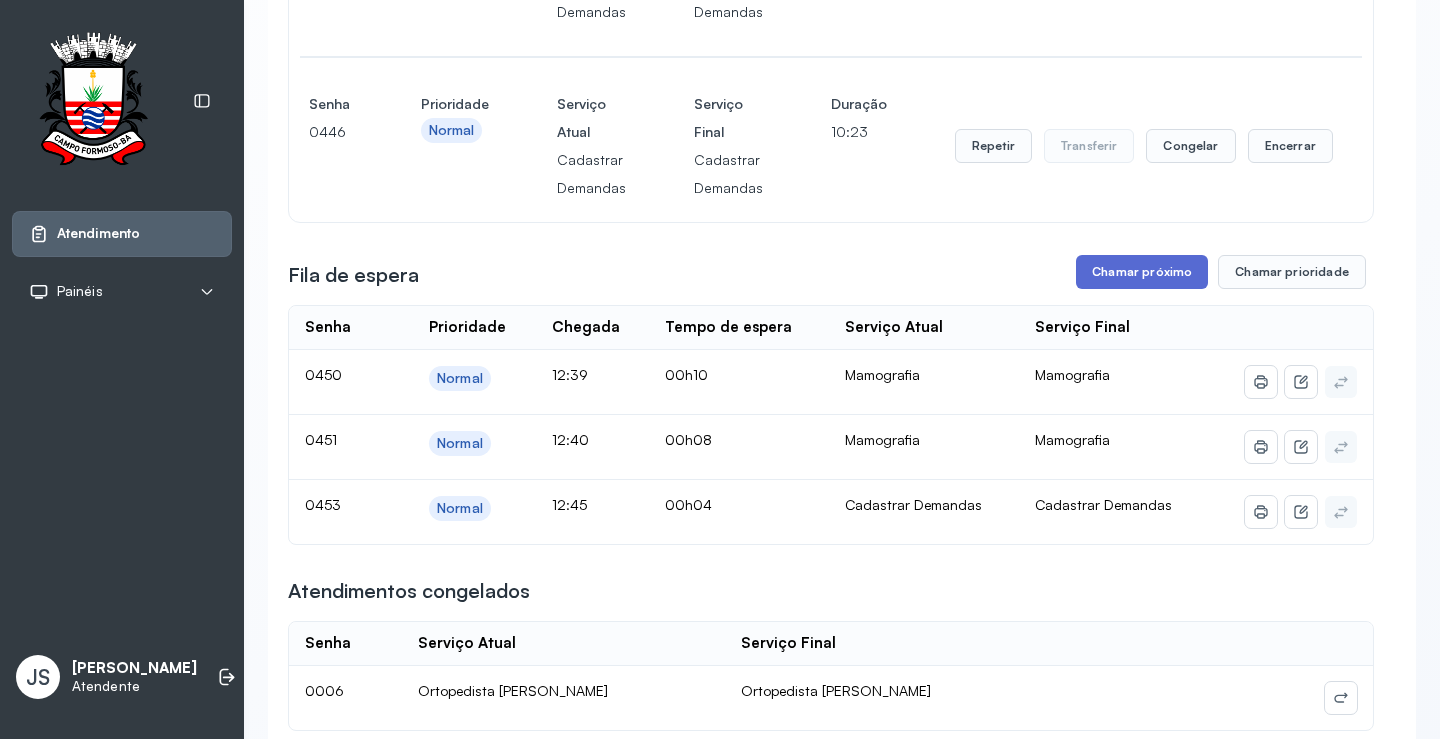 click on "Chamar próximo" at bounding box center [1142, 272] 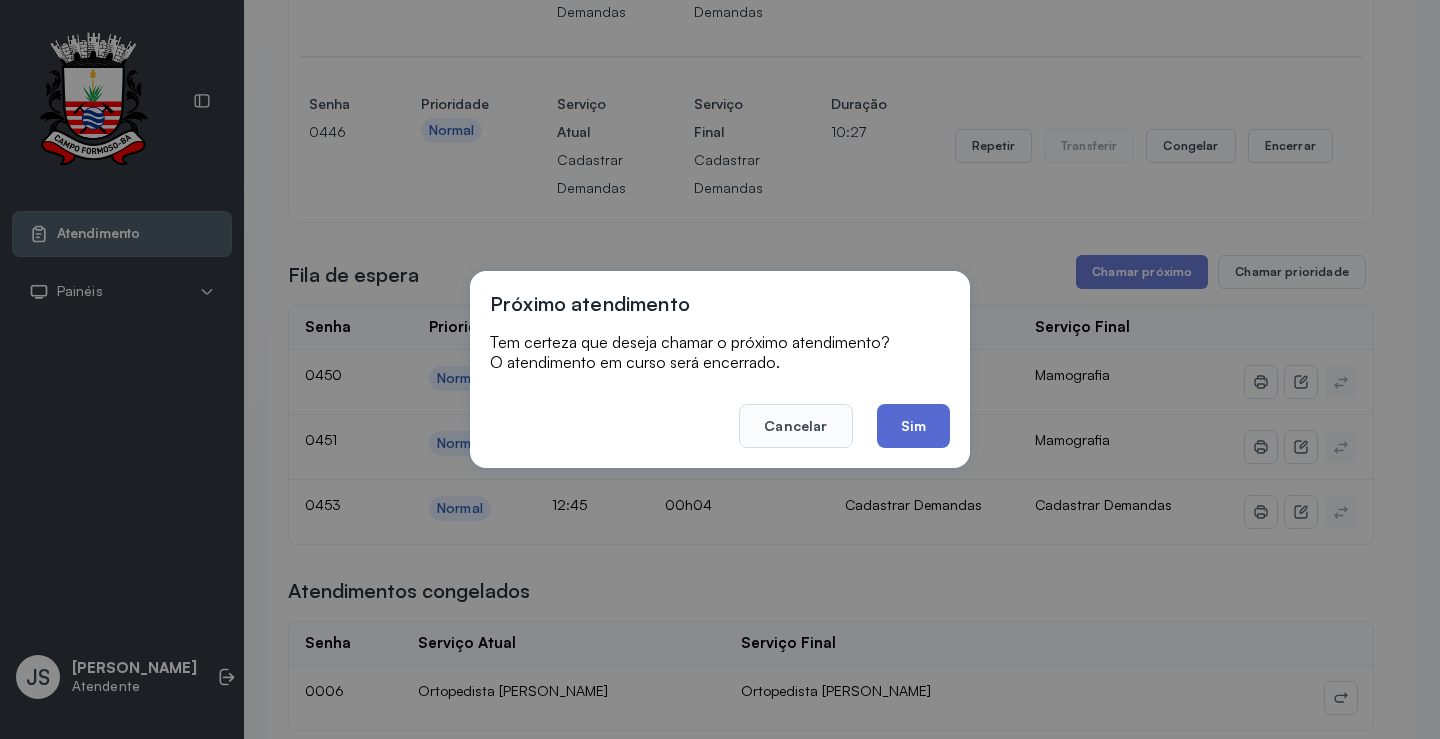 click on "Sim" 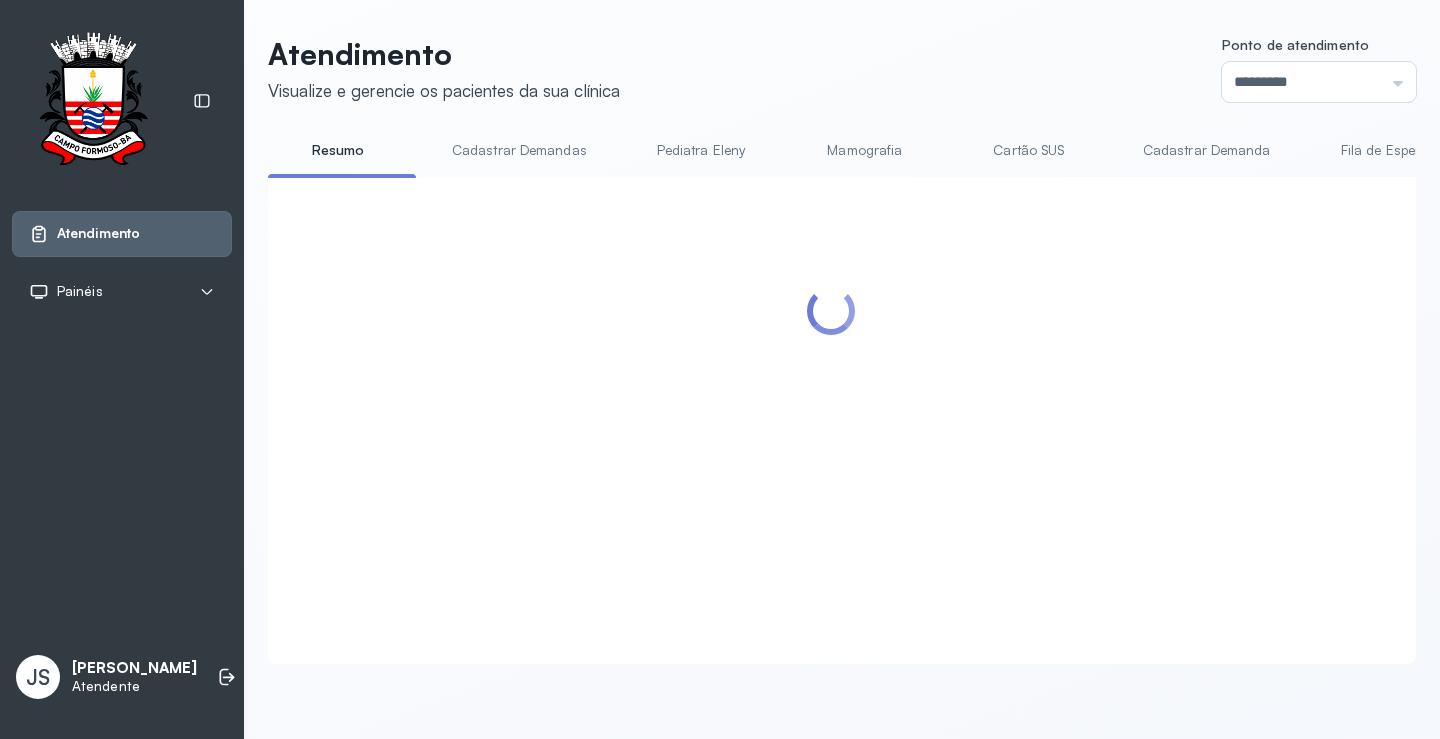 scroll, scrollTop: 3400, scrollLeft: 0, axis: vertical 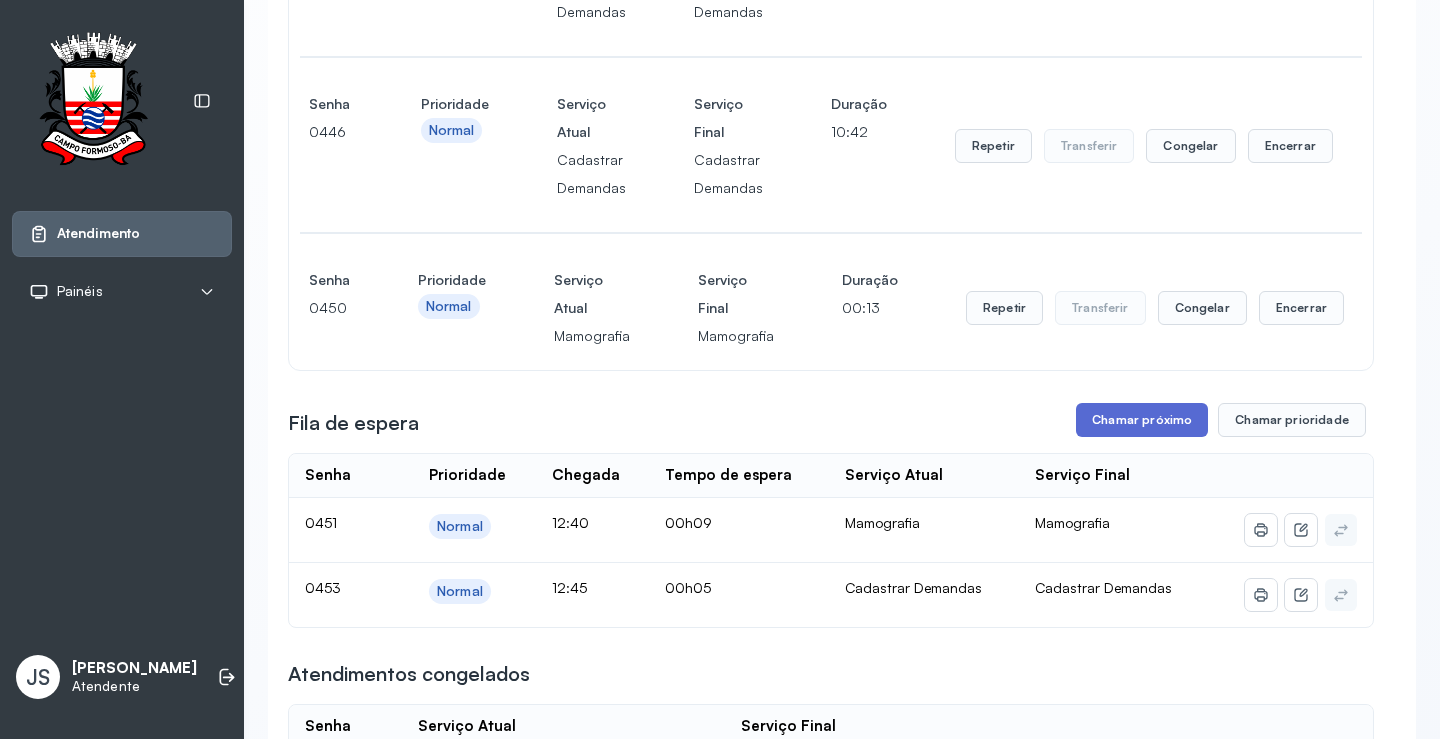 click on "Chamar próximo" at bounding box center [1142, 420] 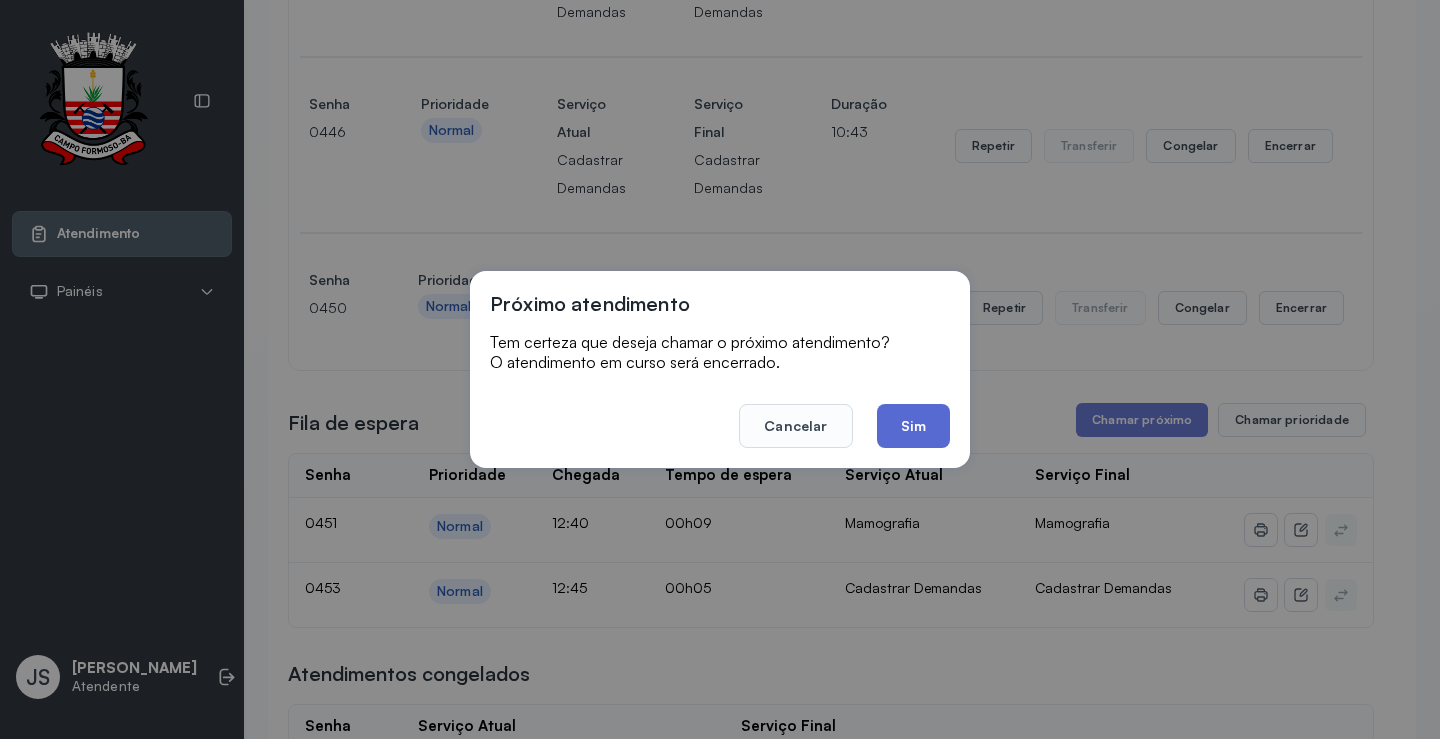 click on "Sim" 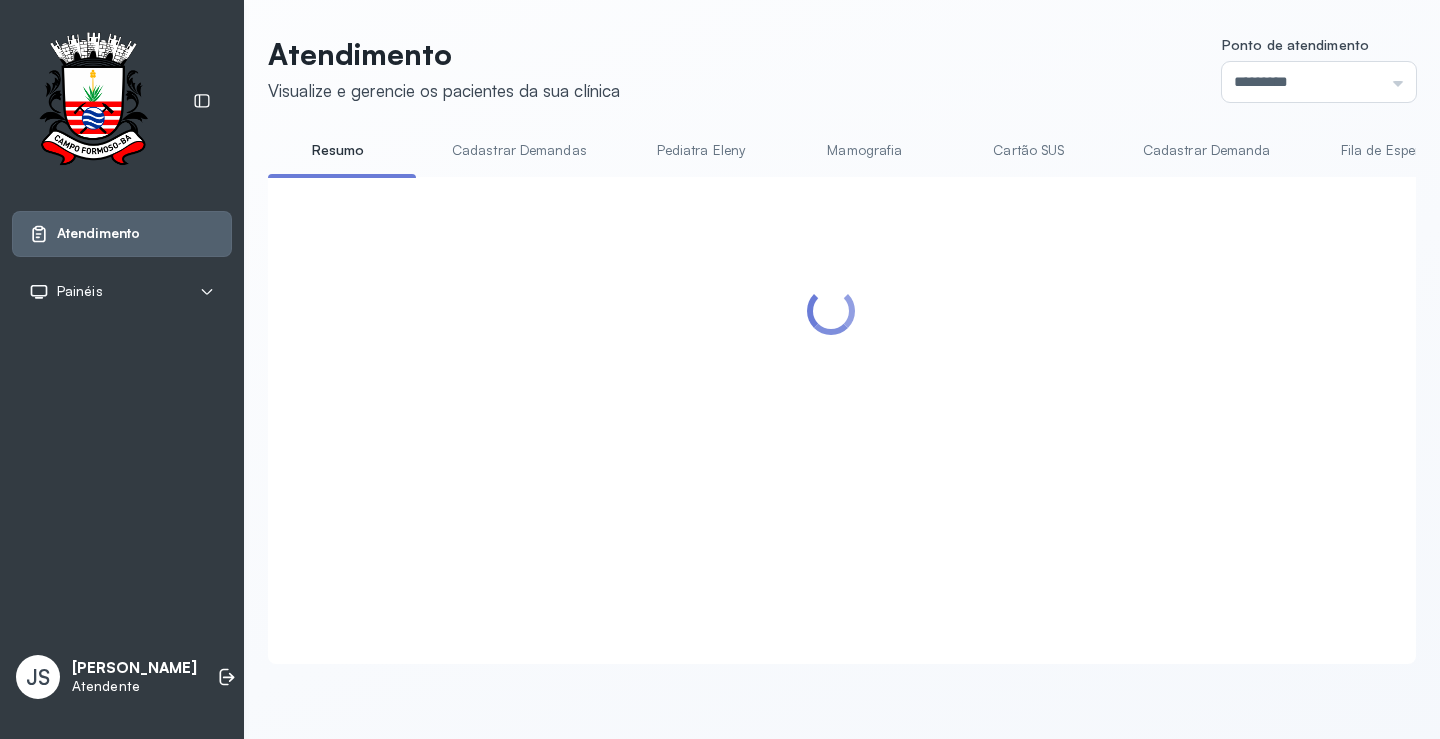 scroll, scrollTop: 3400, scrollLeft: 0, axis: vertical 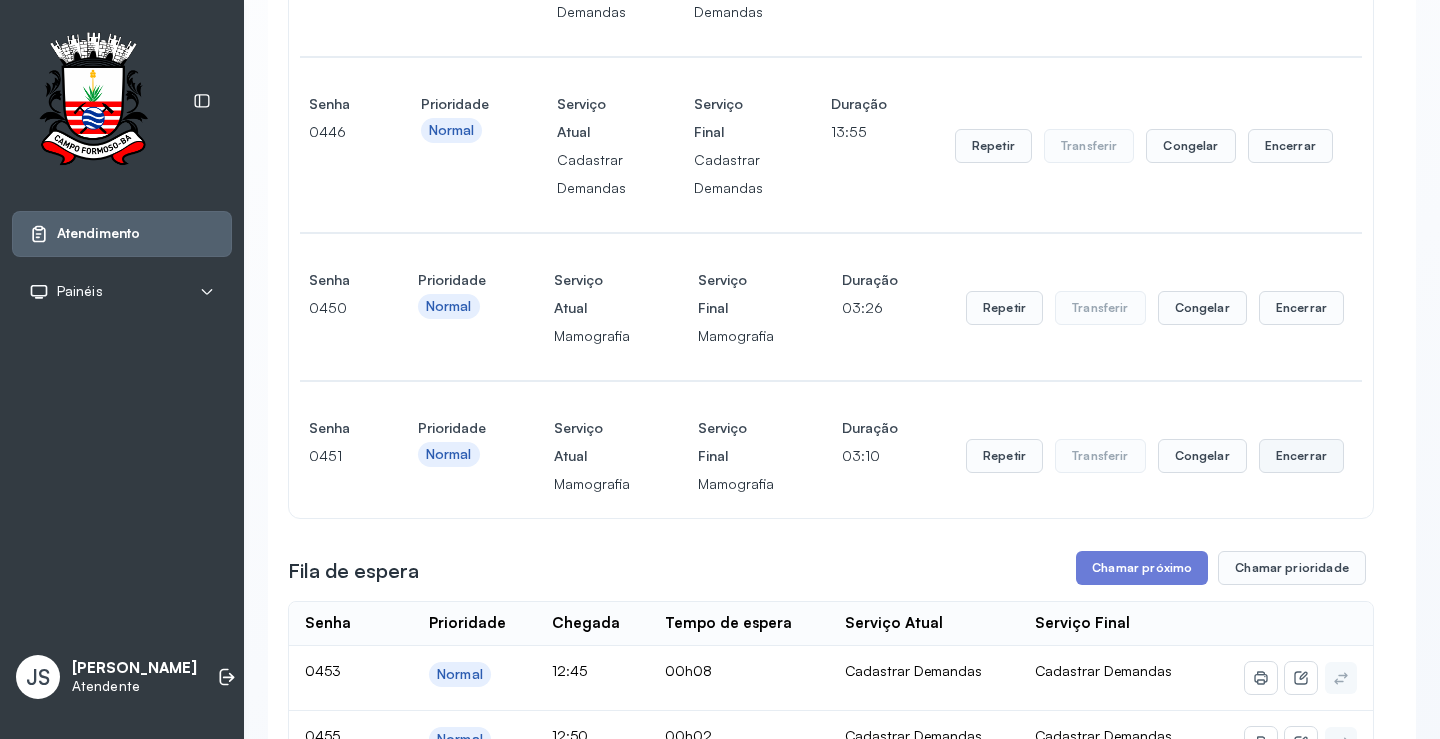 click on "Encerrar" at bounding box center (1368, -3100) 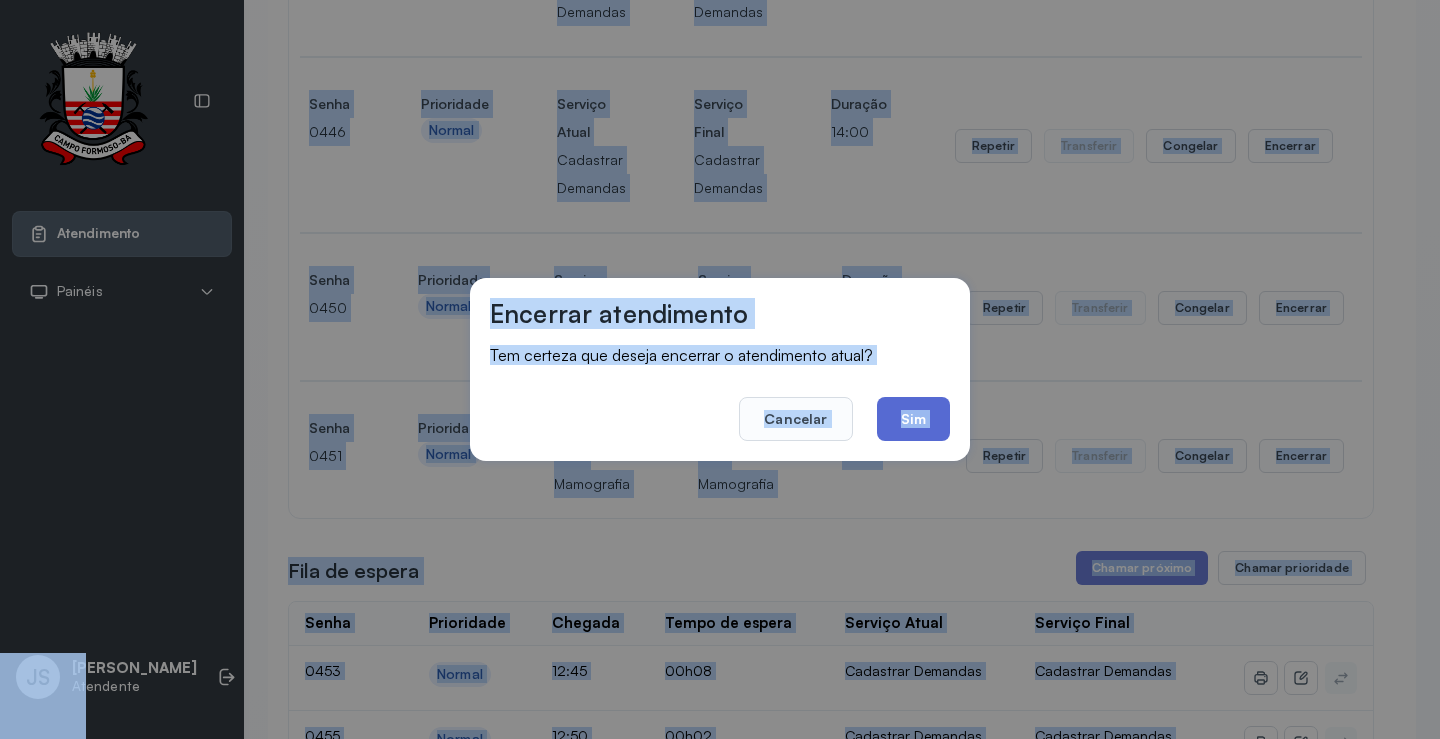 click on "Sim" 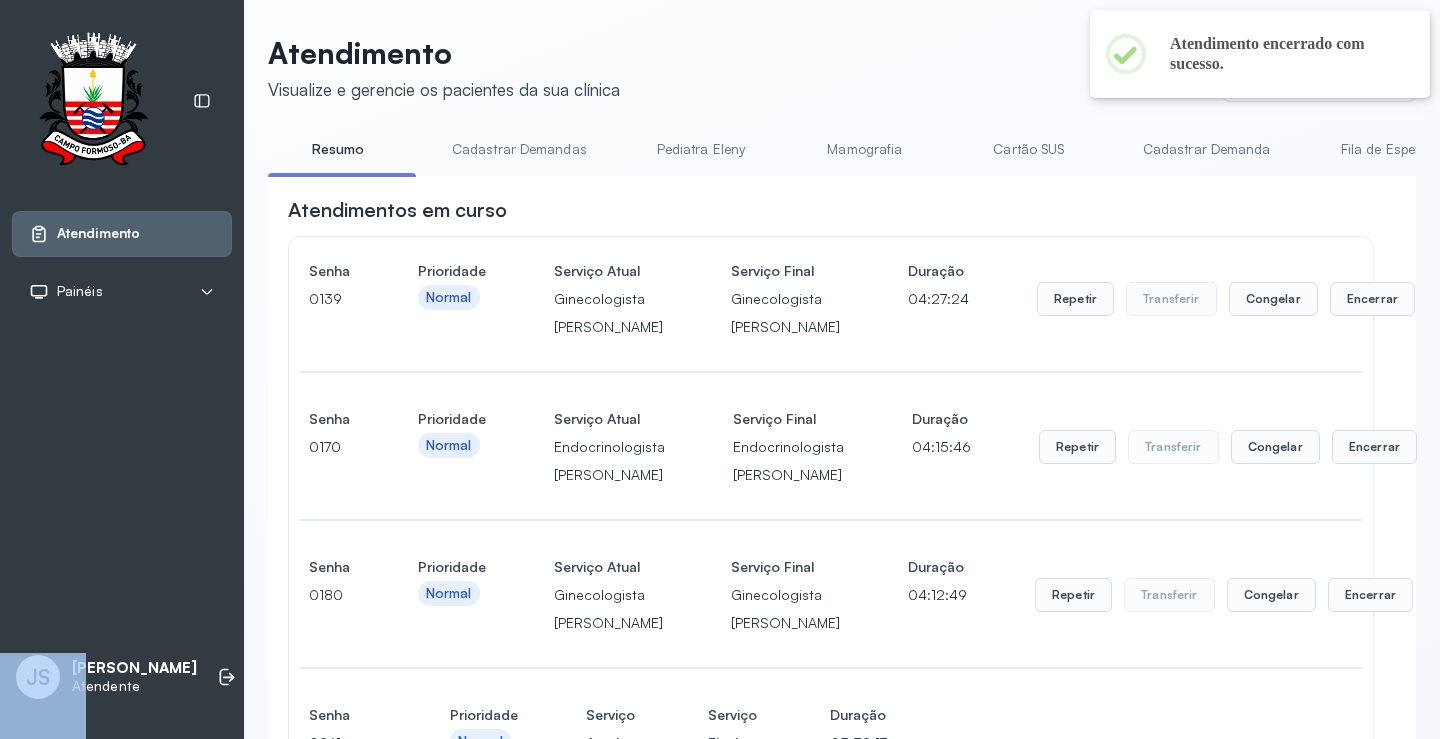 scroll, scrollTop: 3400, scrollLeft: 0, axis: vertical 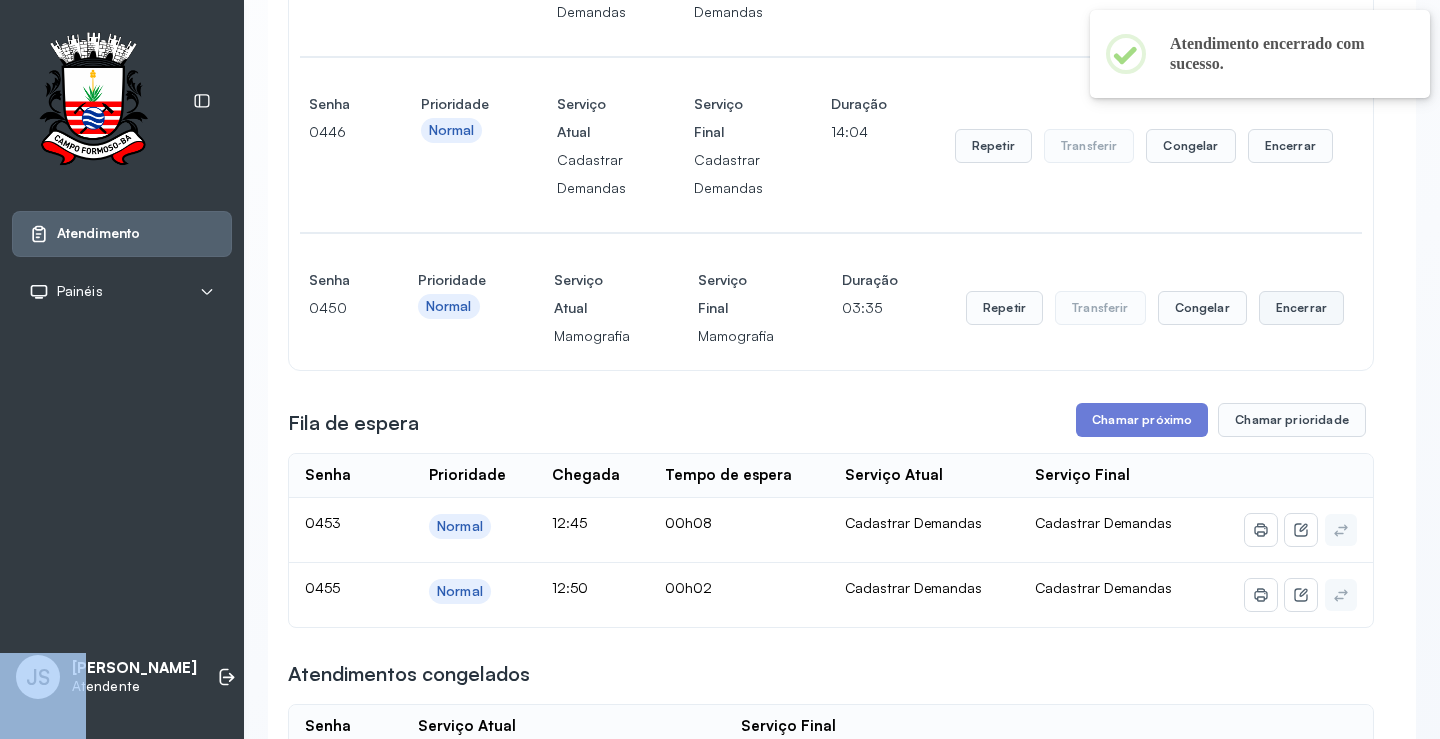 click on "Encerrar" at bounding box center [1372, -3100] 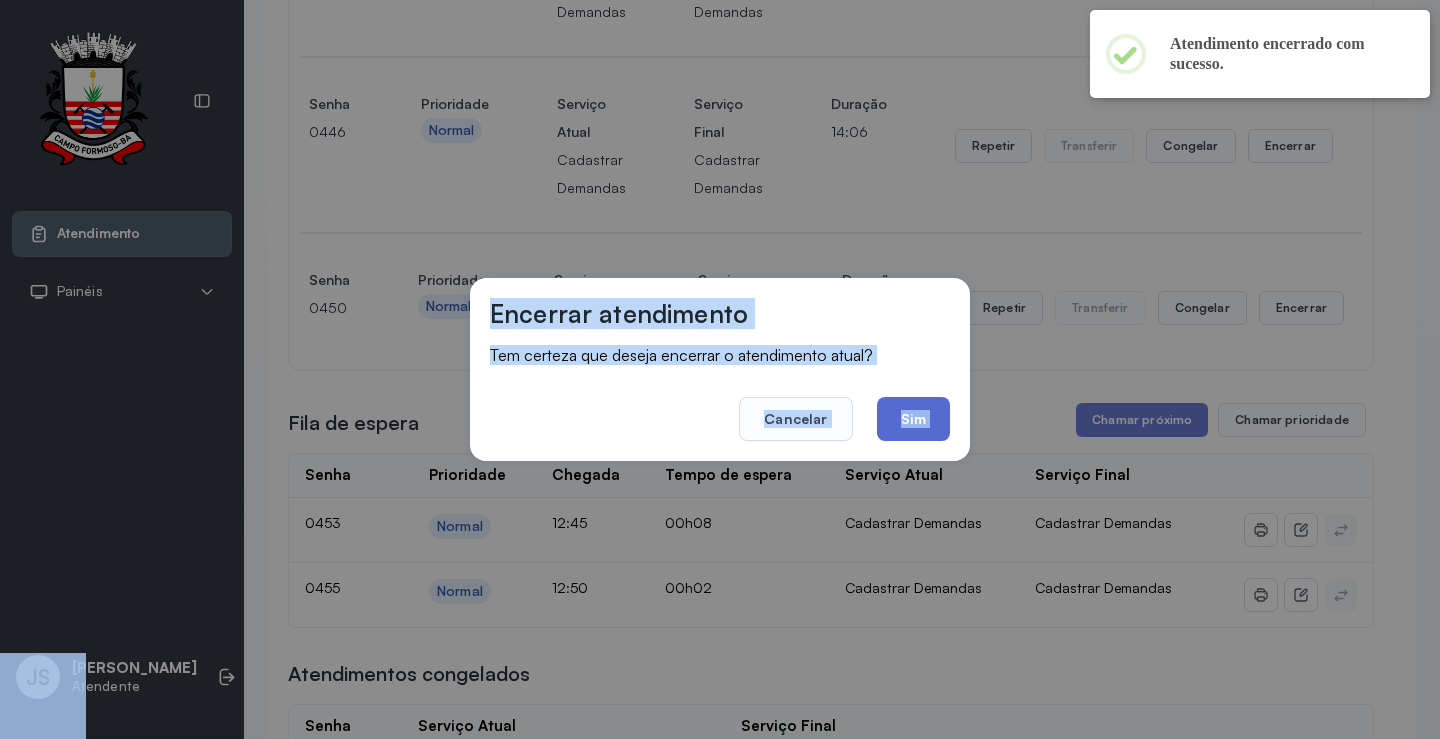 click on "Sim" 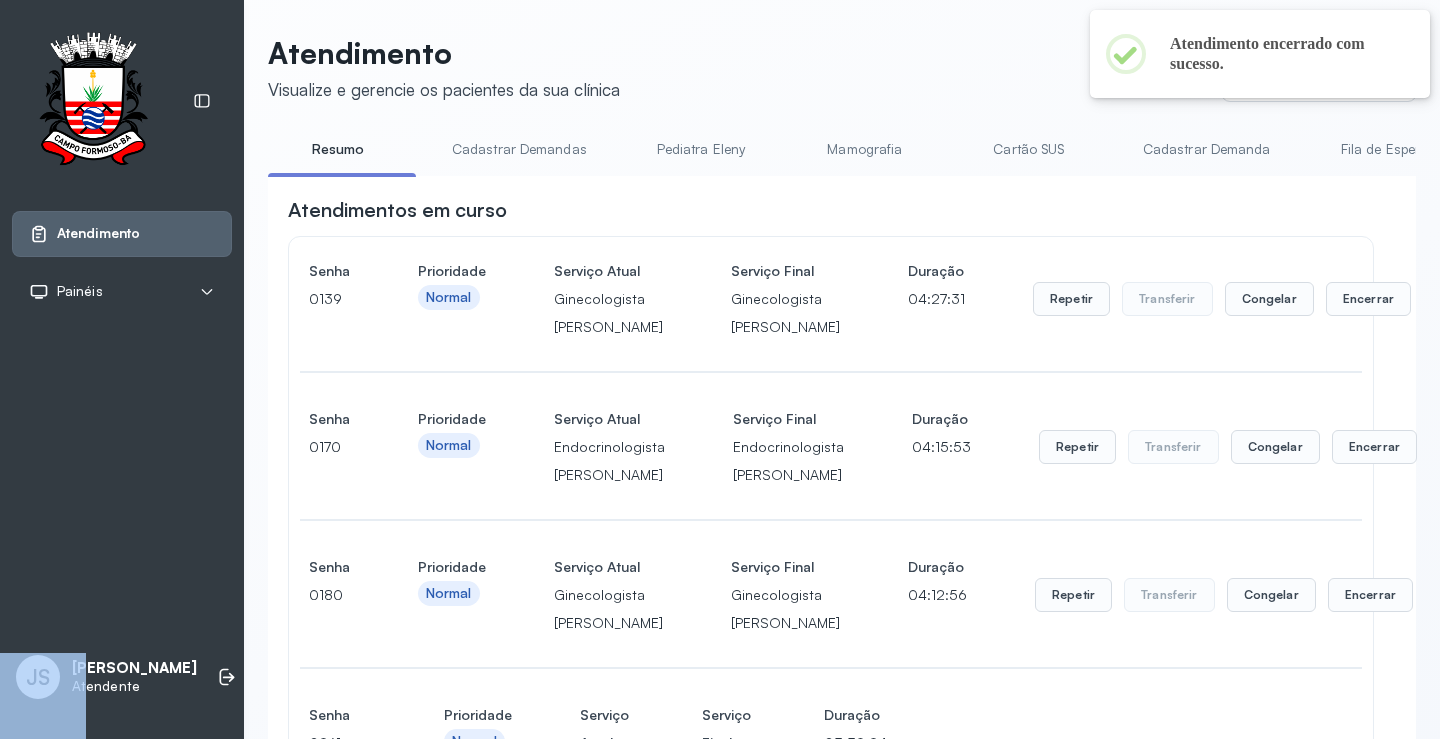 scroll, scrollTop: 3400, scrollLeft: 0, axis: vertical 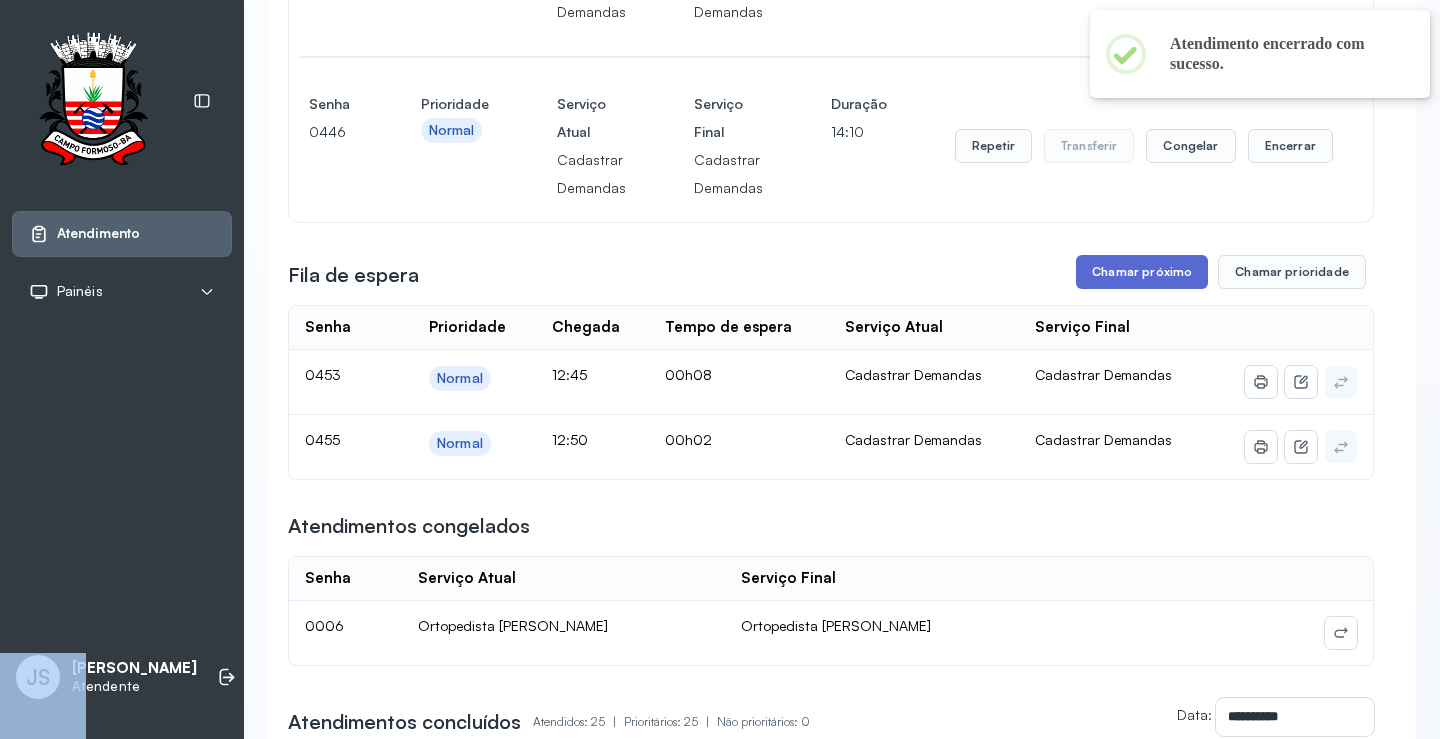 click on "Chamar próximo" at bounding box center (1142, 272) 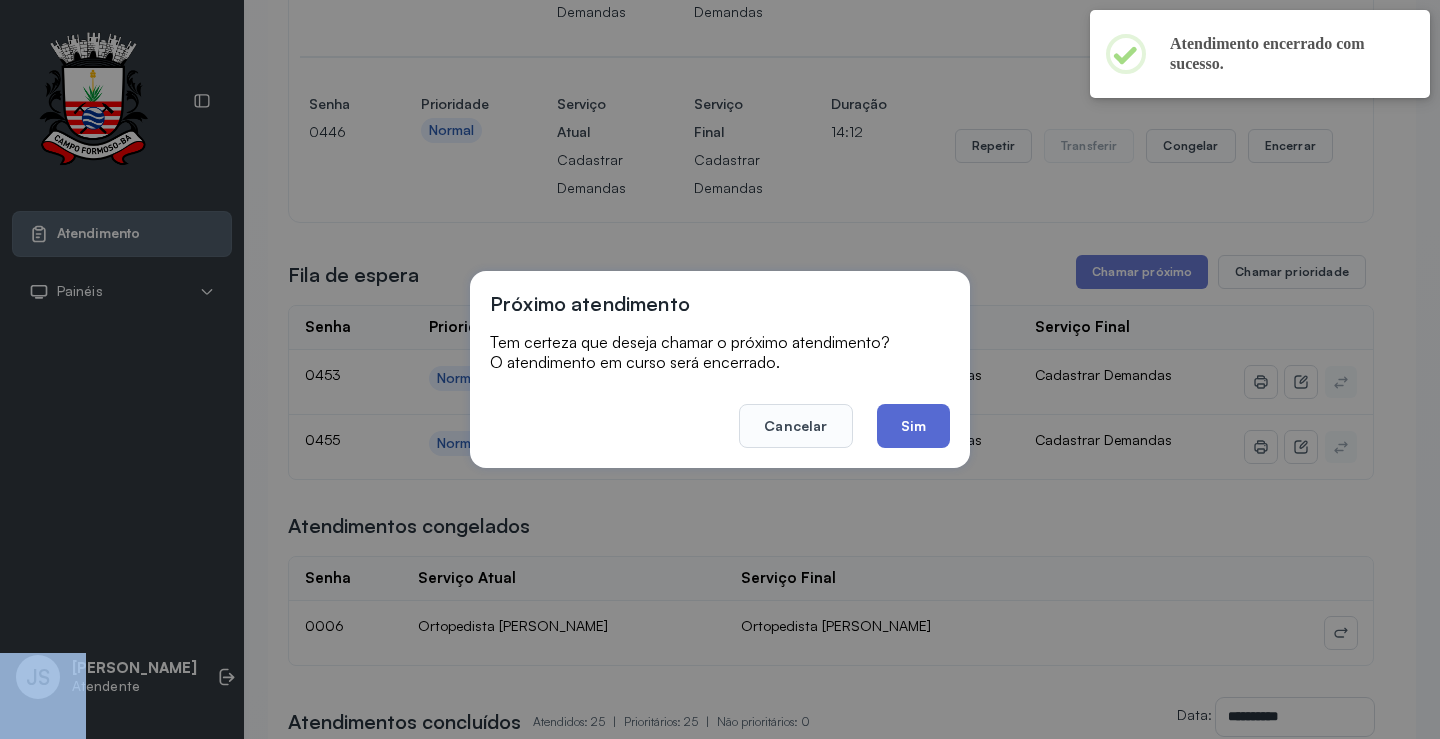 click on "Sim" 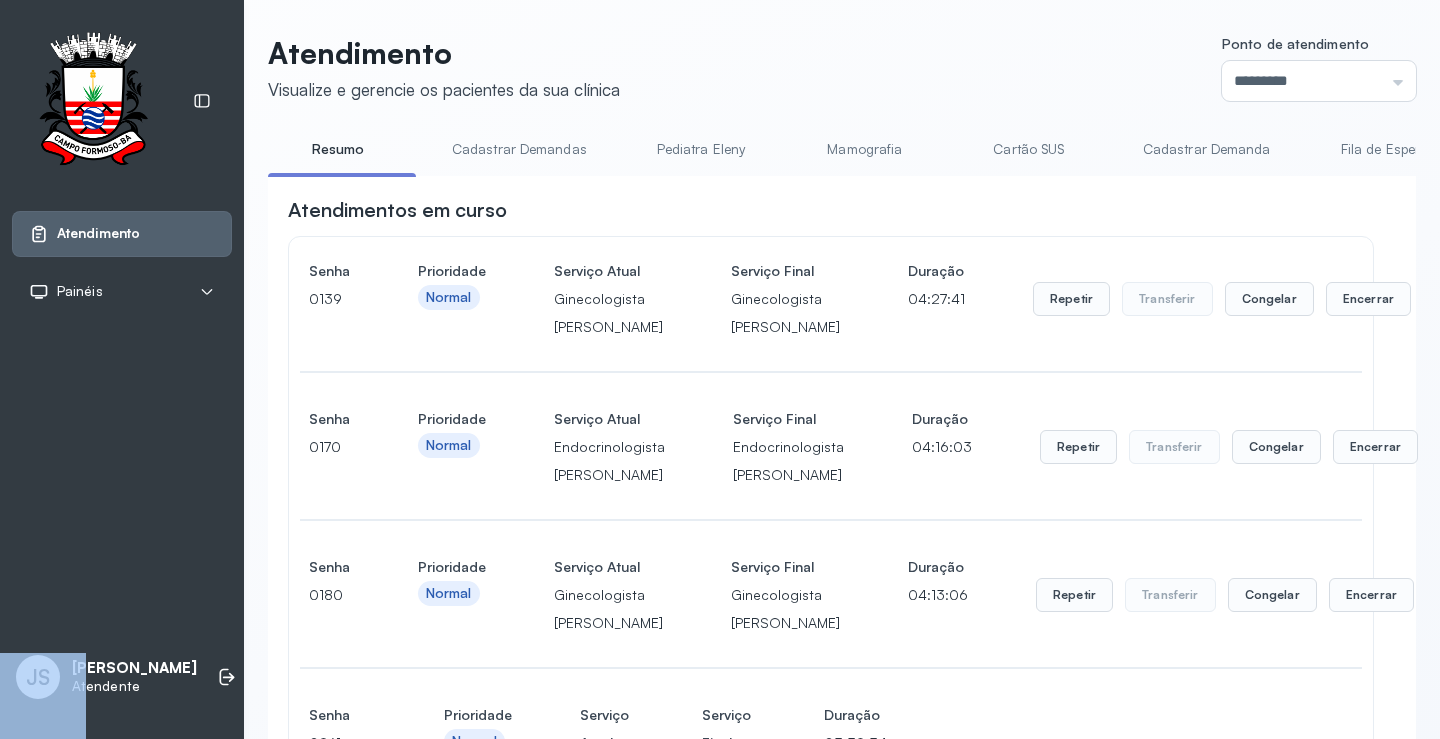 scroll, scrollTop: 3400, scrollLeft: 0, axis: vertical 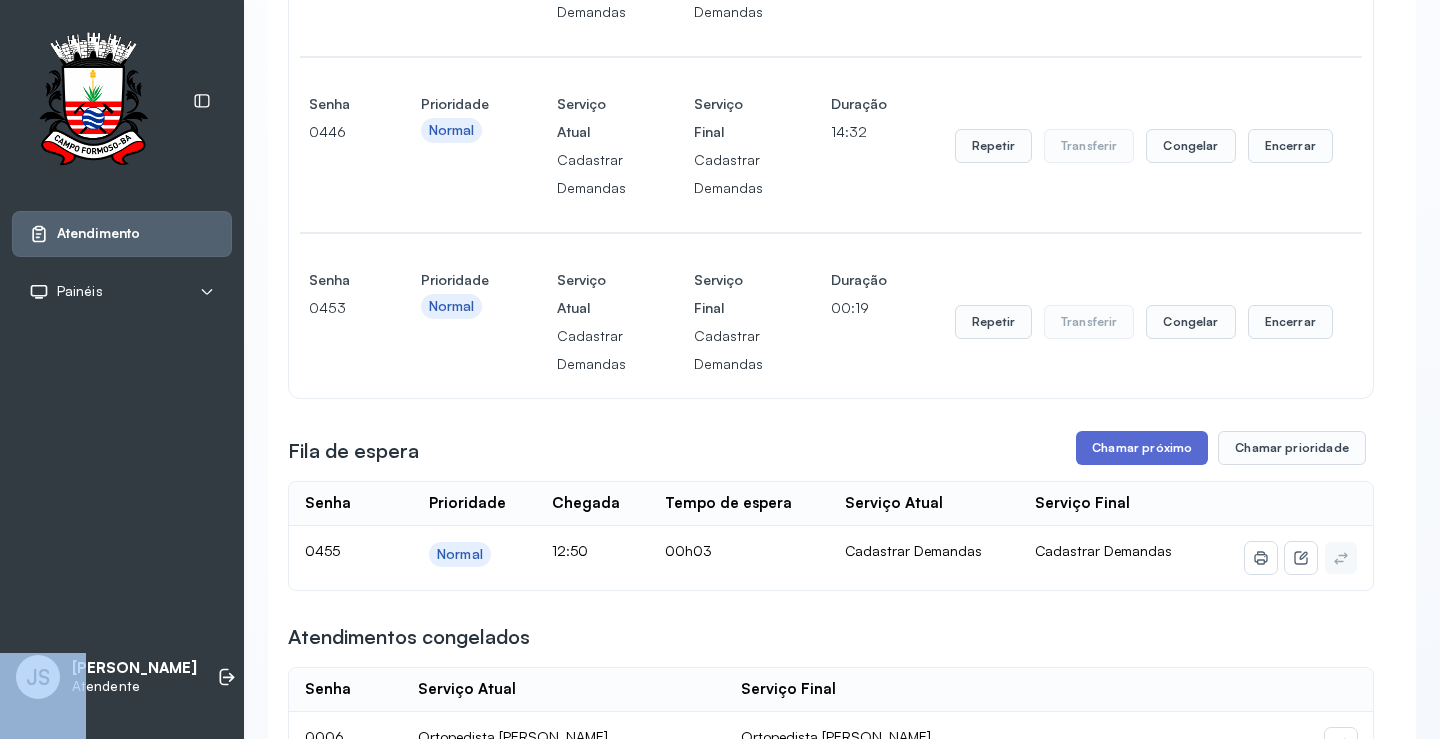 click on "Chamar próximo" at bounding box center [1142, 448] 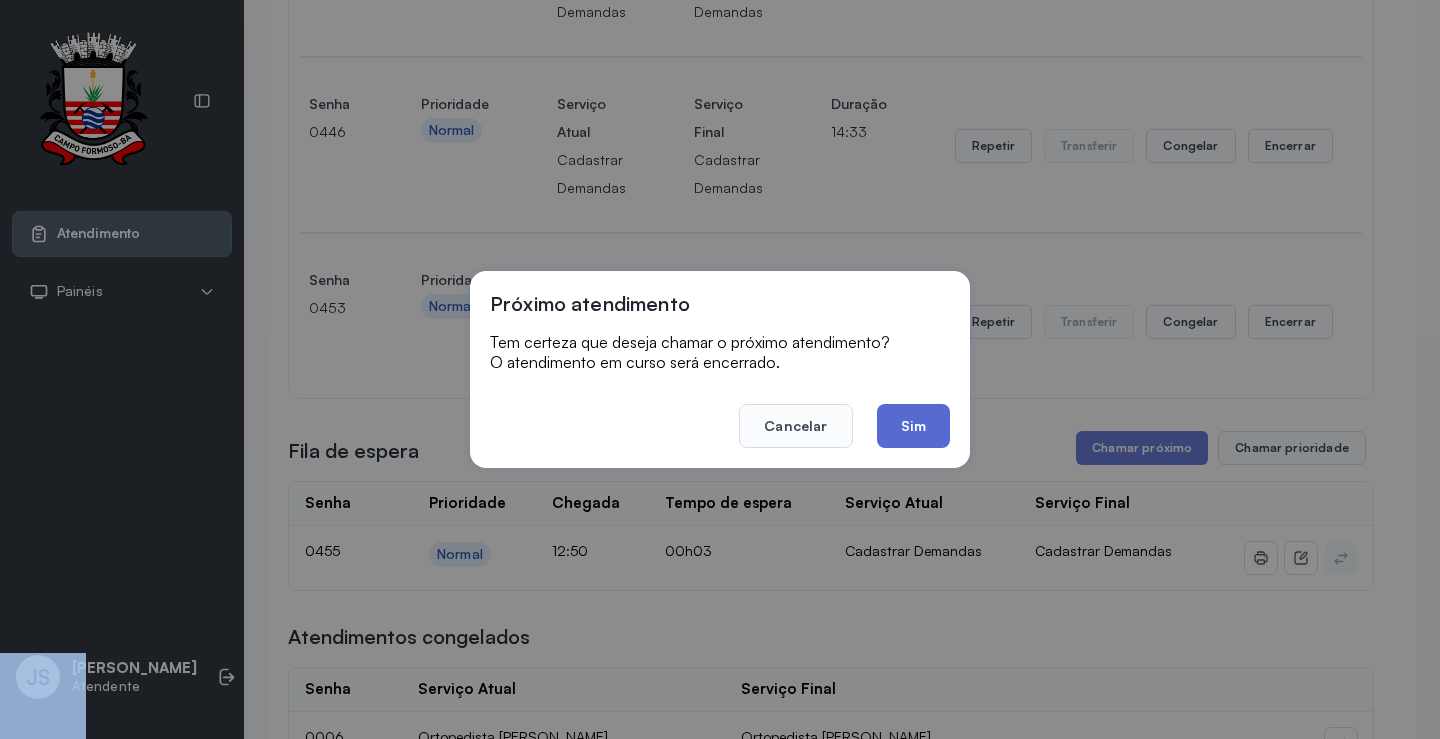 click on "Sim" 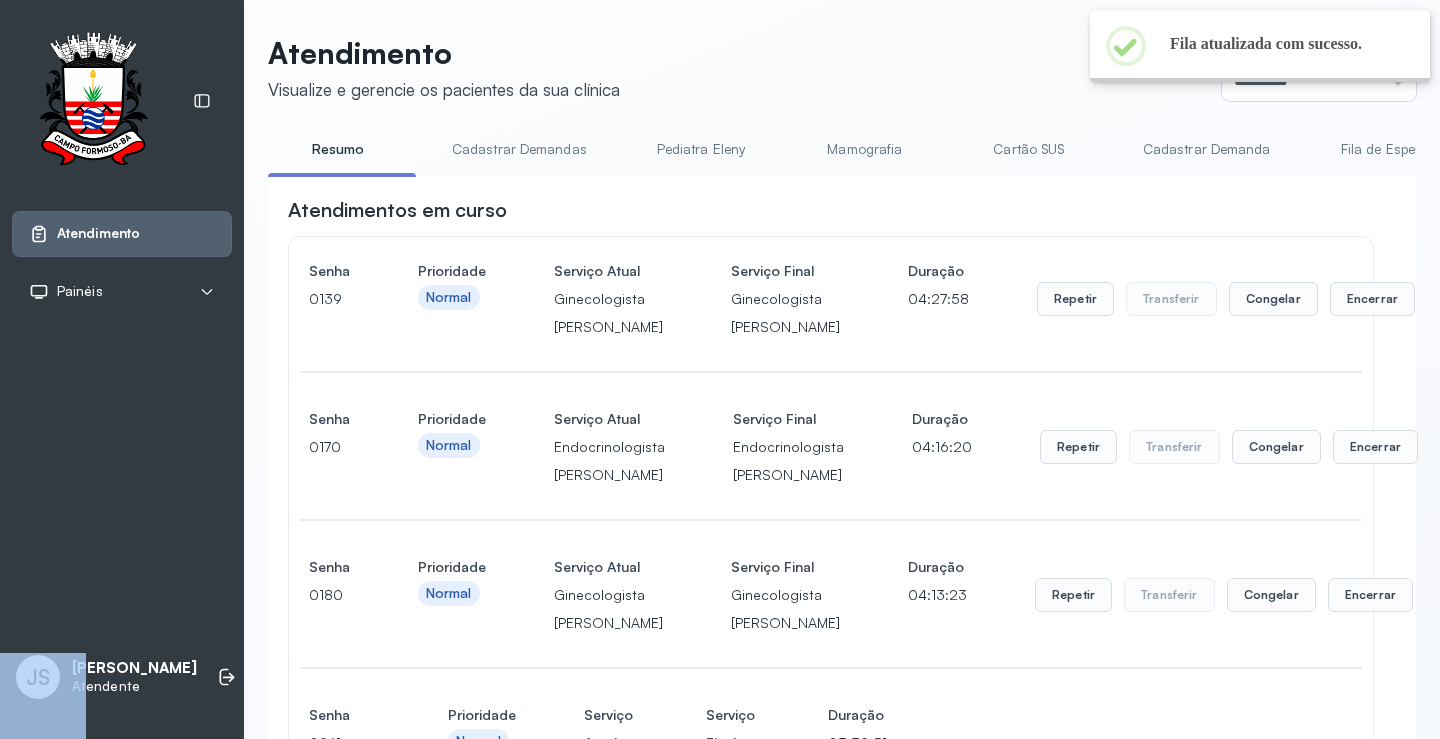 scroll, scrollTop: 1, scrollLeft: 0, axis: vertical 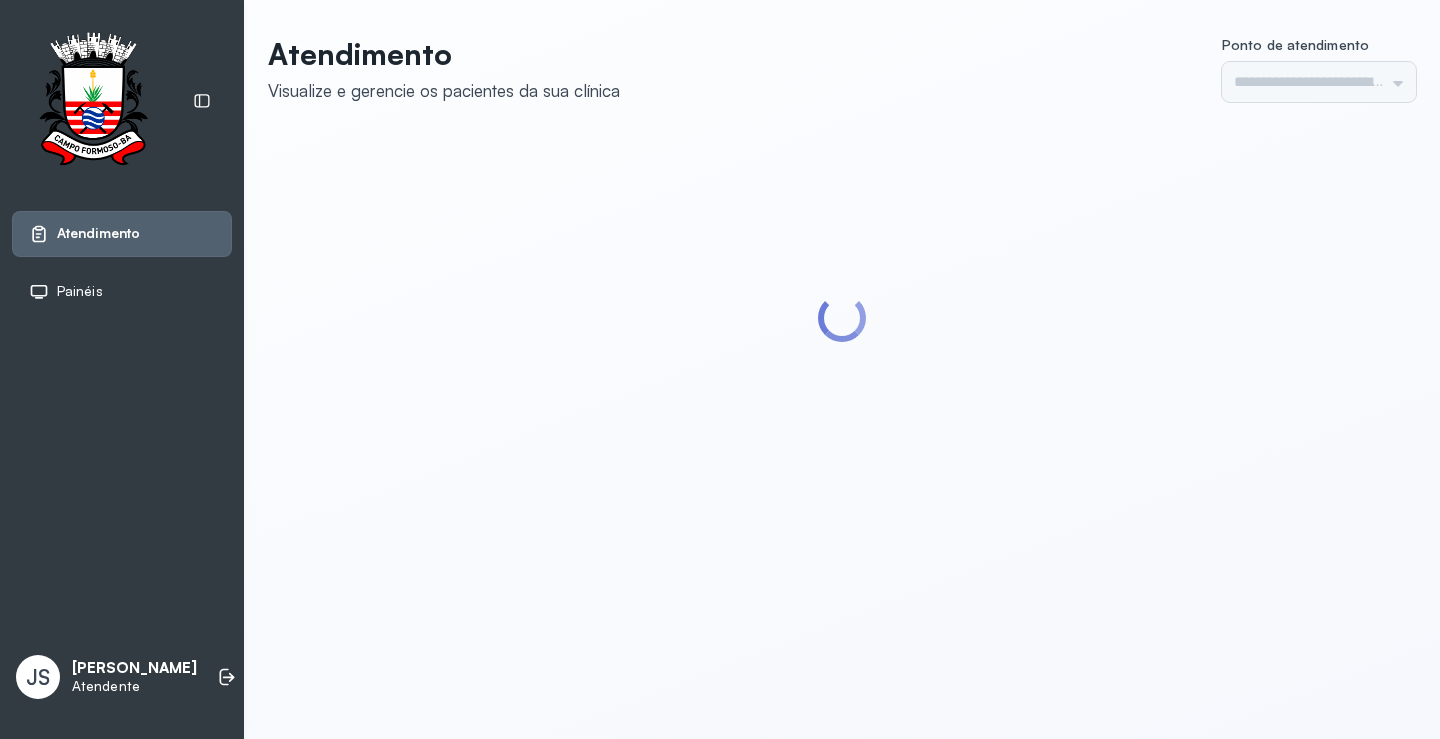 type on "*********" 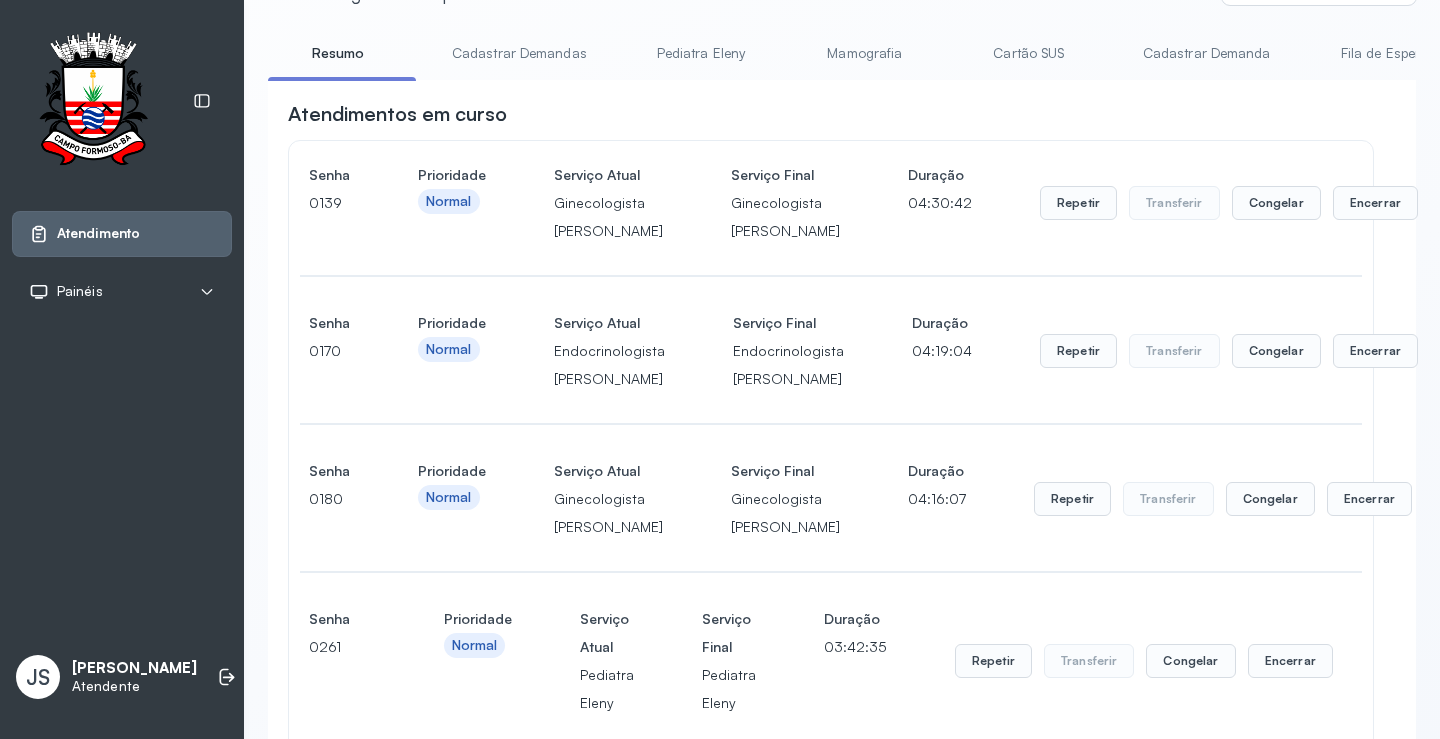scroll, scrollTop: 200, scrollLeft: 0, axis: vertical 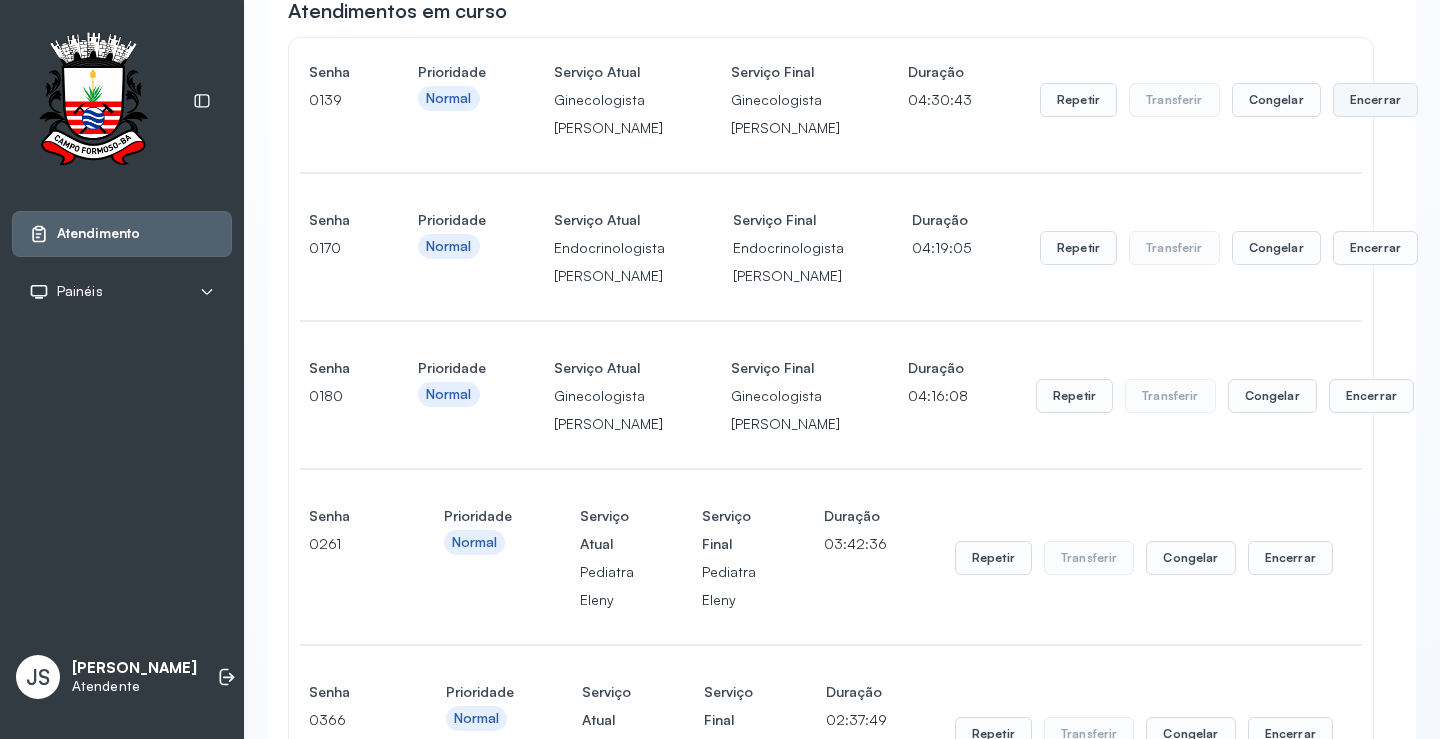 click on "Encerrar" at bounding box center [1375, 100] 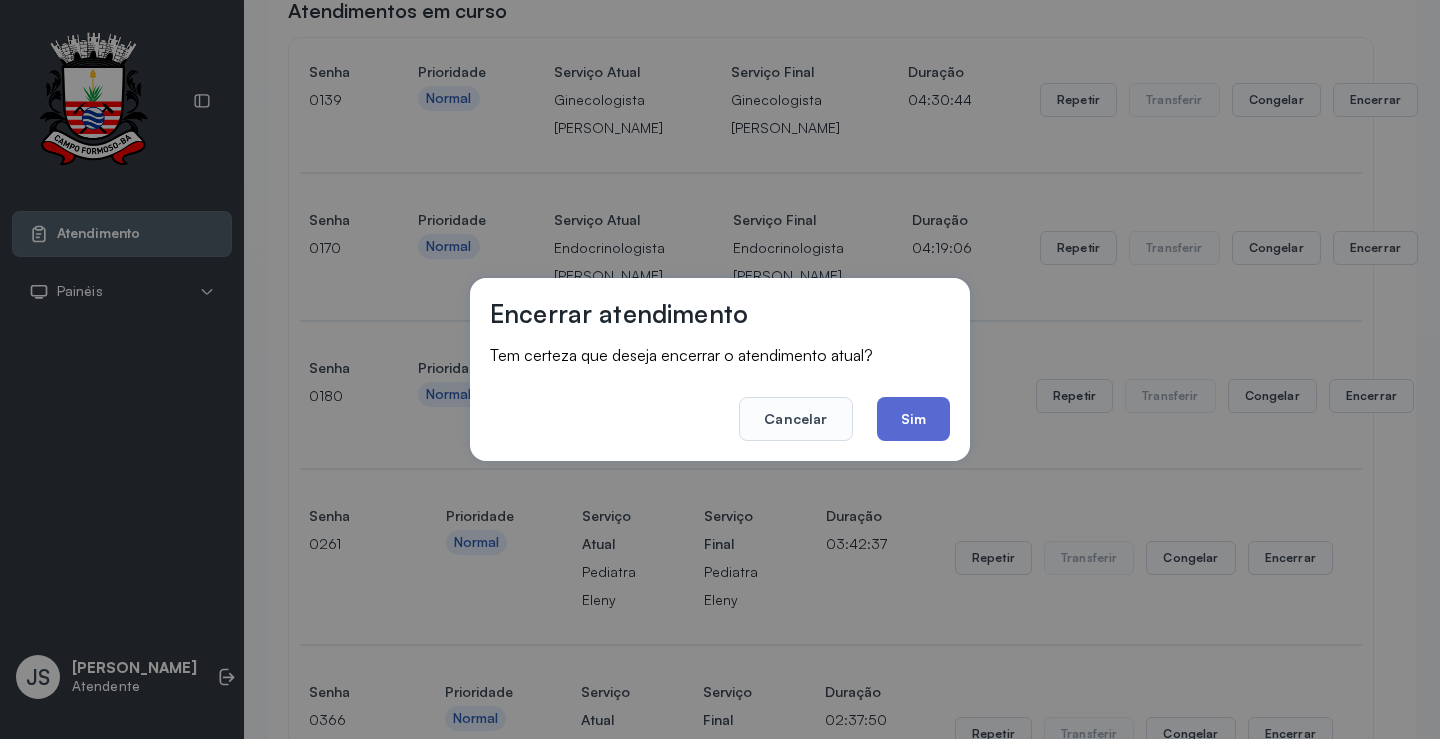 click on "Sim" 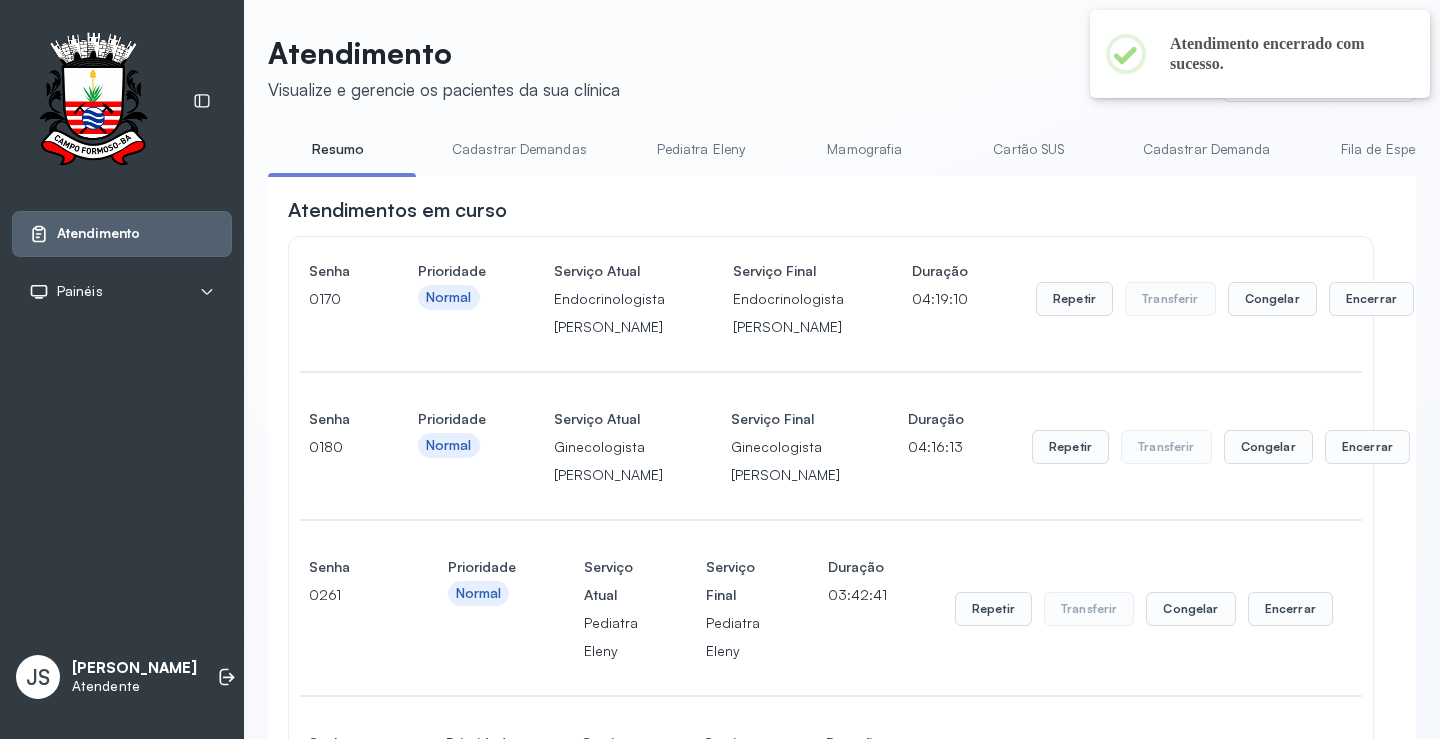 scroll, scrollTop: 200, scrollLeft: 0, axis: vertical 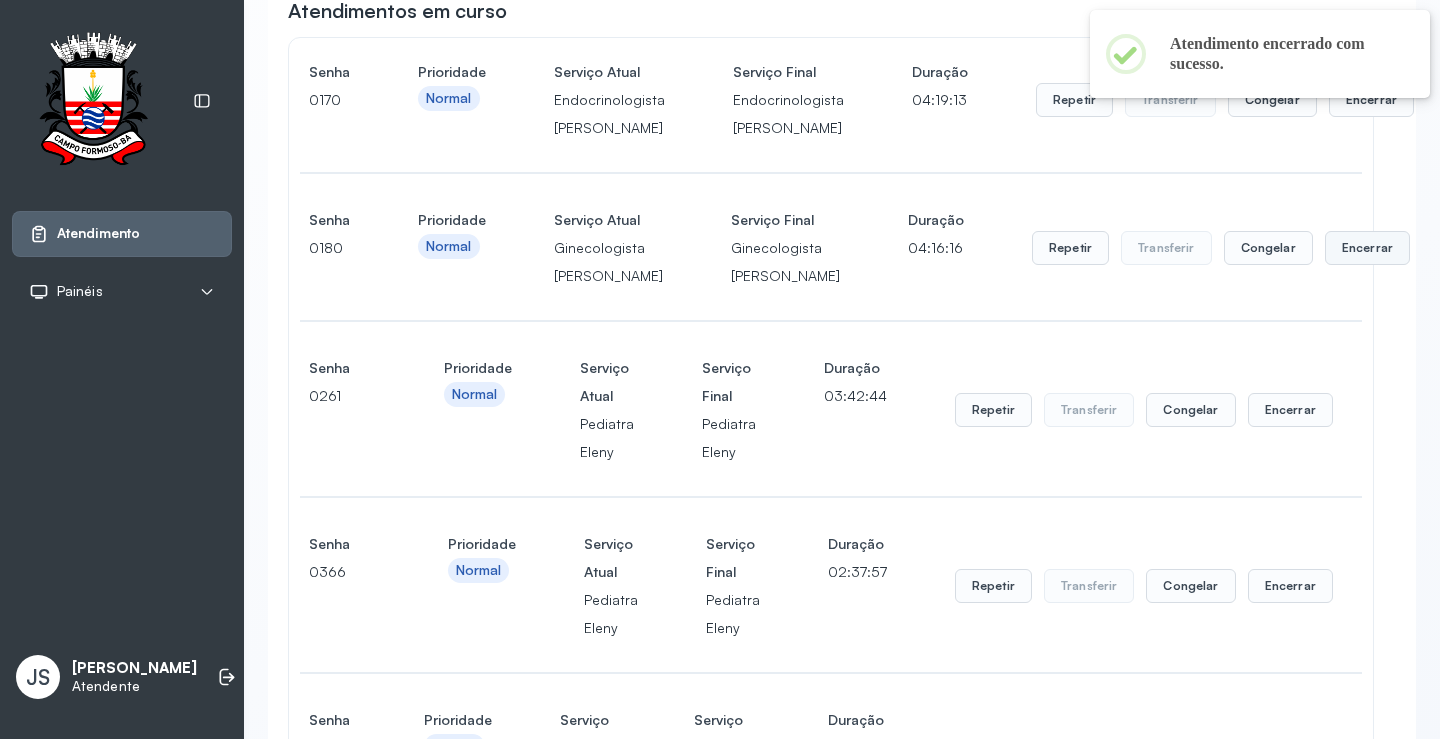 click on "Encerrar" at bounding box center [1371, 100] 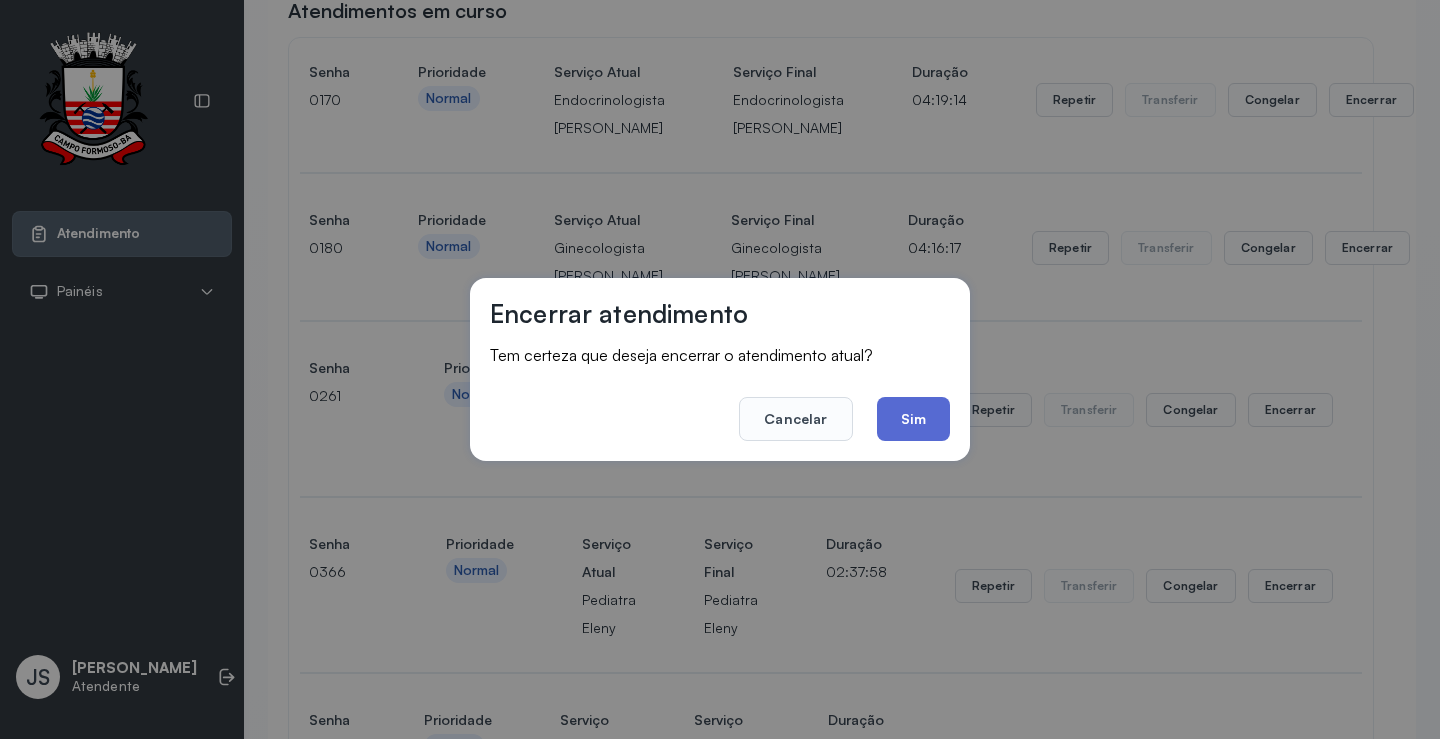 click on "Sim" 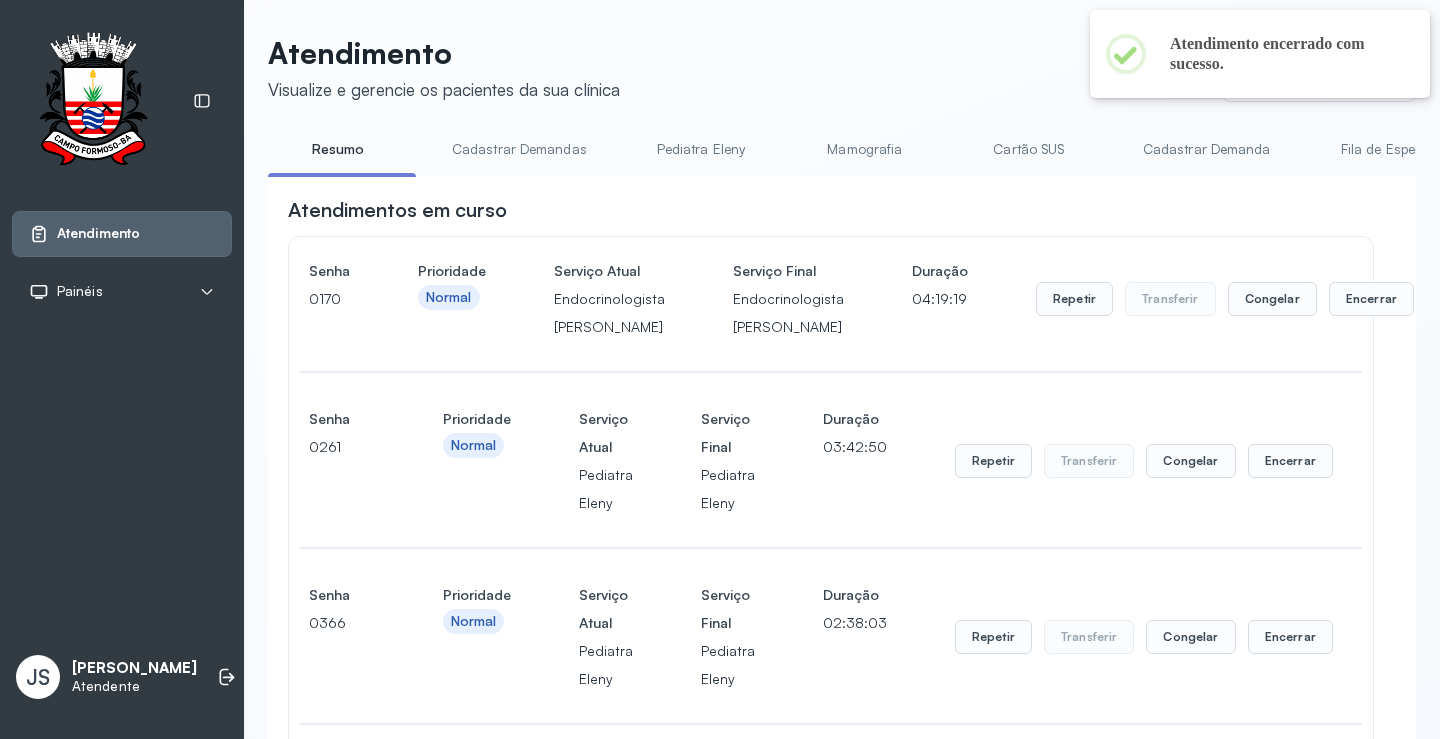 scroll, scrollTop: 200, scrollLeft: 0, axis: vertical 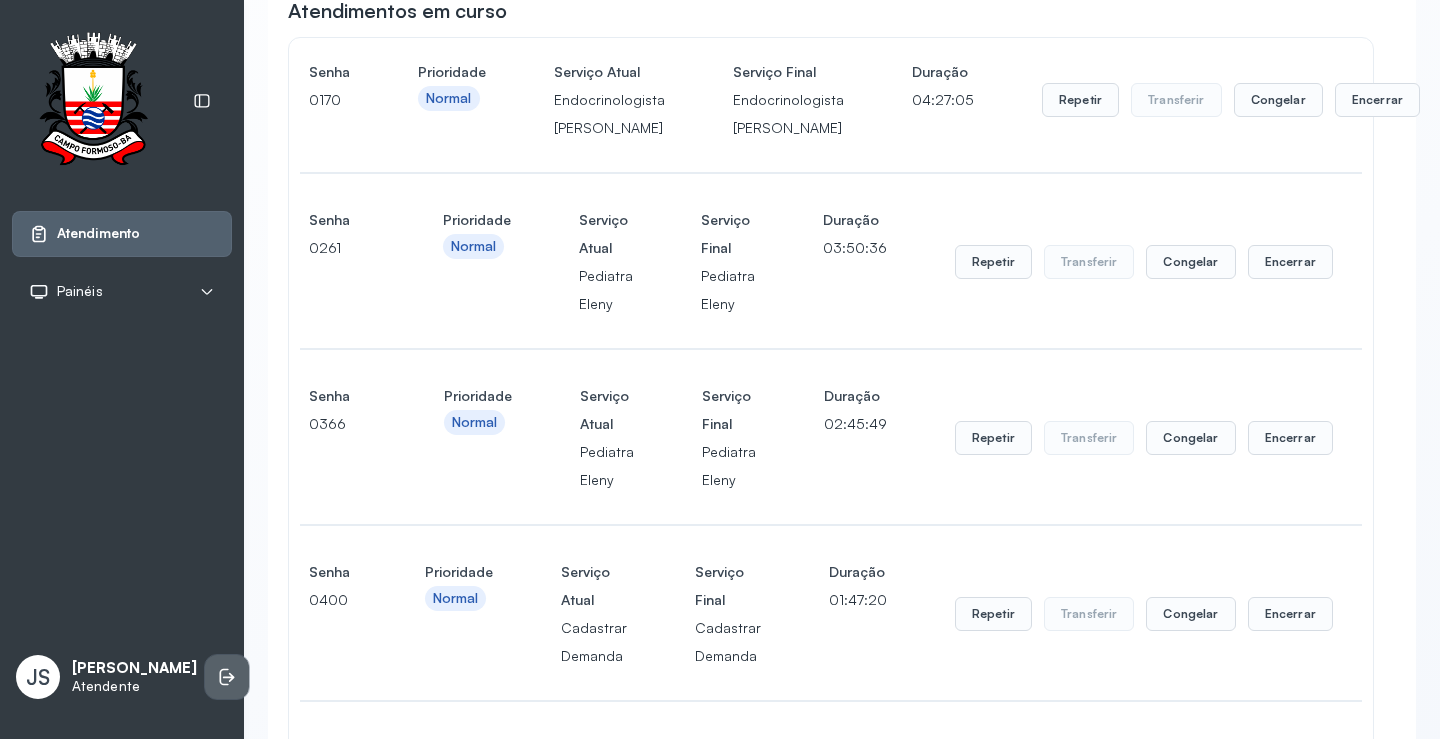 click 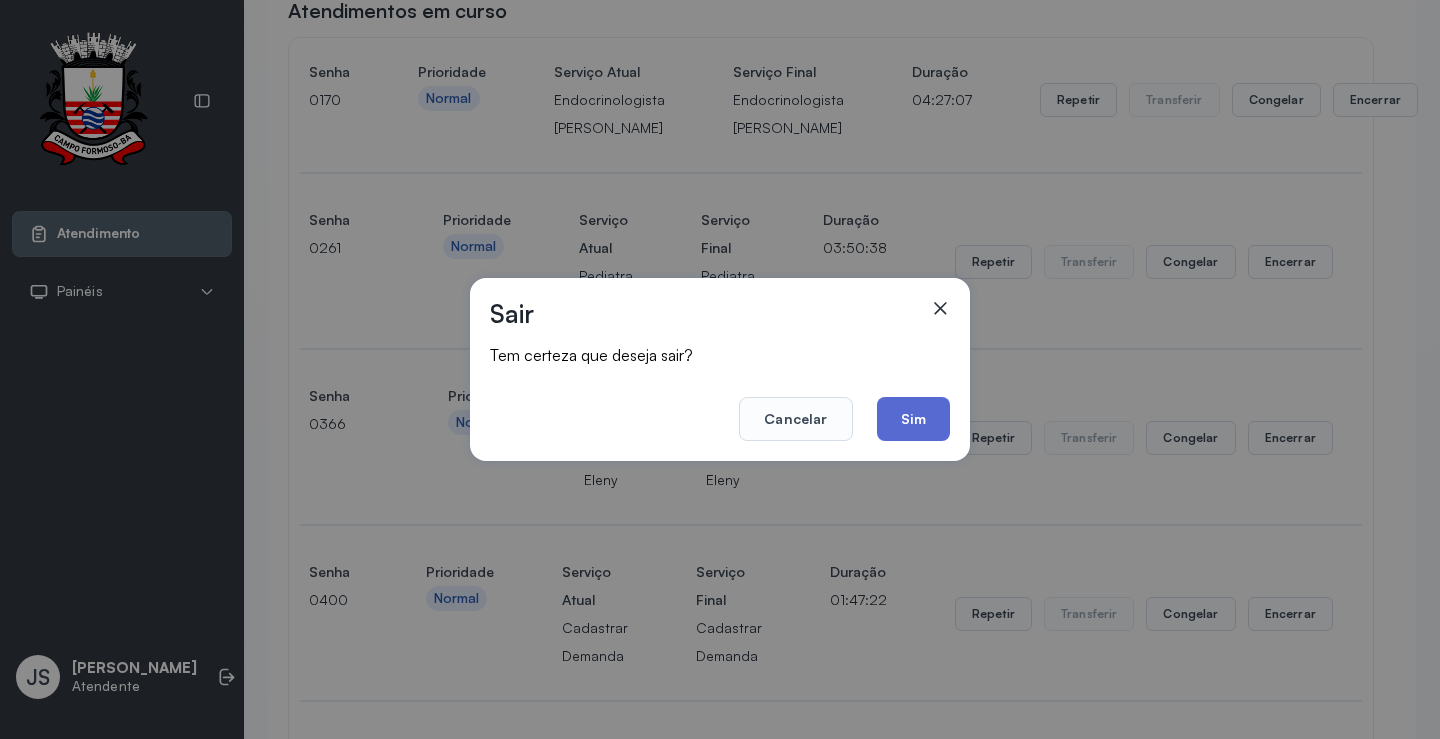 click on "Sim" 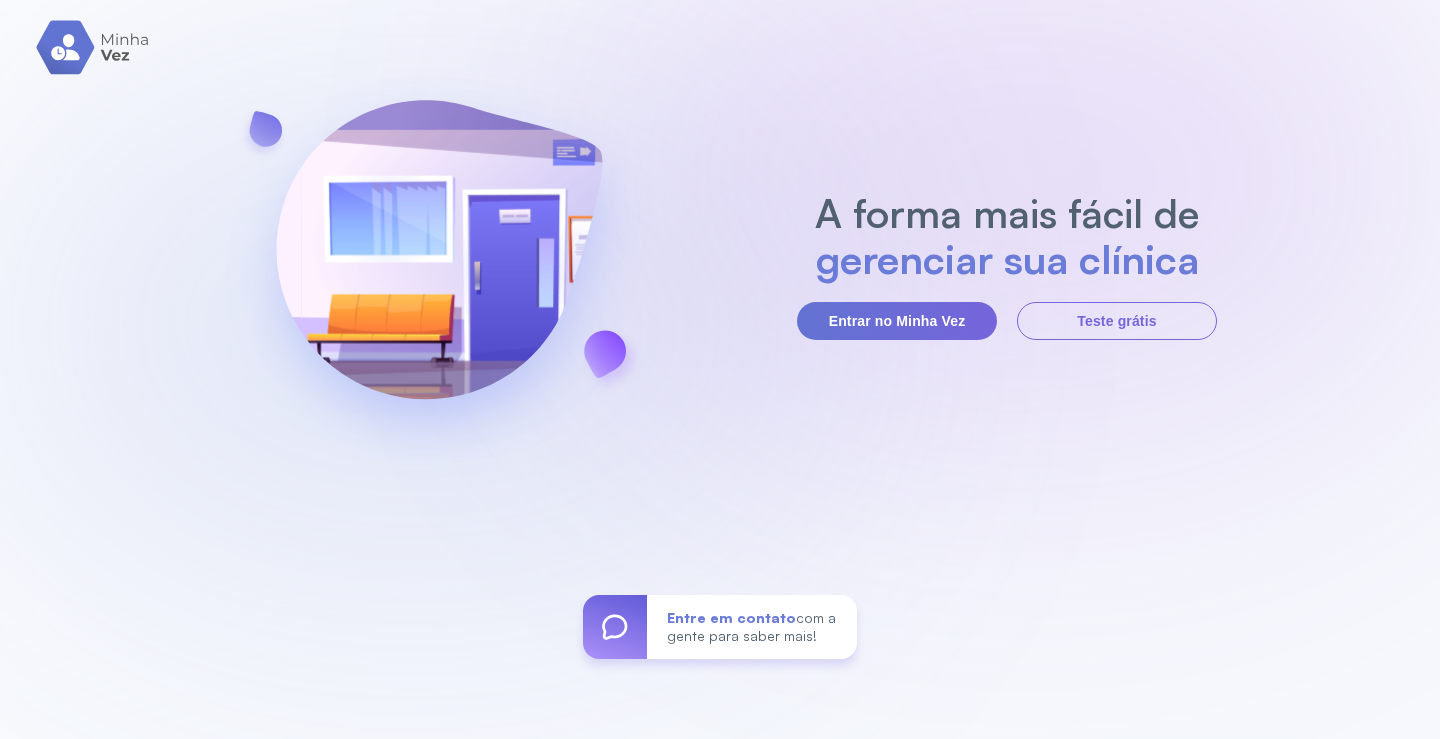 scroll, scrollTop: 0, scrollLeft: 0, axis: both 